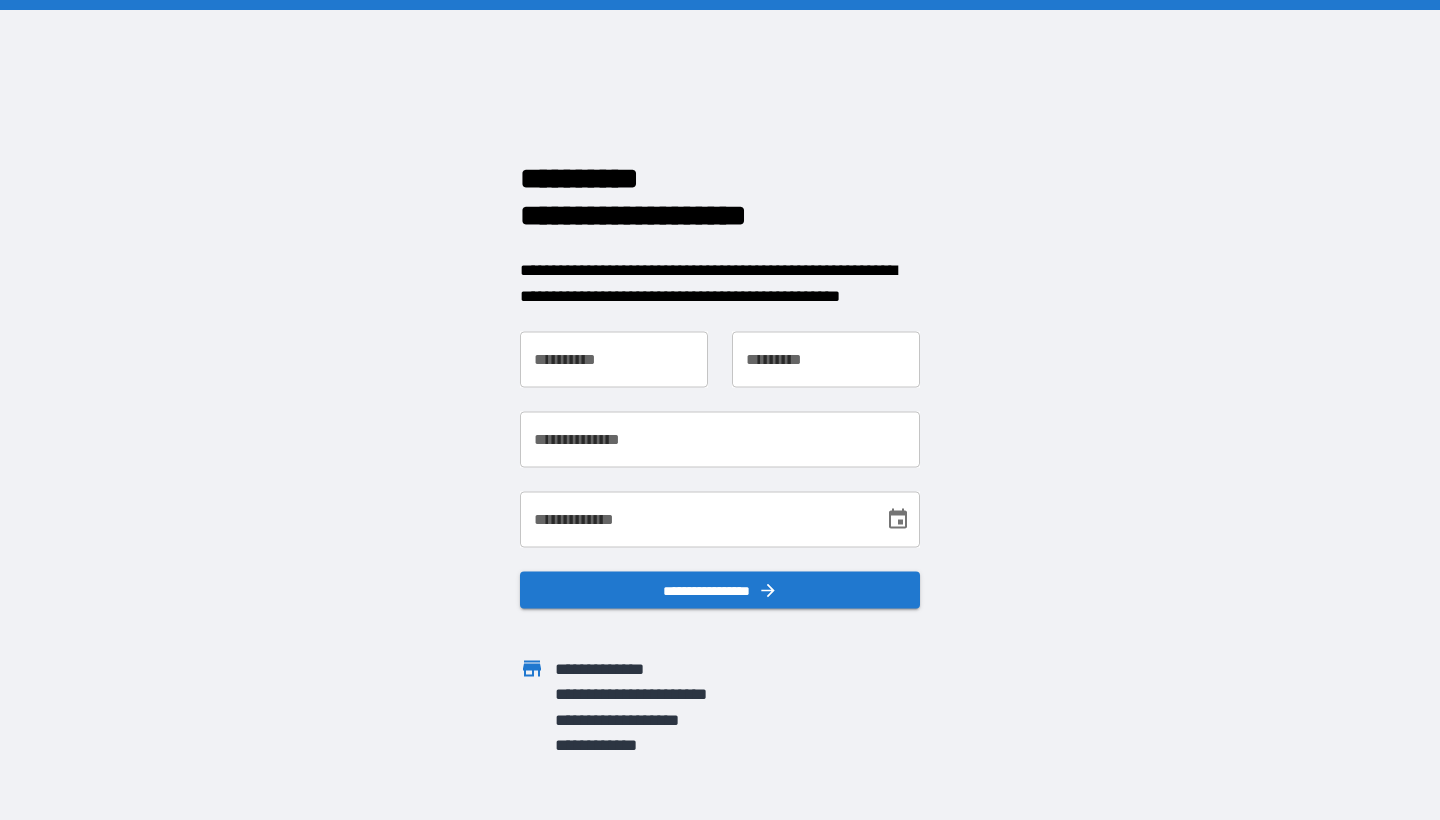 scroll, scrollTop: 0, scrollLeft: 0, axis: both 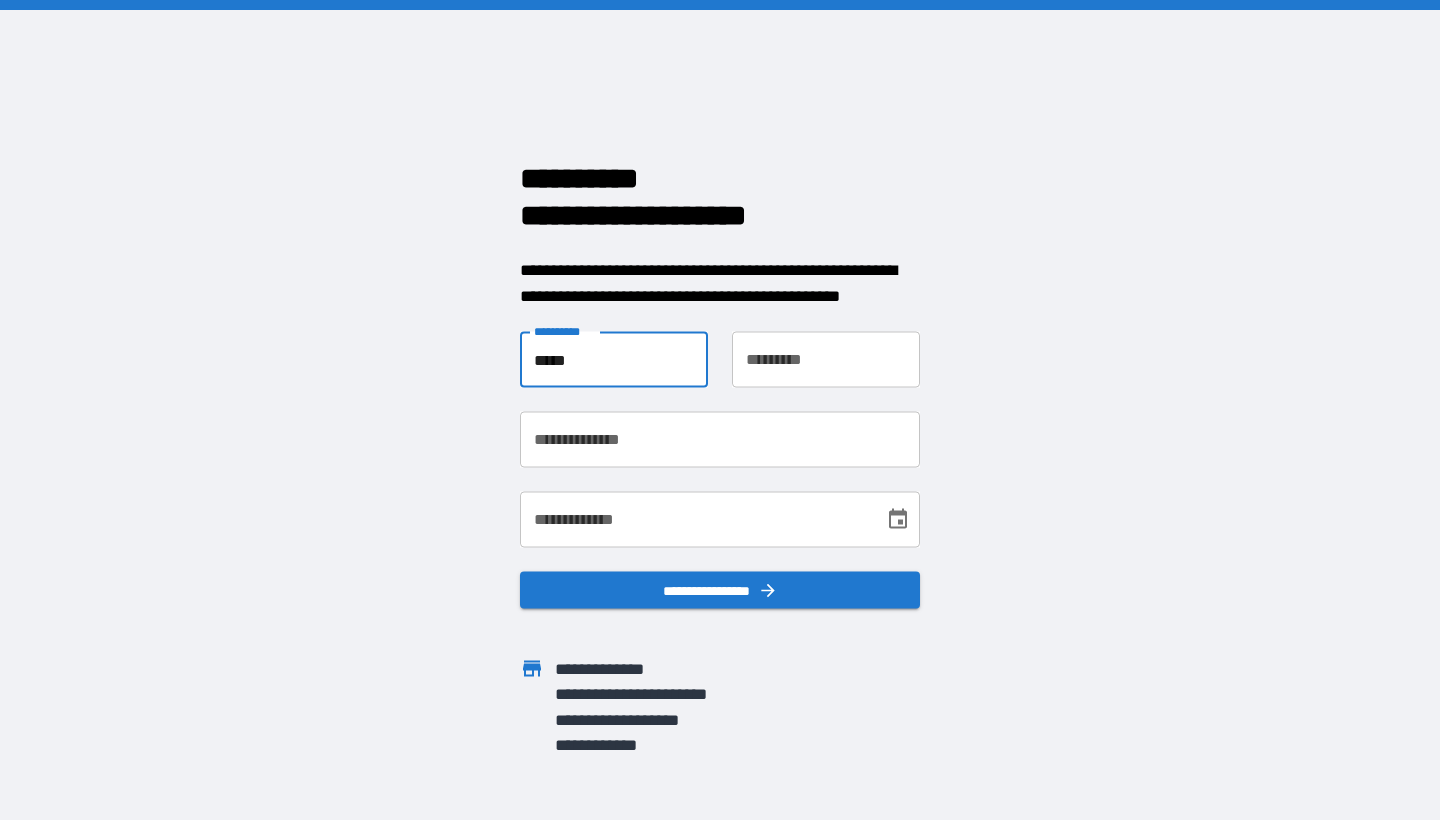 type on "*****" 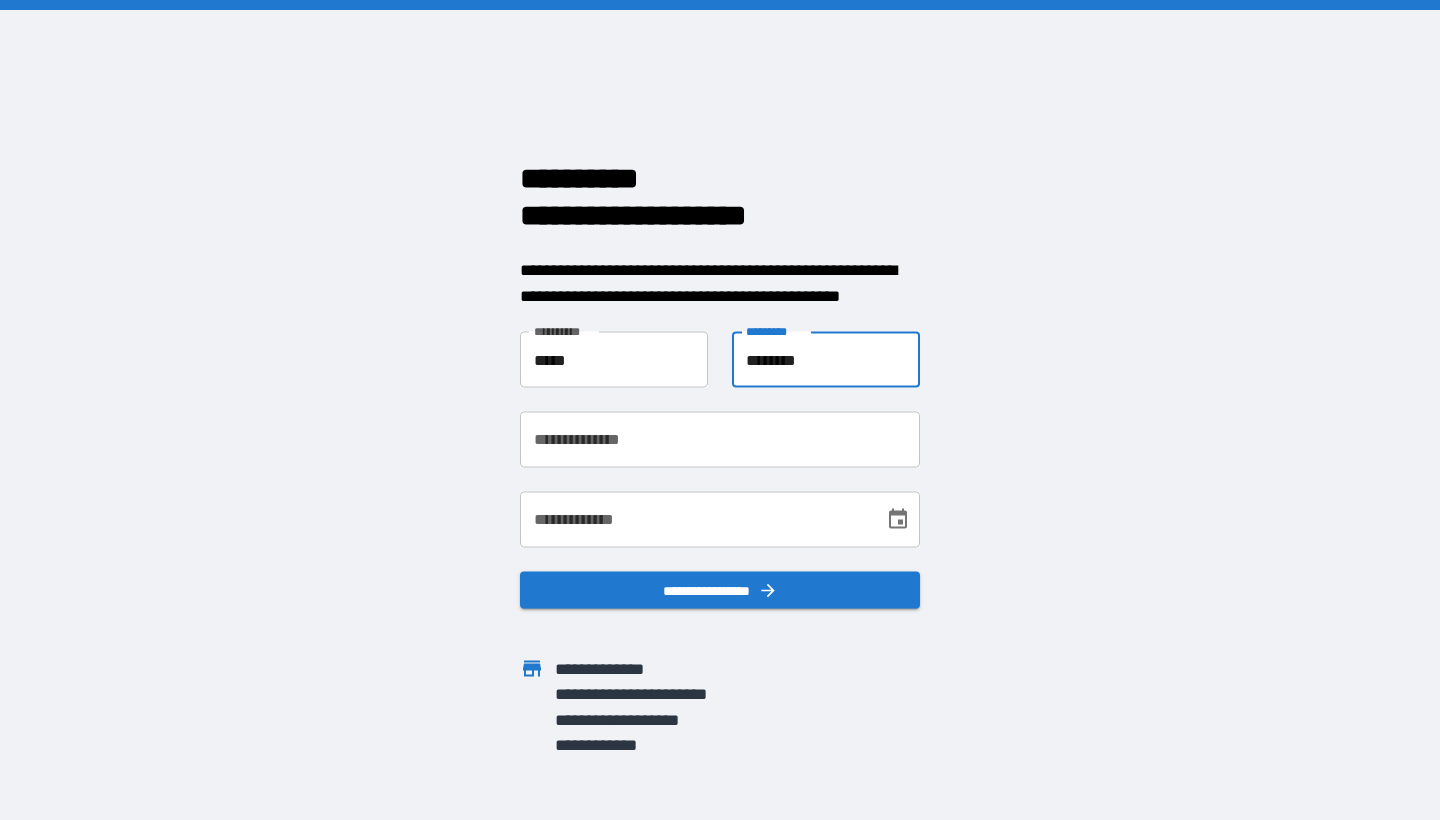 type on "********" 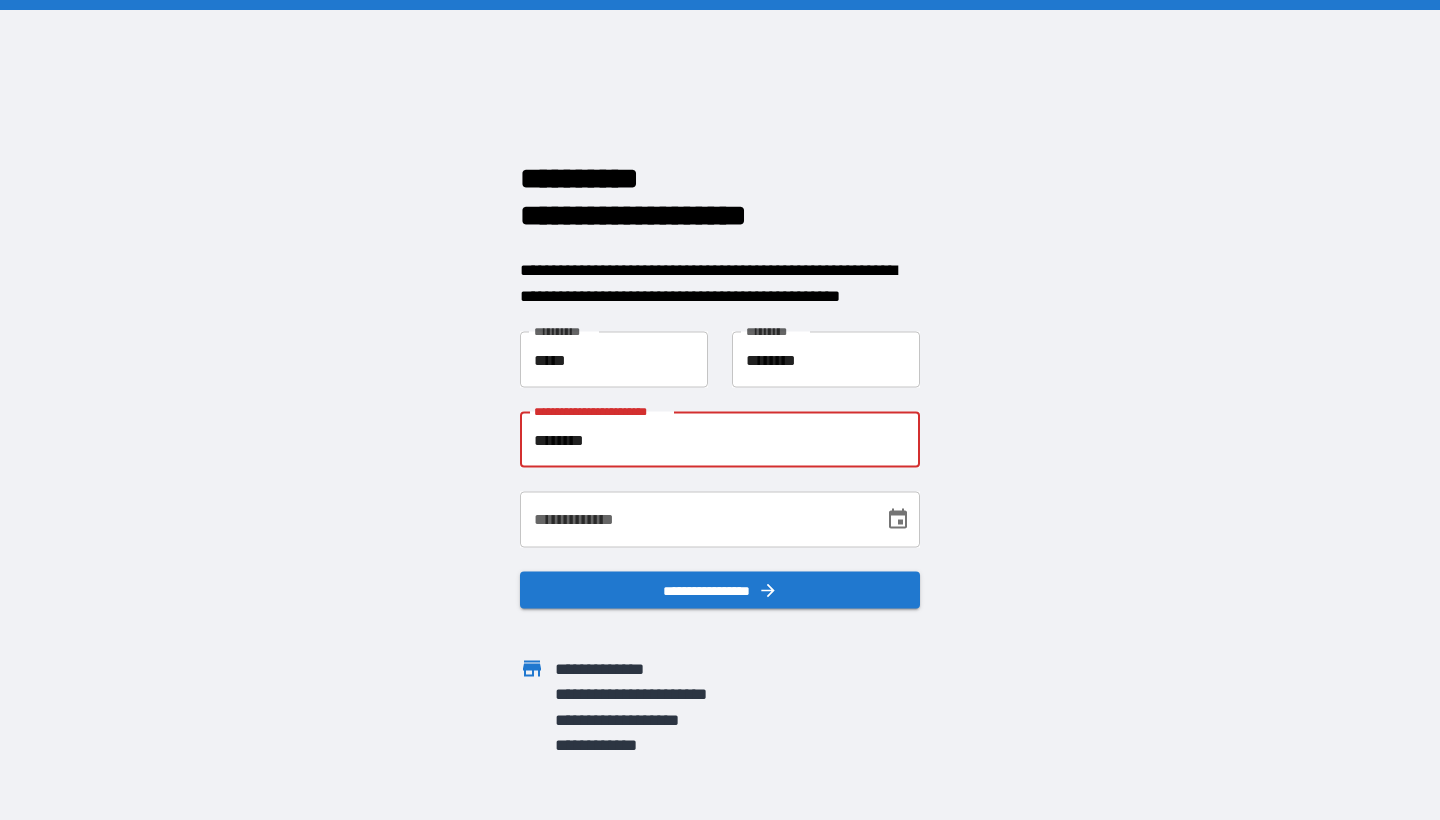 type on "**********" 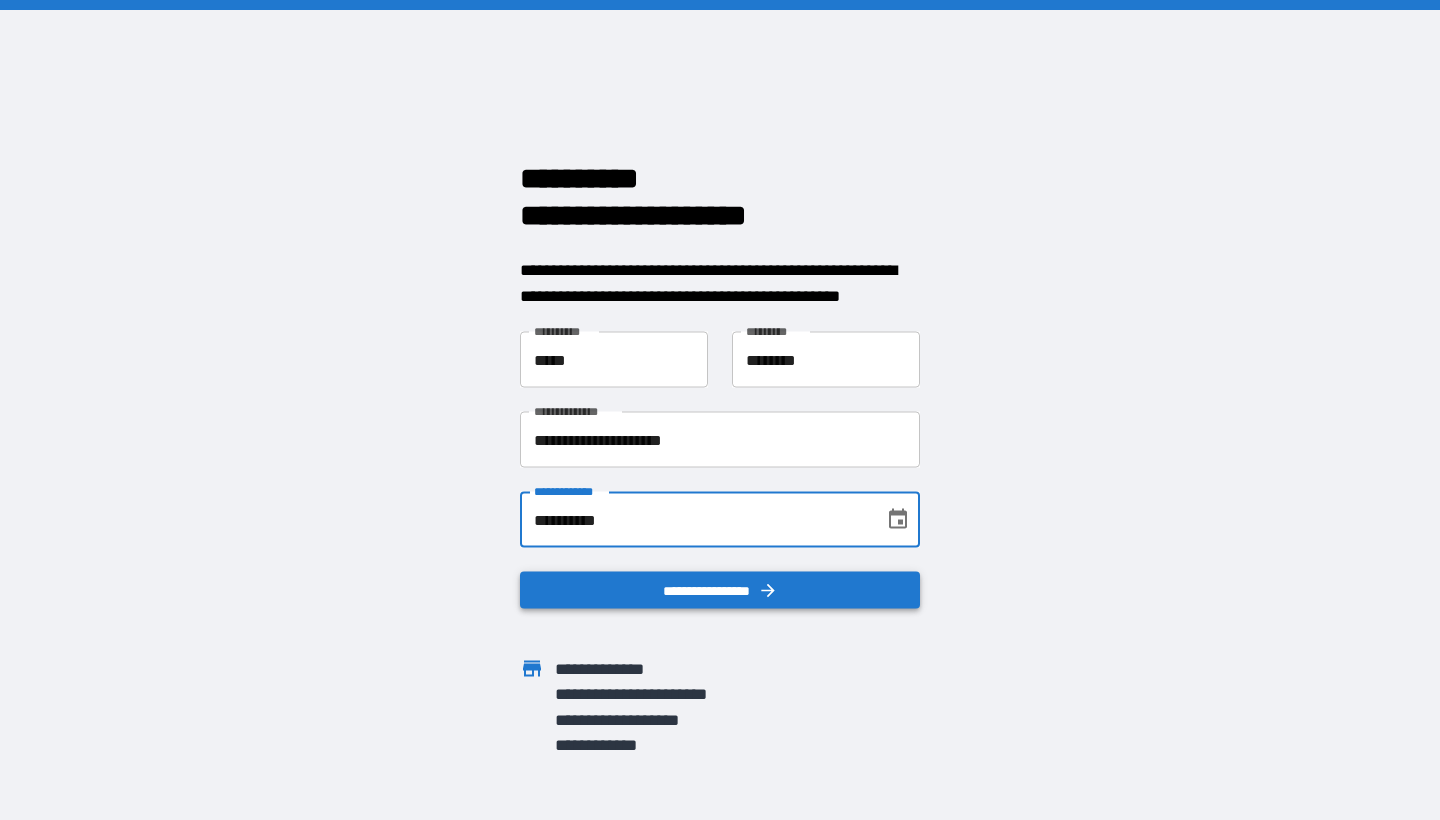 type on "**********" 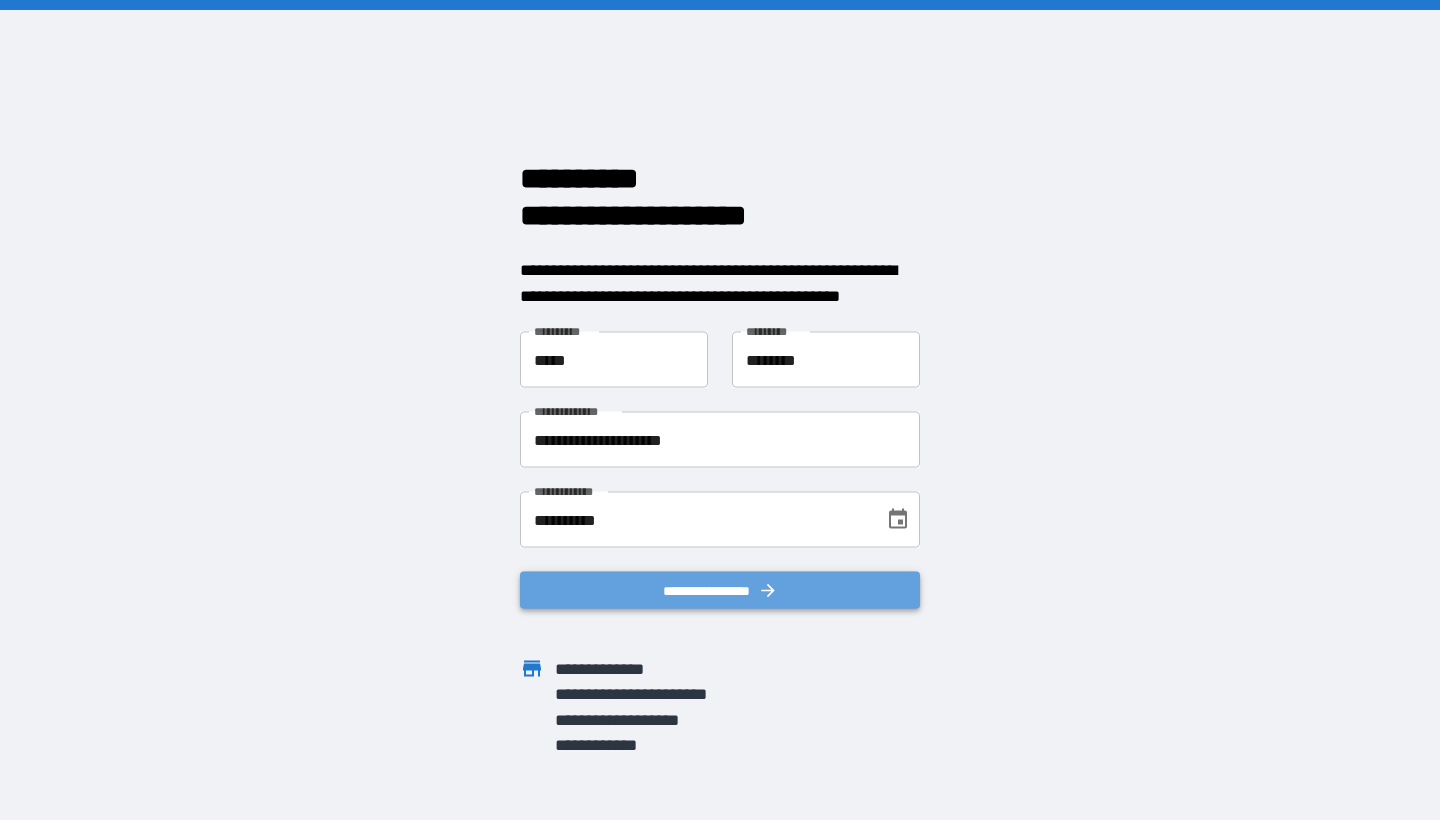 click on "**********" at bounding box center [720, 590] 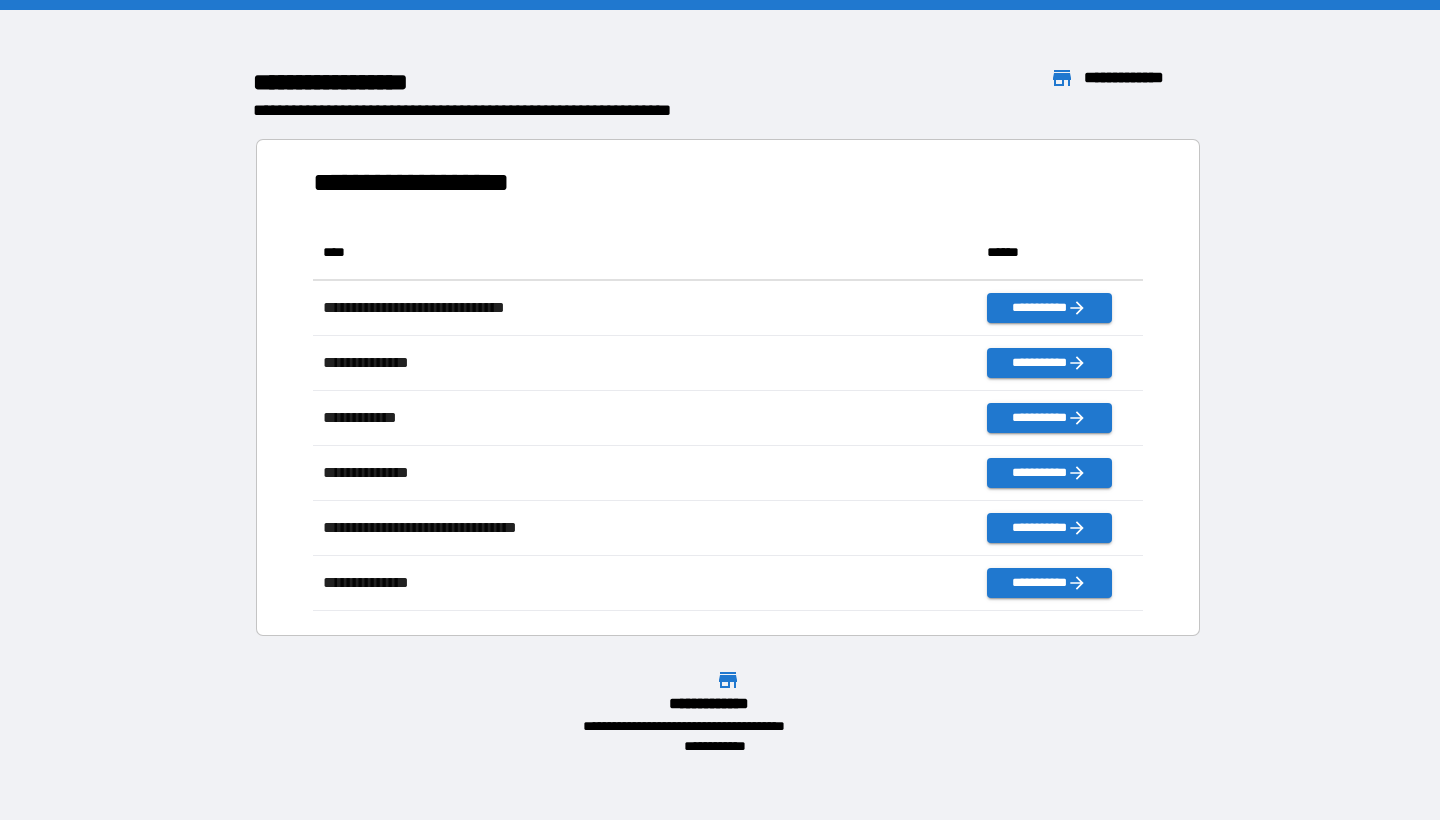 scroll, scrollTop: 386, scrollLeft: 830, axis: both 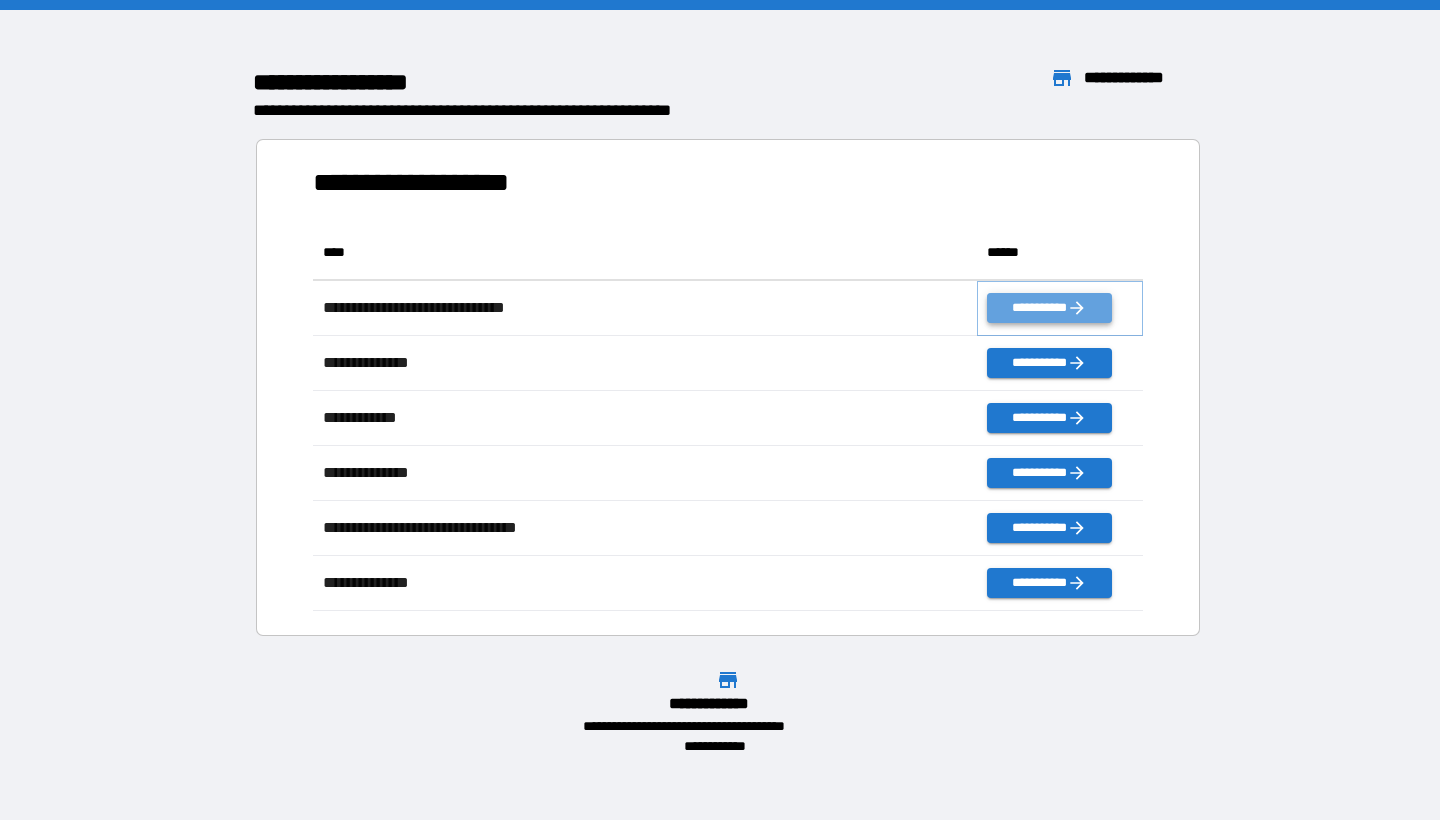 click on "**********" at bounding box center [1049, 308] 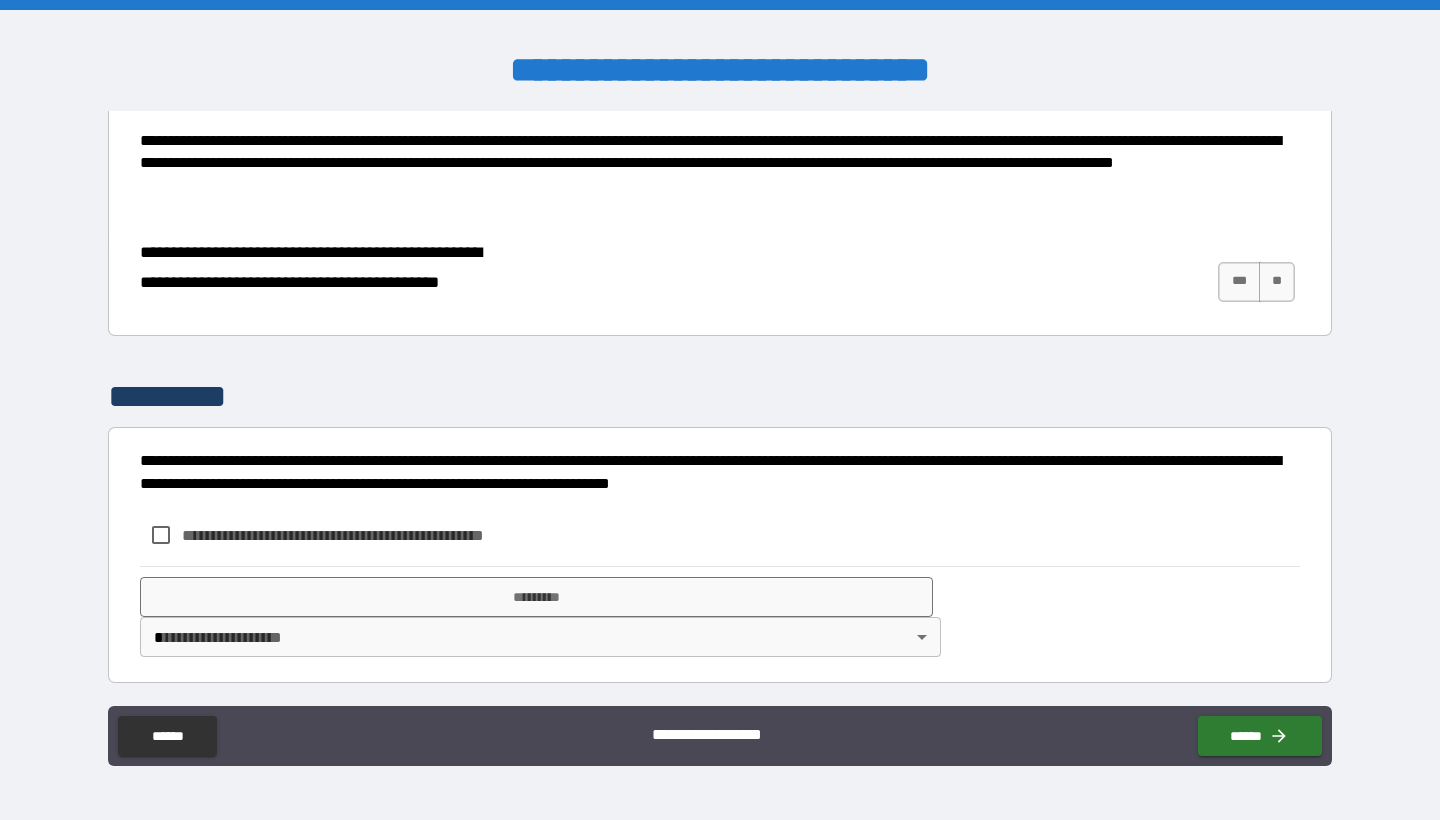 scroll, scrollTop: 968, scrollLeft: 0, axis: vertical 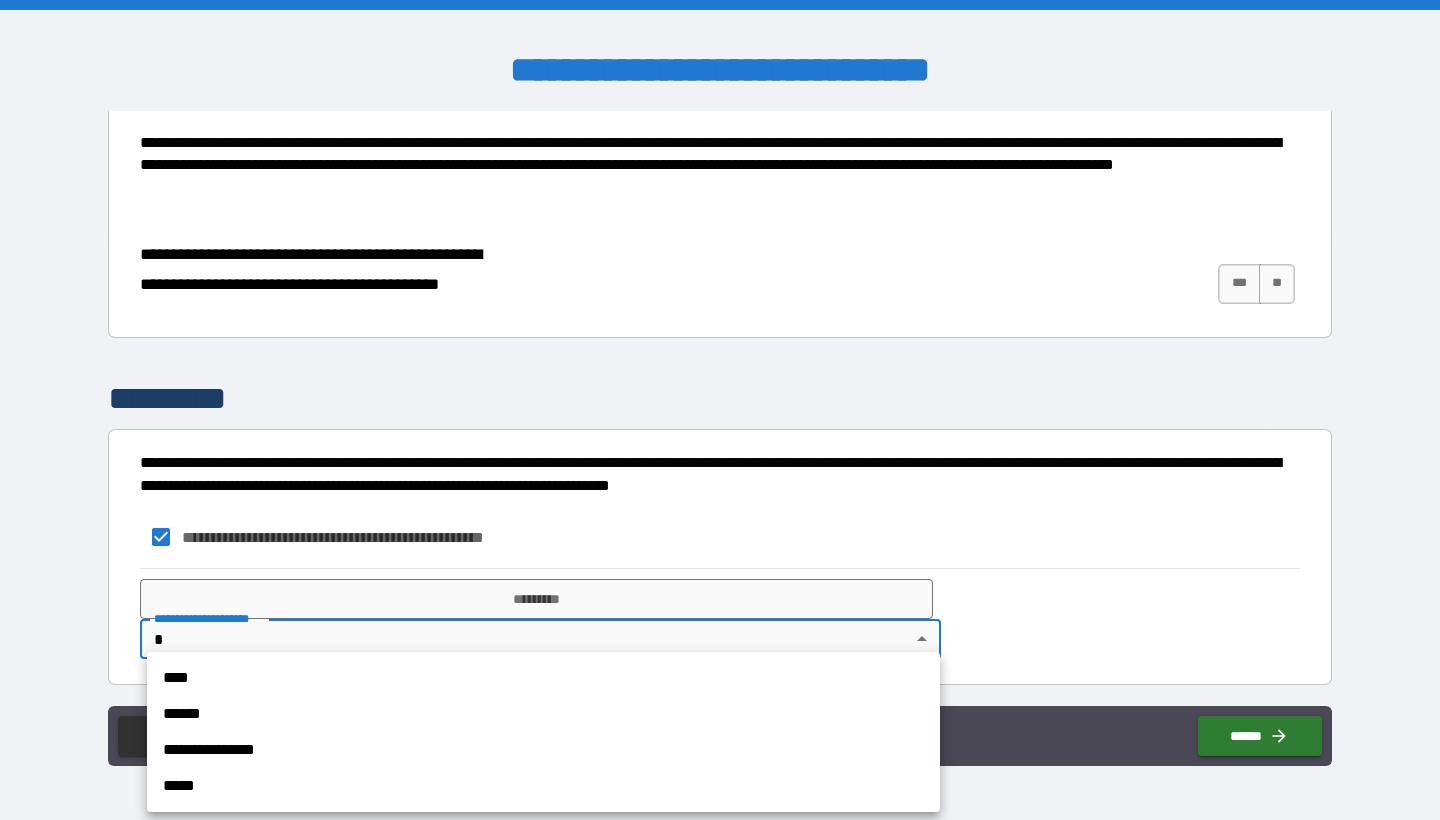 click on "**********" at bounding box center [720, 410] 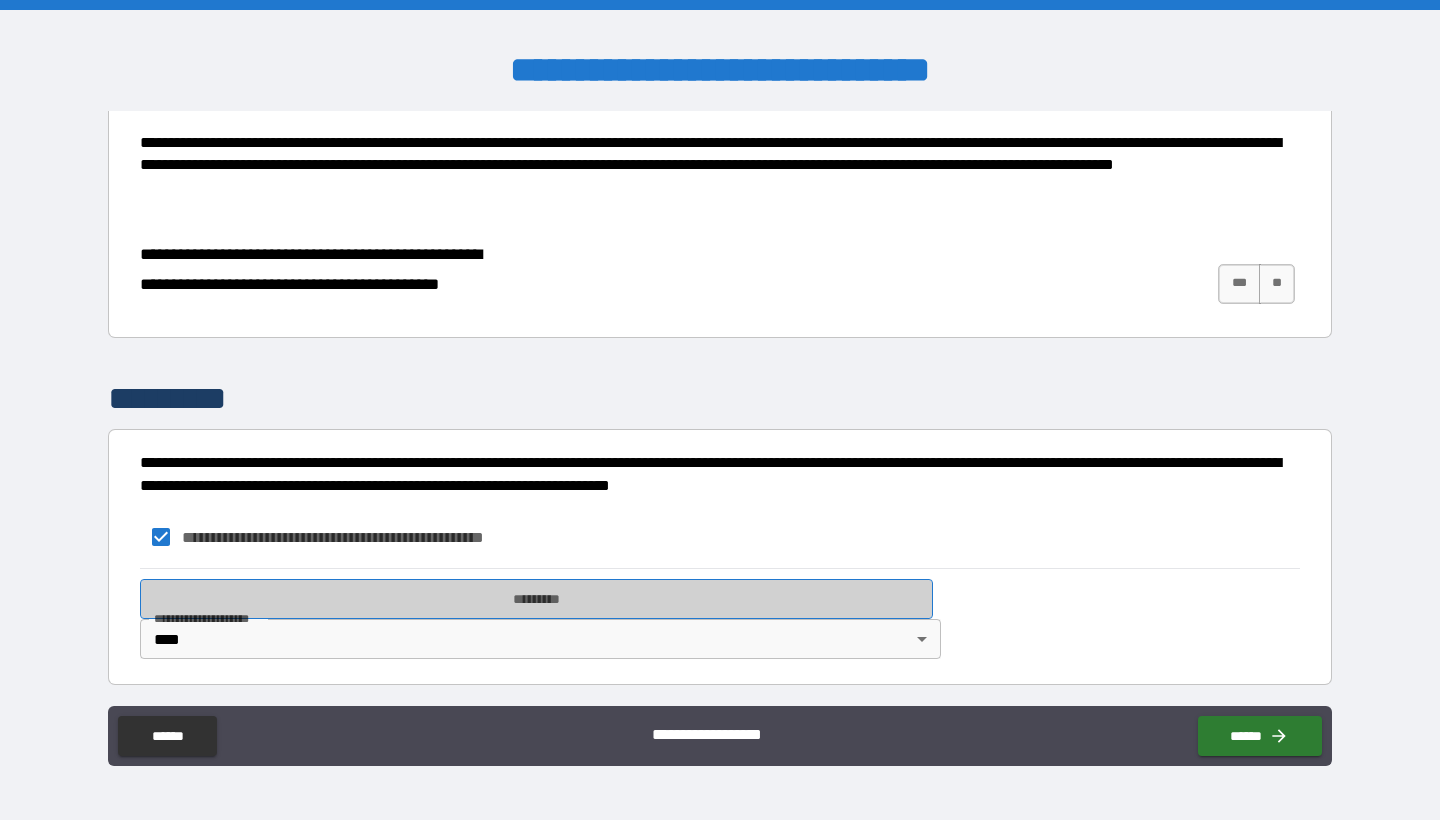 click on "*********" at bounding box center (536, 599) 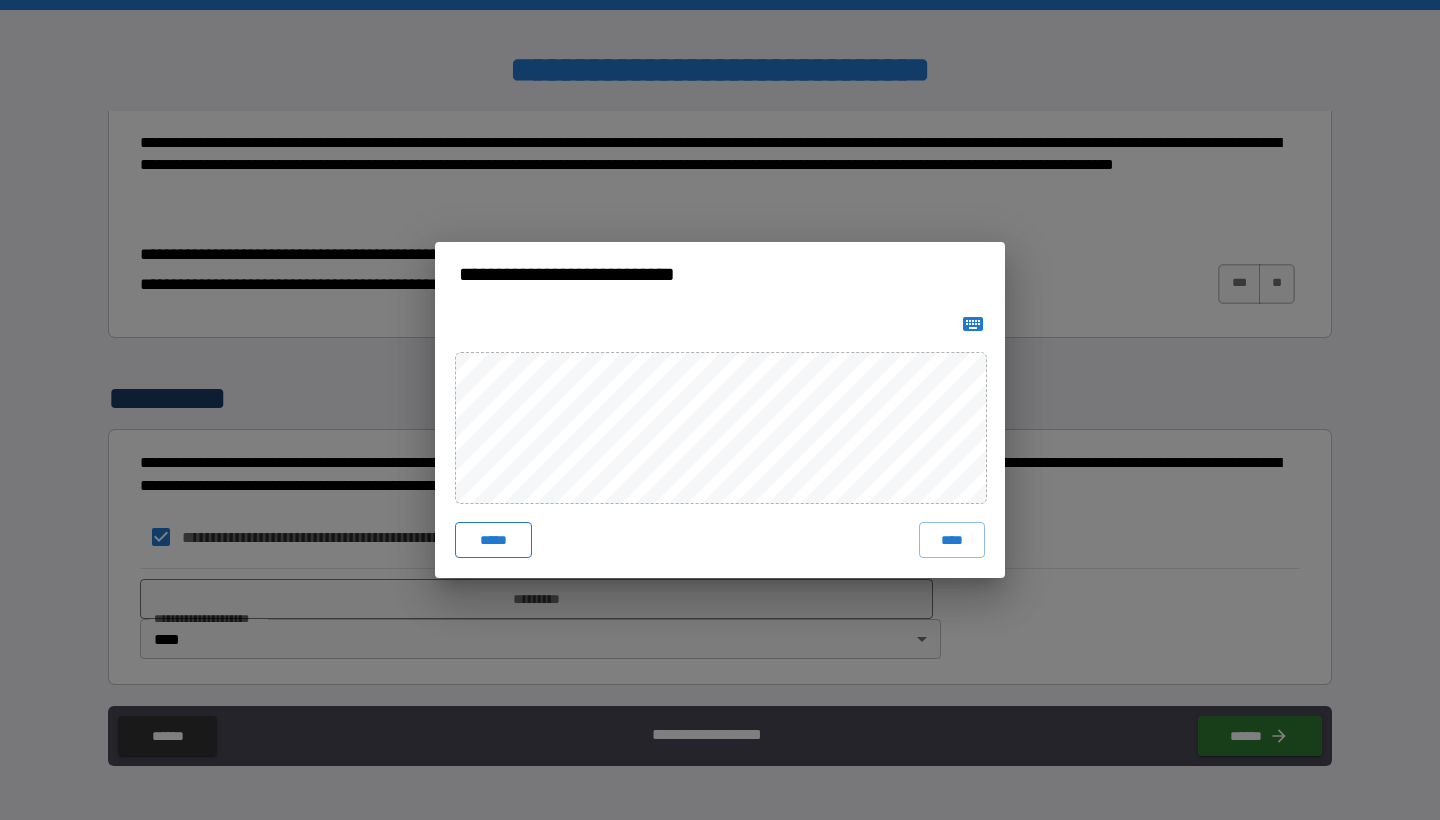 click on "*****" at bounding box center (493, 540) 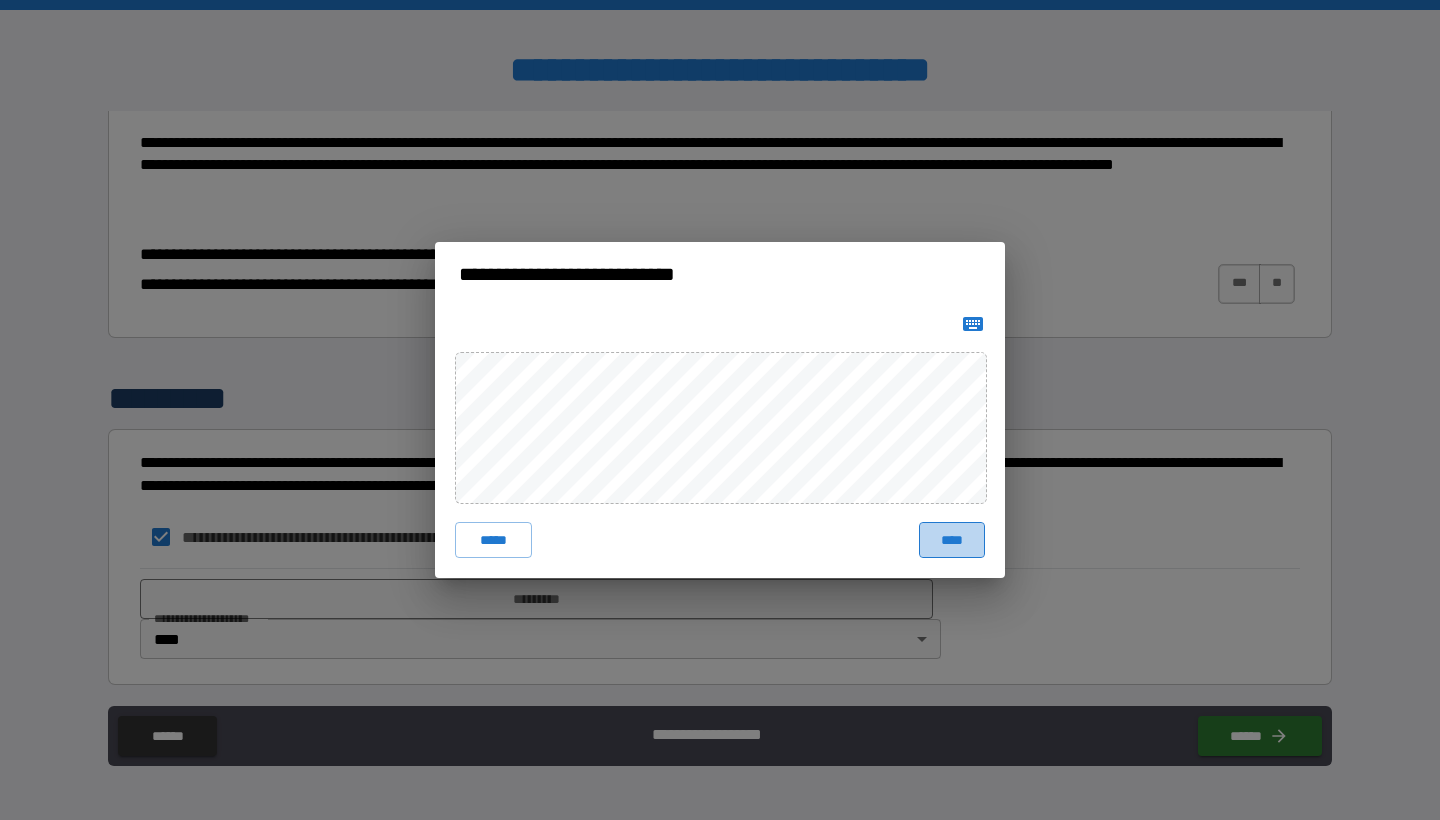 click on "****" at bounding box center [952, 540] 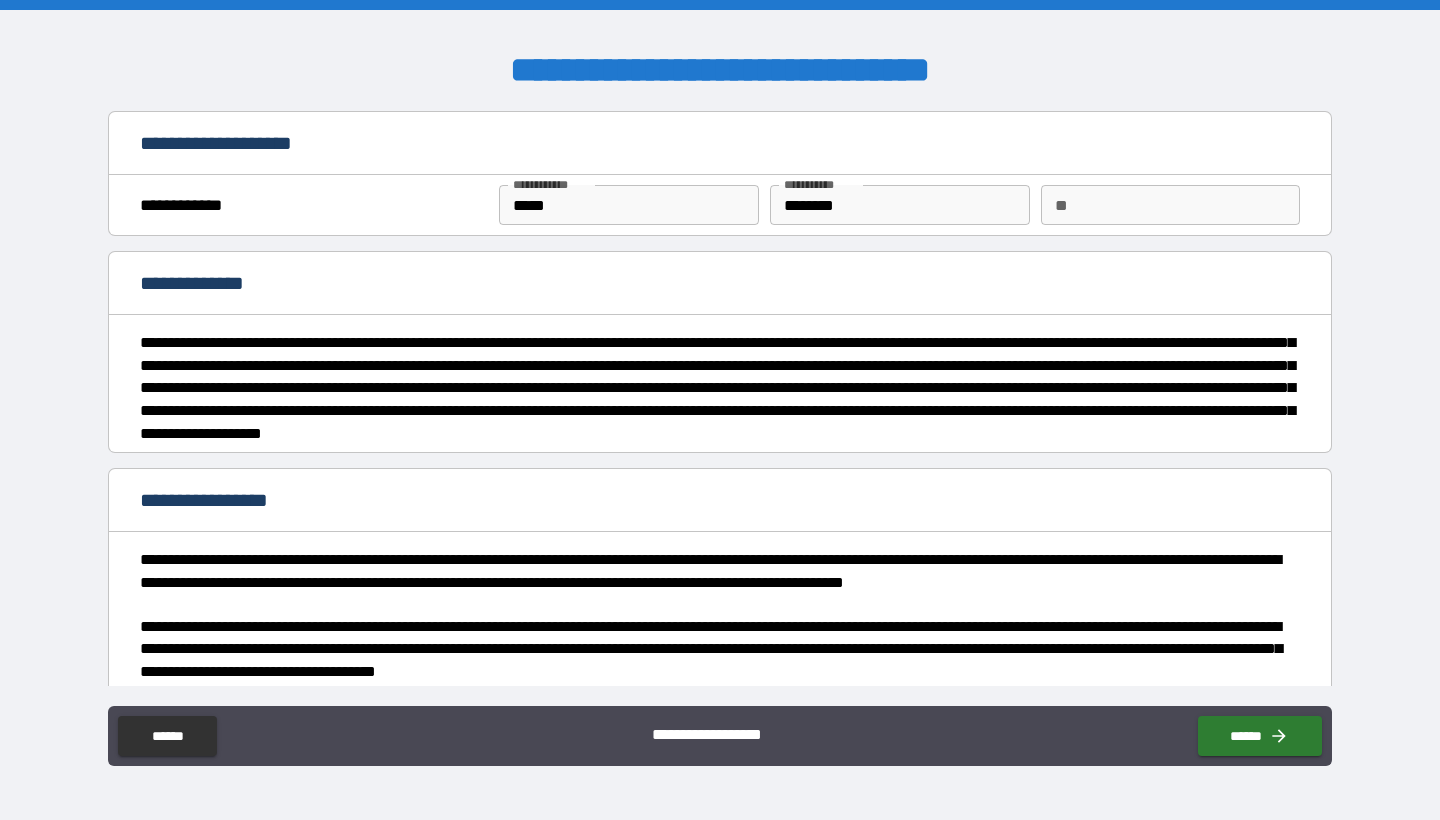 scroll, scrollTop: 0, scrollLeft: 0, axis: both 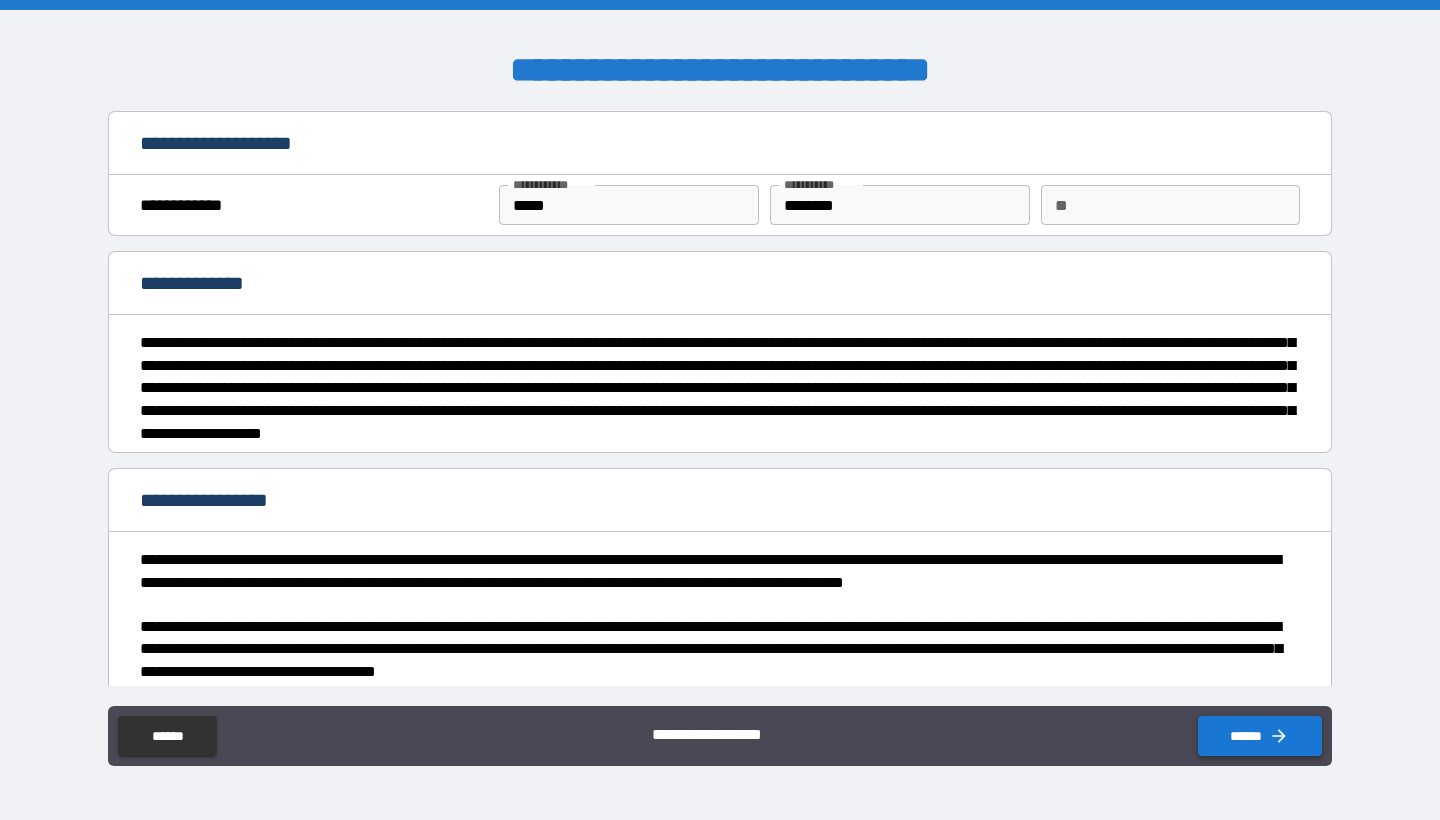 click on "******" at bounding box center [1260, 736] 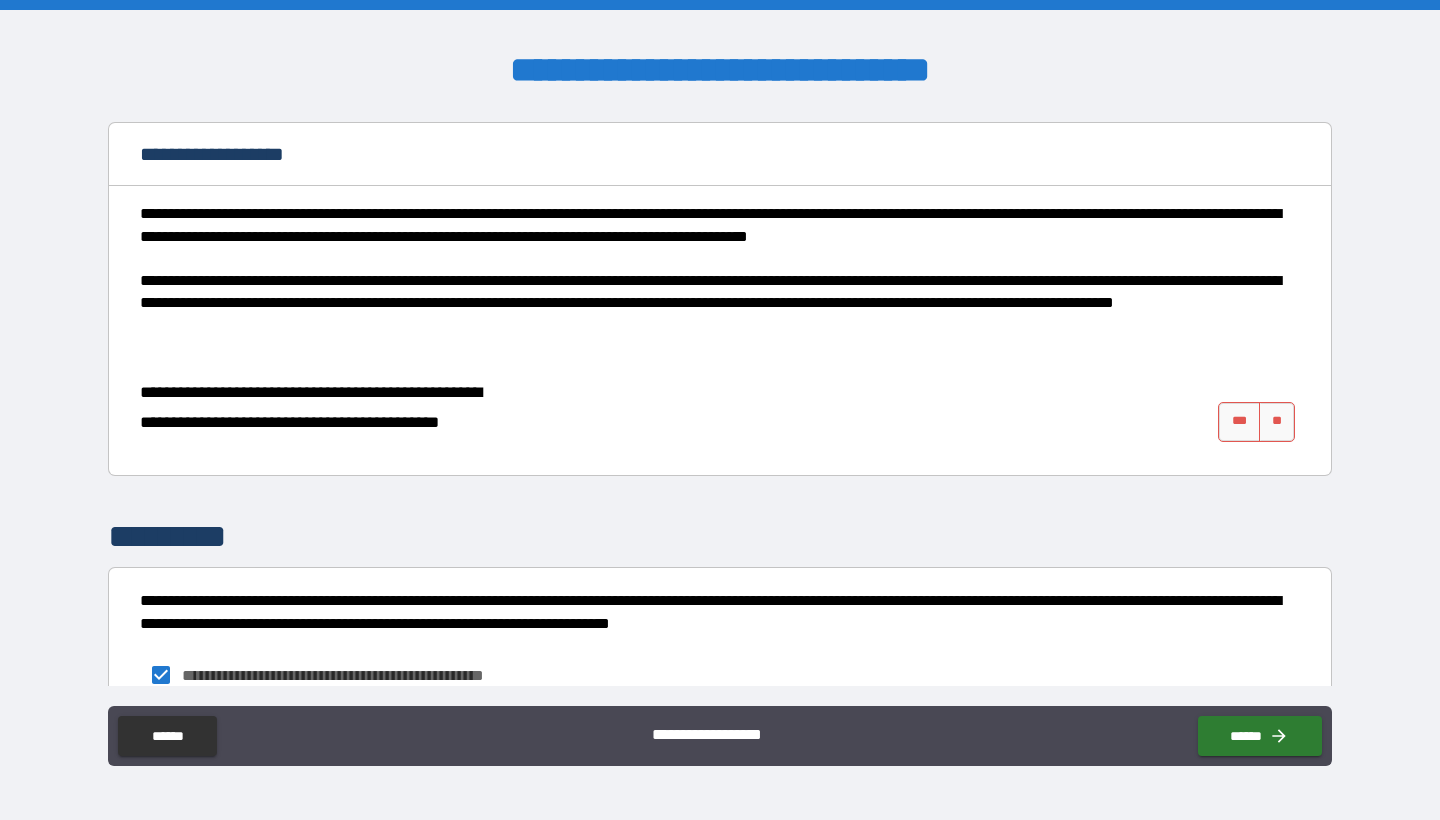 scroll, scrollTop: 826, scrollLeft: 0, axis: vertical 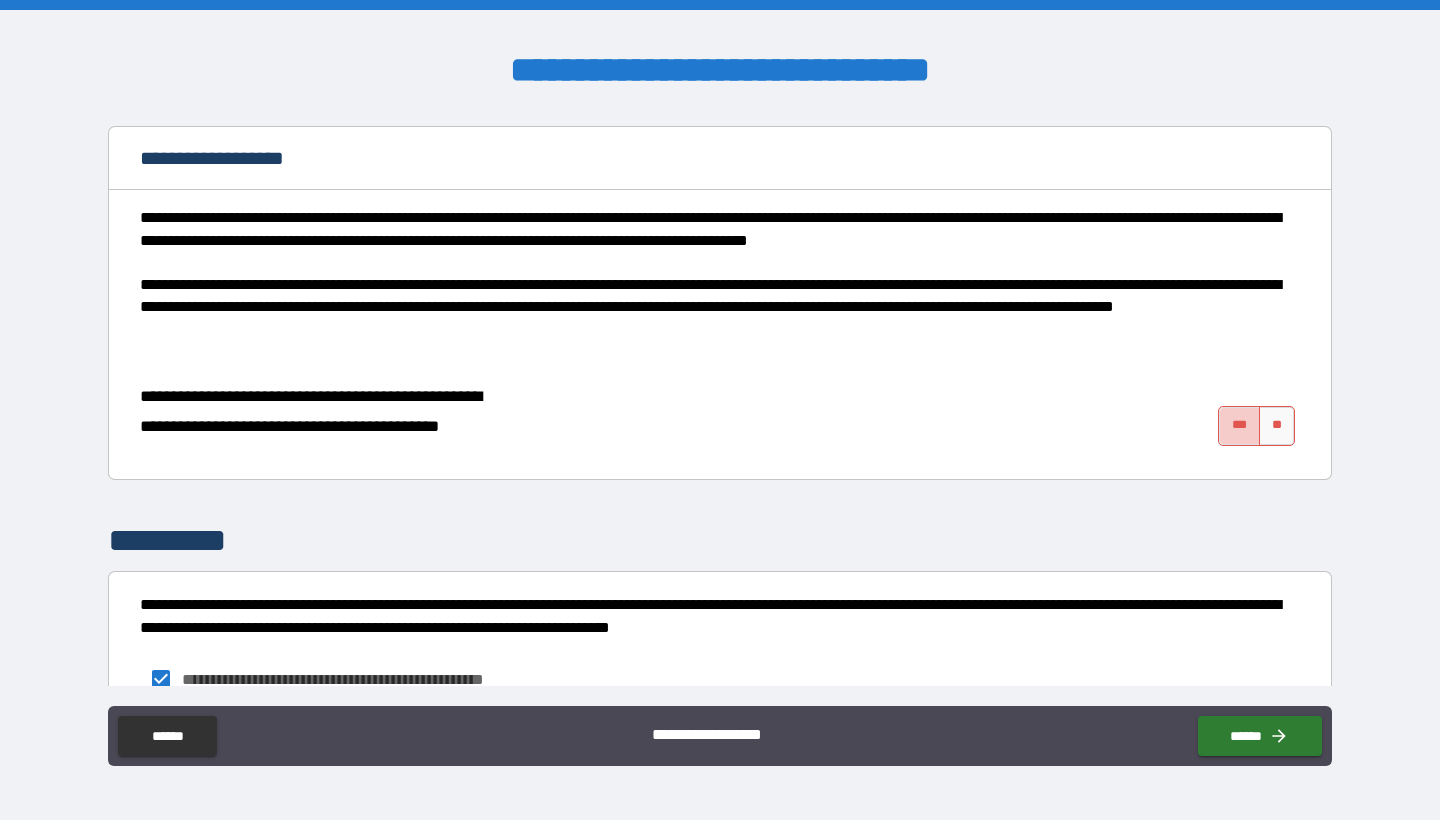 click on "***" at bounding box center (1239, 426) 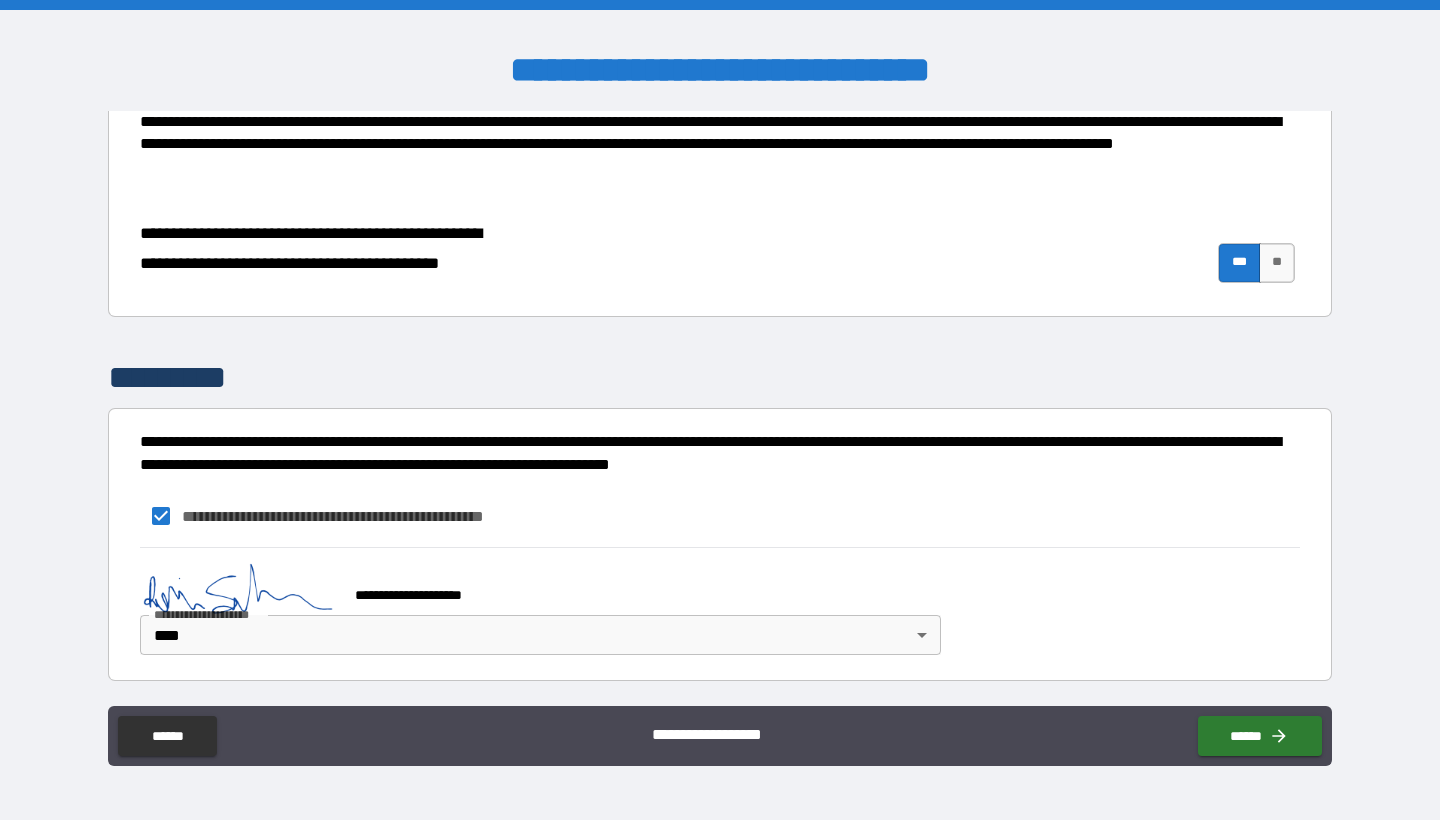 scroll, scrollTop: 985, scrollLeft: 0, axis: vertical 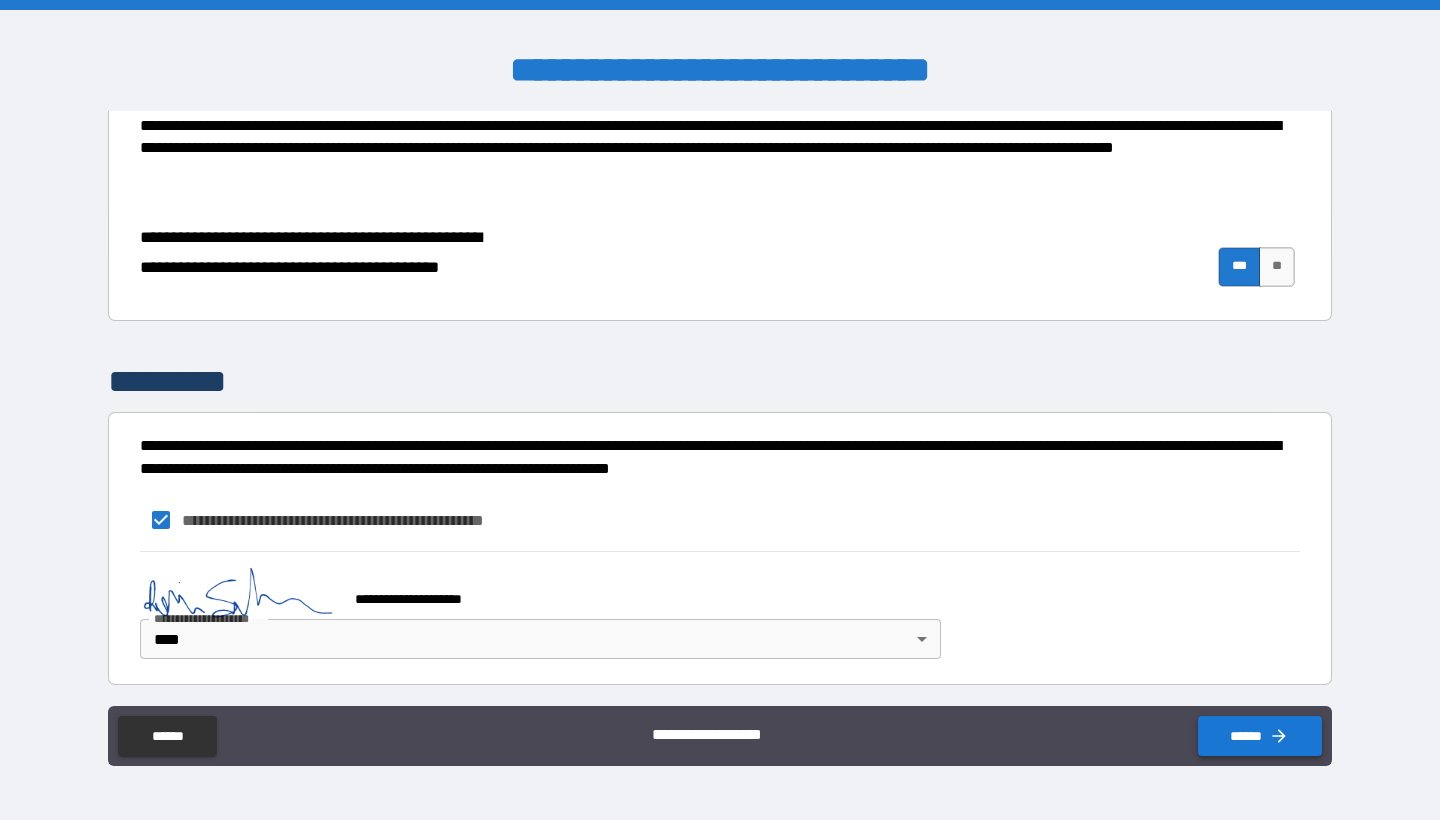 click 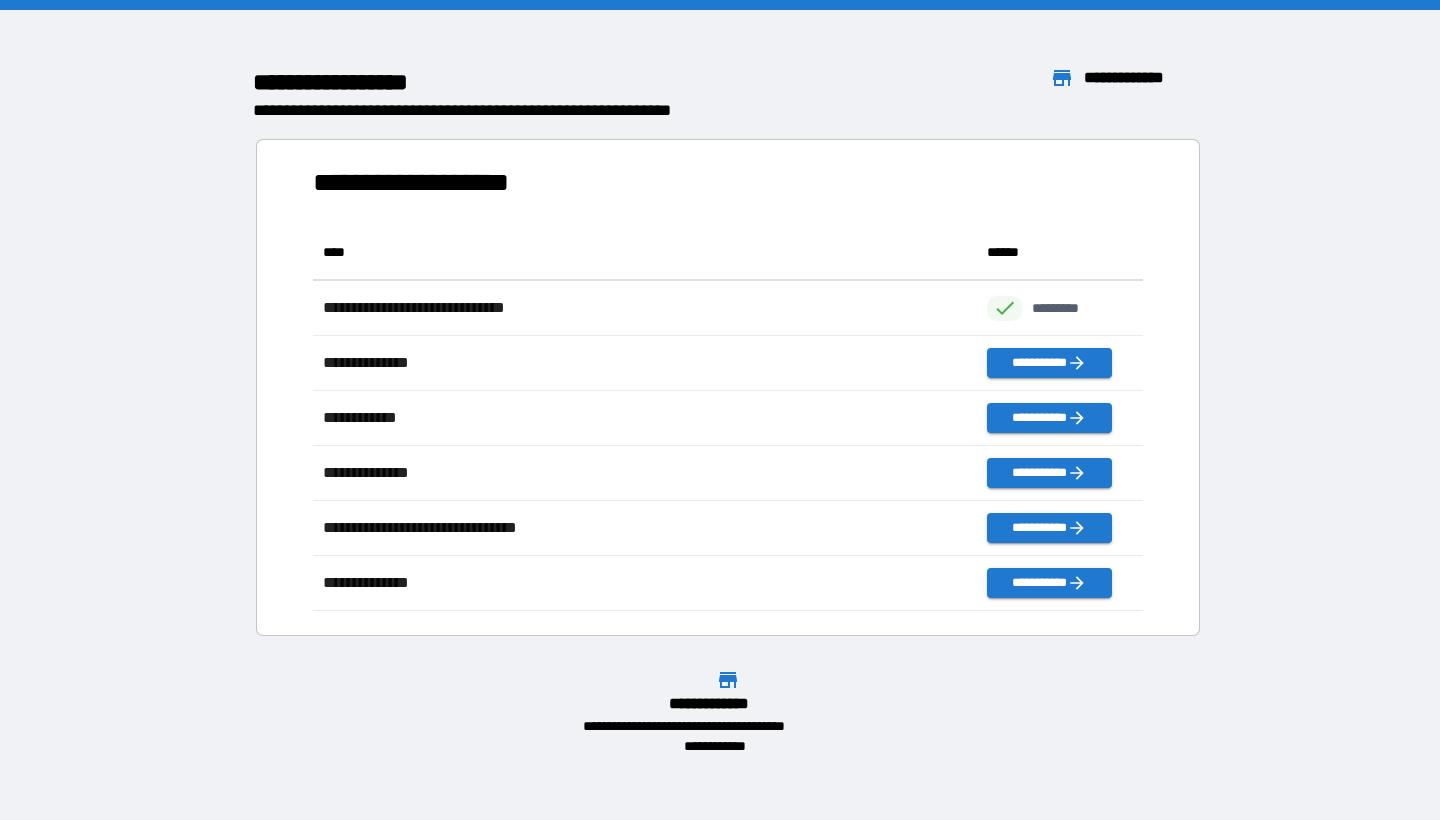 scroll, scrollTop: 386, scrollLeft: 830, axis: both 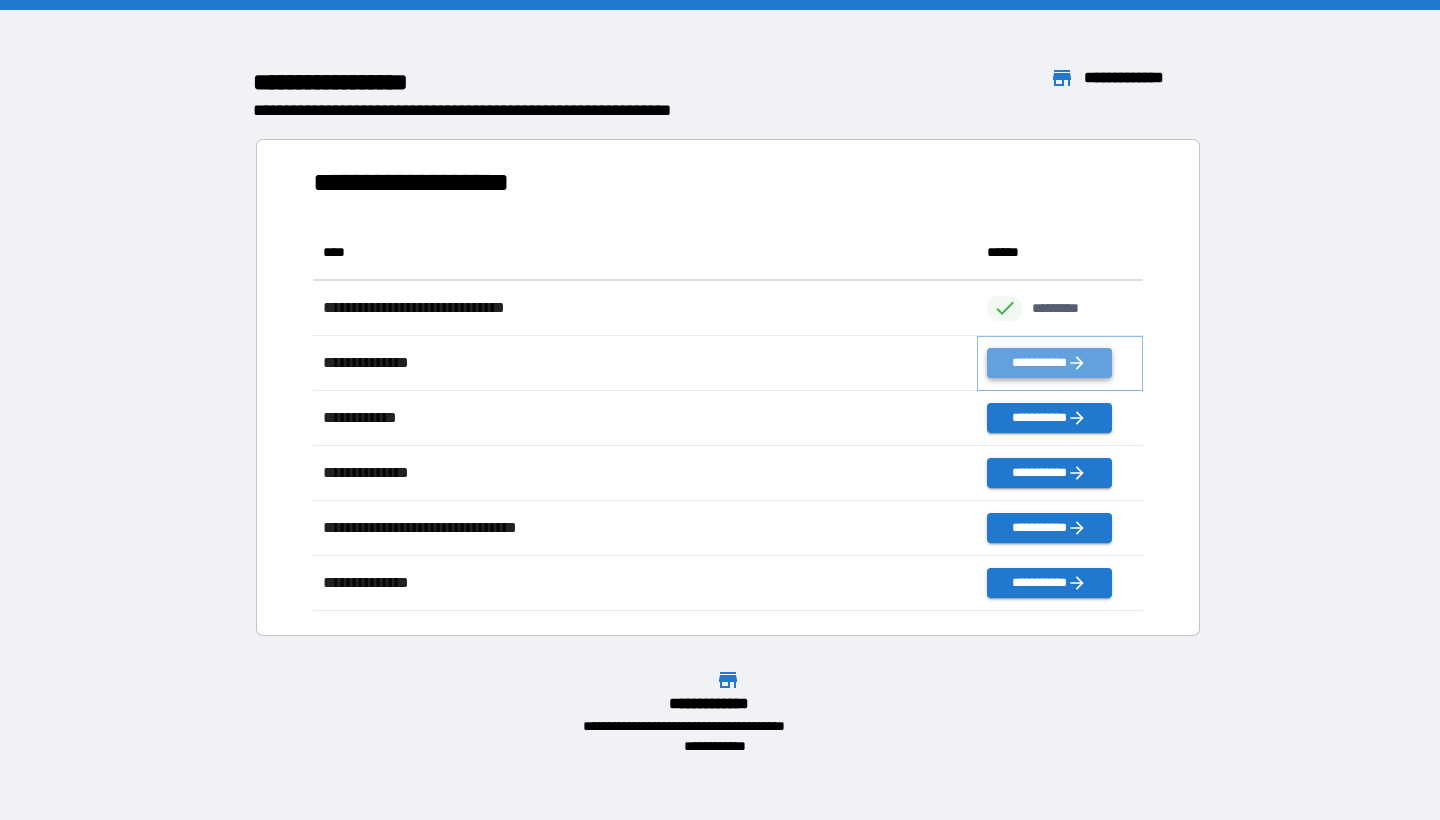 click on "**********" at bounding box center (1049, 363) 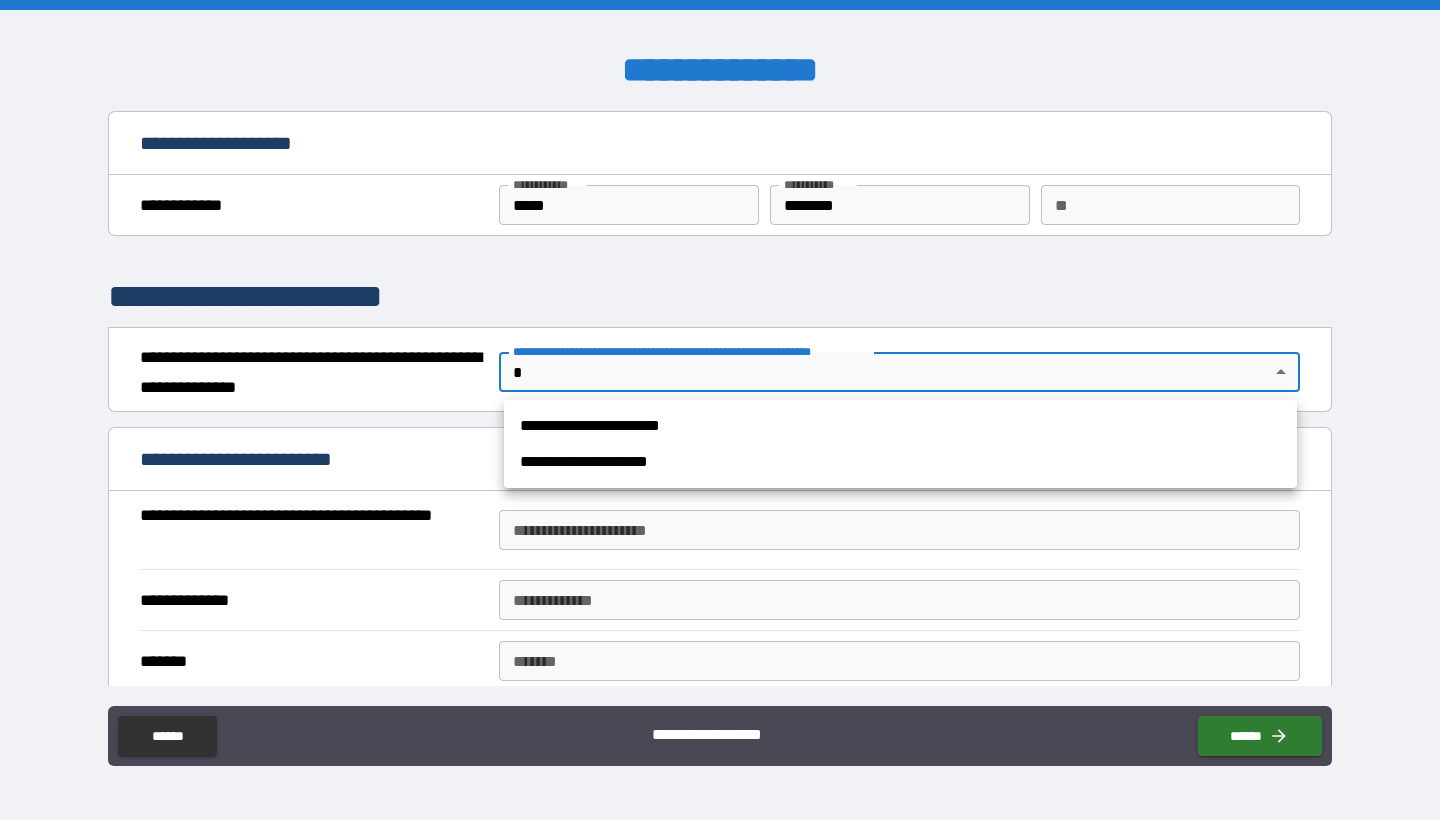 click on "**********" at bounding box center (720, 410) 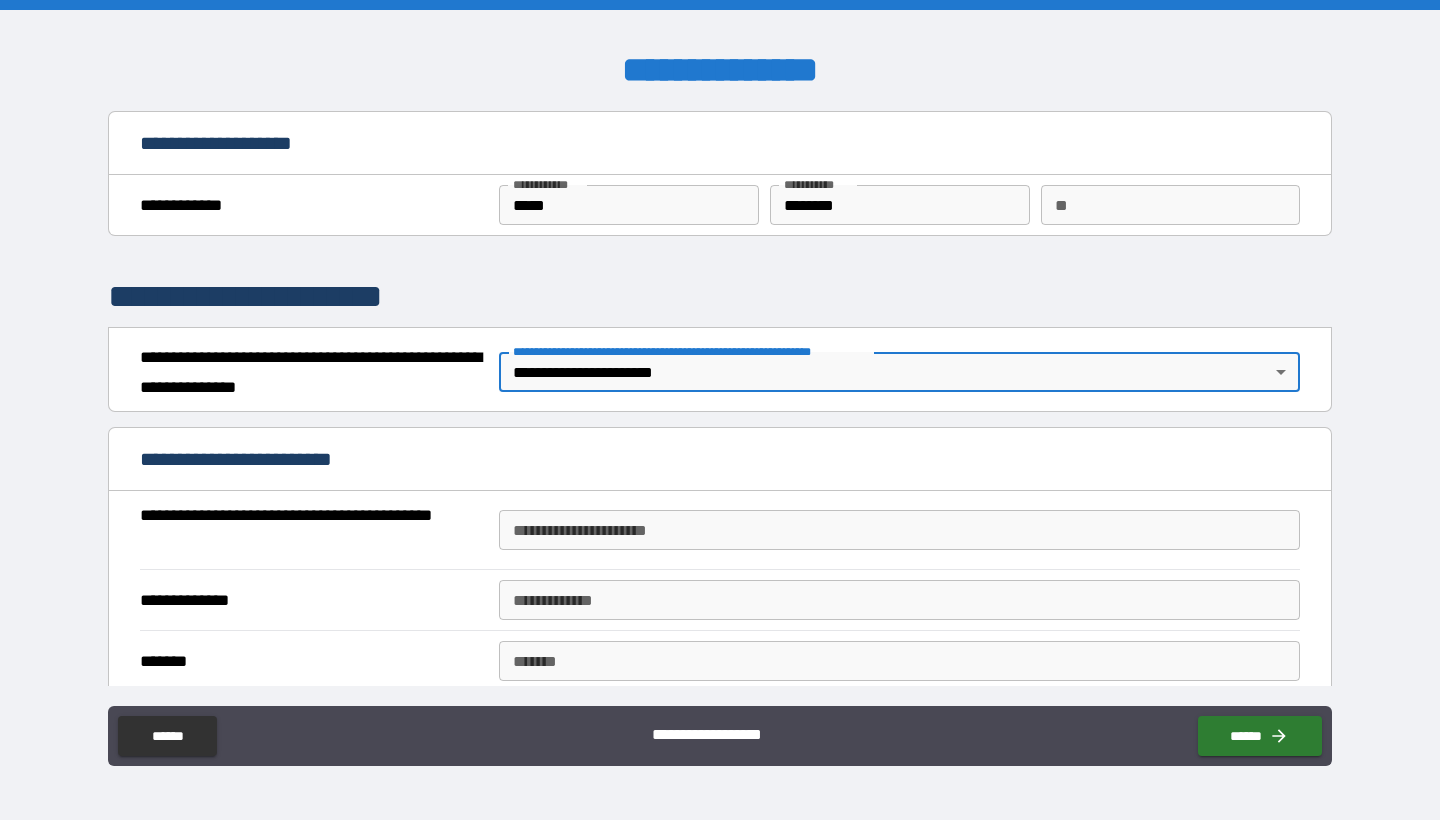 scroll, scrollTop: 162, scrollLeft: 0, axis: vertical 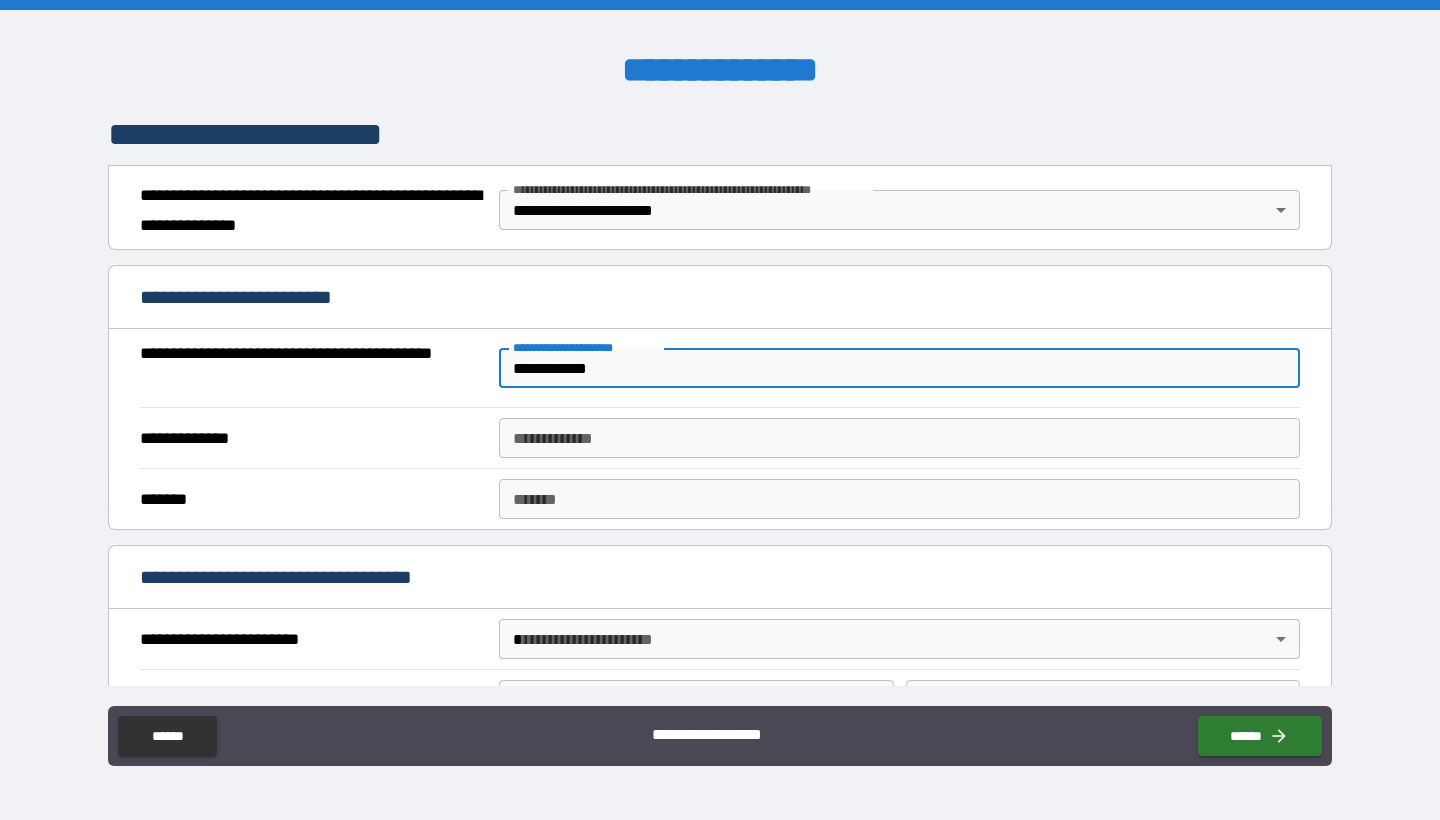 type on "**********" 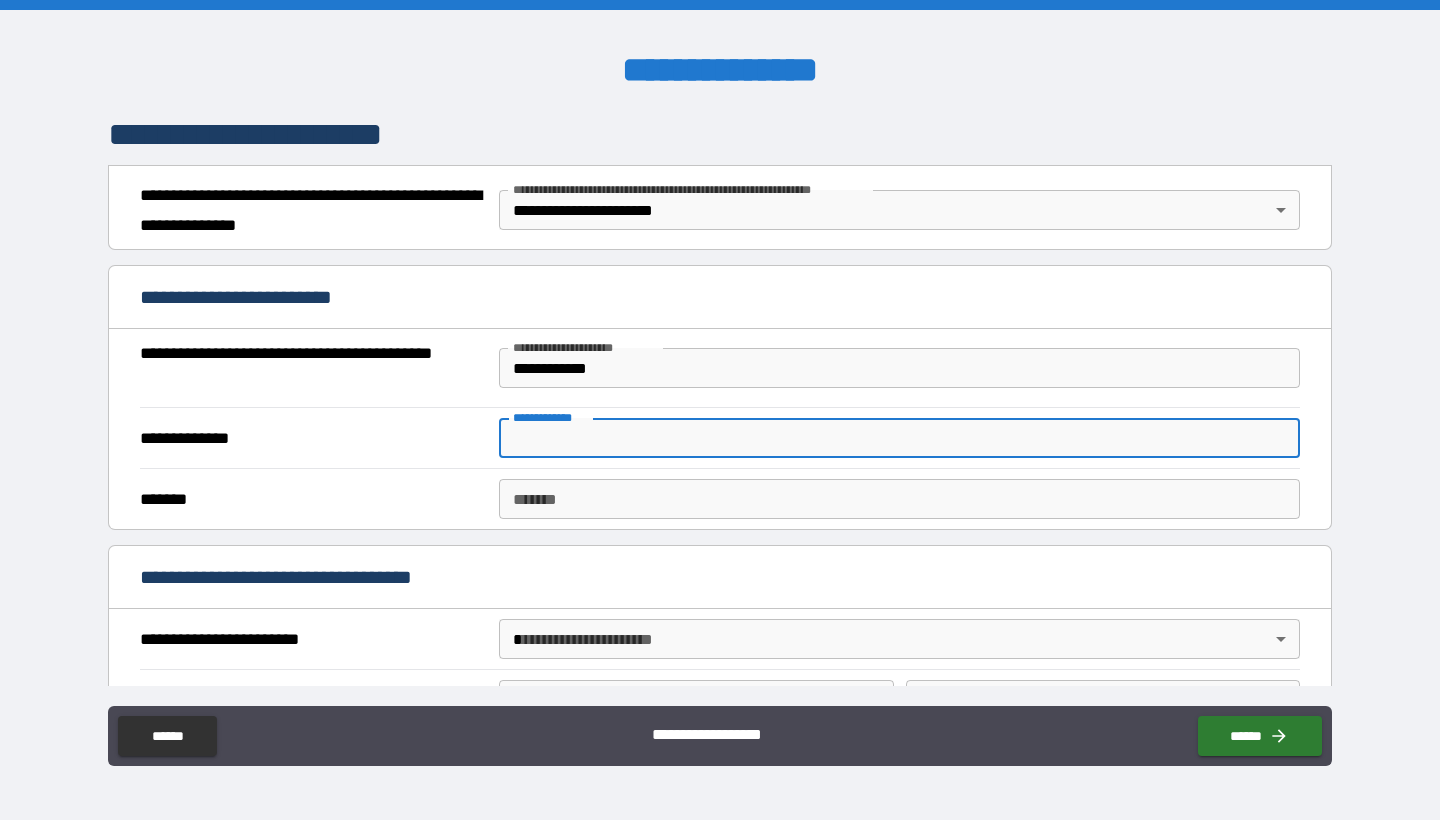 click on "**********" at bounding box center [899, 438] 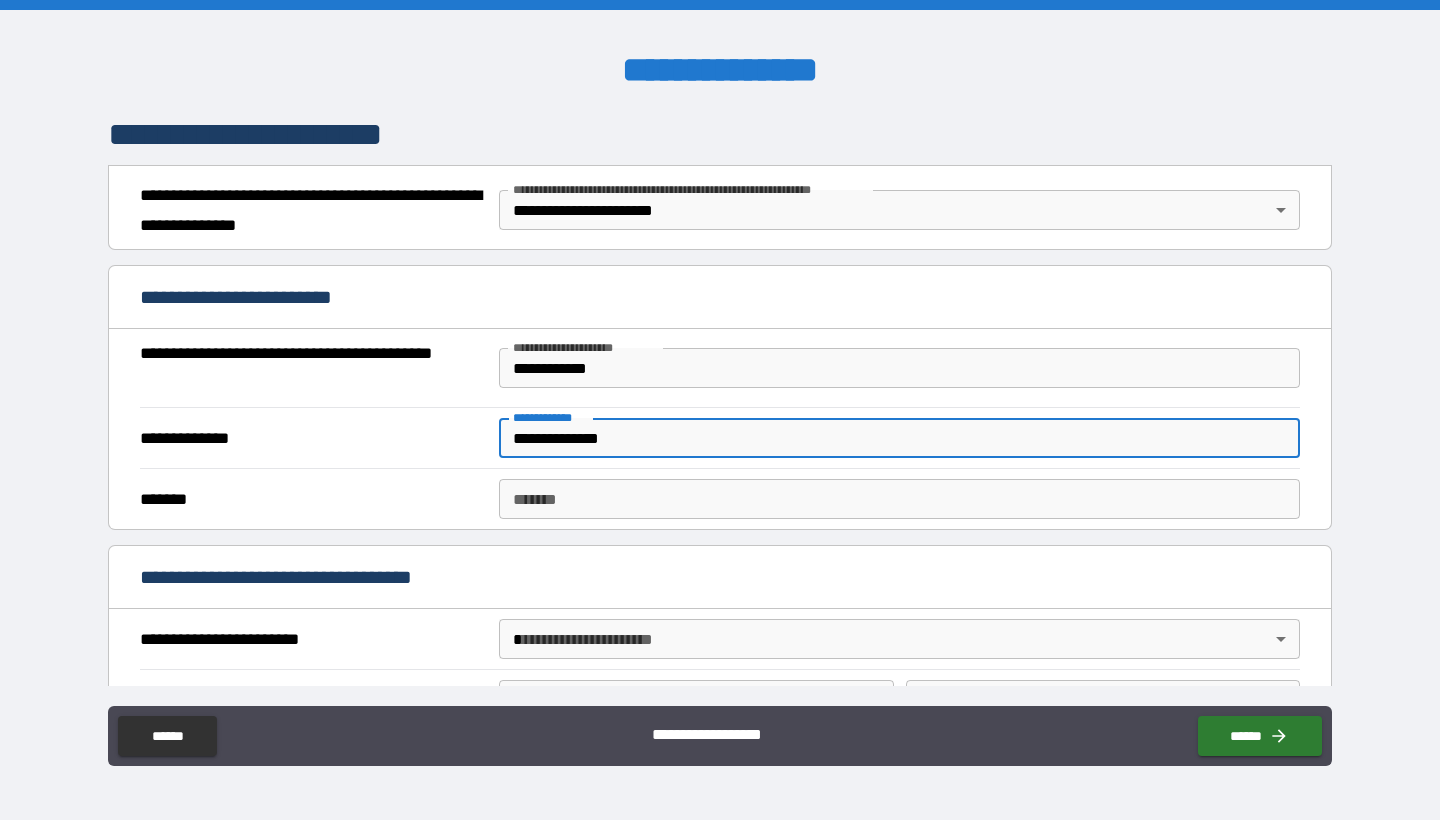 type on "**********" 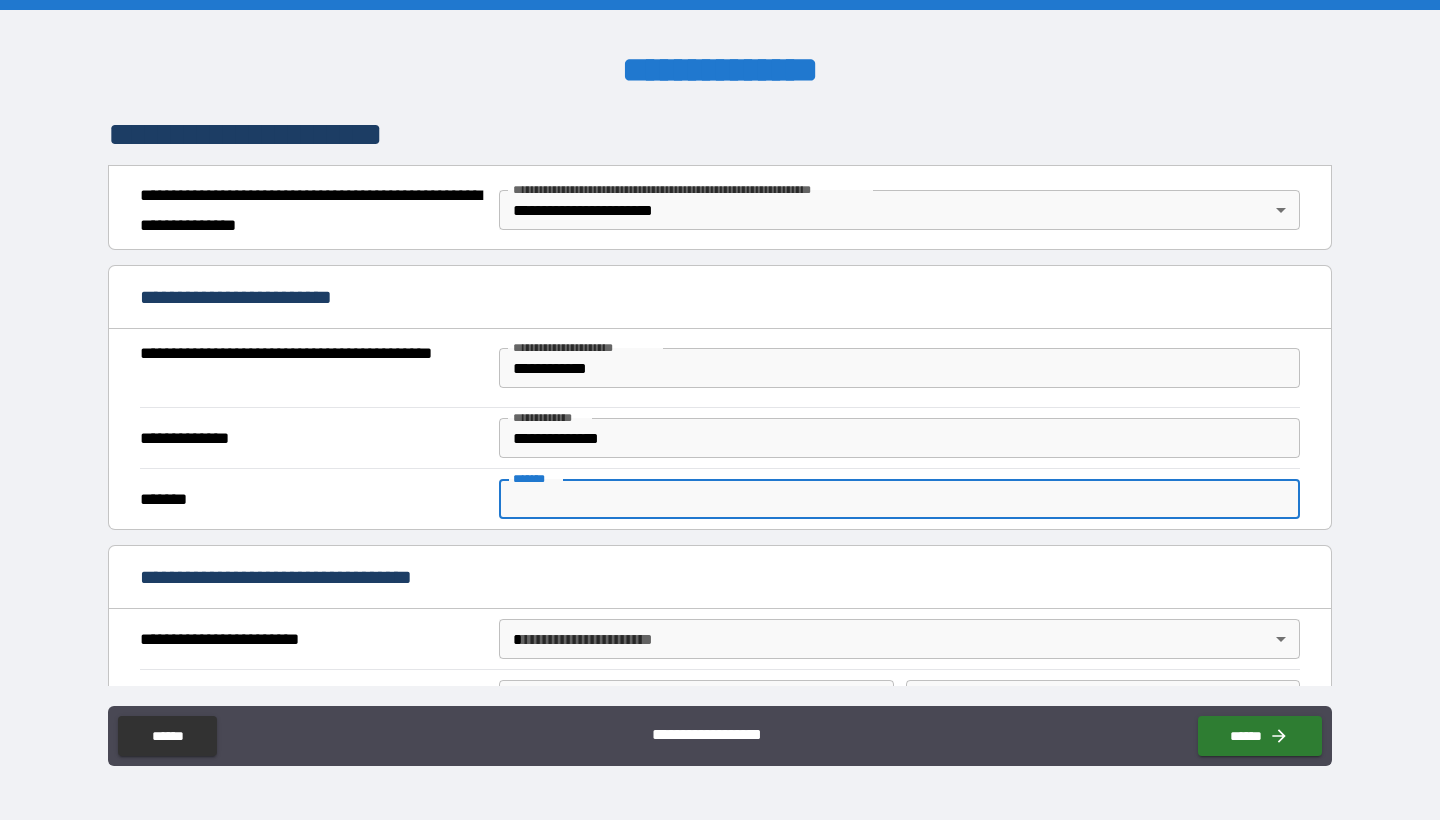 click on "*******" at bounding box center [899, 499] 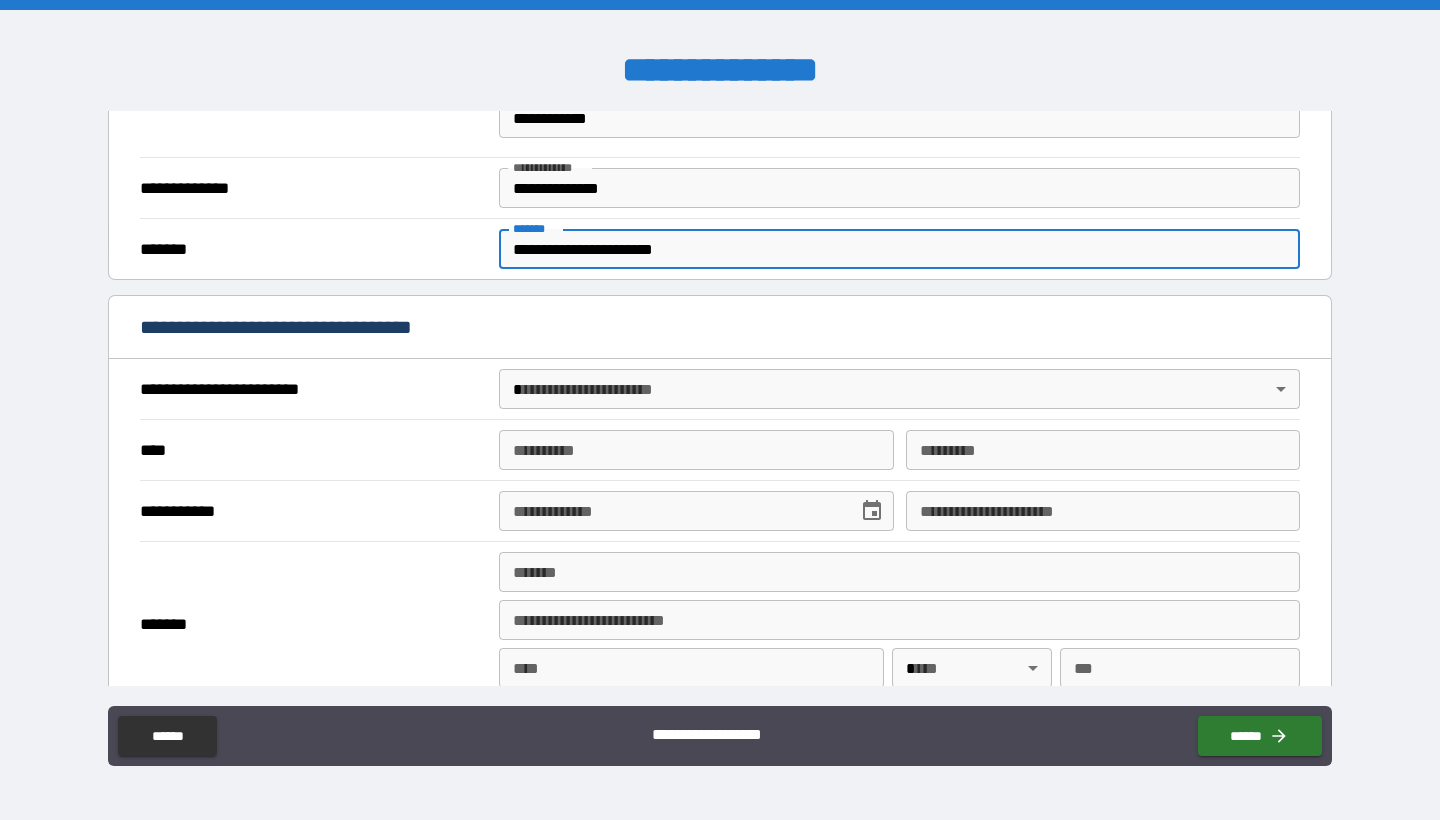 scroll, scrollTop: 419, scrollLeft: 0, axis: vertical 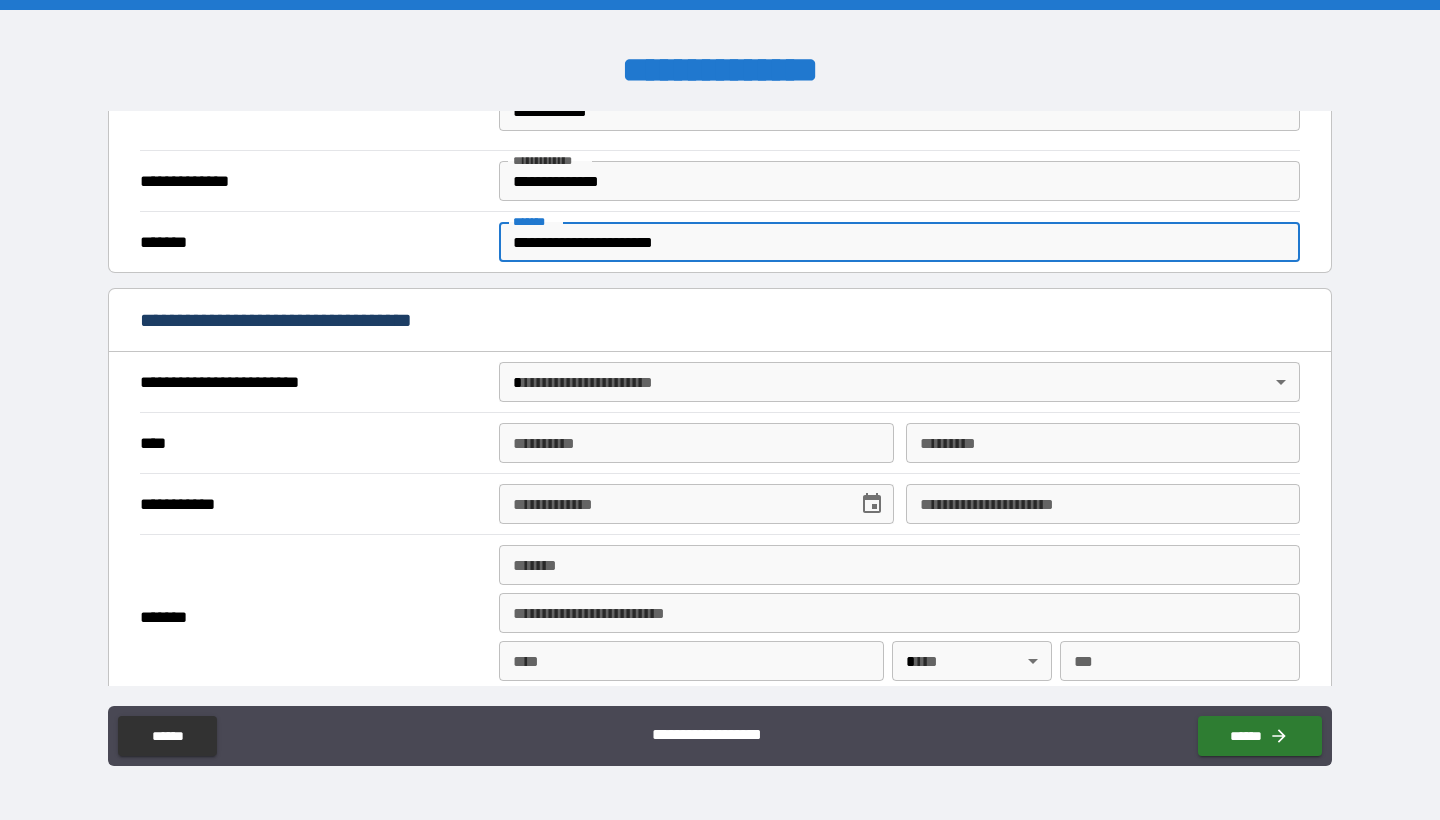 type on "**********" 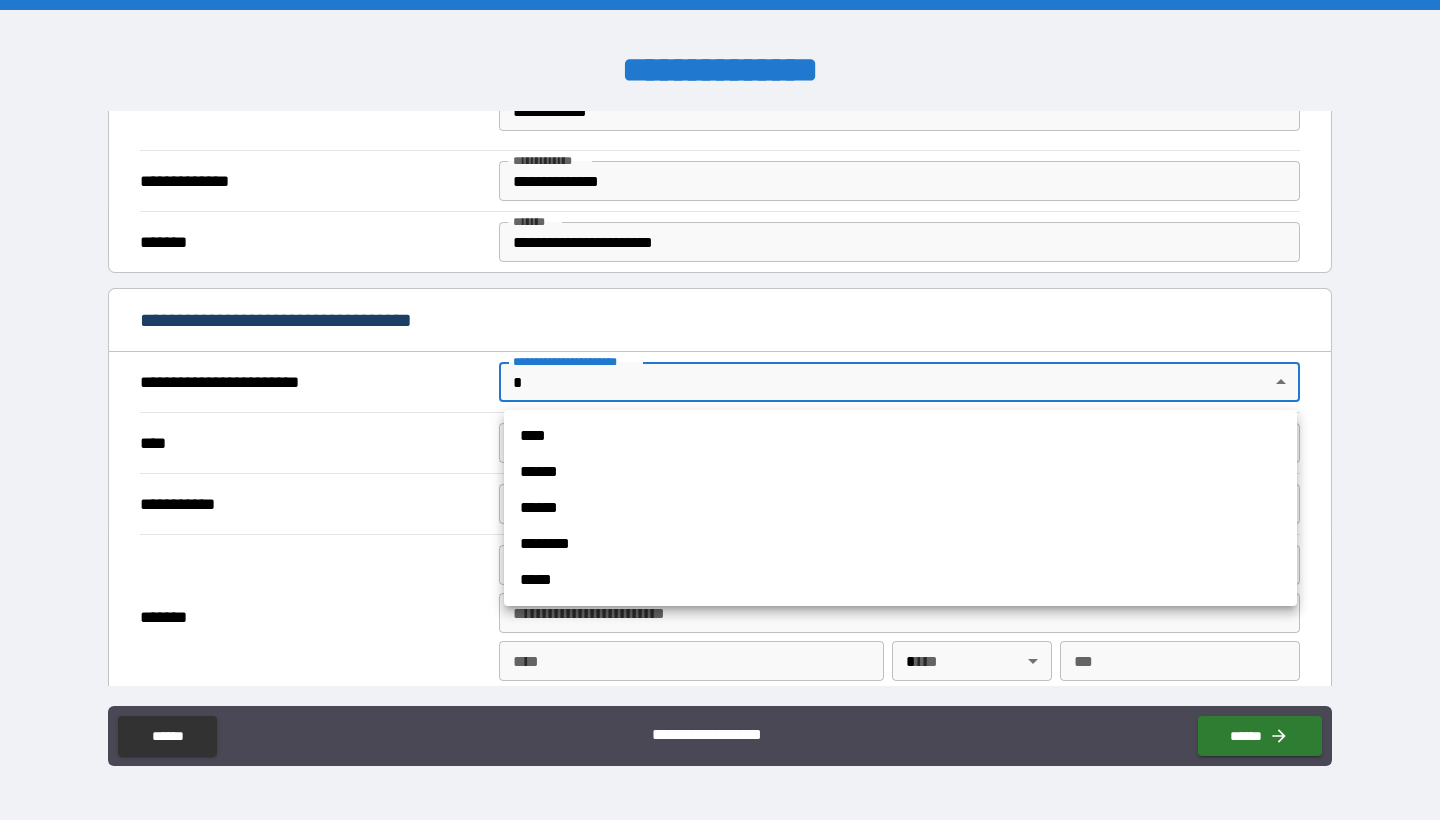 click on "******" at bounding box center [900, 472] 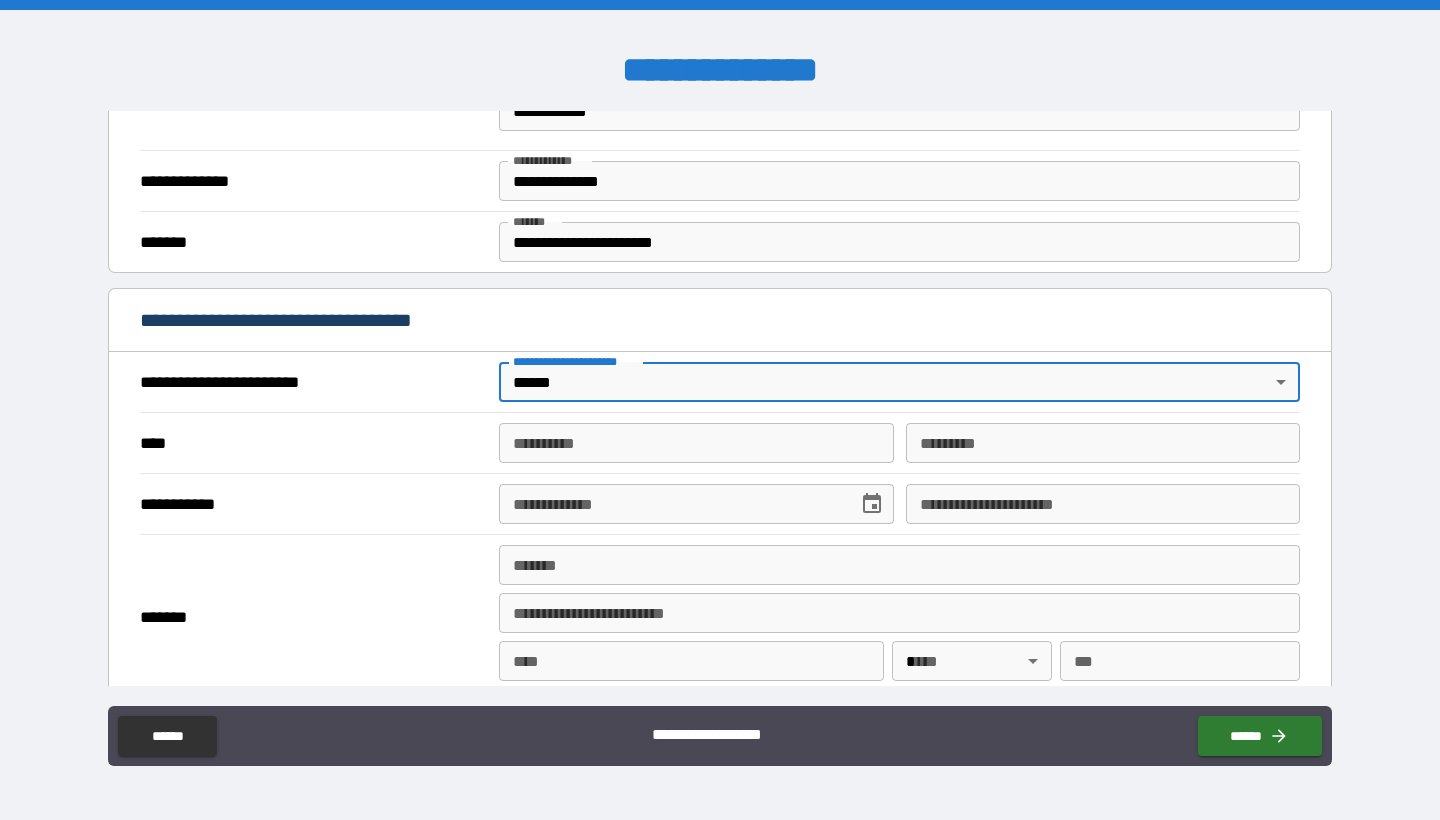 type on "*" 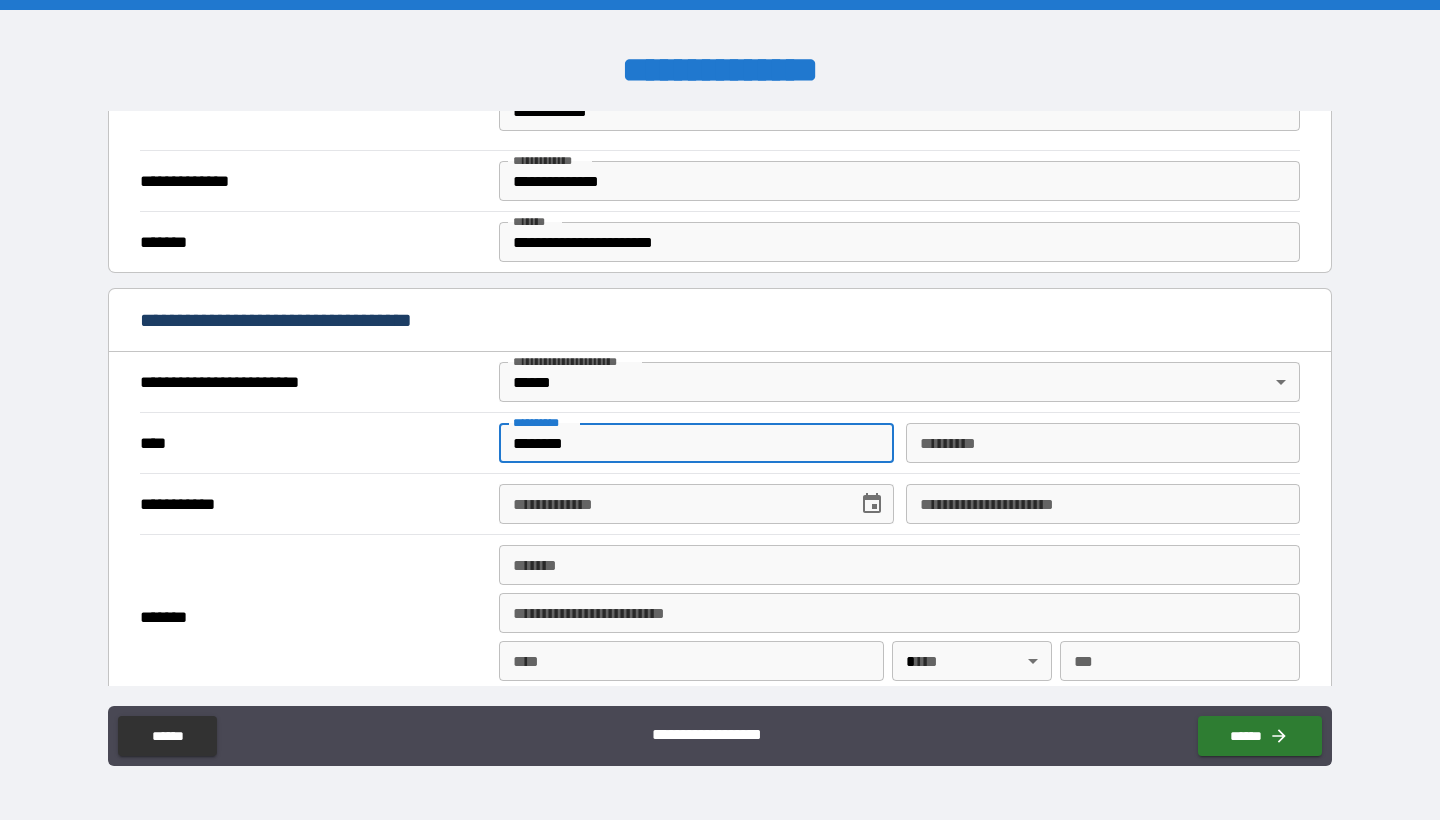 type on "********" 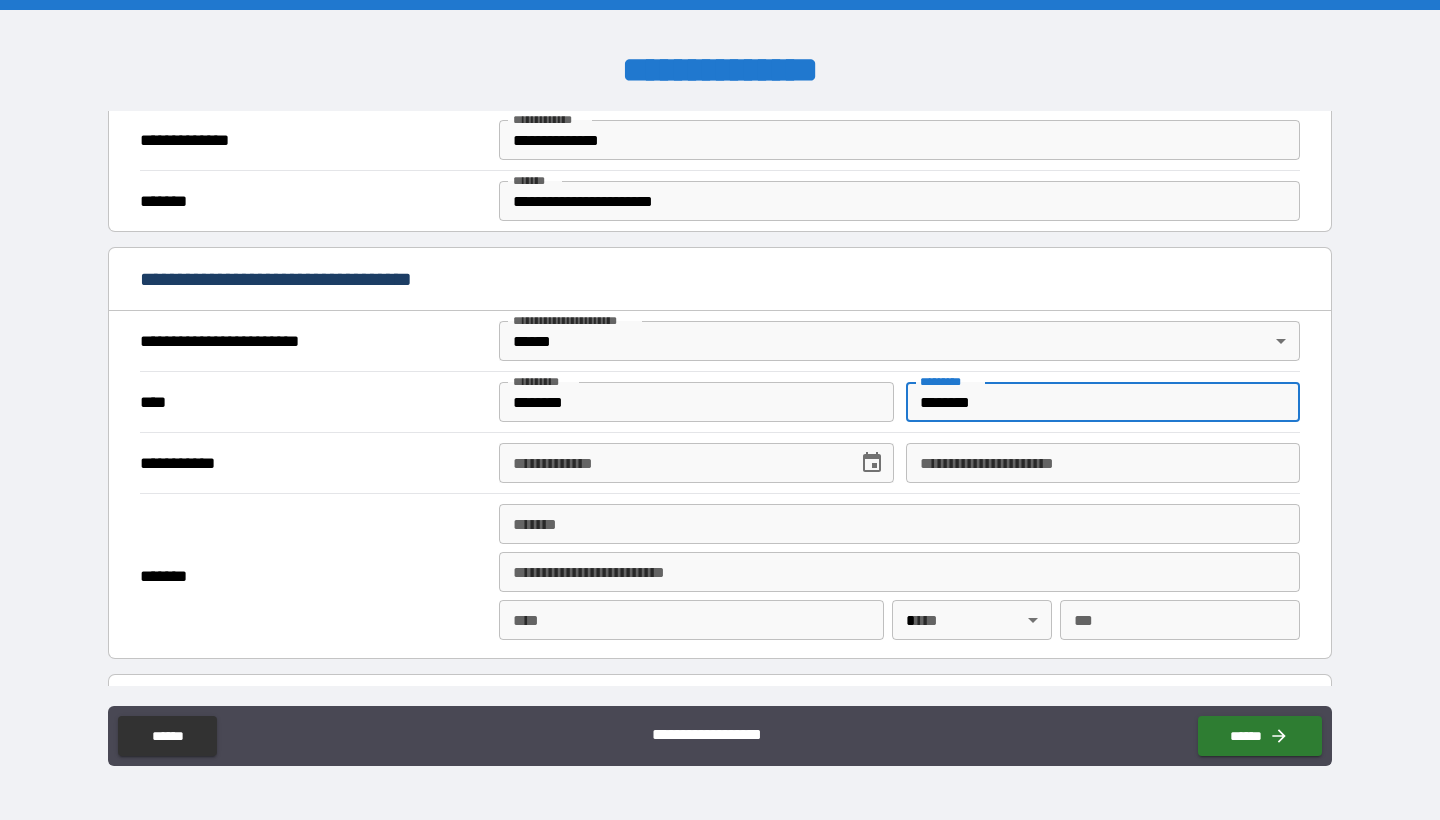 scroll, scrollTop: 461, scrollLeft: 0, axis: vertical 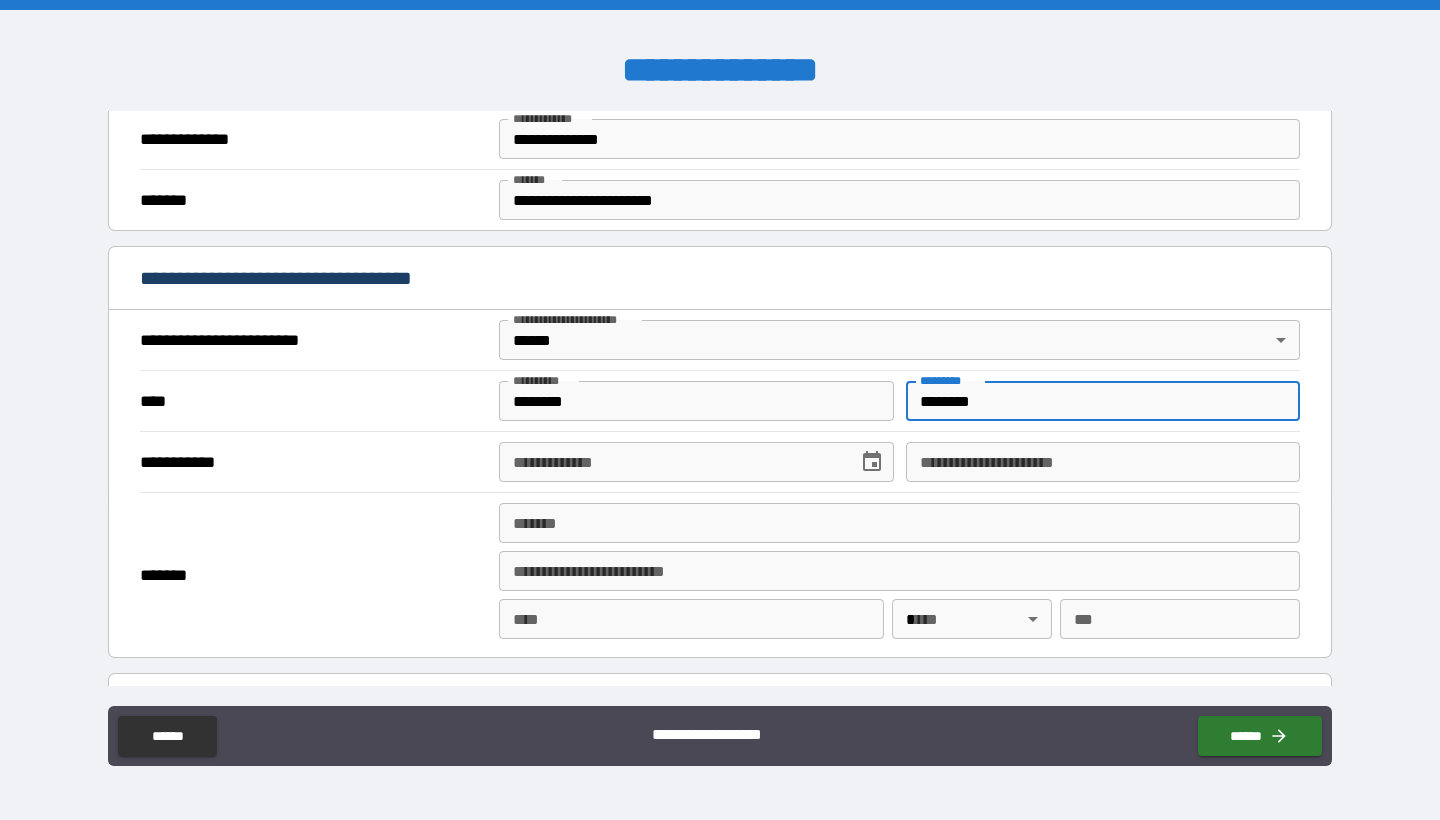 type on "********" 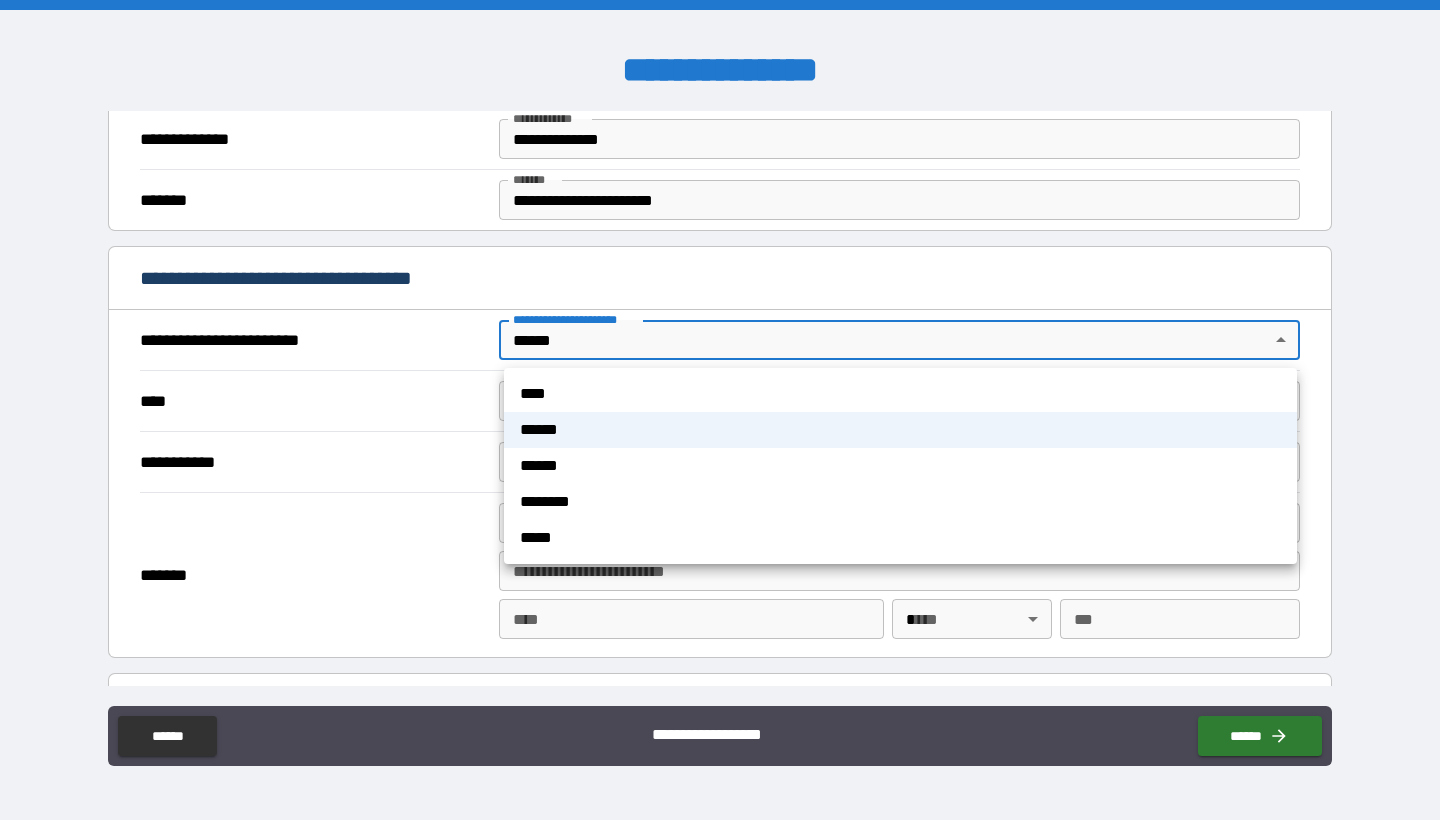 click on "**********" at bounding box center [720, 410] 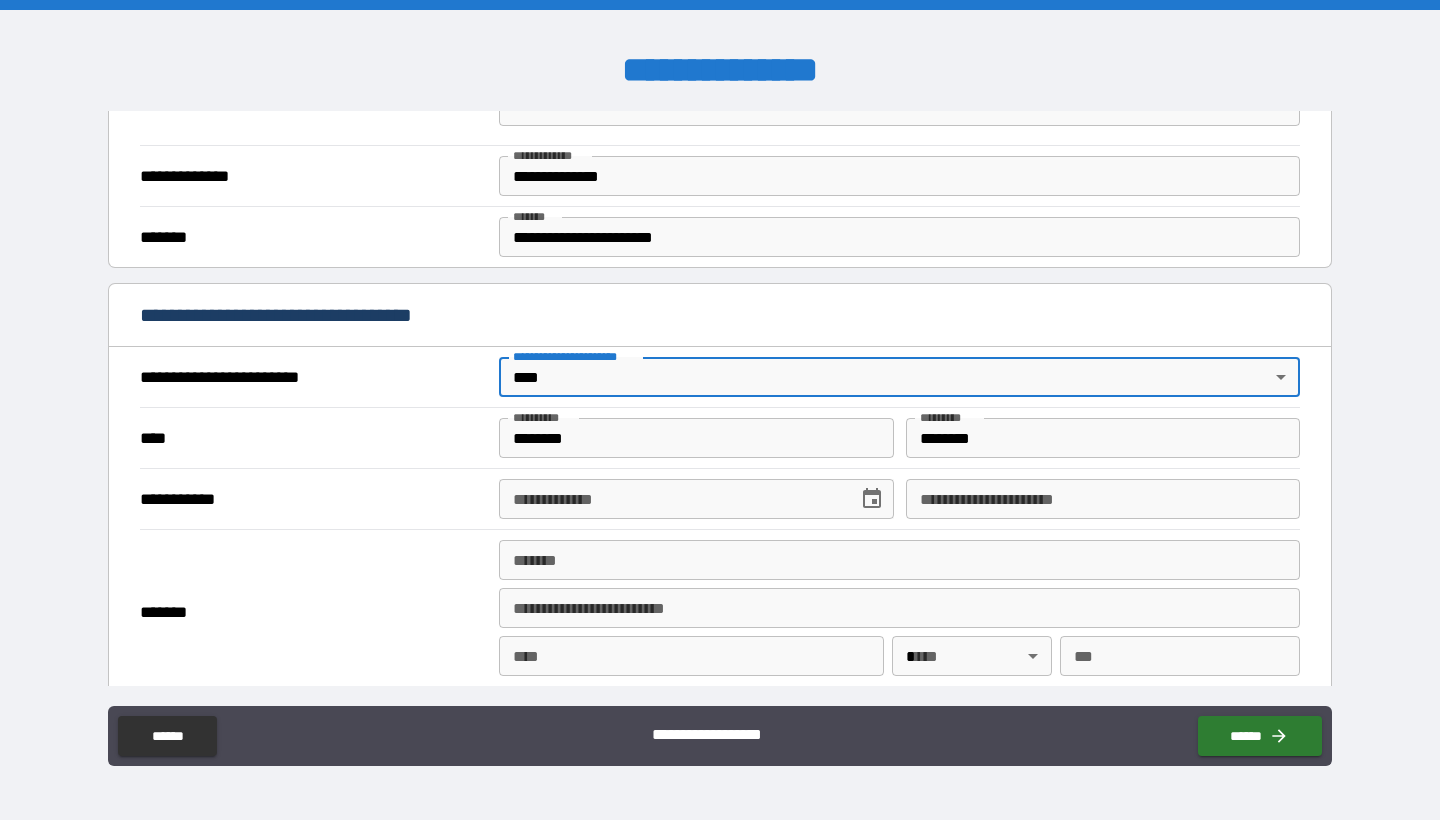 scroll, scrollTop: 429, scrollLeft: 0, axis: vertical 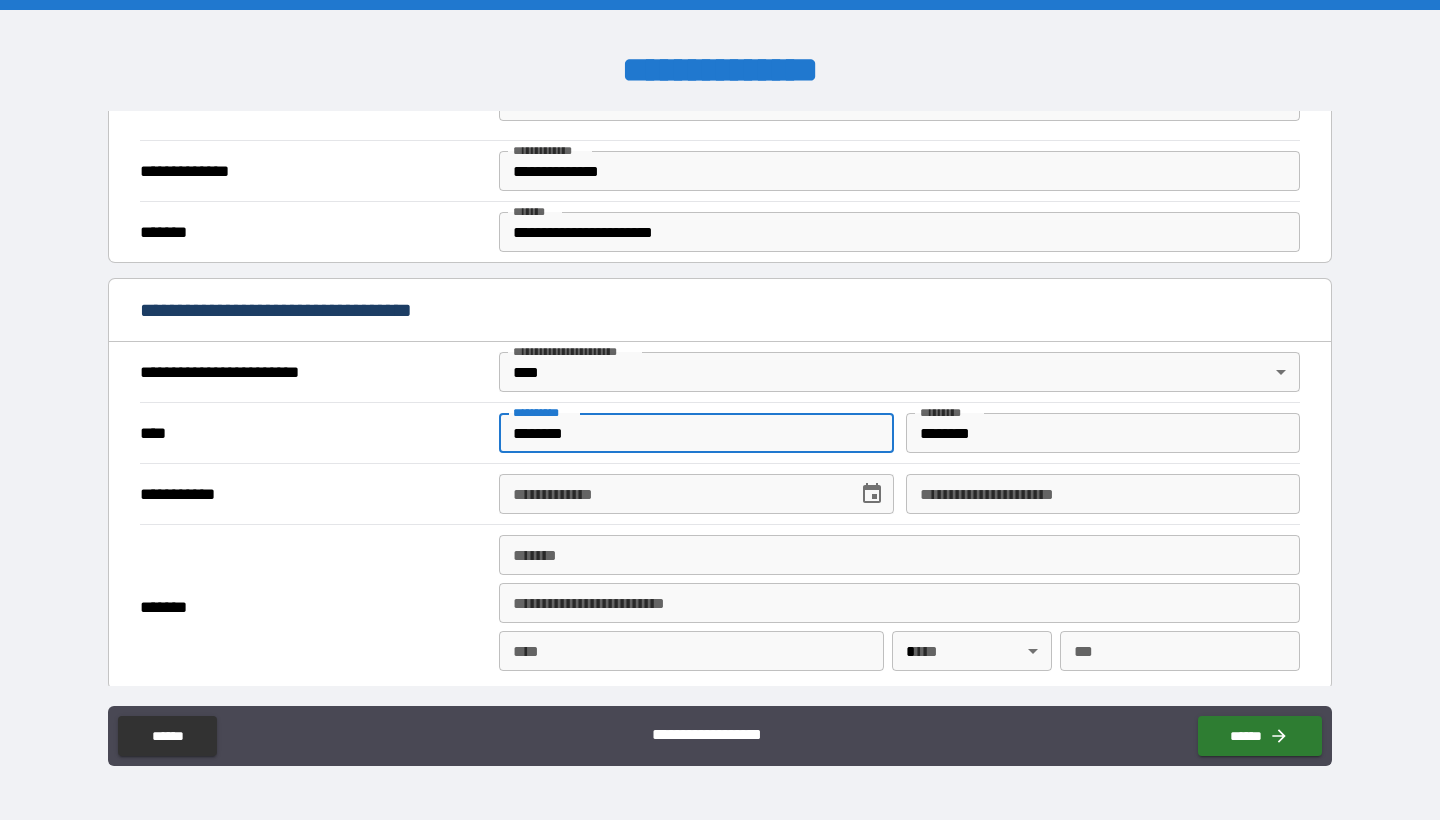 click on "********" at bounding box center (696, 433) 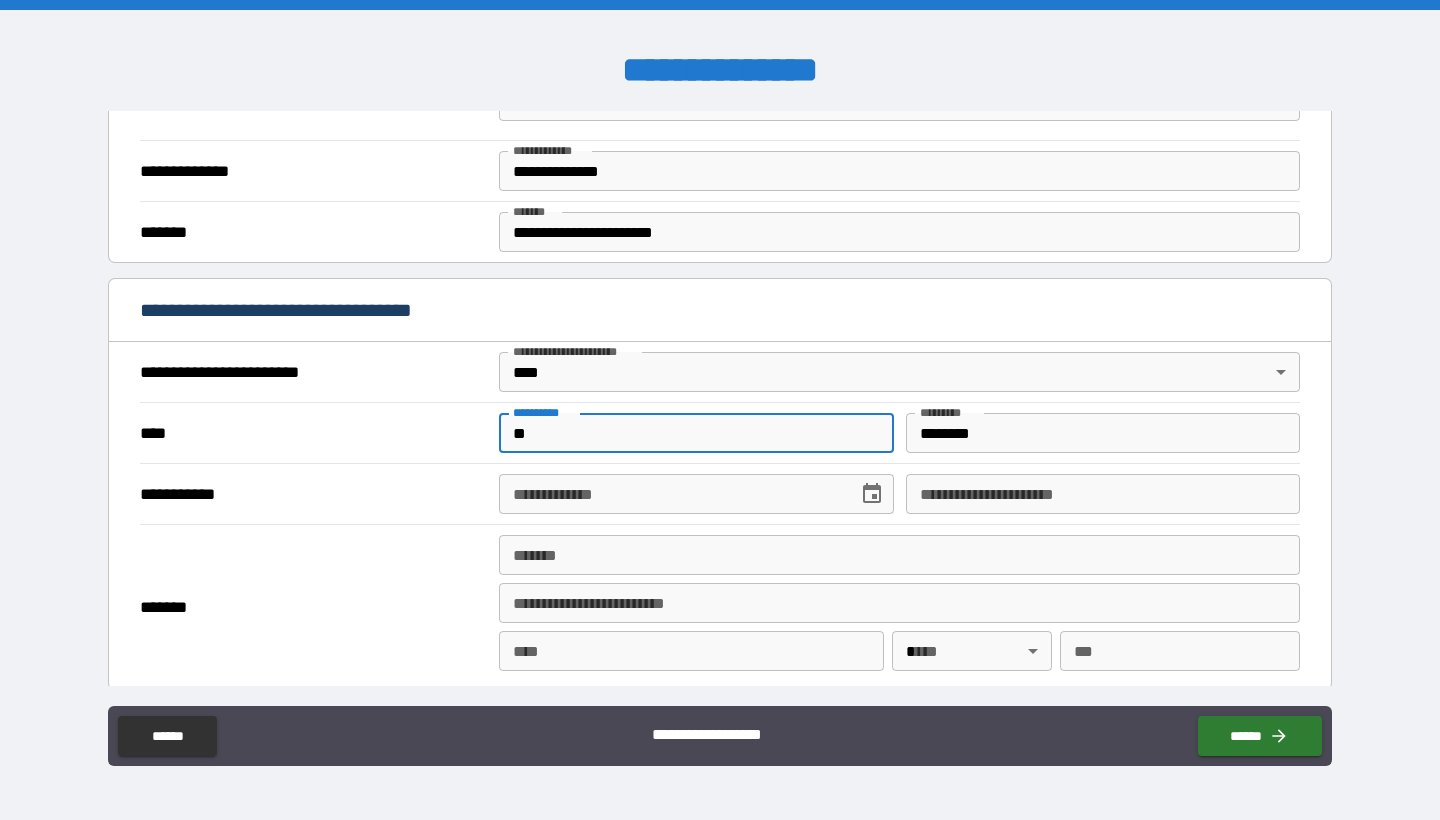 type on "*" 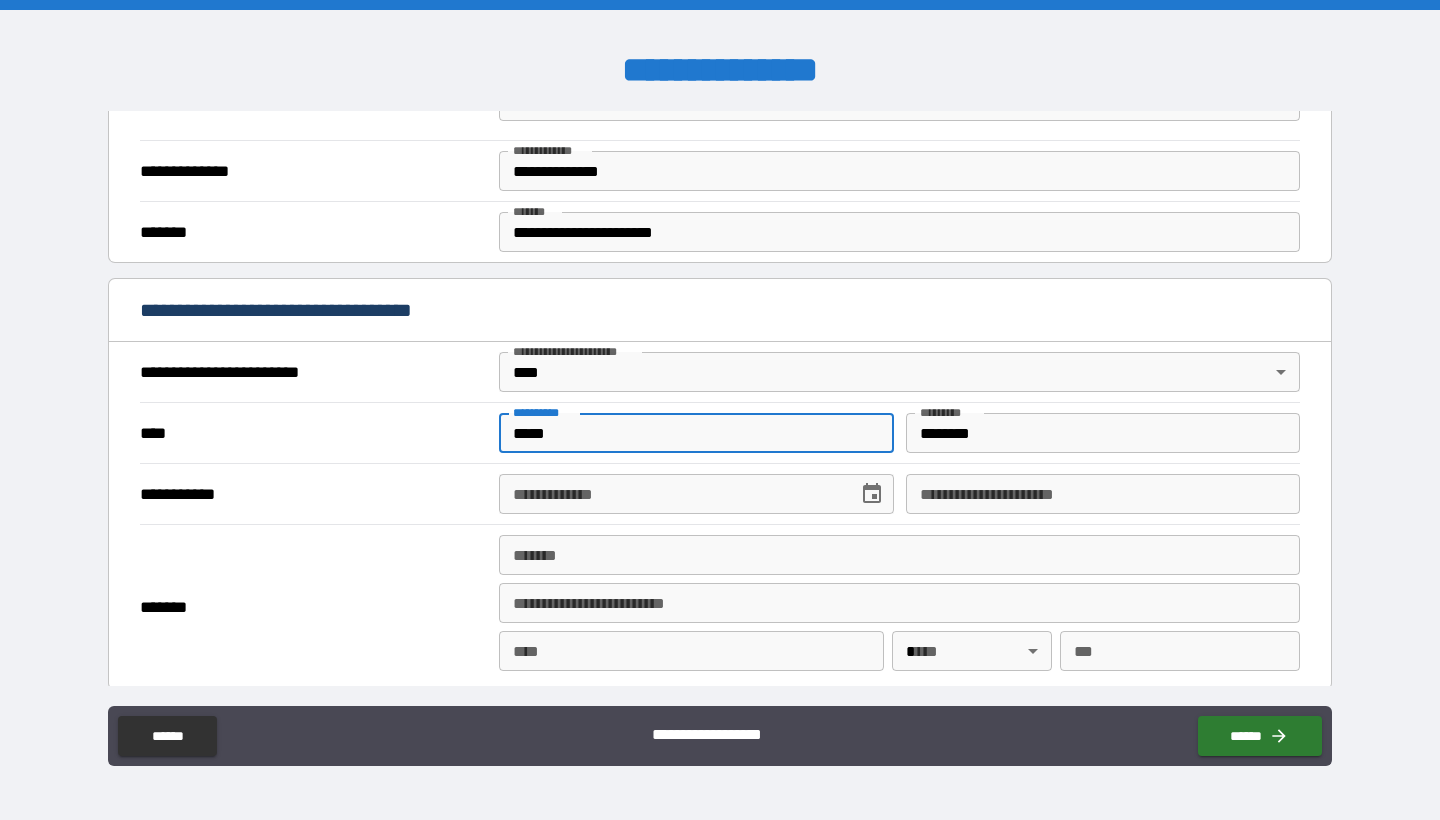 type on "*****" 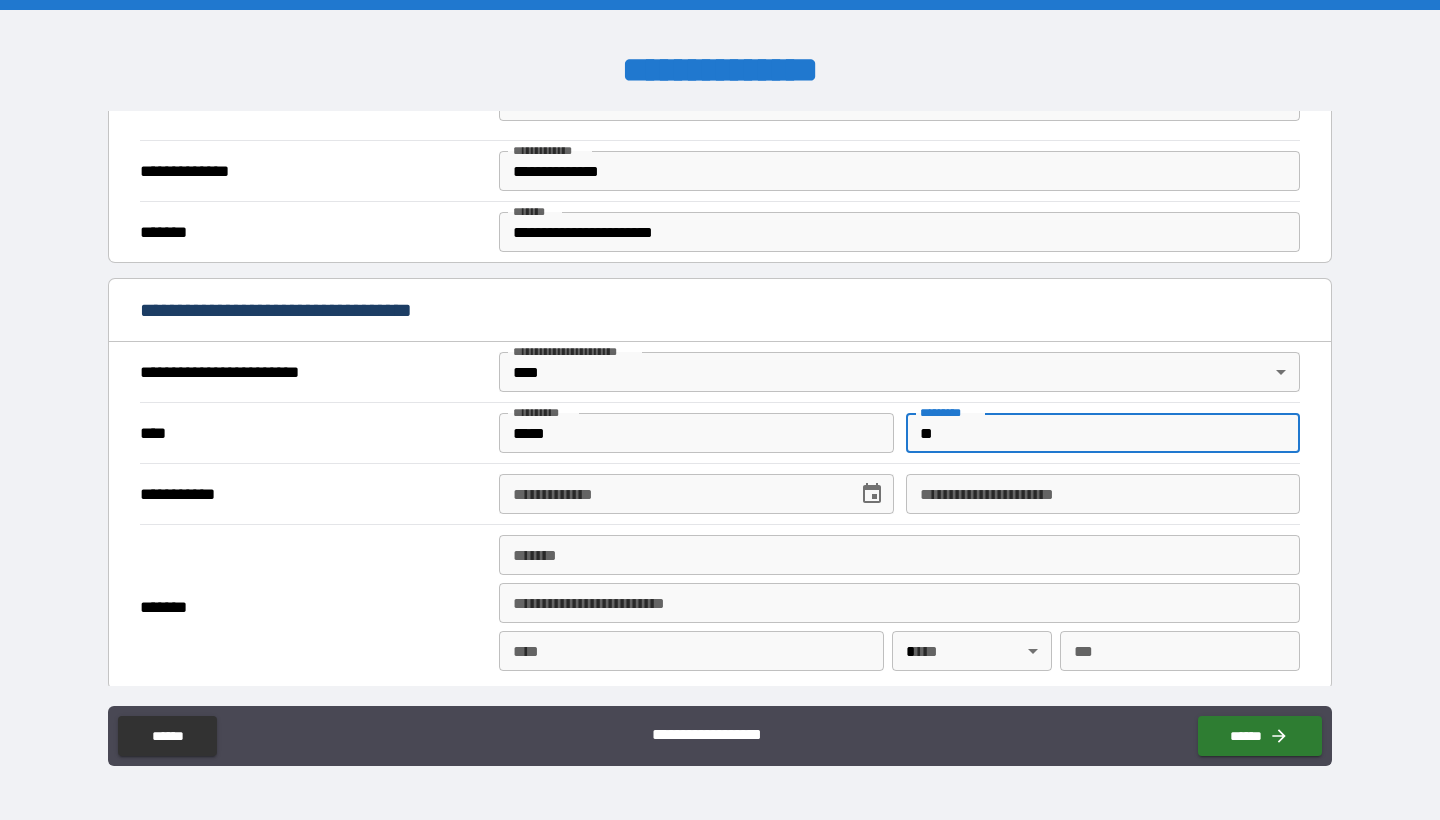 type on "*" 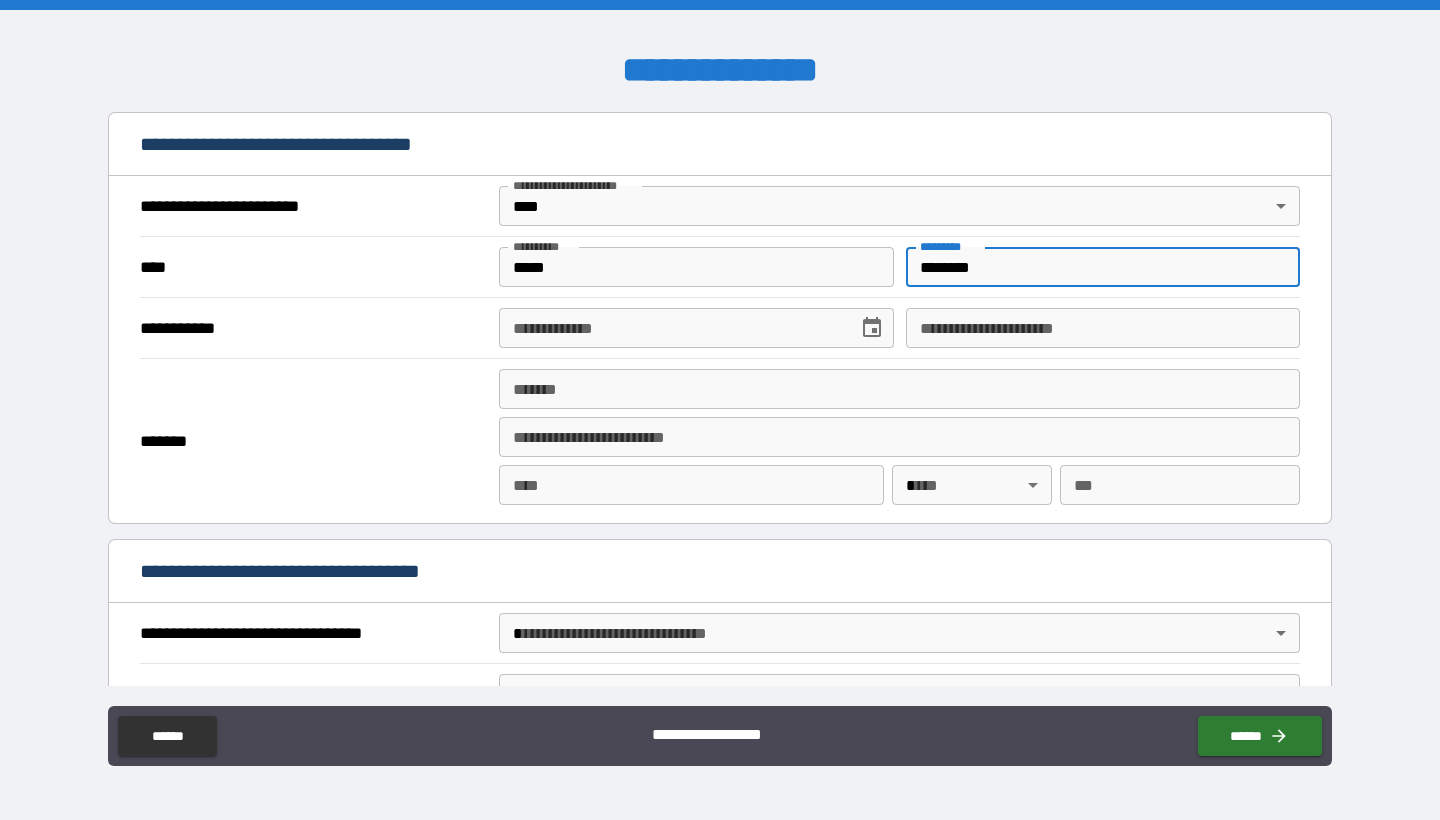 scroll, scrollTop: 597, scrollLeft: 0, axis: vertical 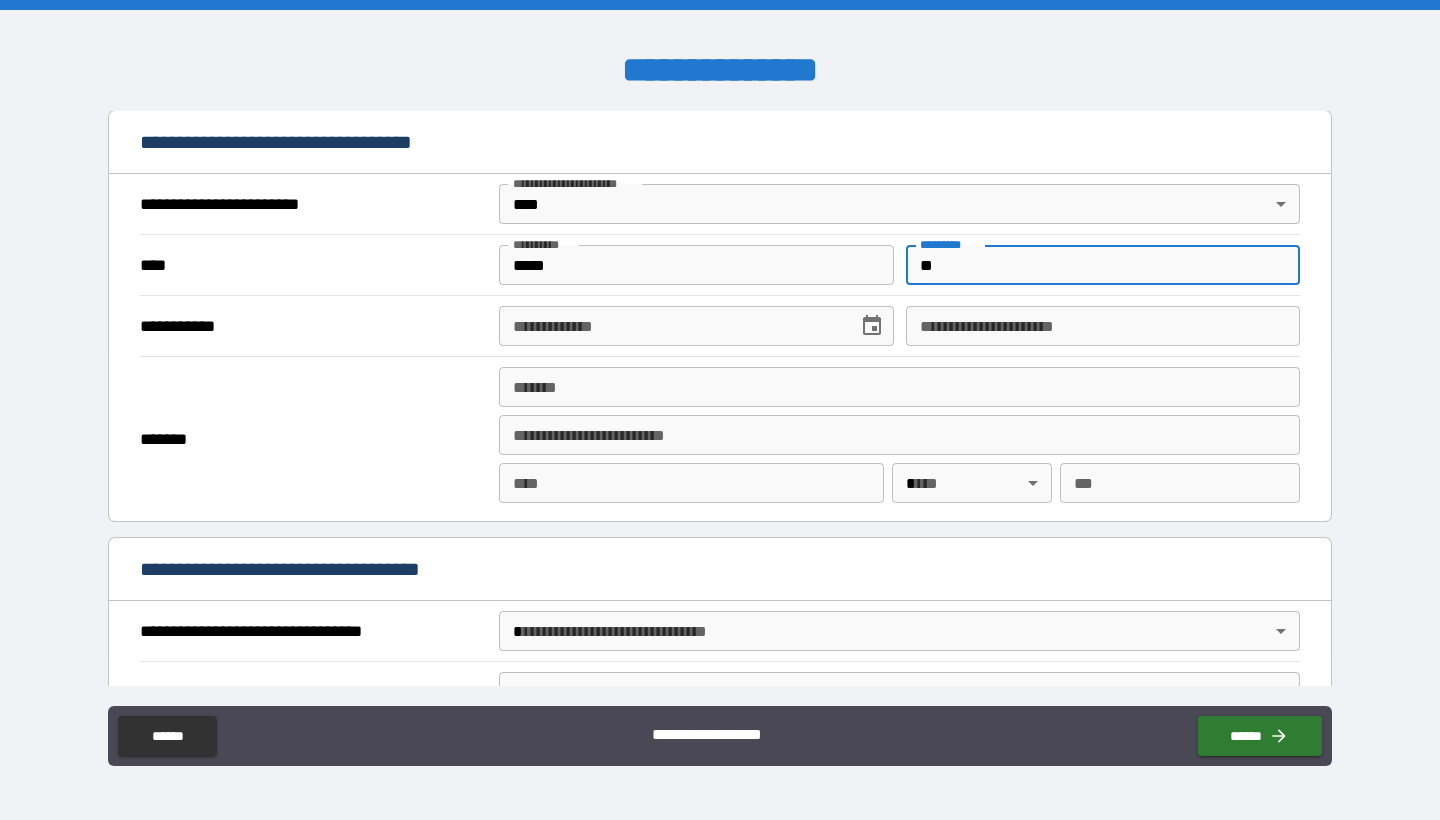 type on "*" 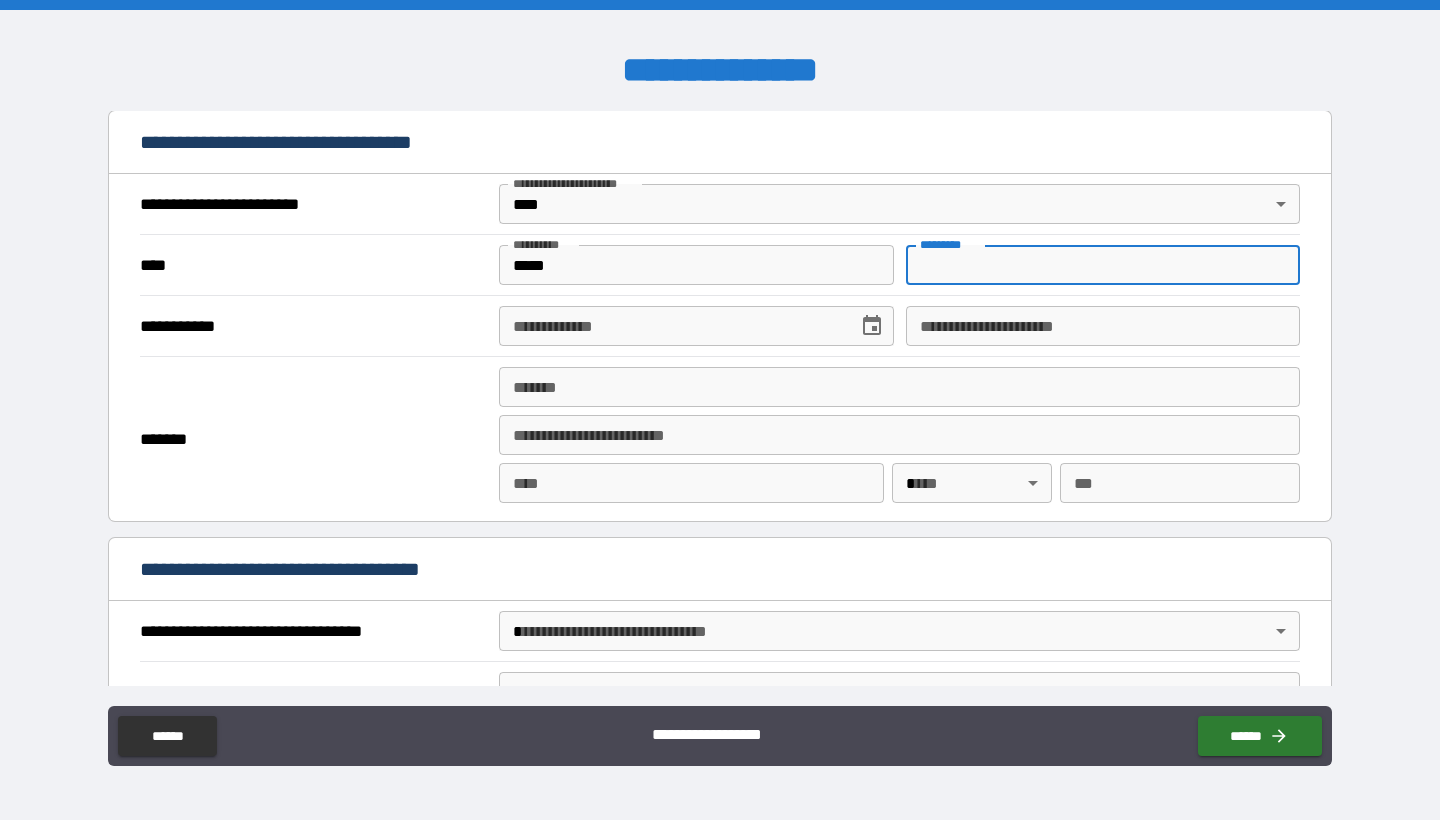 type 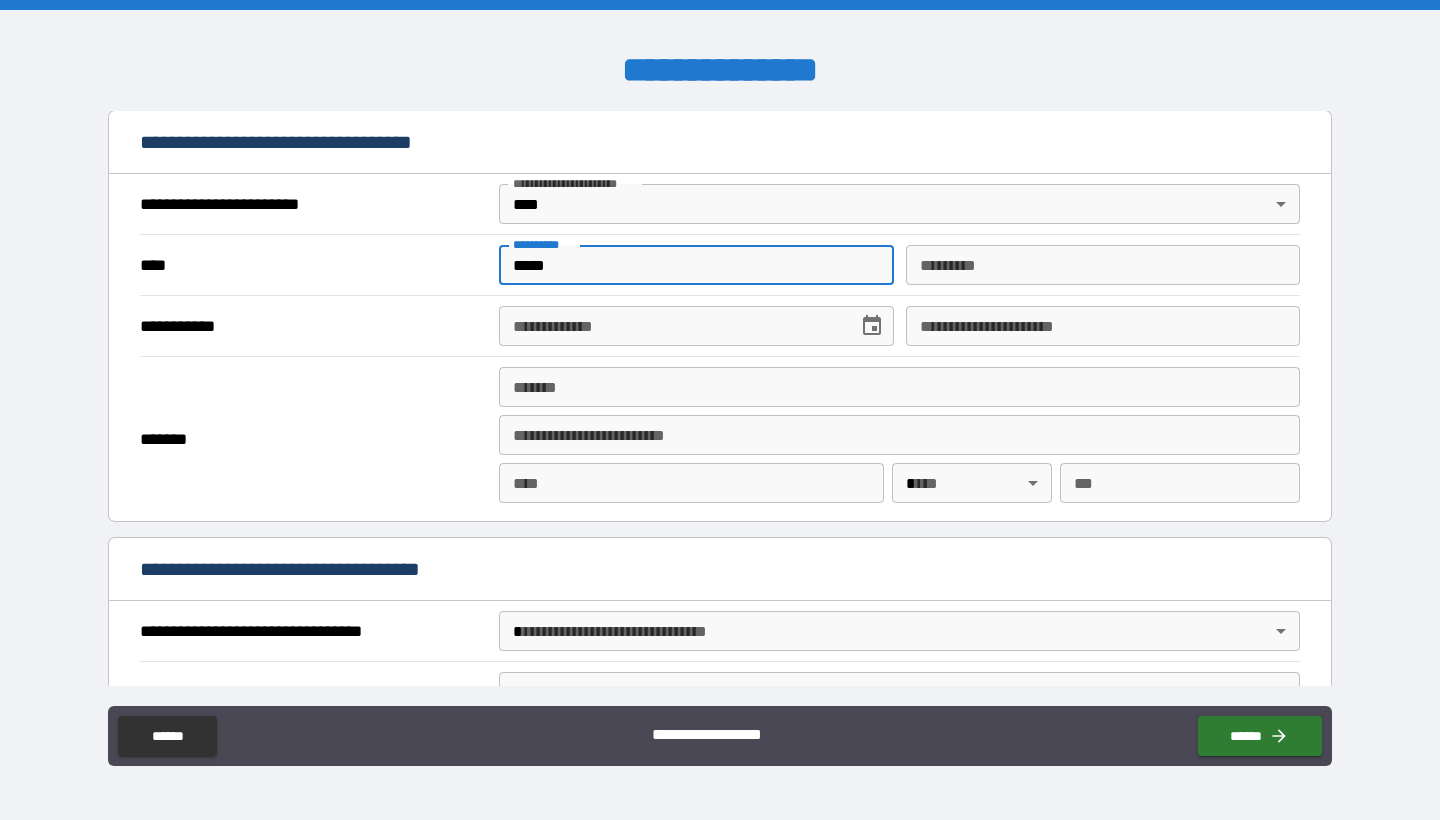 click on "*****" at bounding box center (696, 265) 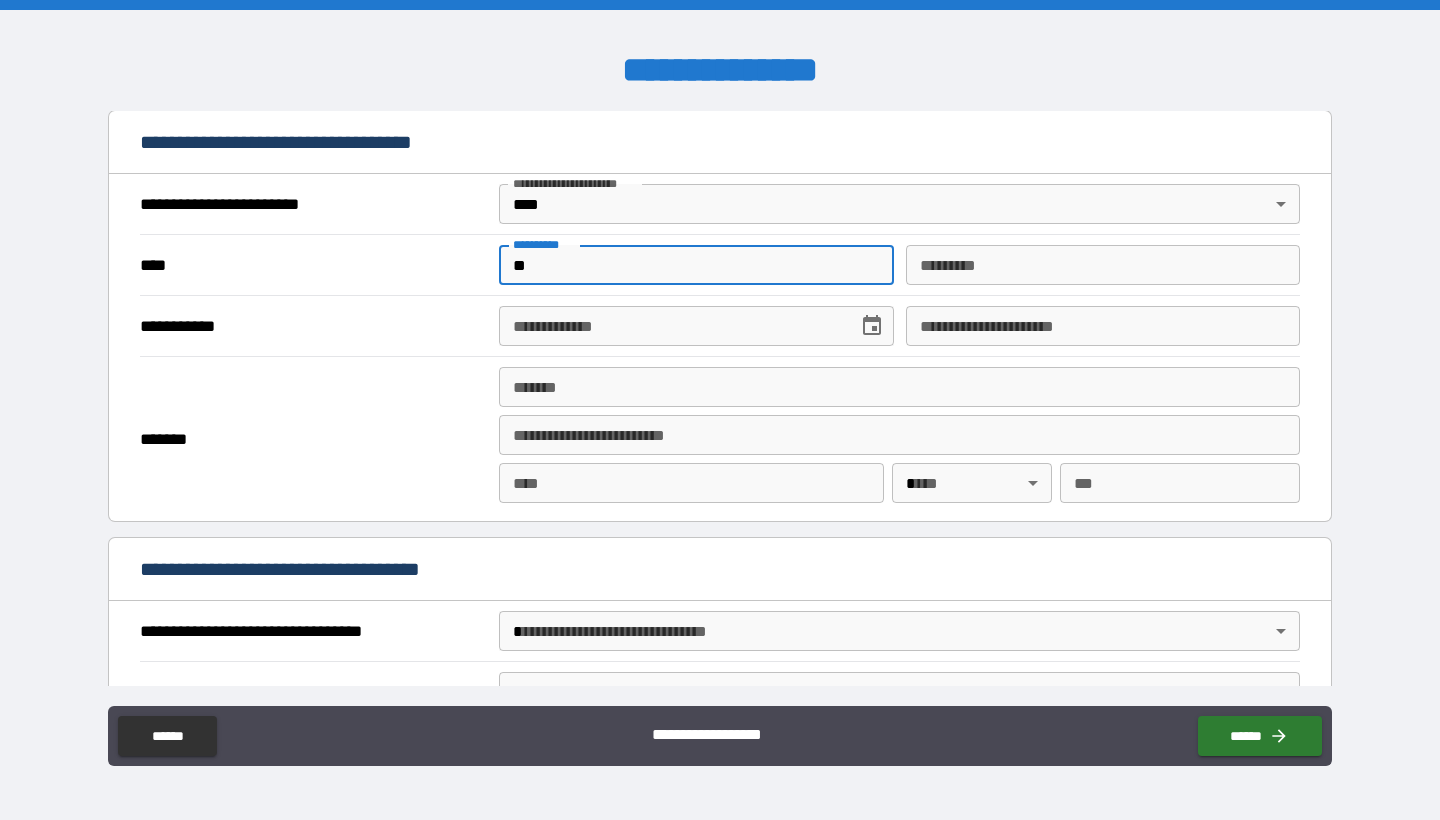 type on "*" 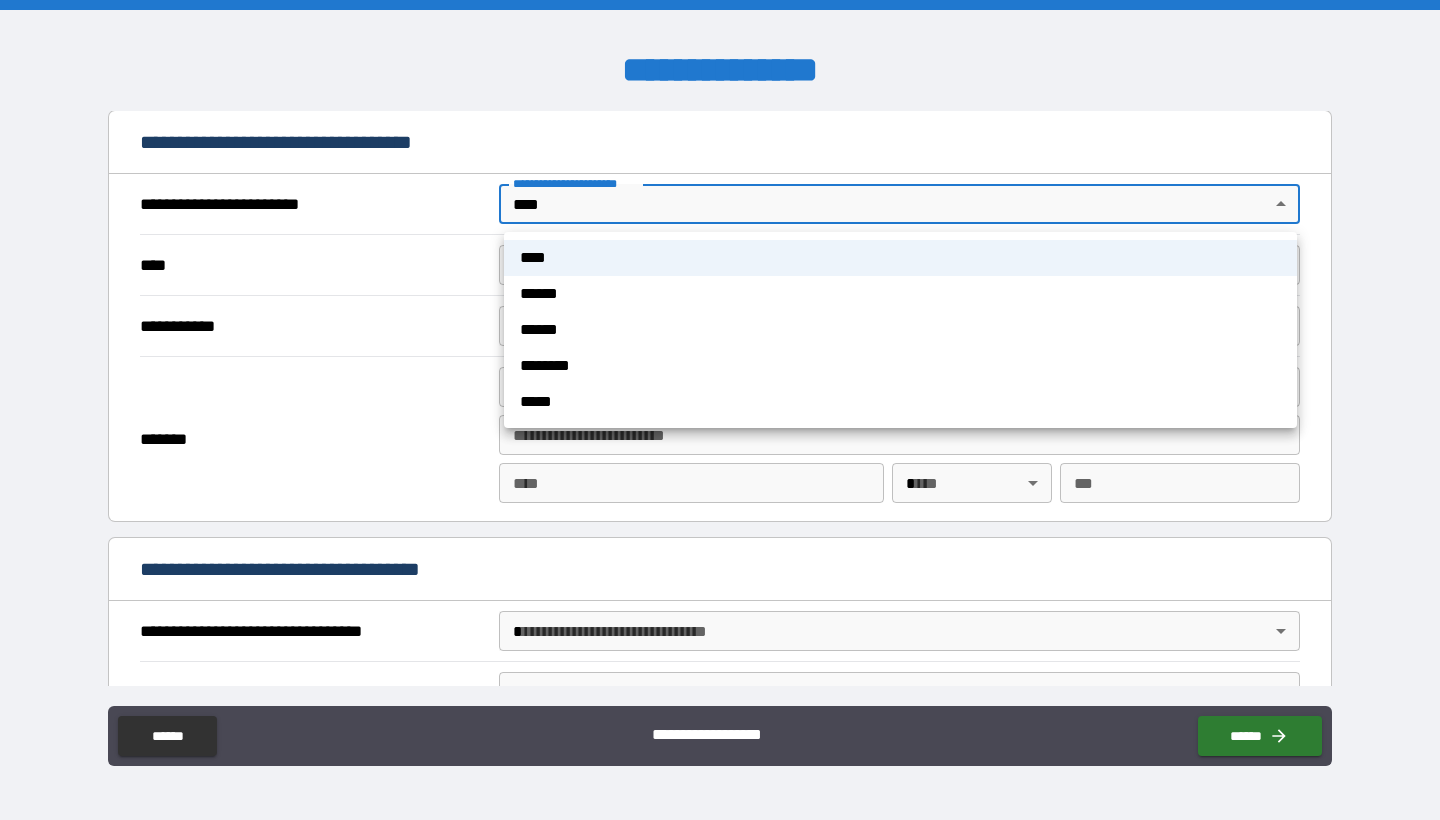 click on "**********" at bounding box center (720, 410) 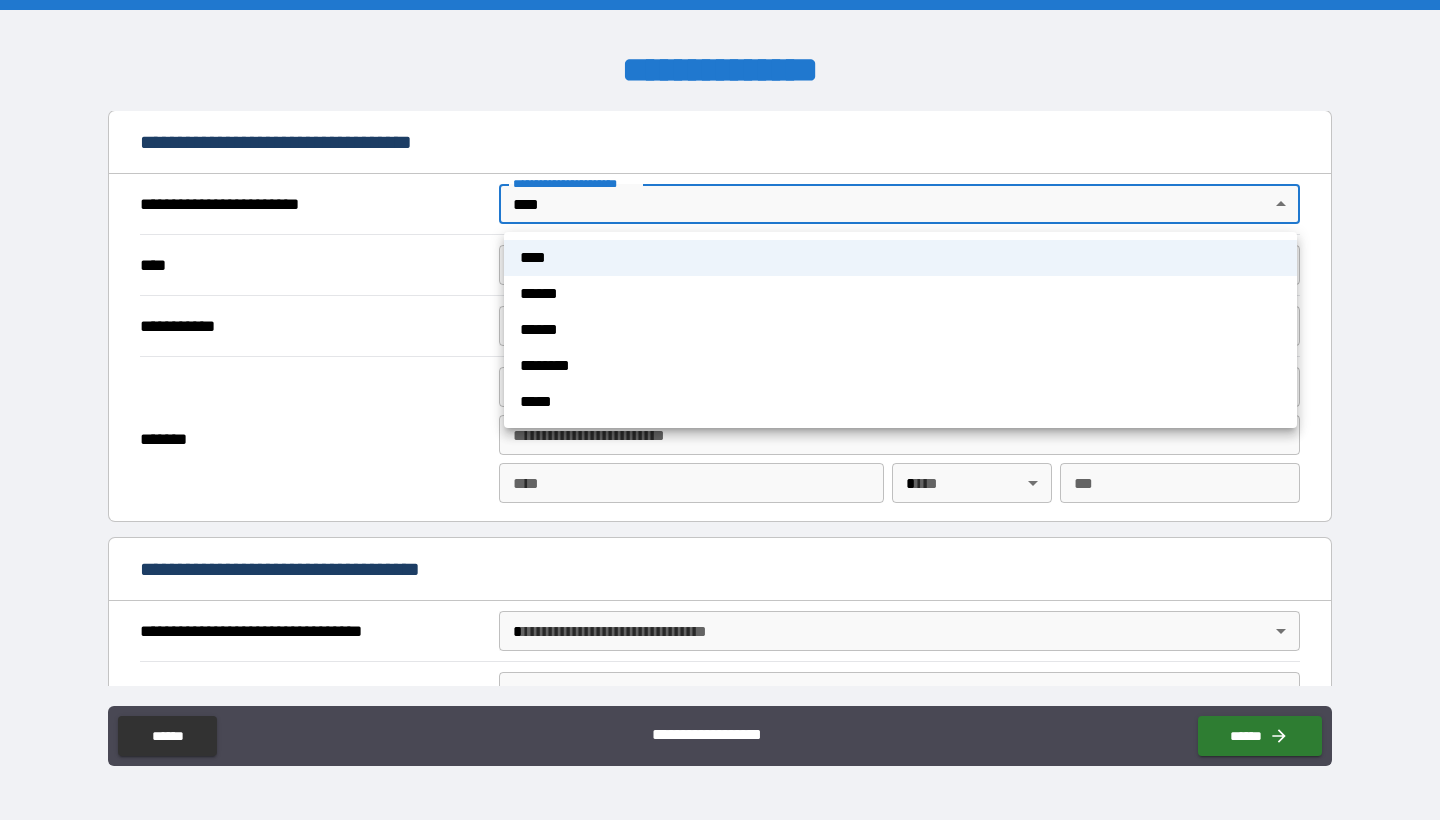 click at bounding box center [720, 410] 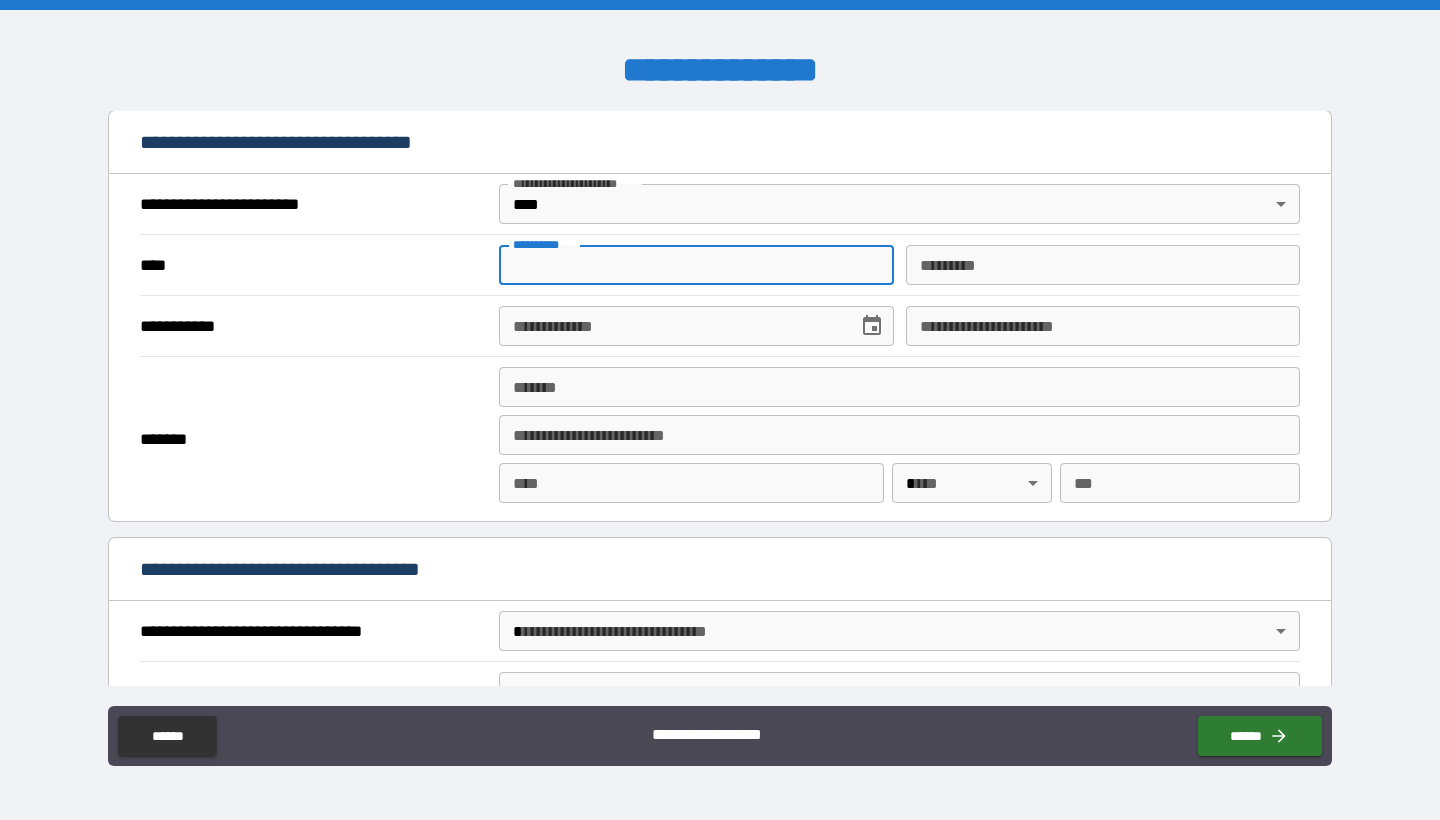 click on "**********" at bounding box center [696, 265] 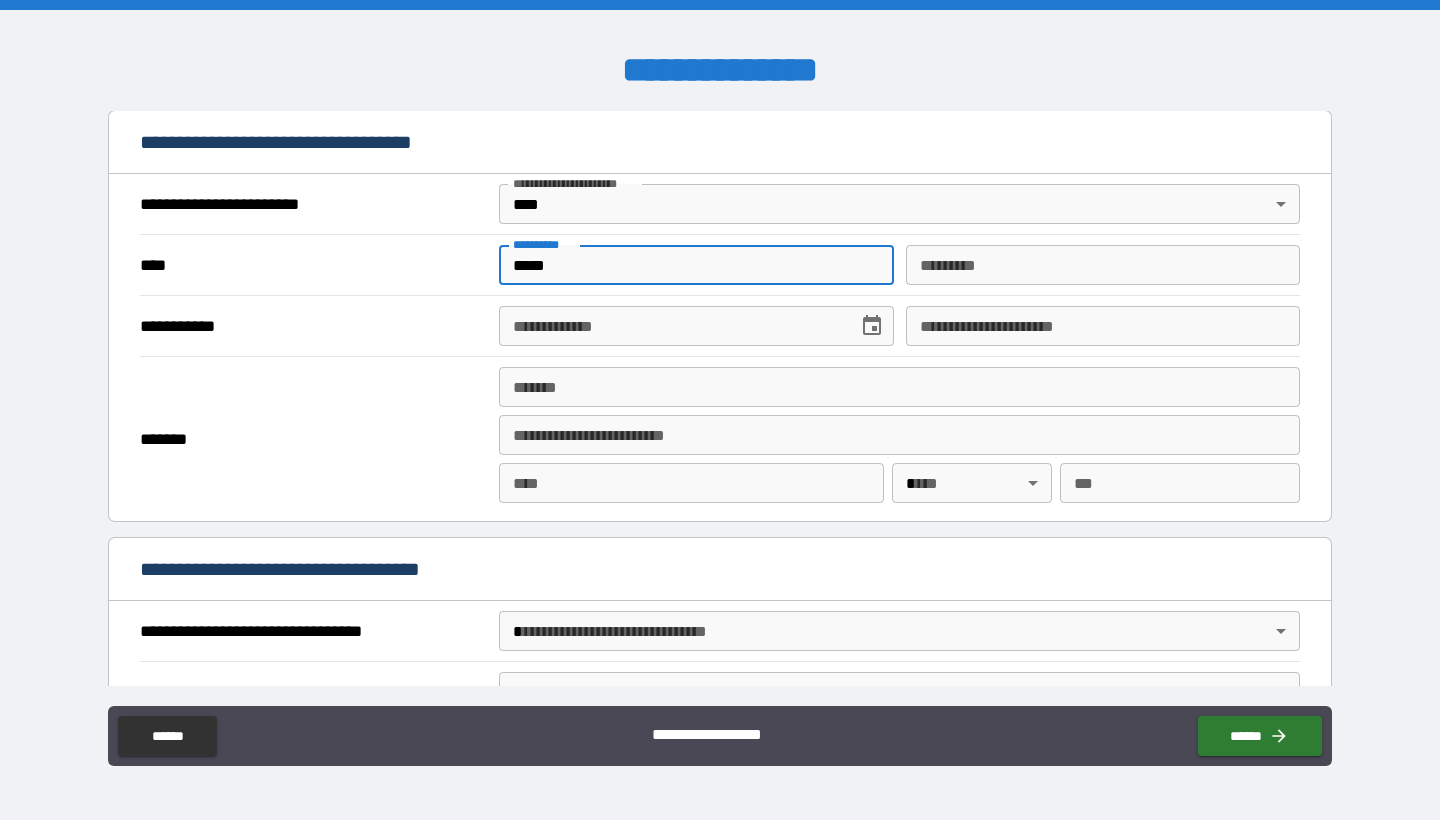 type on "*****" 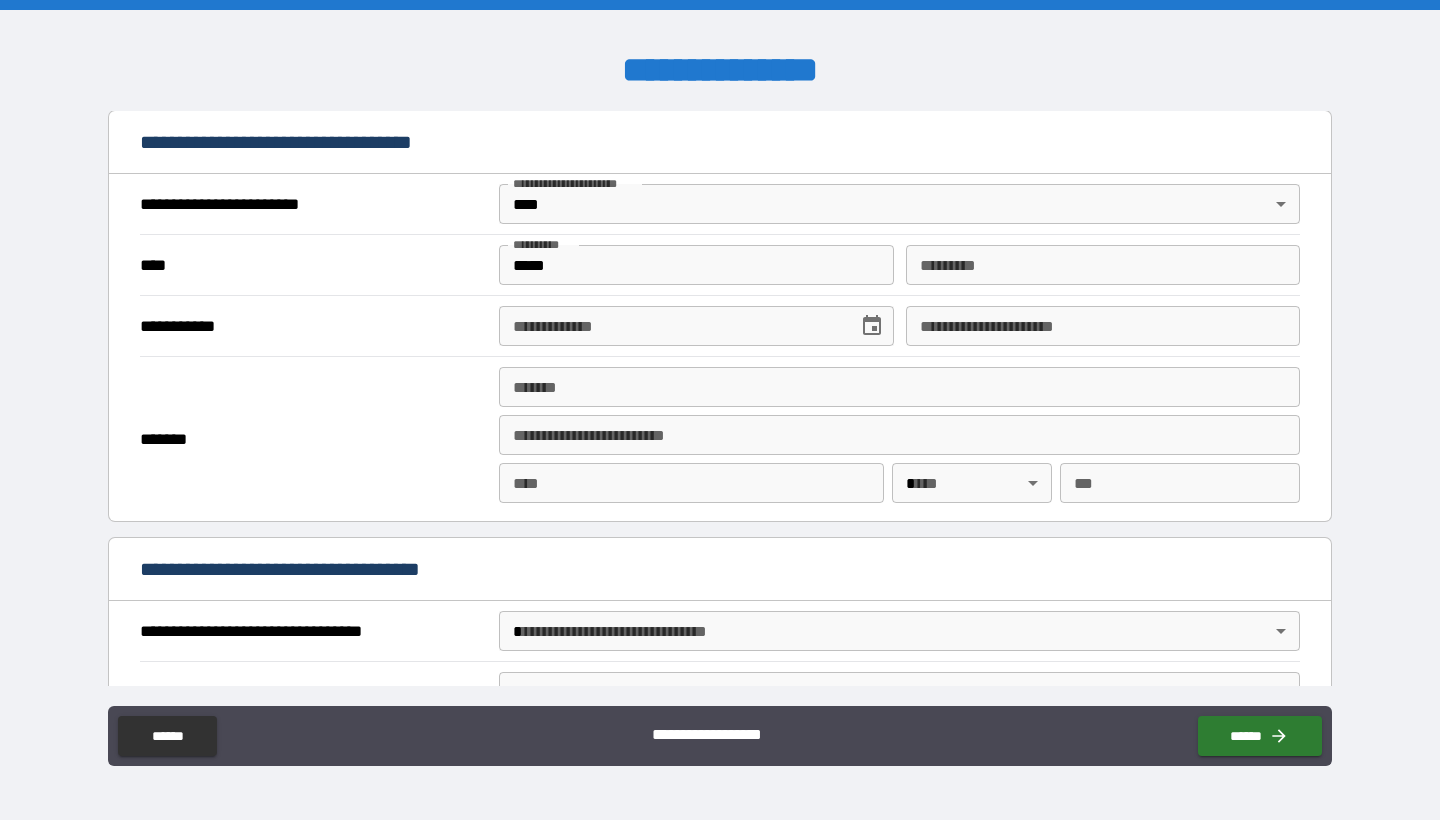 click on "**********" at bounding box center (574, 183) 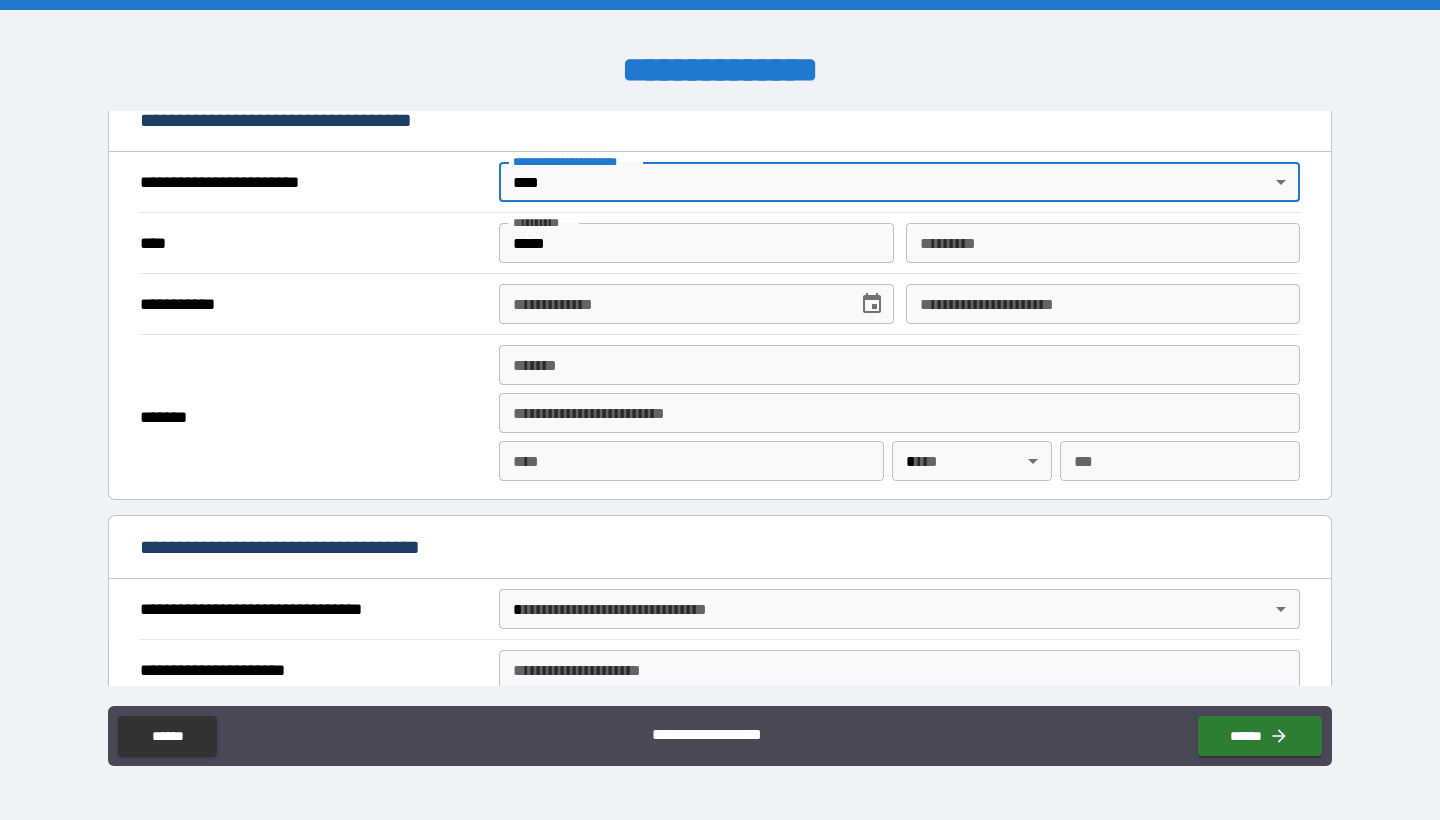scroll, scrollTop: 601, scrollLeft: 0, axis: vertical 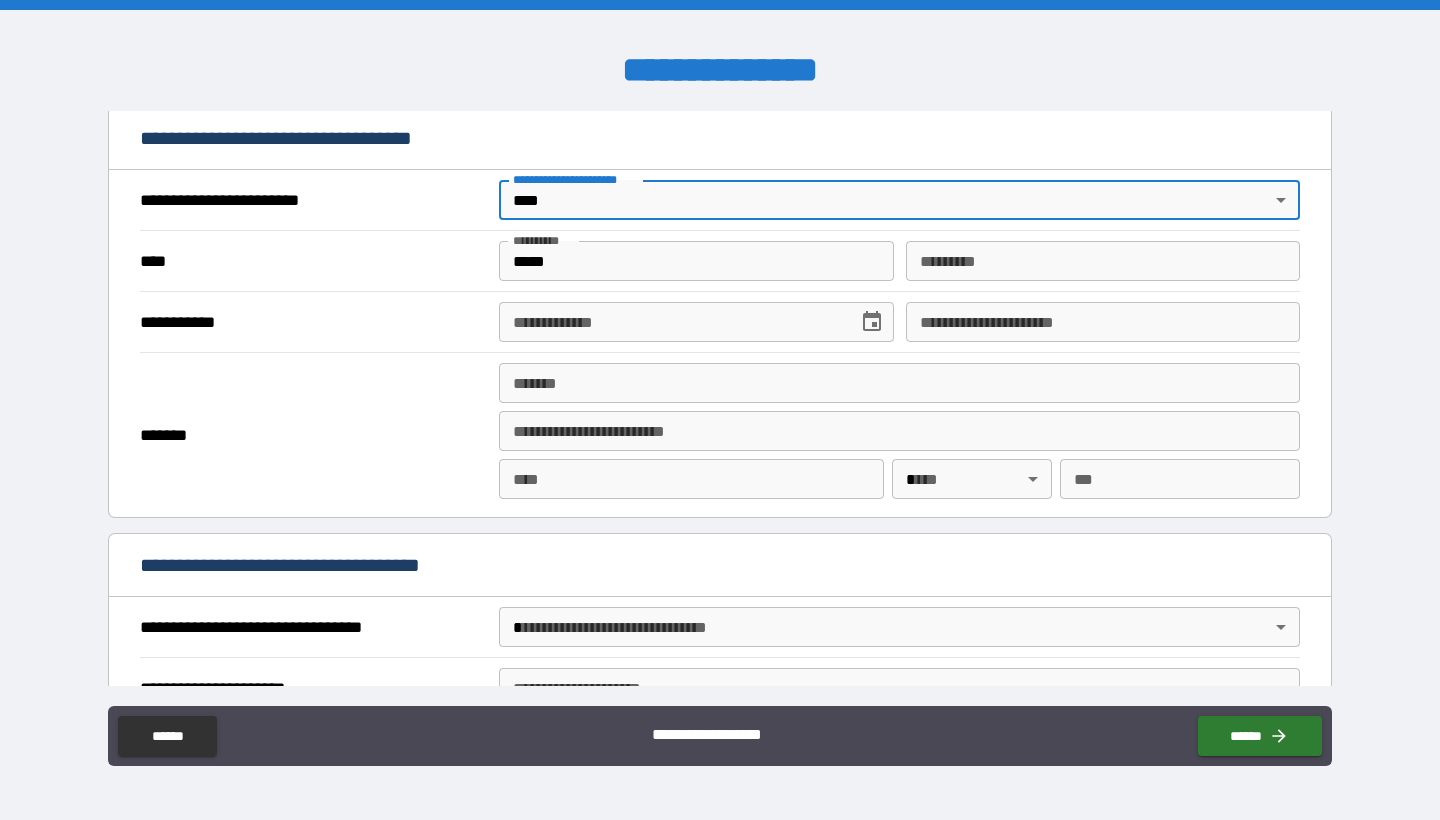 click on "**********" at bounding box center [720, 410] 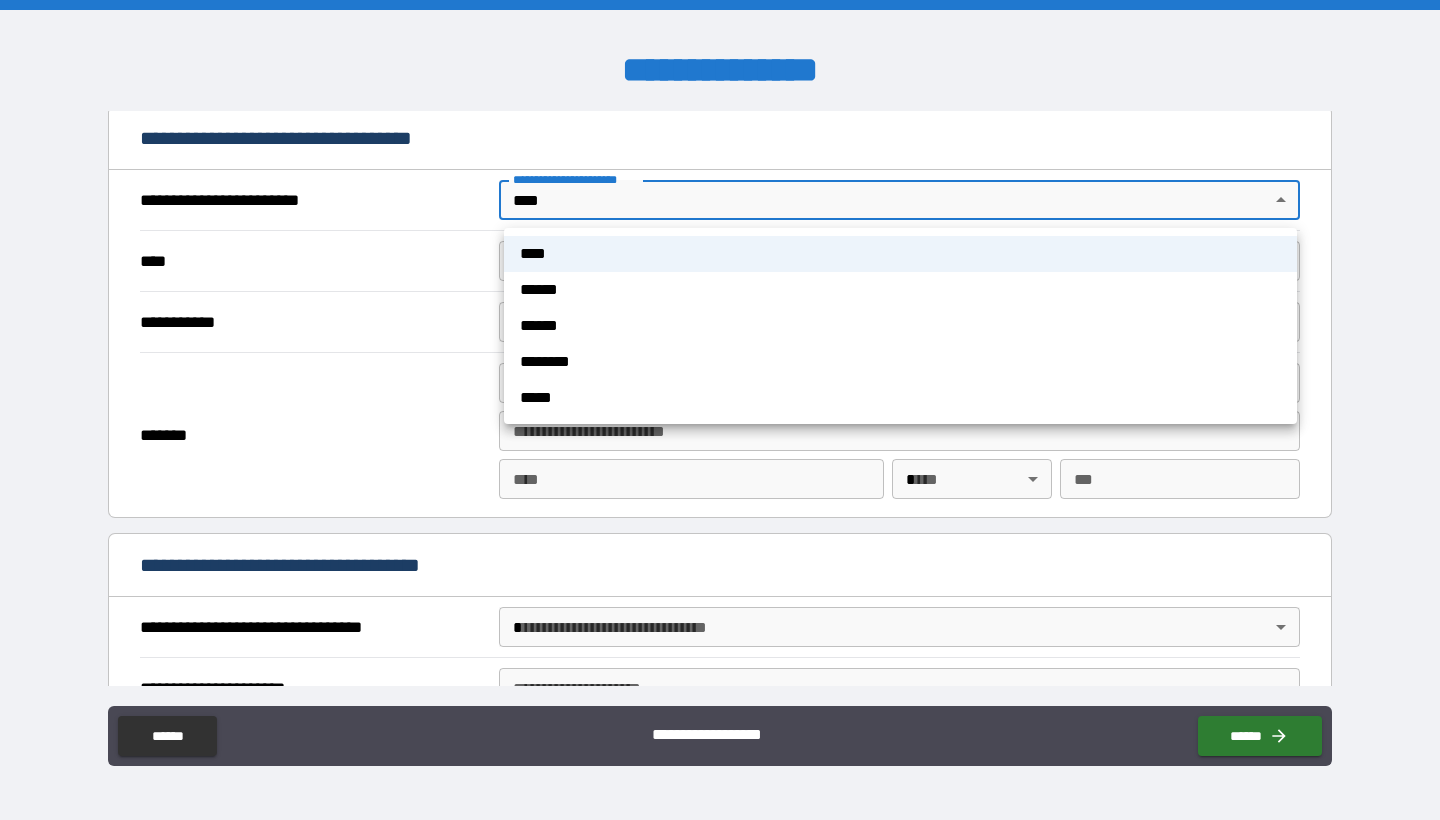 click on "******" at bounding box center (900, 290) 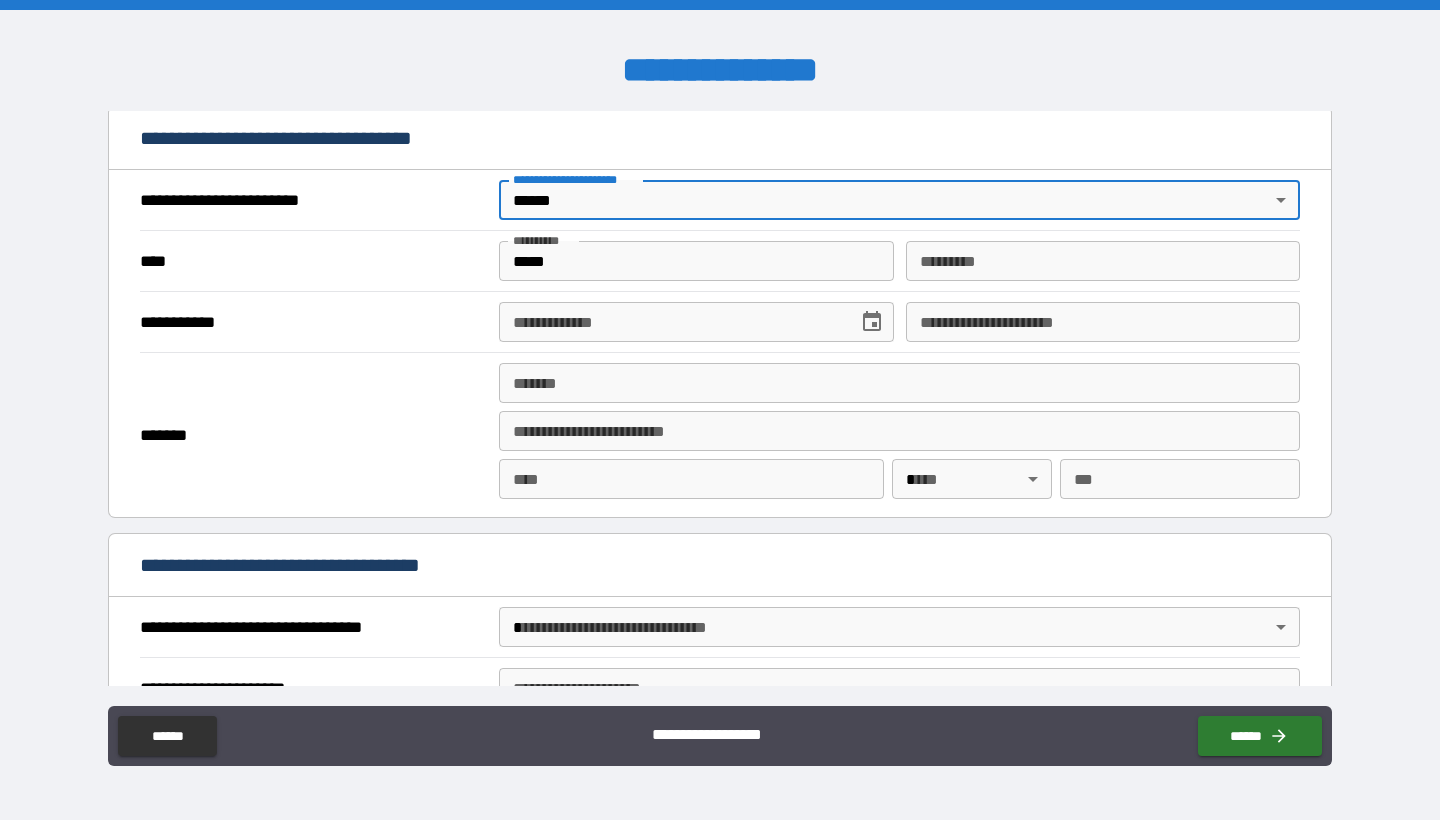 click on "*****" at bounding box center (696, 261) 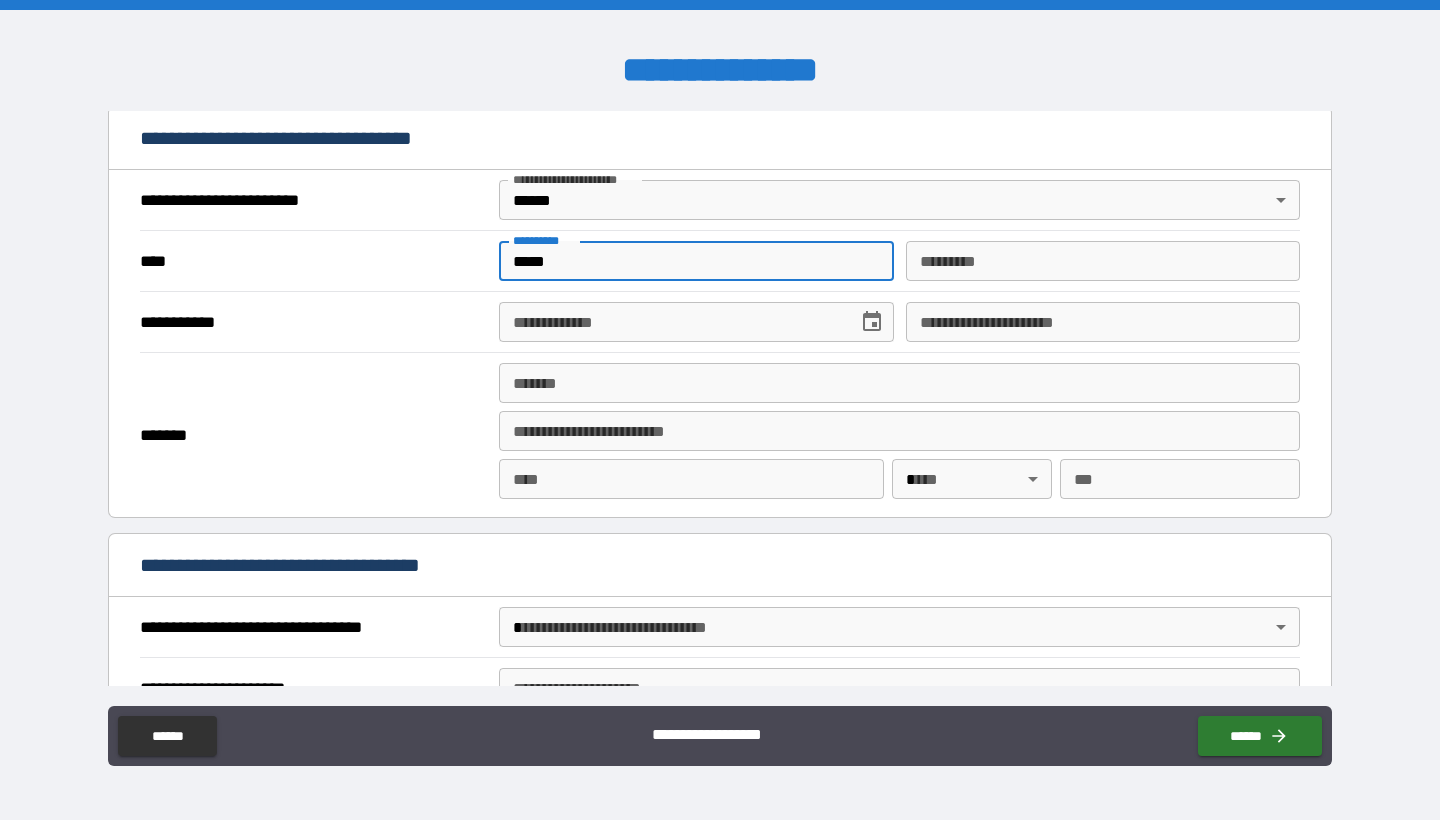 click on "*****" at bounding box center (696, 261) 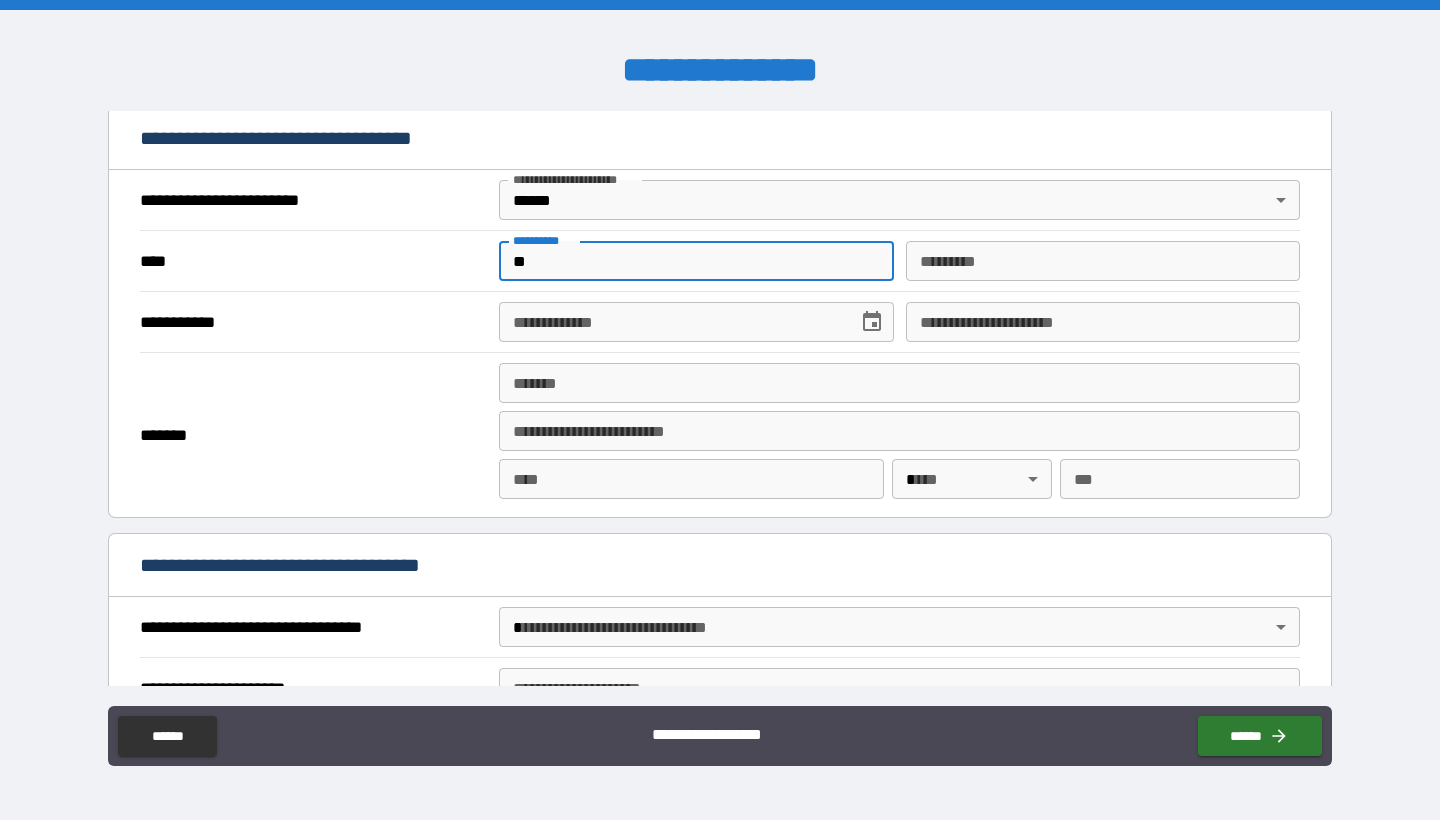 type on "*" 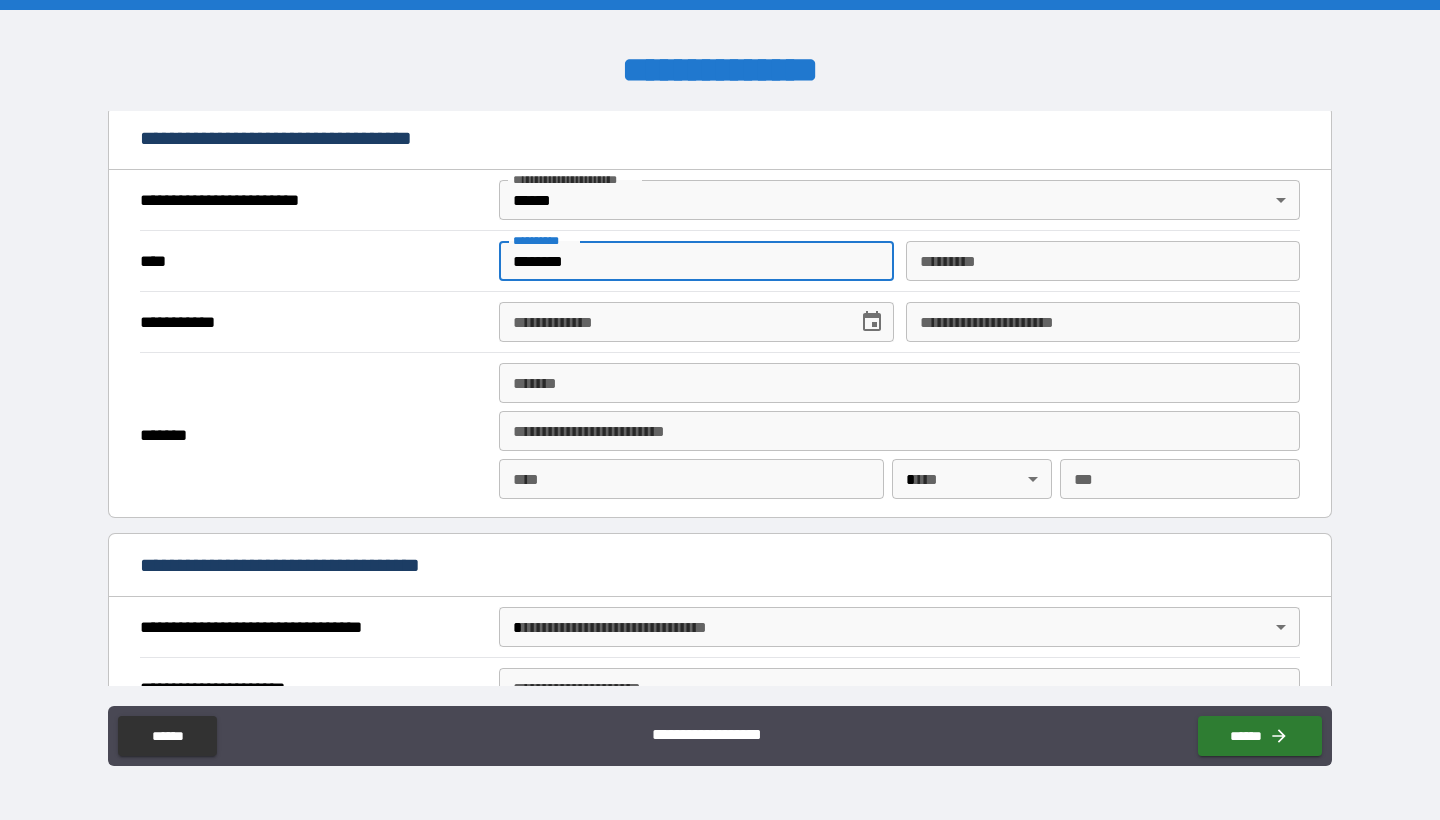 click on "**********" at bounding box center [720, 410] 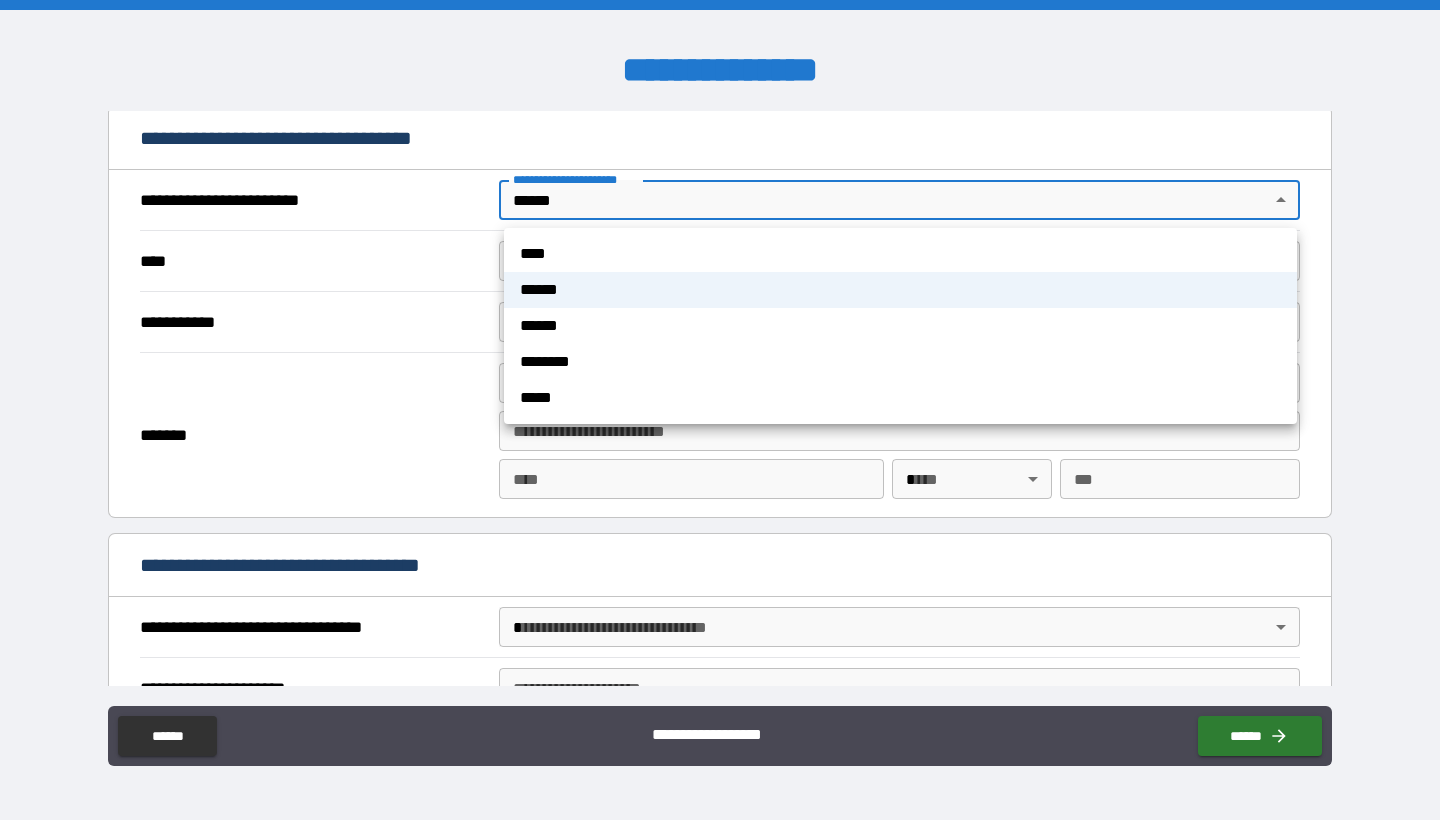 click at bounding box center [720, 410] 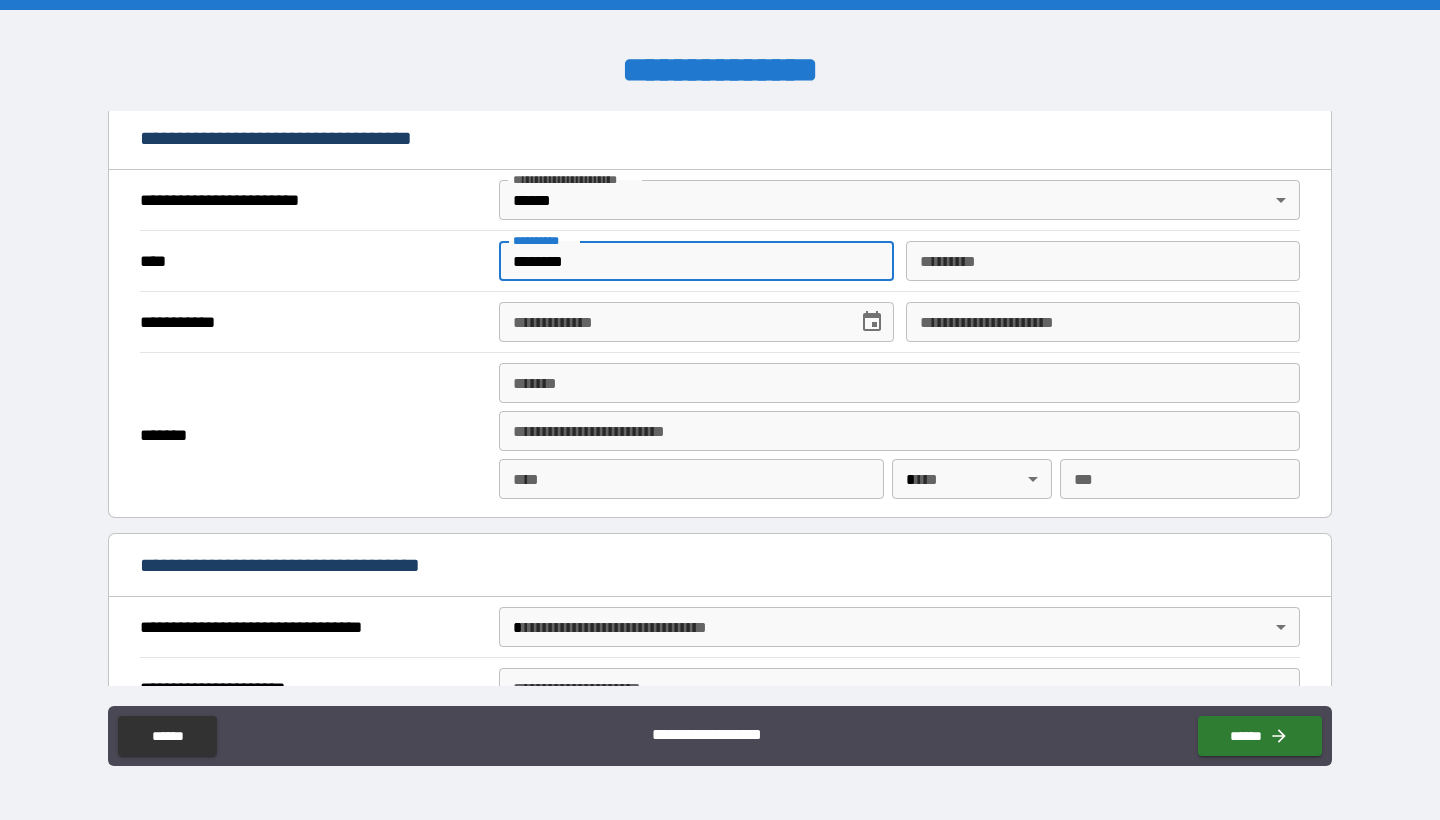 click on "********" at bounding box center [696, 261] 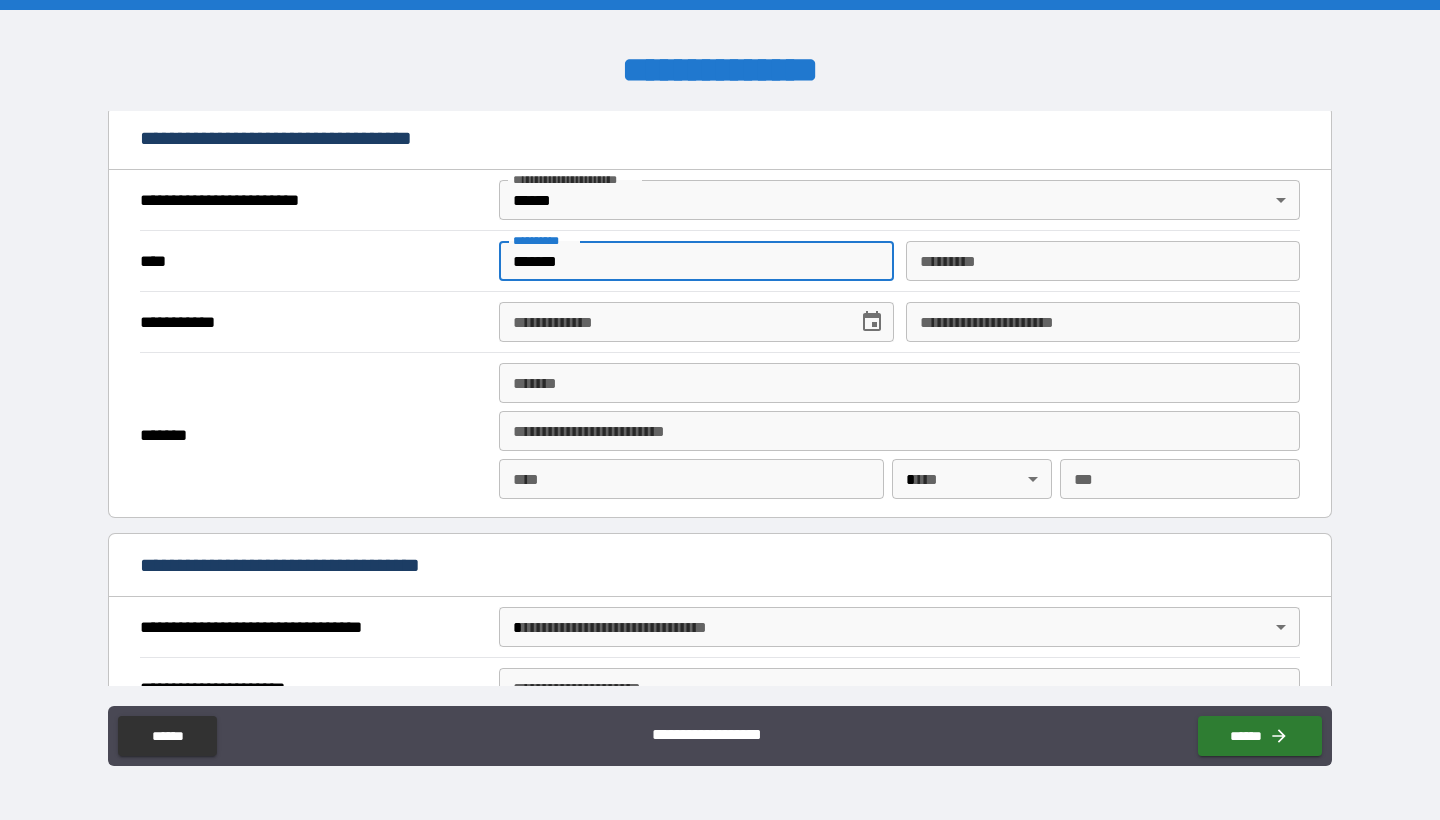 type on "*******" 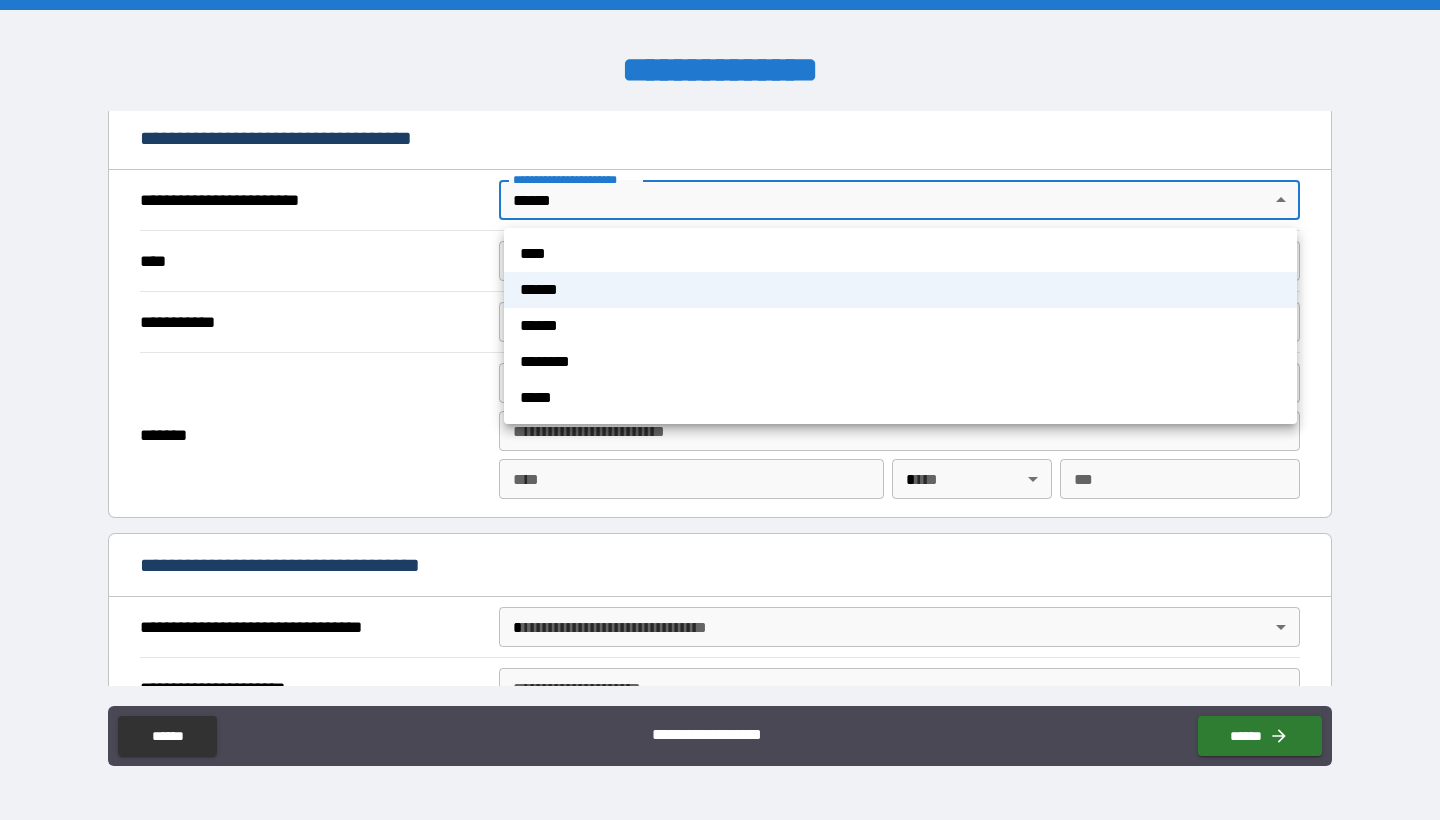 click on "**********" at bounding box center (720, 410) 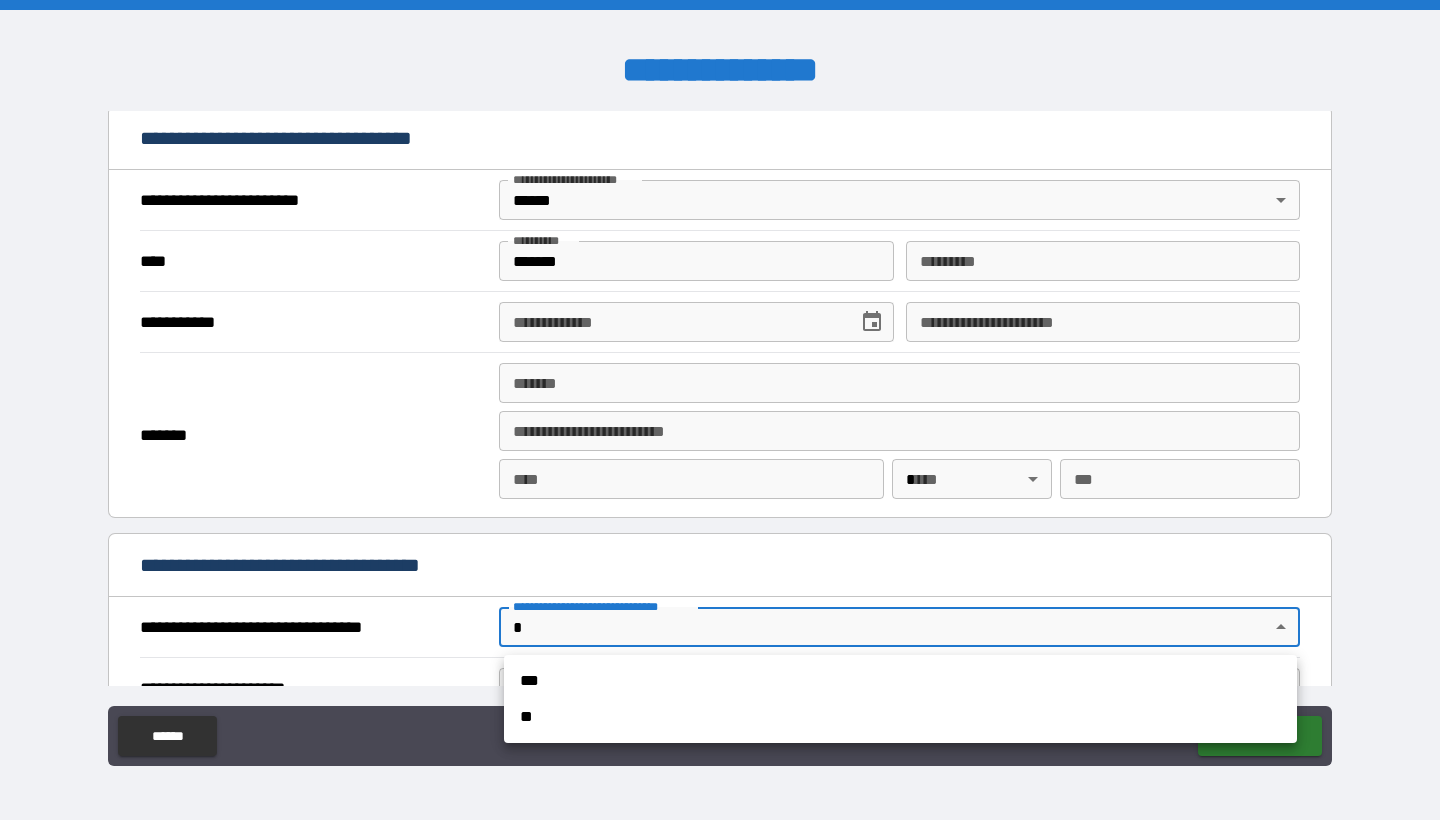 click on "**********" at bounding box center [720, 410] 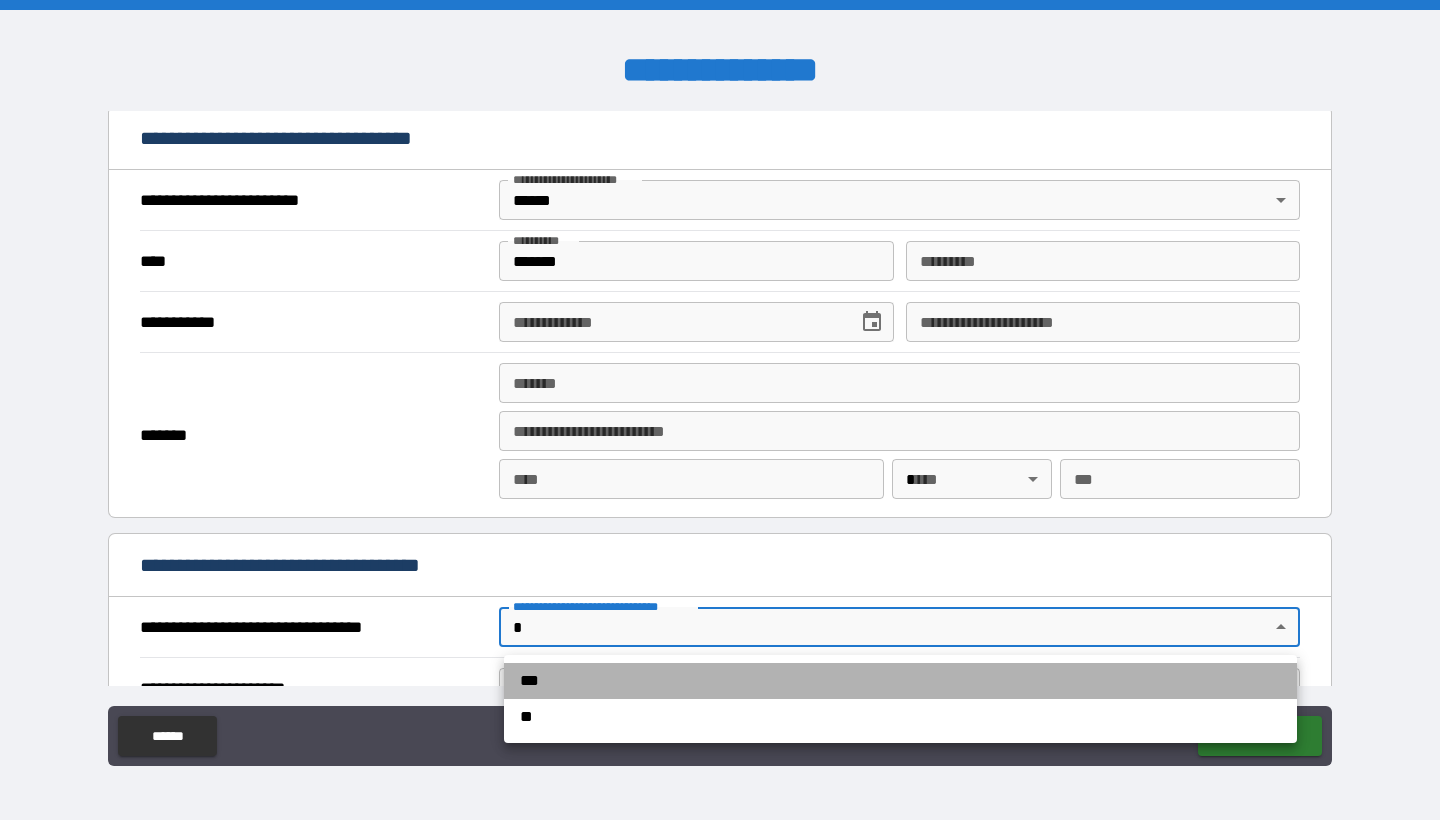 click on "***" at bounding box center [900, 681] 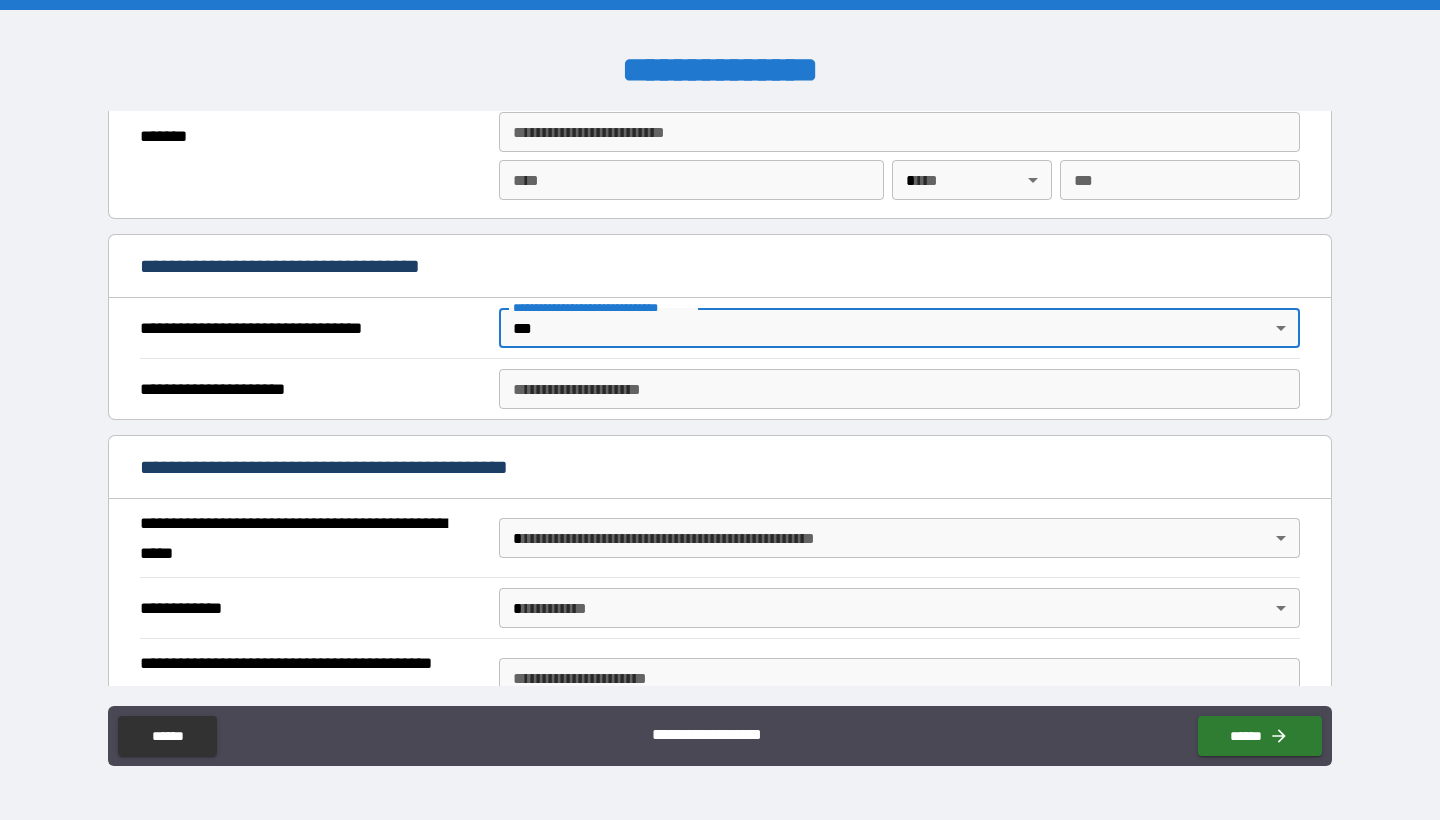 scroll, scrollTop: 903, scrollLeft: 0, axis: vertical 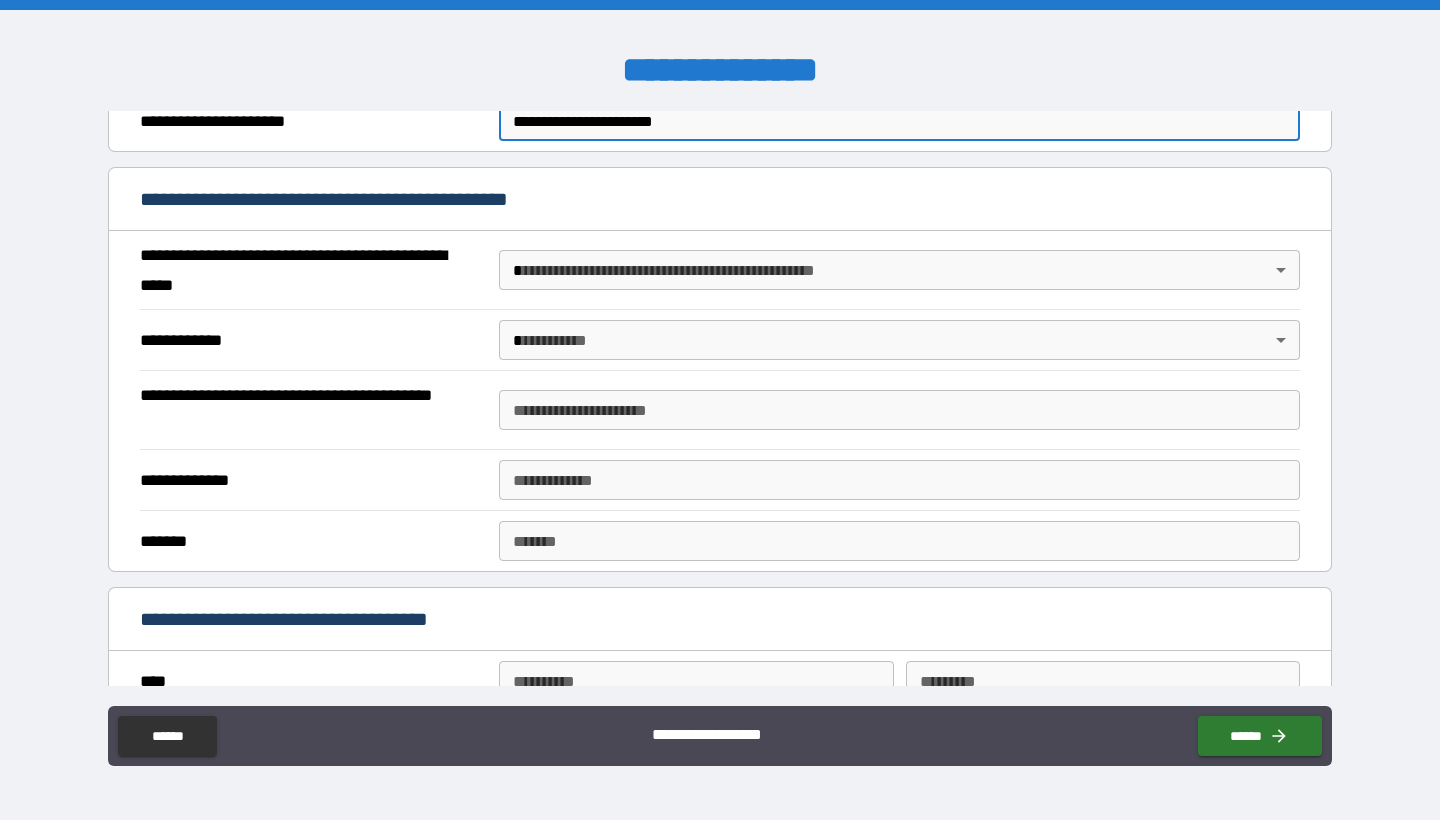 type on "**********" 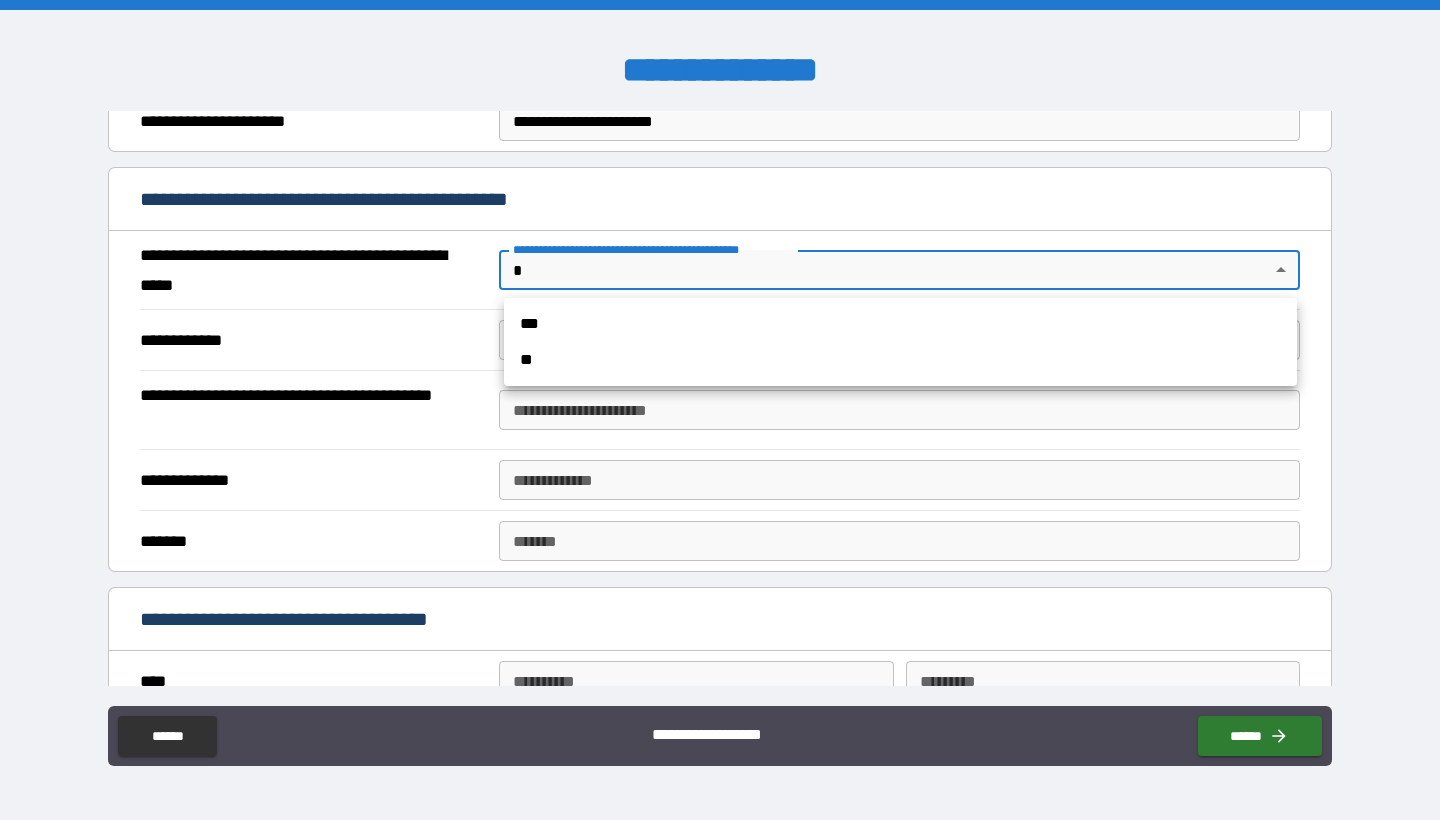 click on "**********" at bounding box center [720, 410] 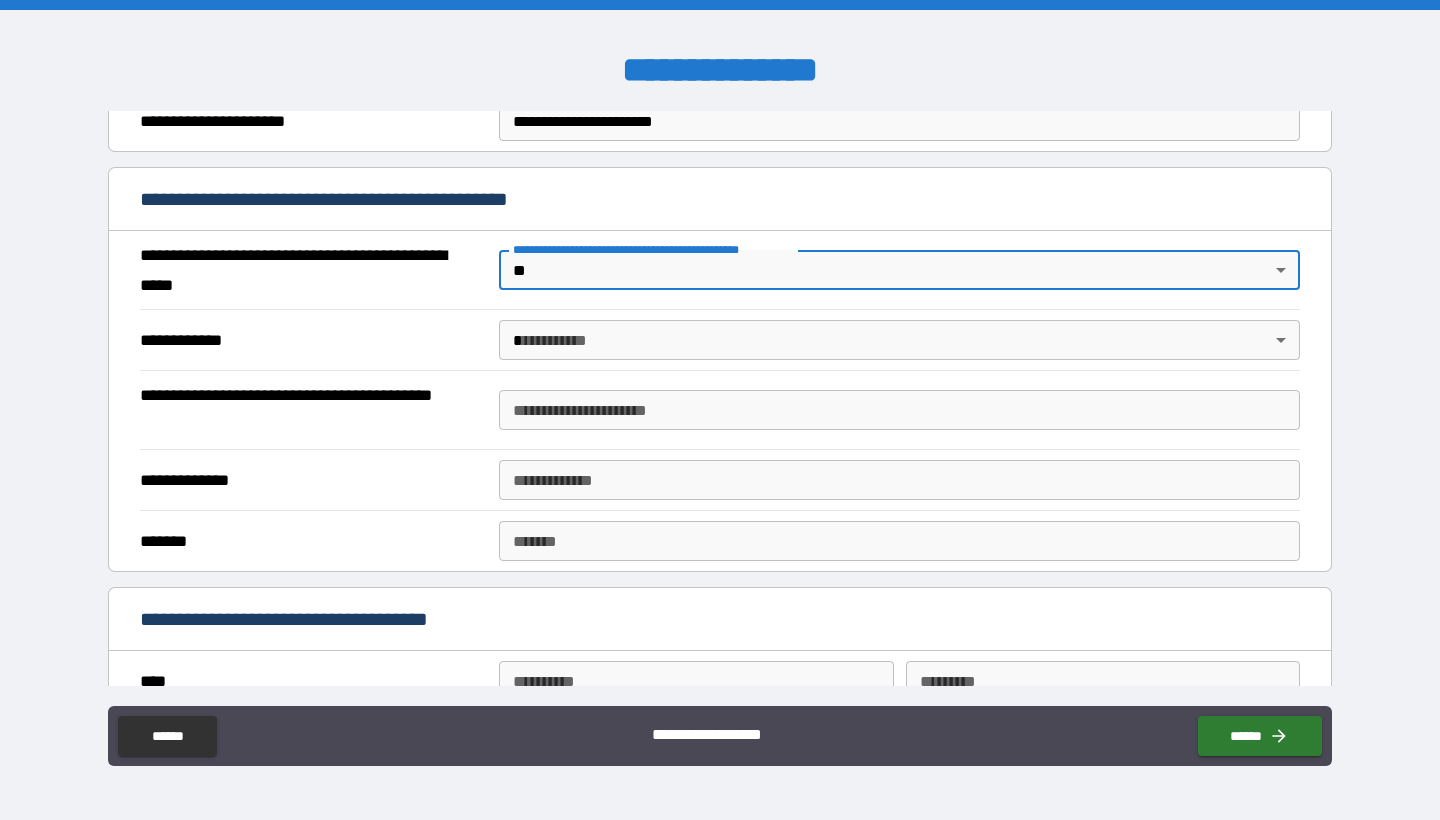 click on "**********" at bounding box center (720, 410) 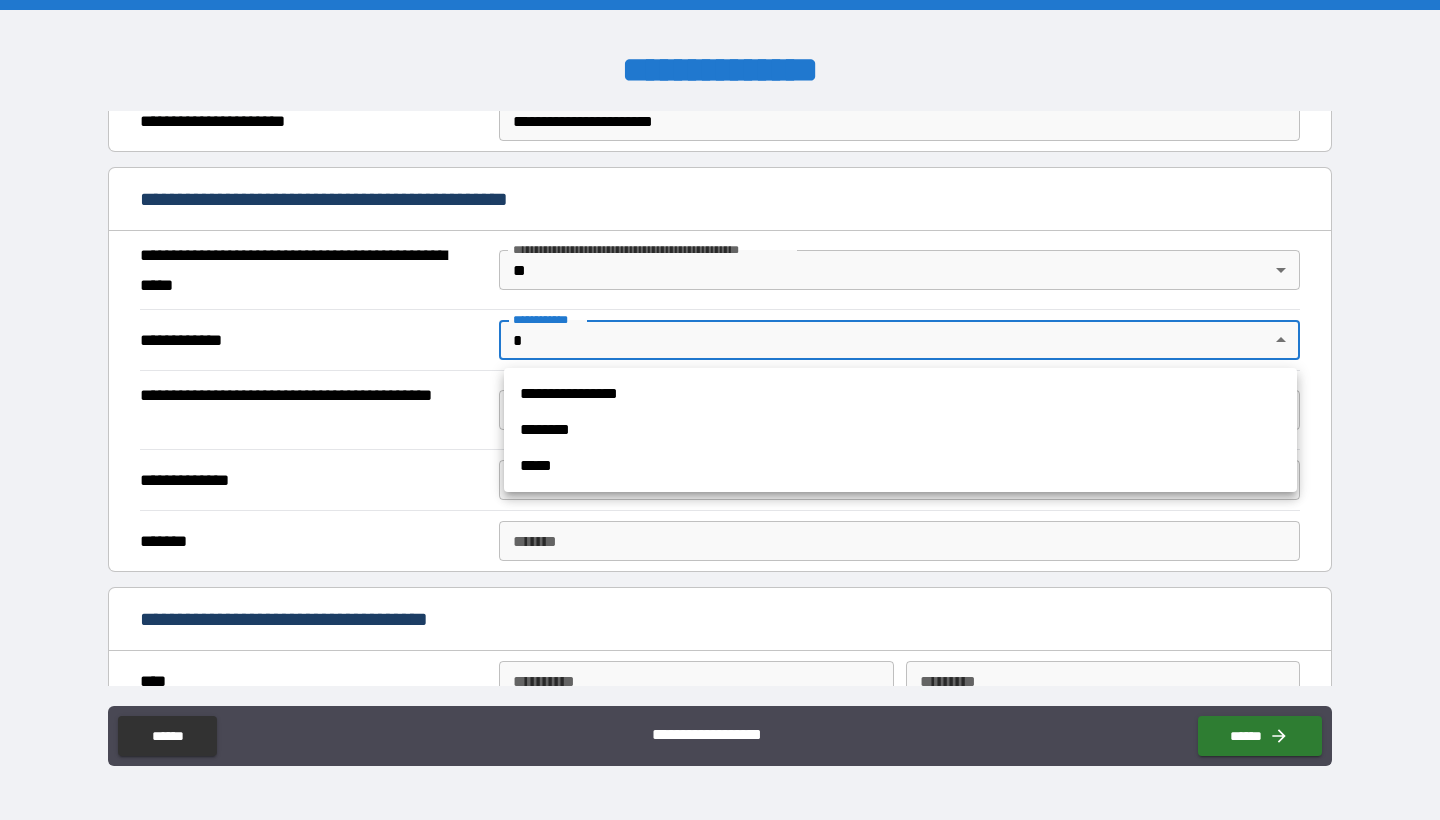click at bounding box center (720, 410) 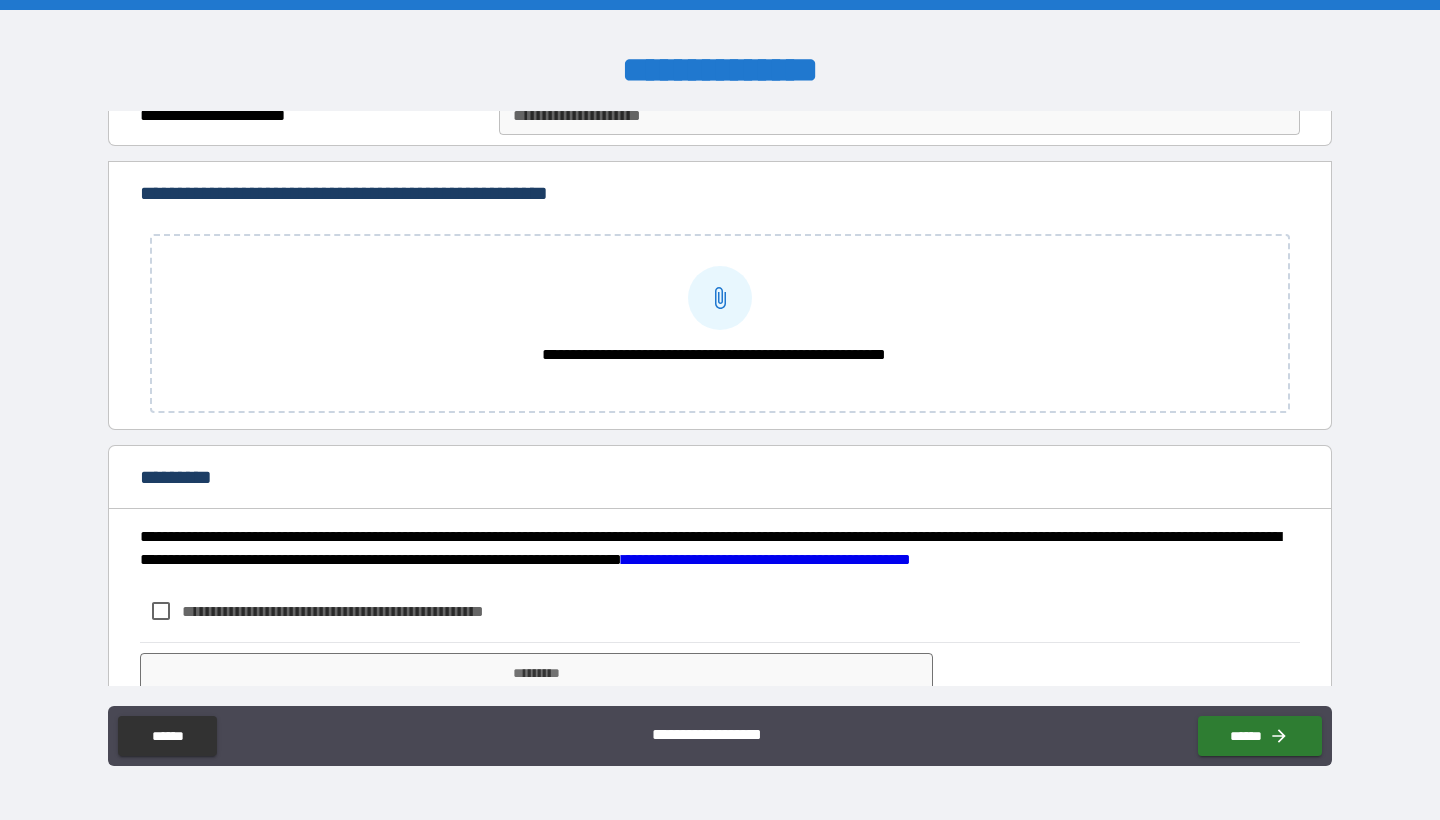 scroll, scrollTop: 2236, scrollLeft: 0, axis: vertical 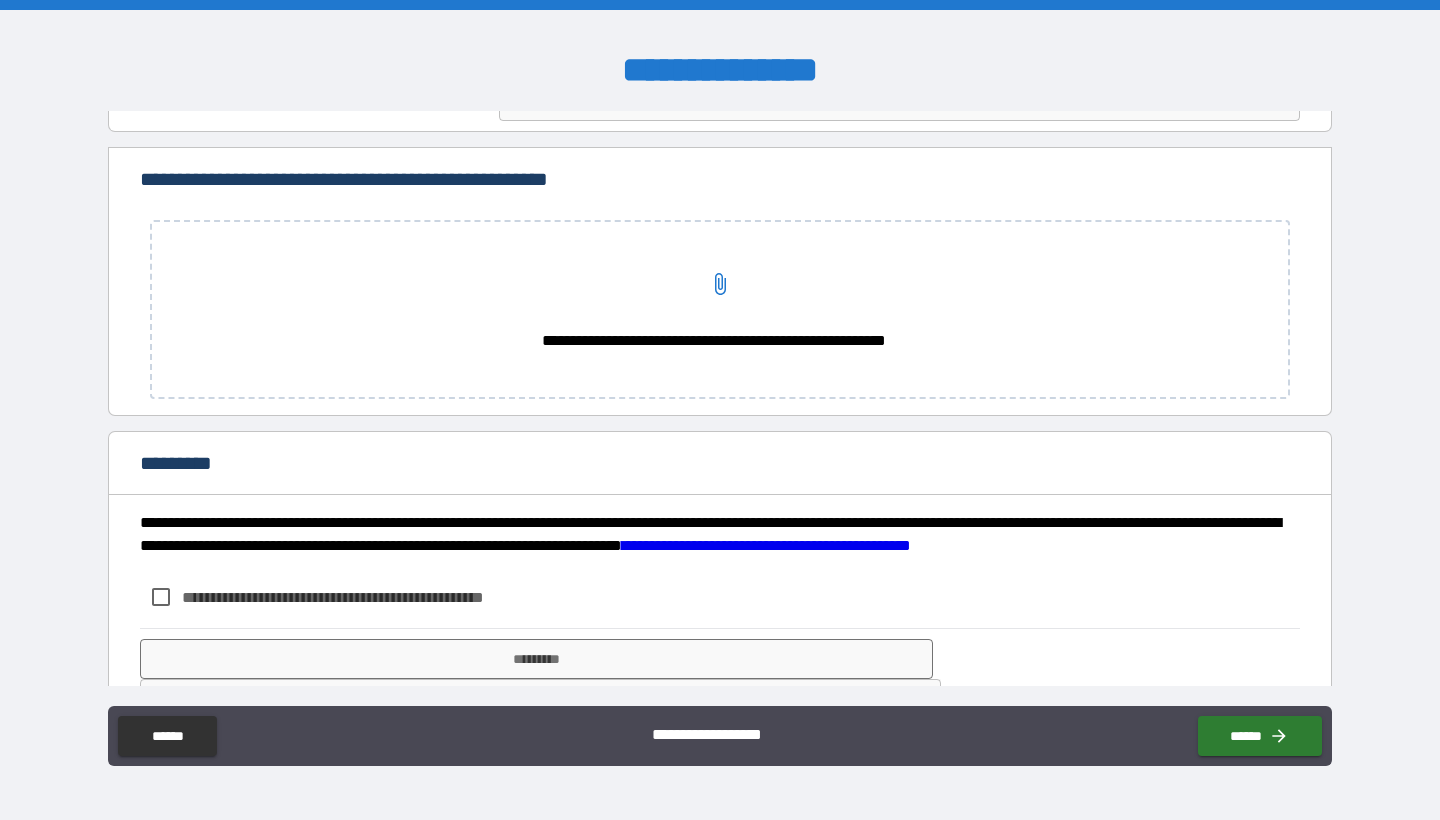 click on "**********" at bounding box center [720, 284] 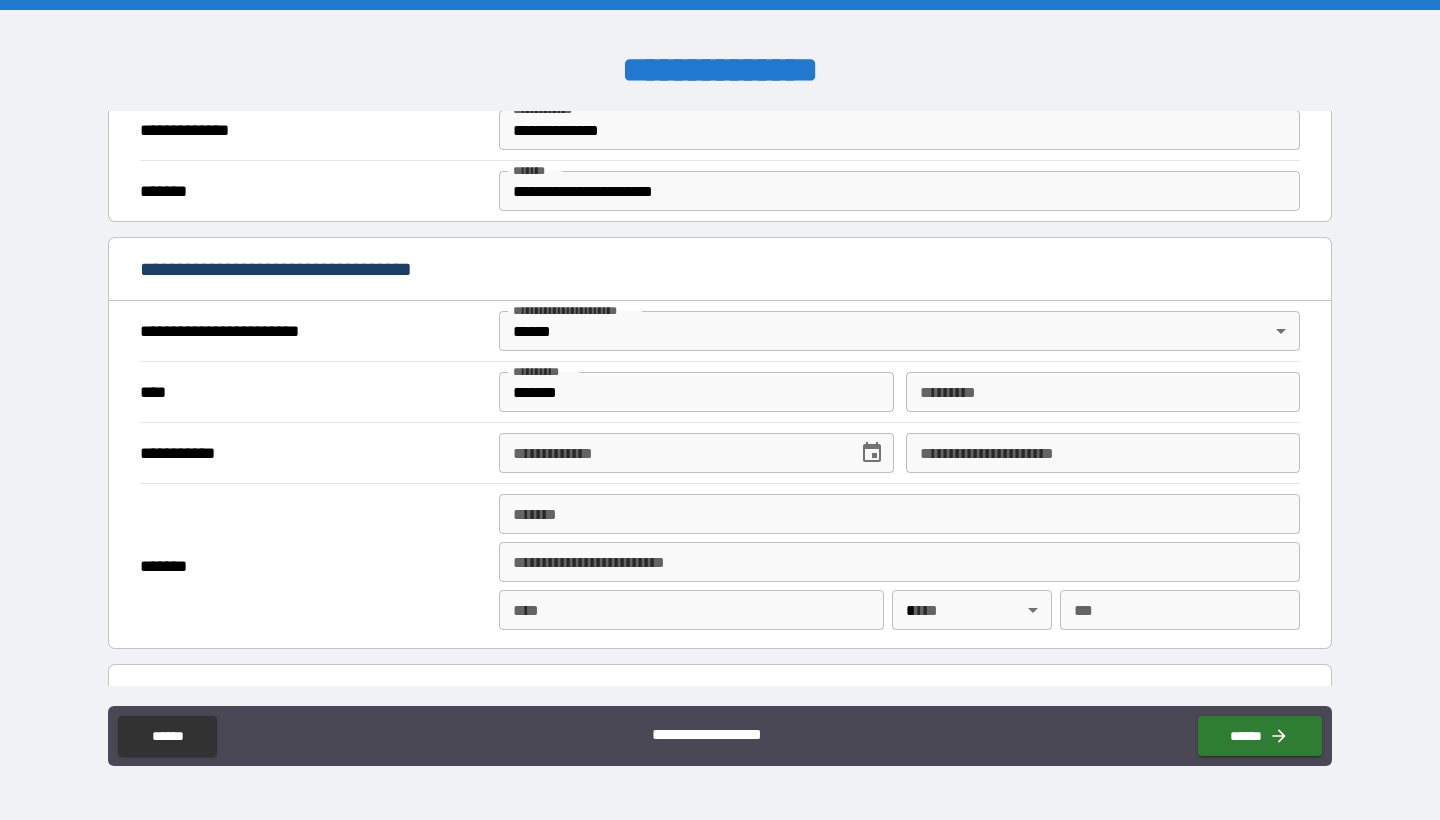 scroll, scrollTop: 467, scrollLeft: 0, axis: vertical 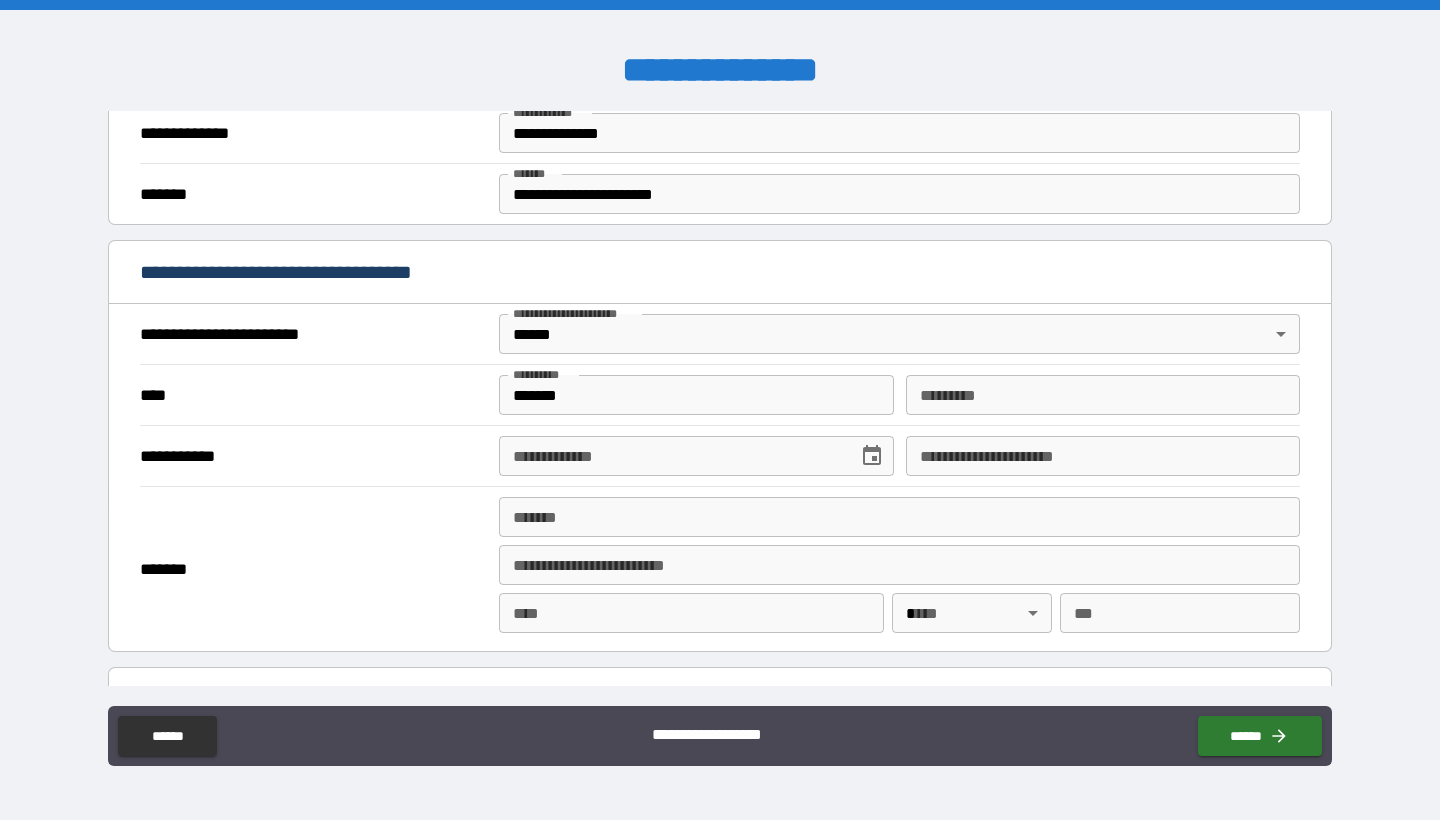 click on "*******" at bounding box center (696, 395) 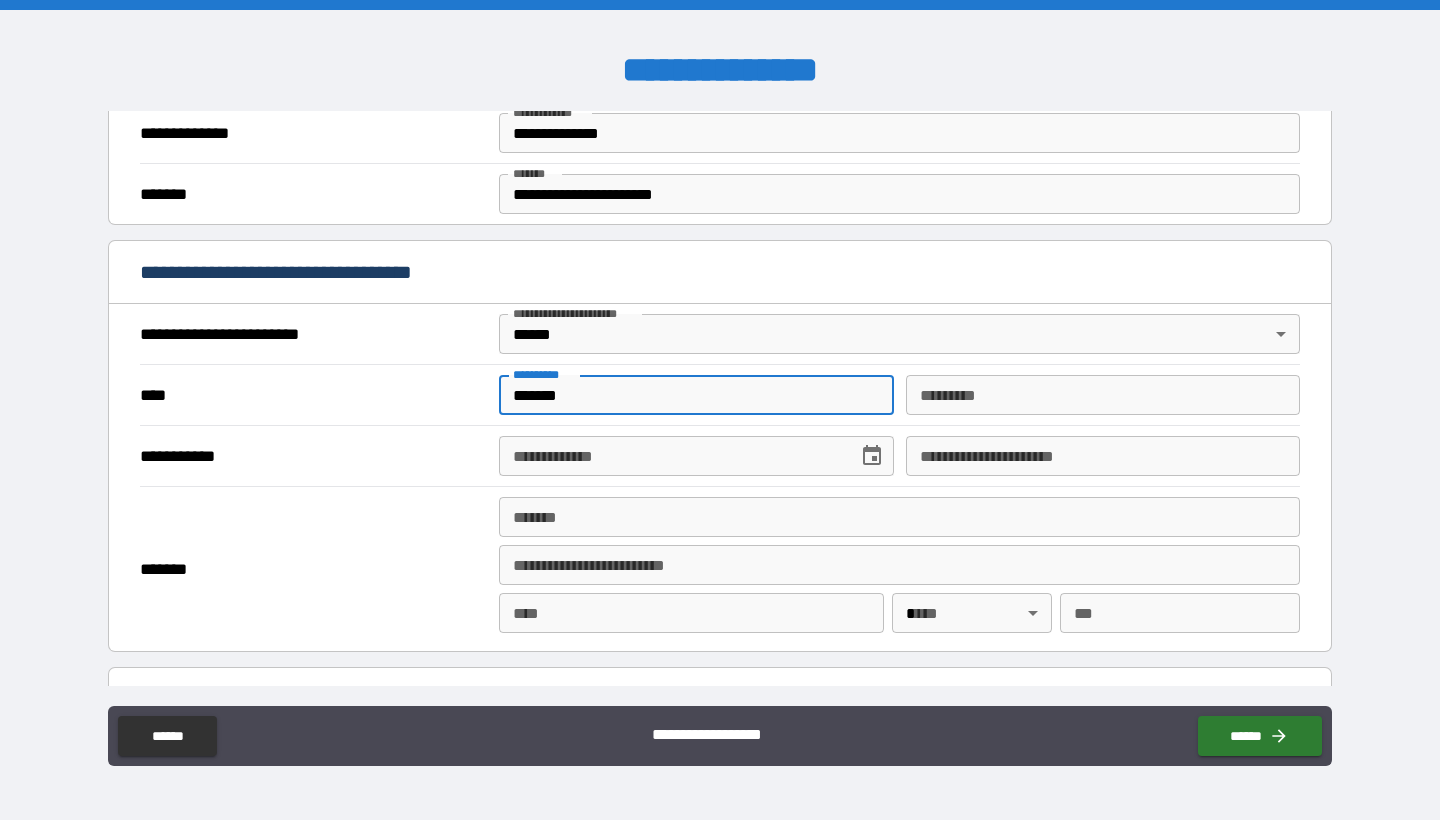click on "*******" at bounding box center [696, 395] 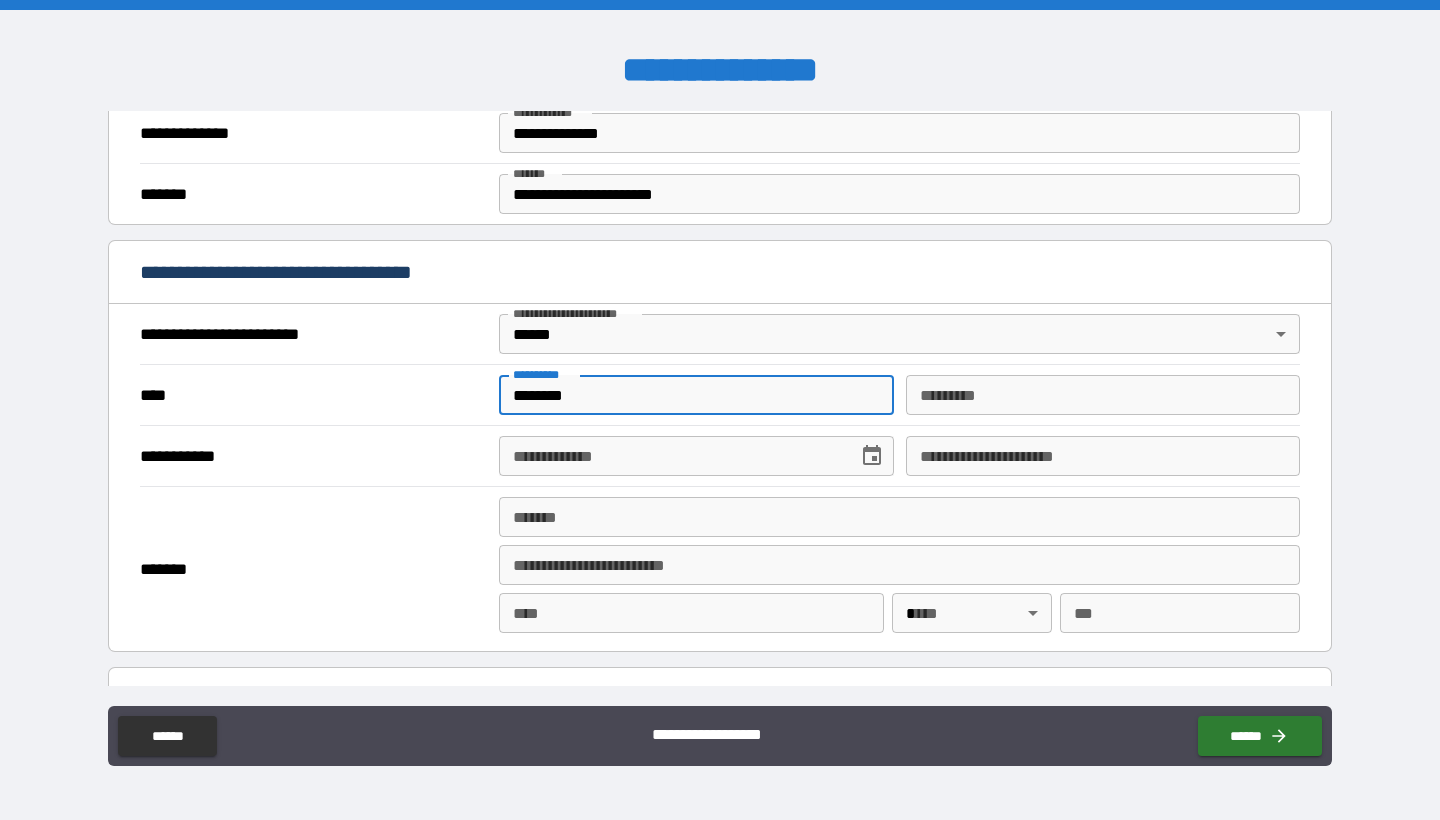 type on "********" 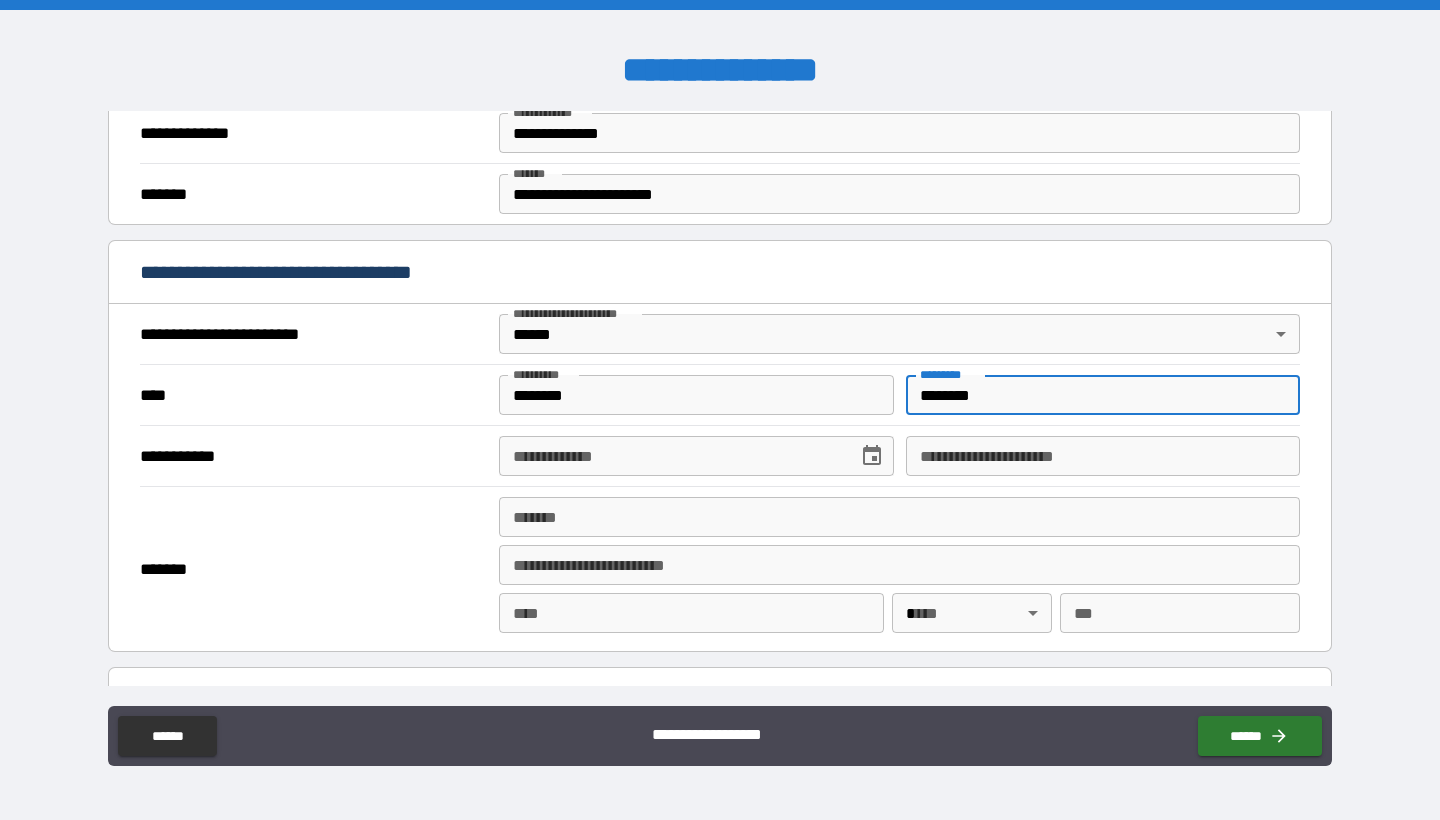 type on "********" 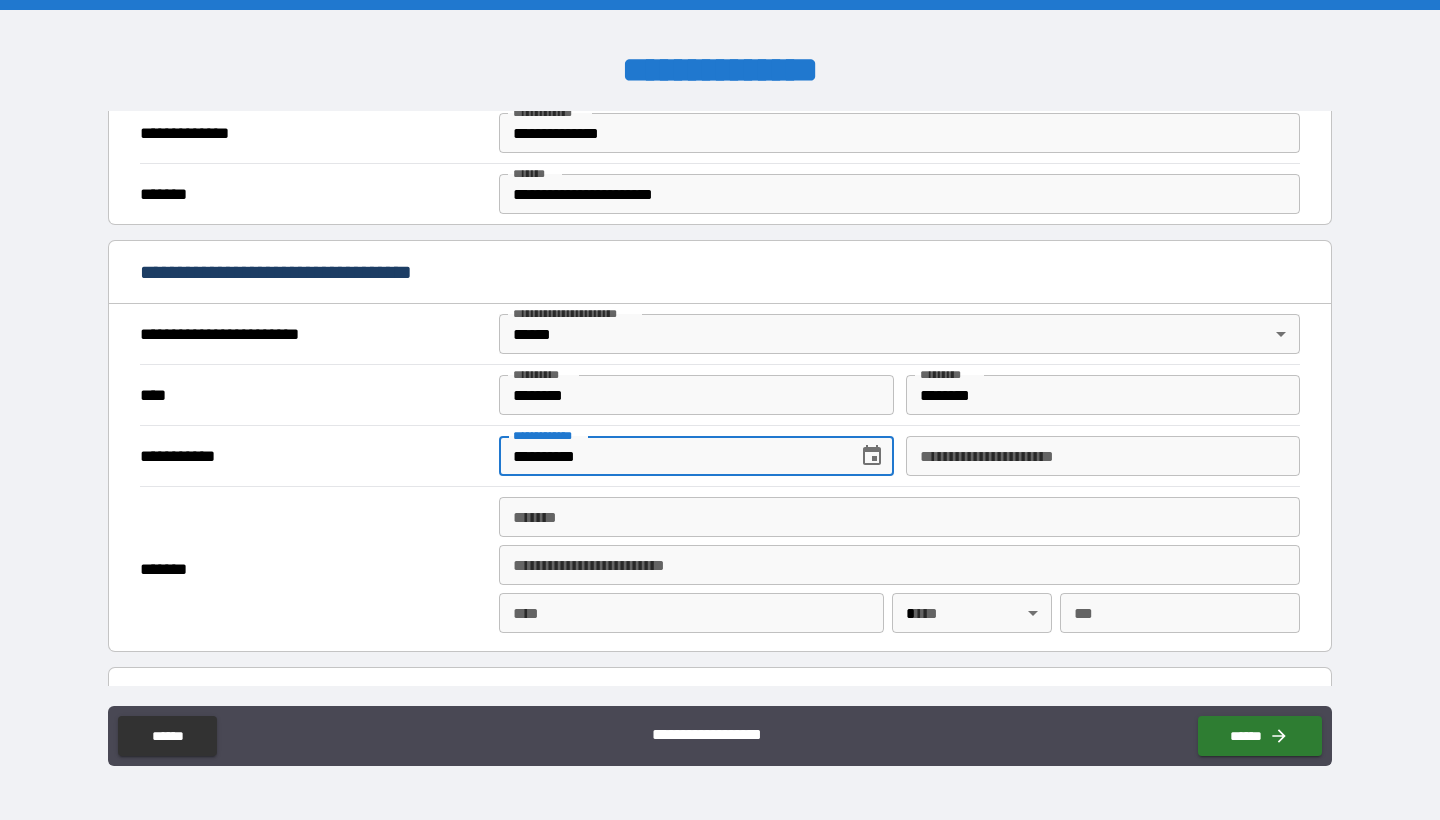 type on "**********" 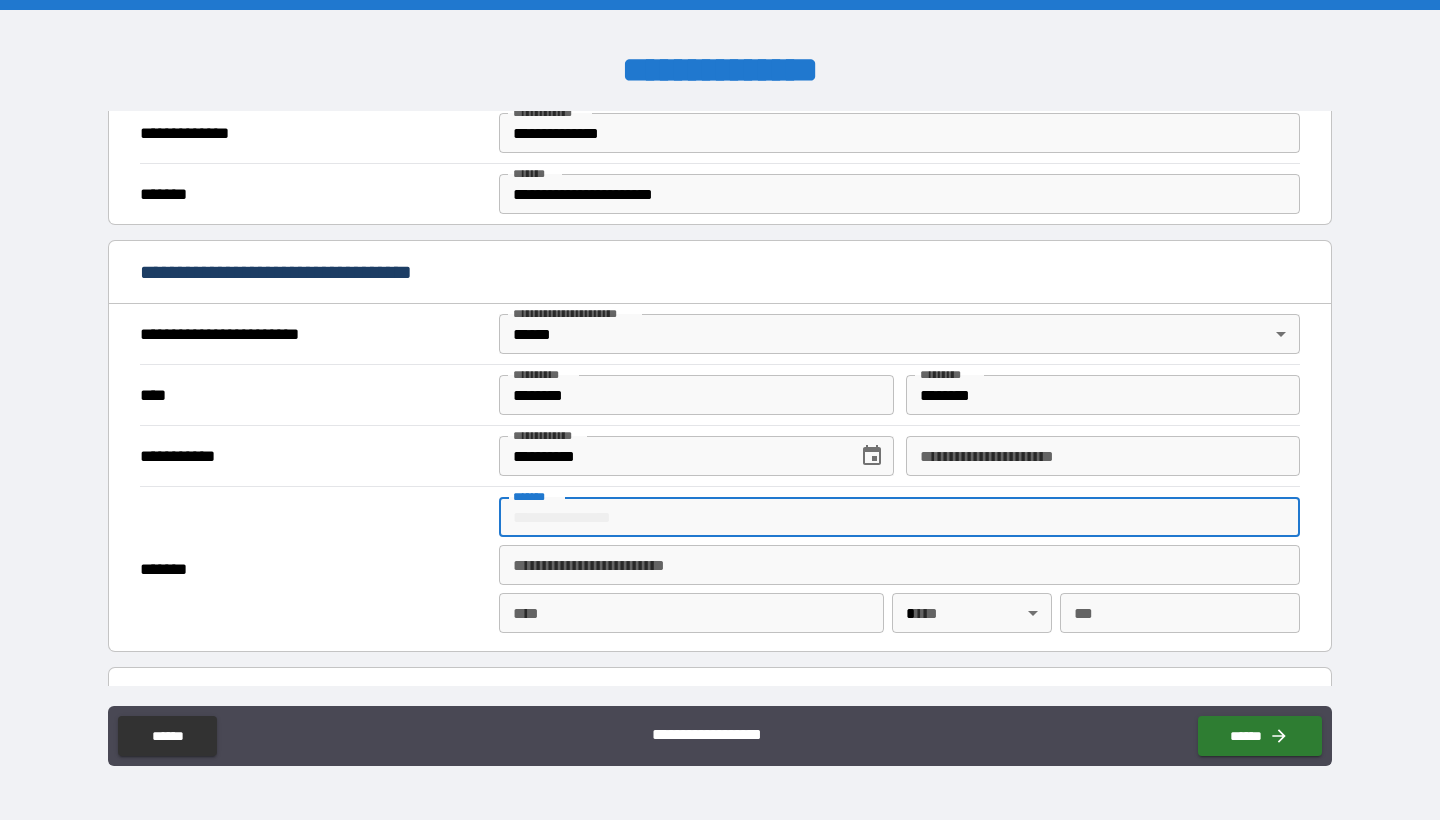 type on "*" 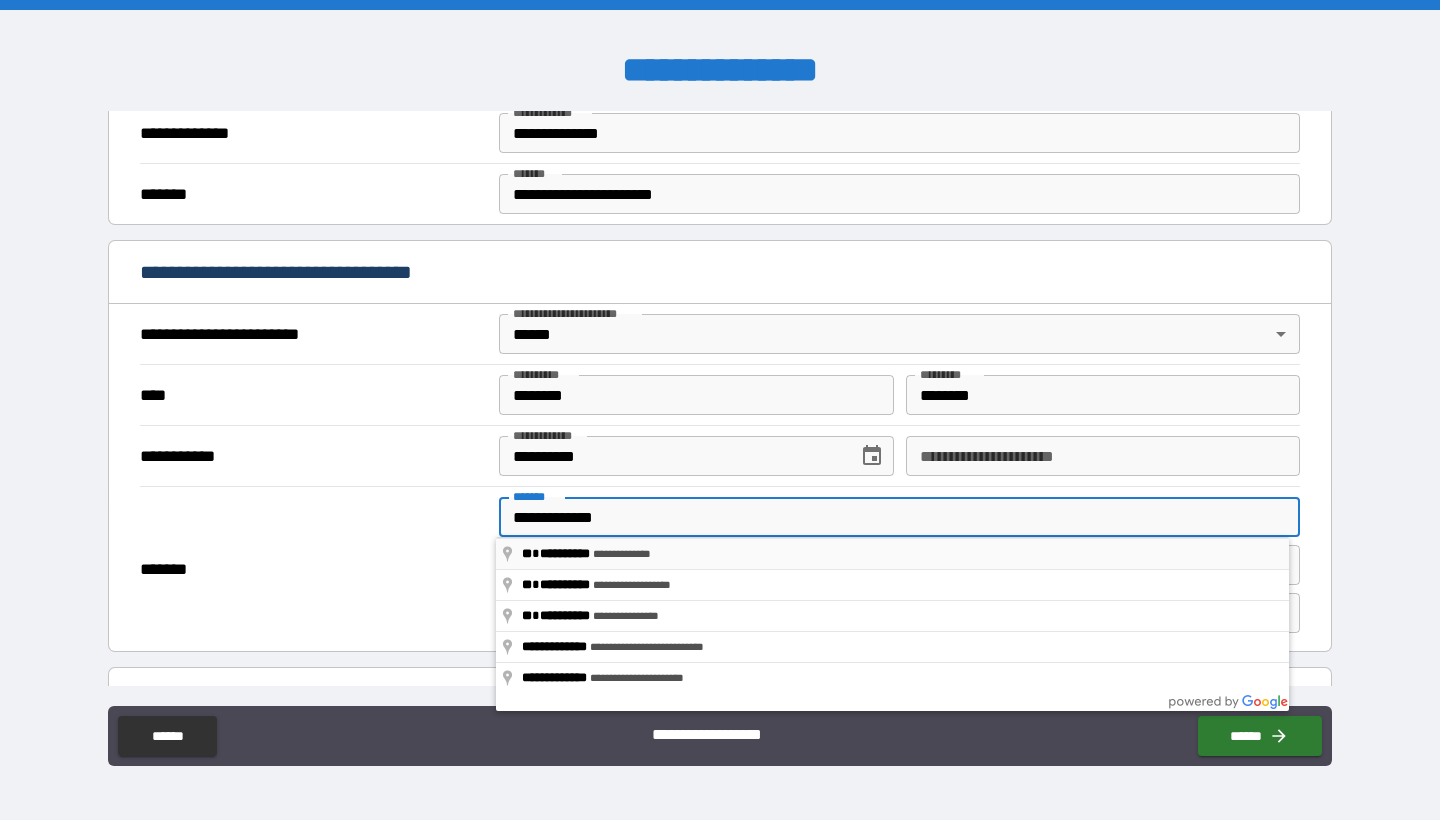 type on "**********" 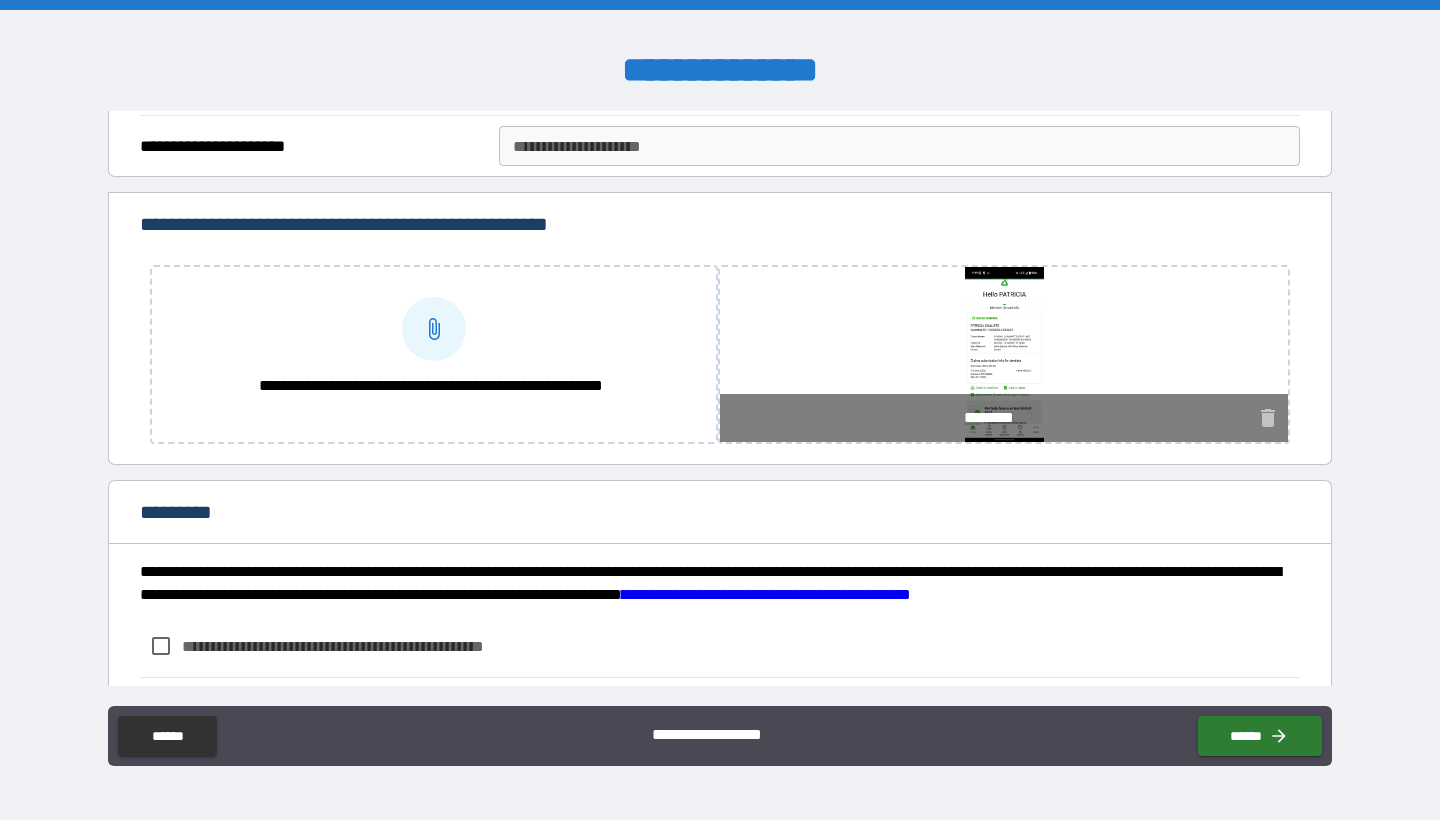 scroll, scrollTop: 2297, scrollLeft: 0, axis: vertical 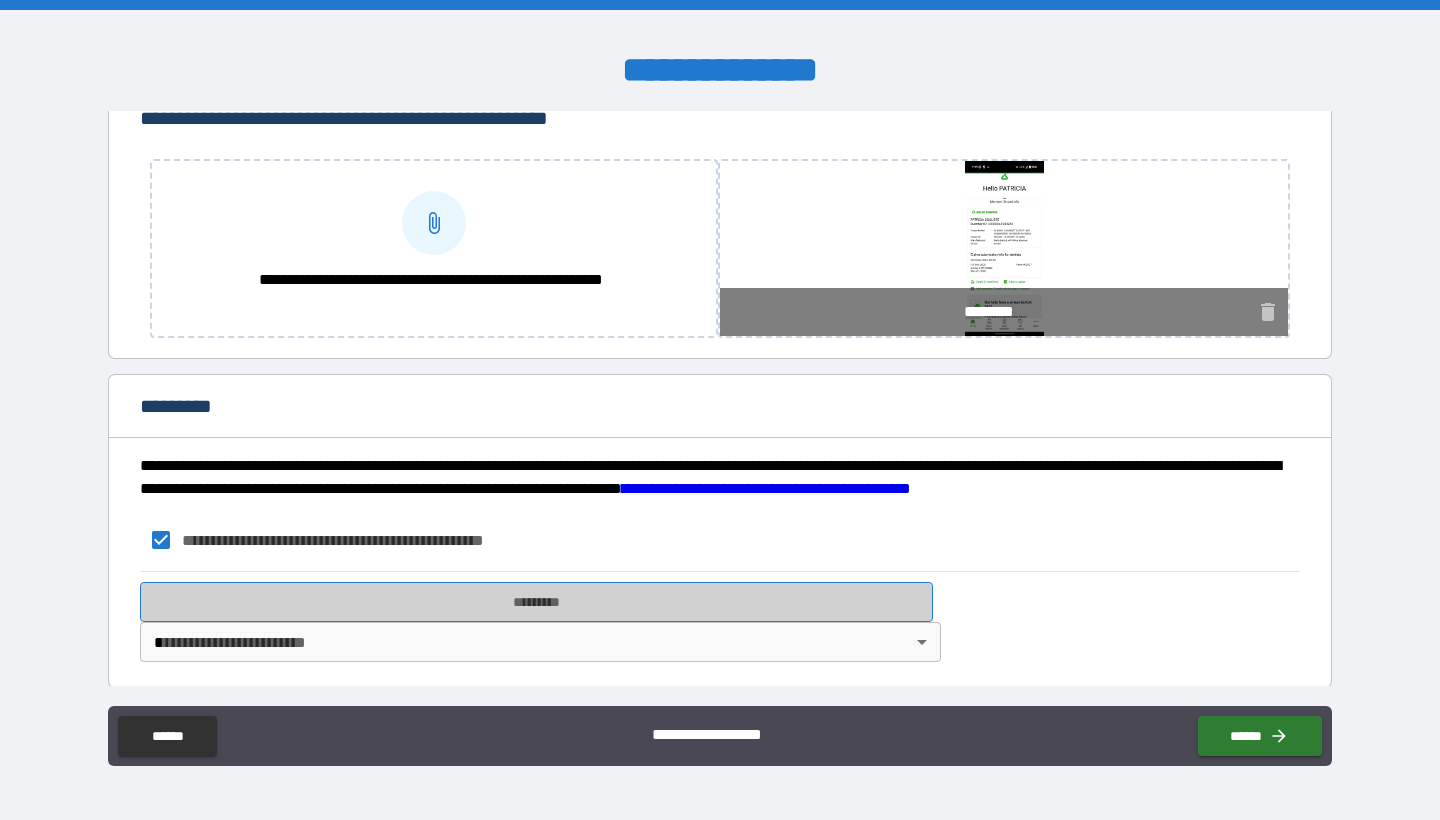 click on "*********" at bounding box center [536, 602] 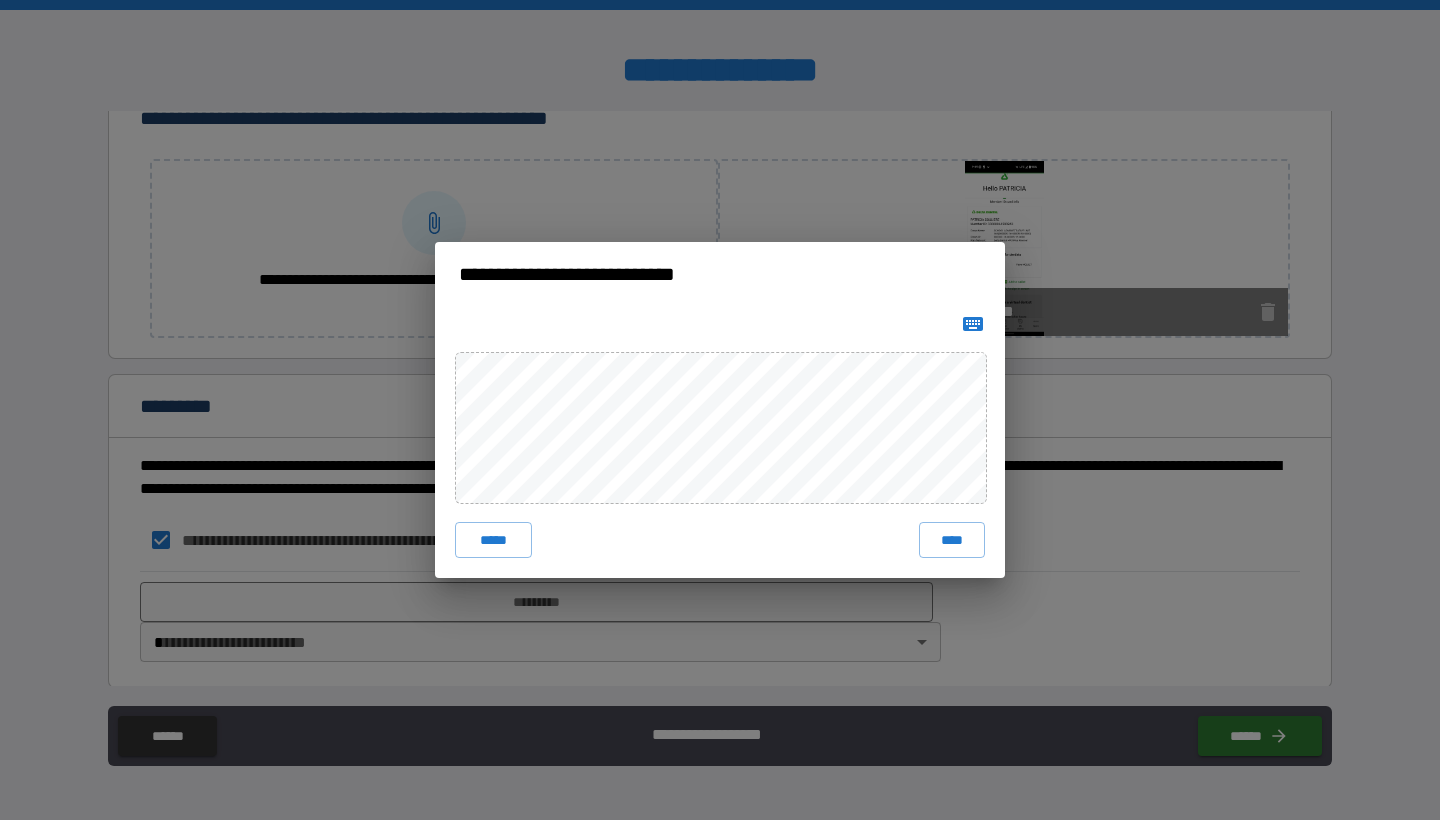 click at bounding box center (720, 427) 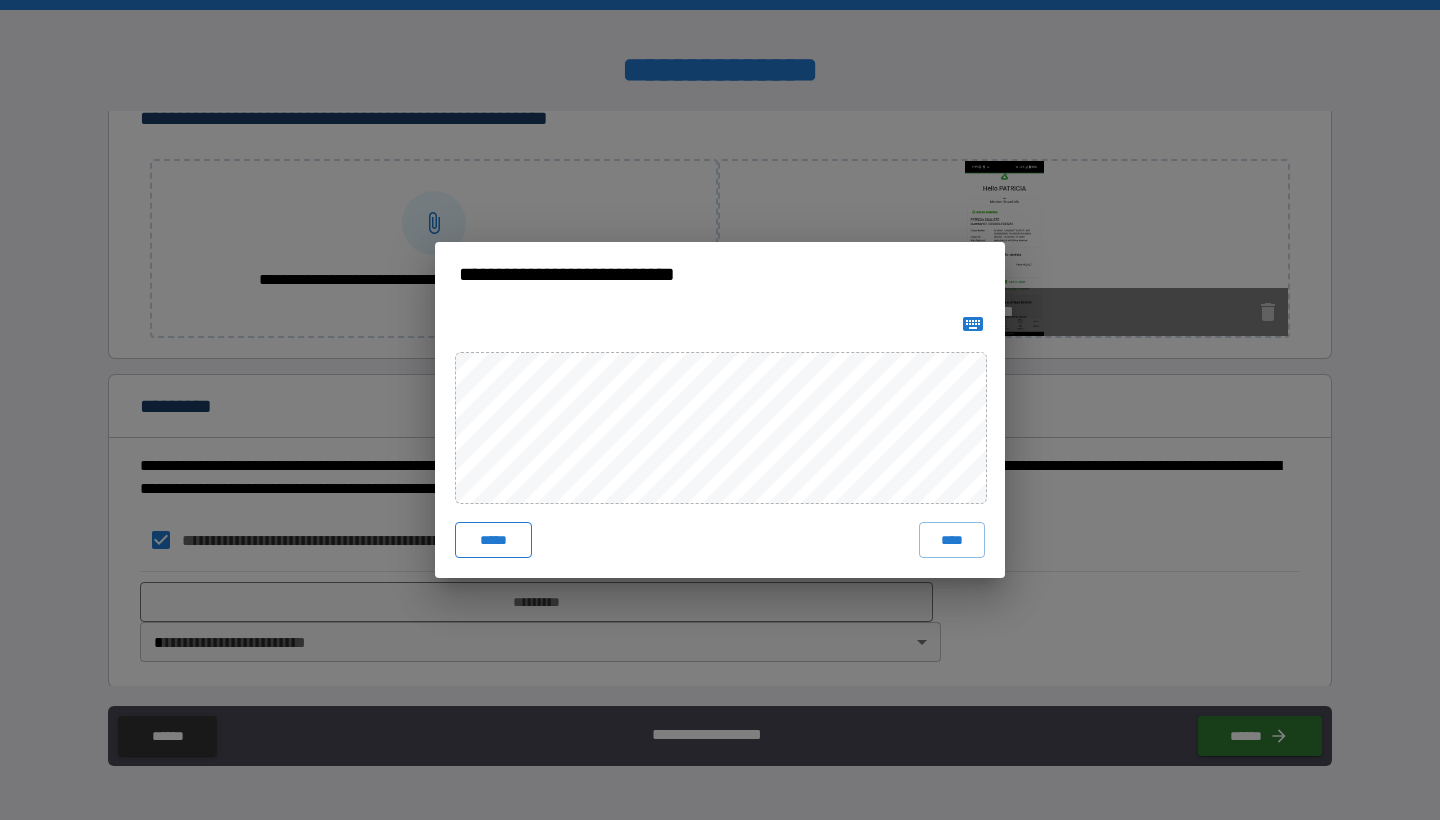 click on "*****" at bounding box center [493, 540] 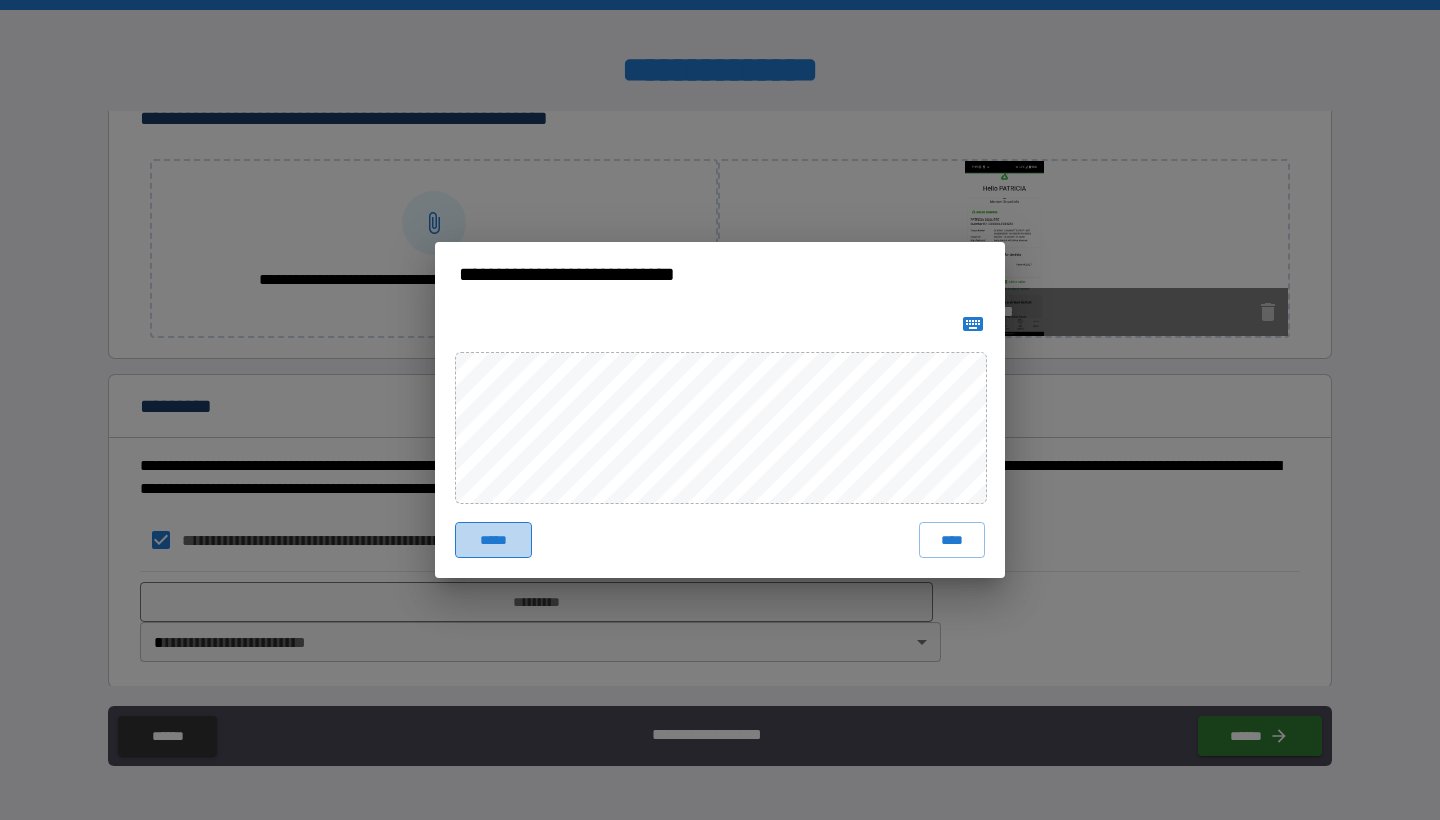 click on "*****" at bounding box center (493, 540) 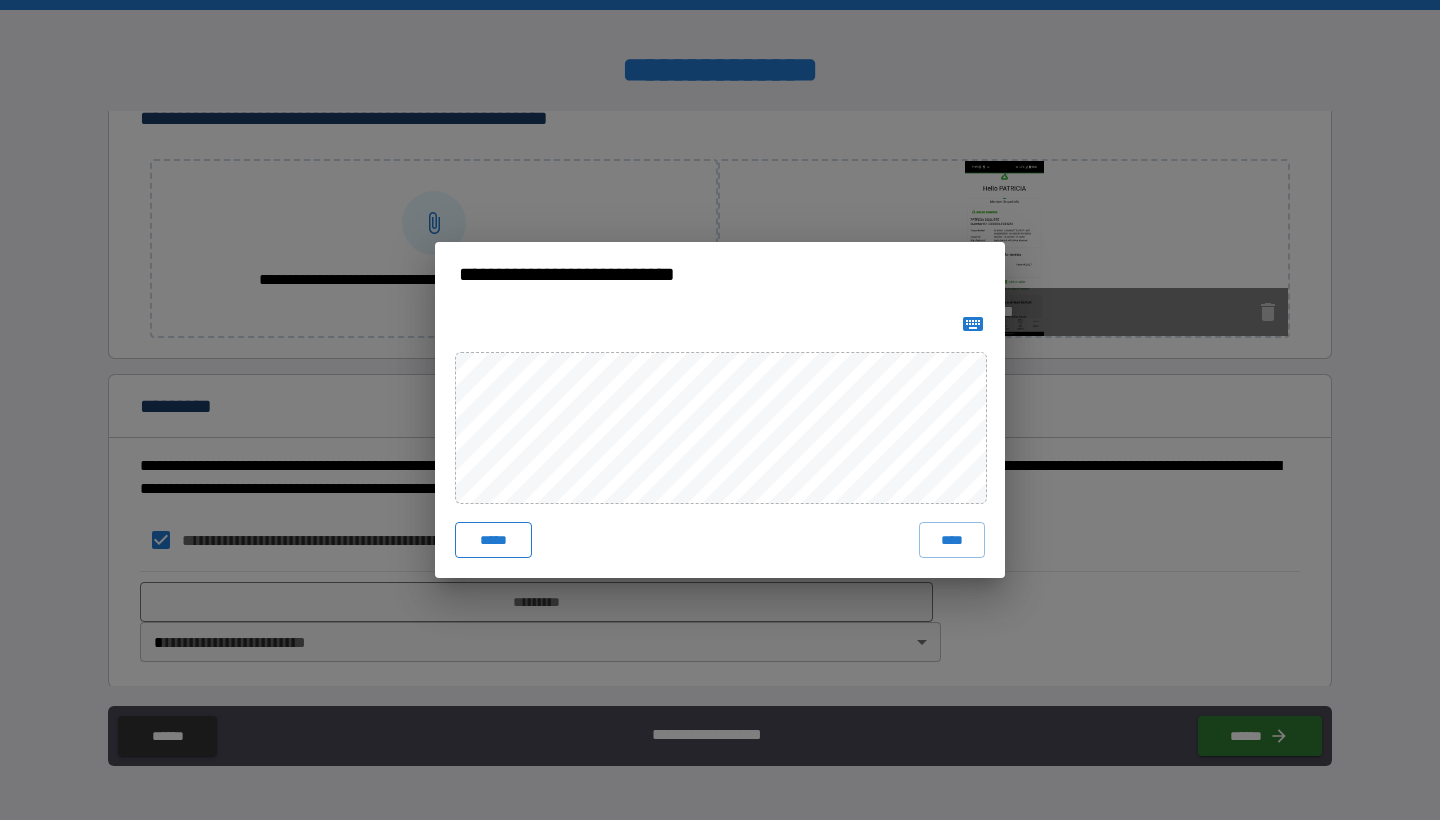 click on "*****" at bounding box center [493, 540] 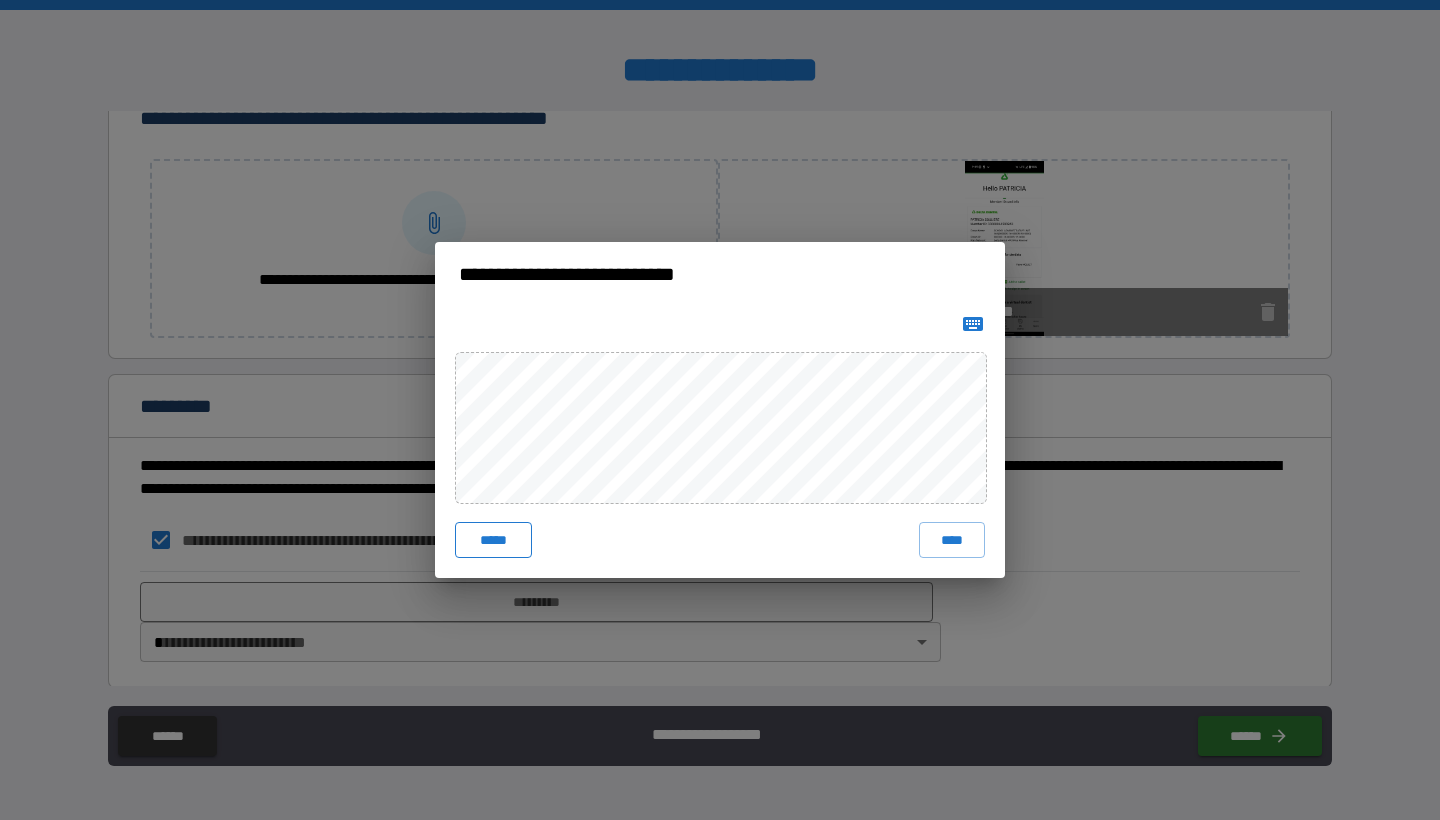 click on "*****" at bounding box center [493, 540] 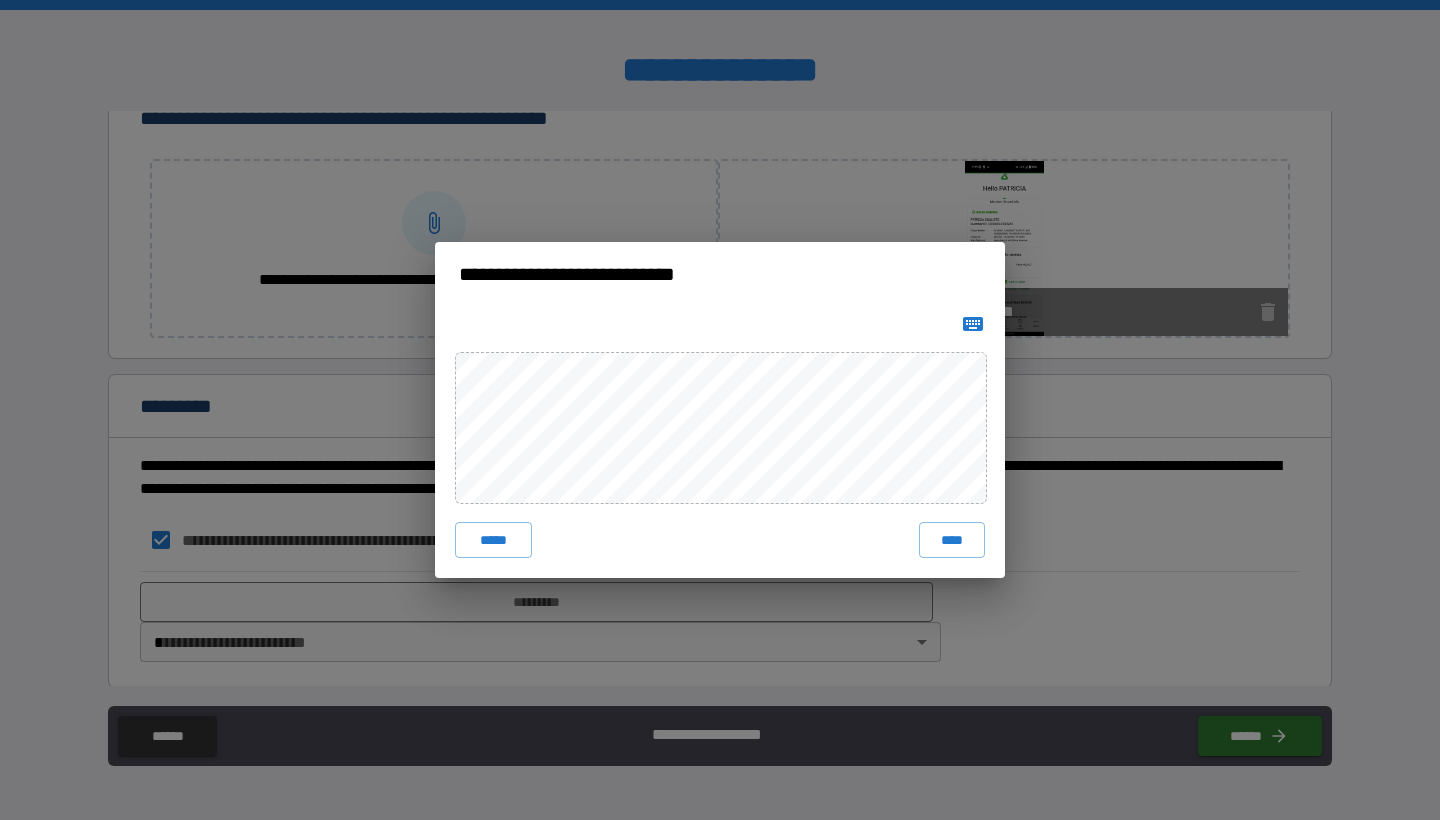 click on "***** ****" at bounding box center (720, 442) 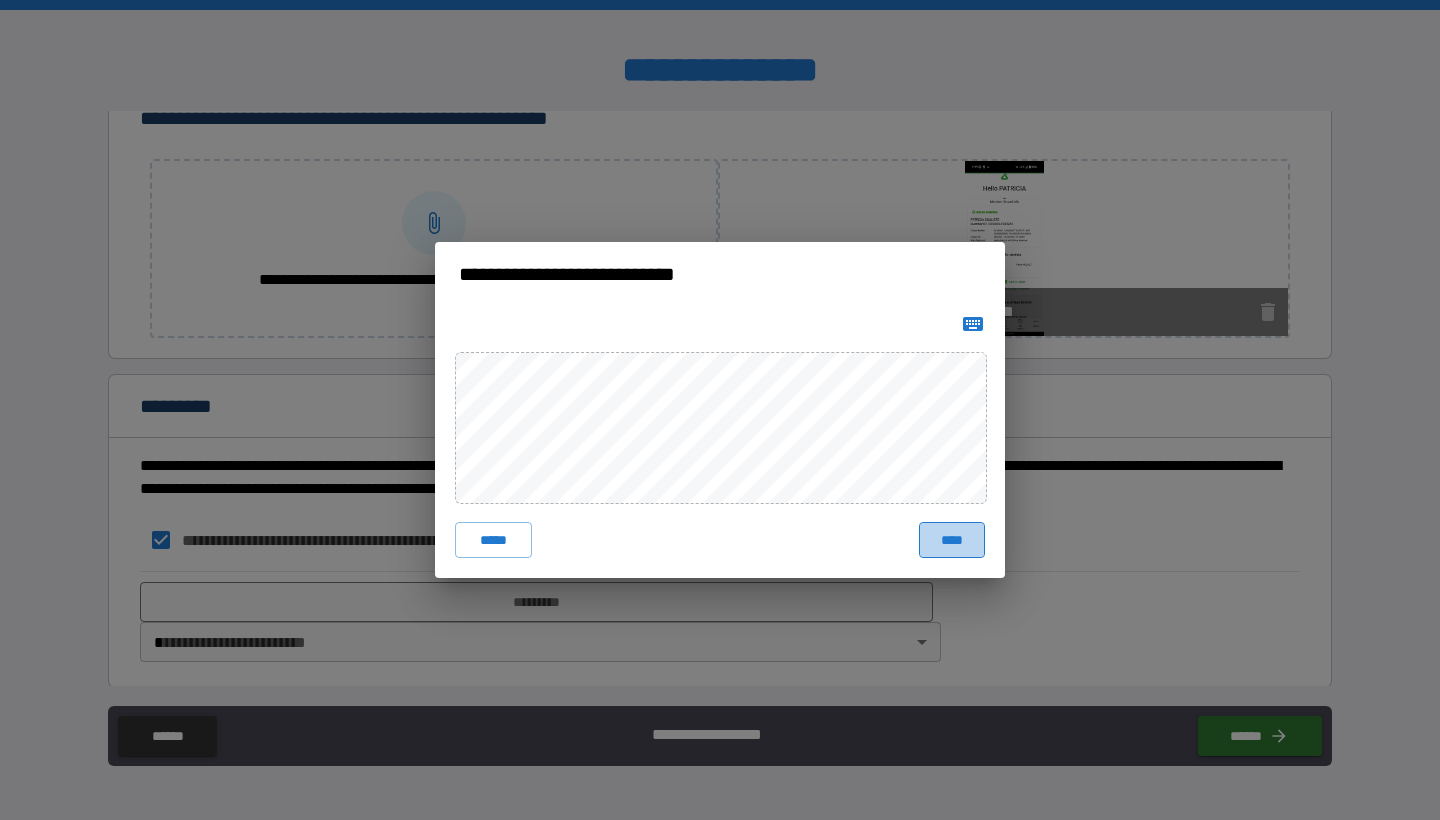 click on "****" at bounding box center [952, 540] 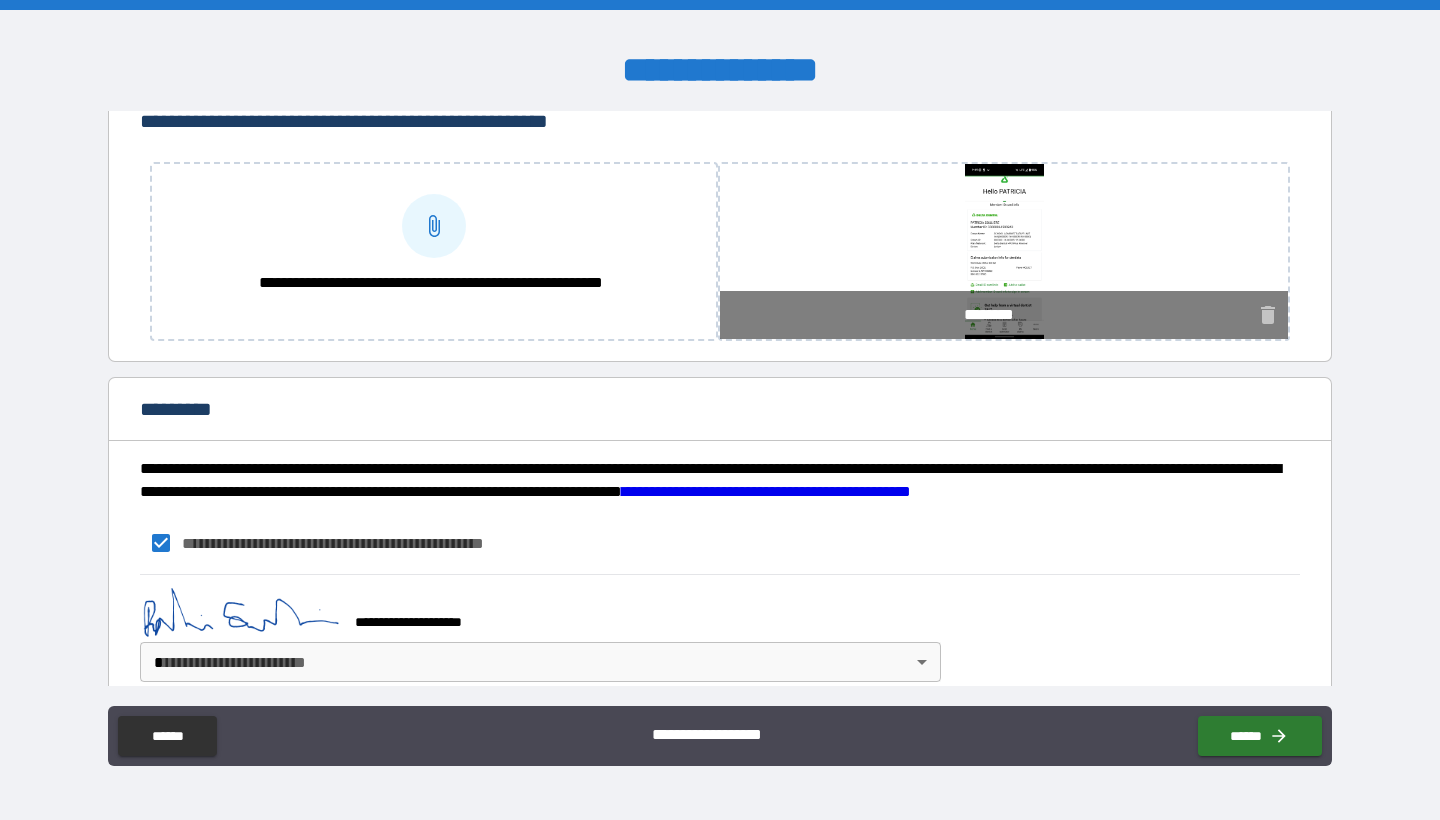 click on "**********" at bounding box center [720, 410] 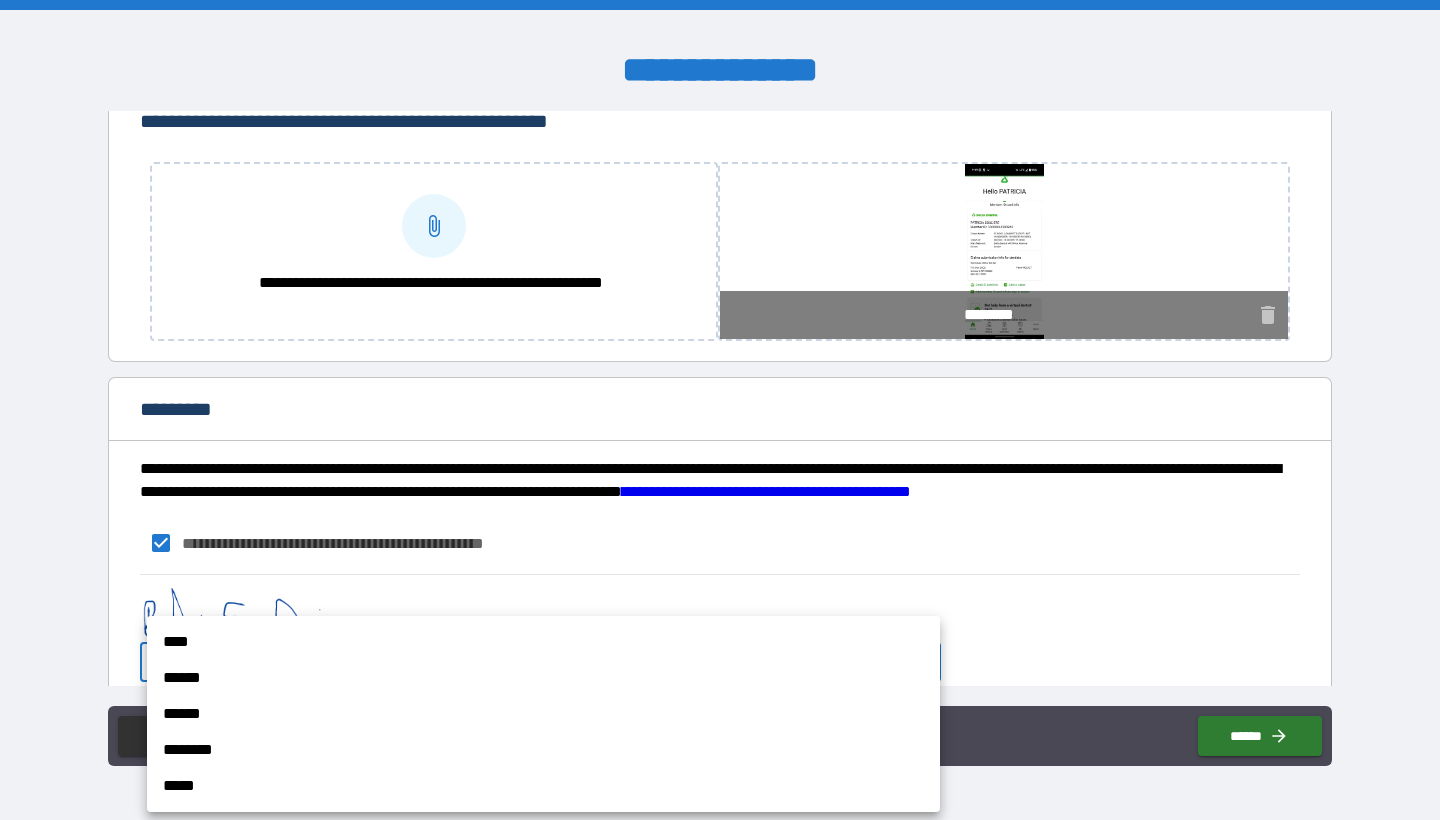 click on "****" at bounding box center (543, 642) 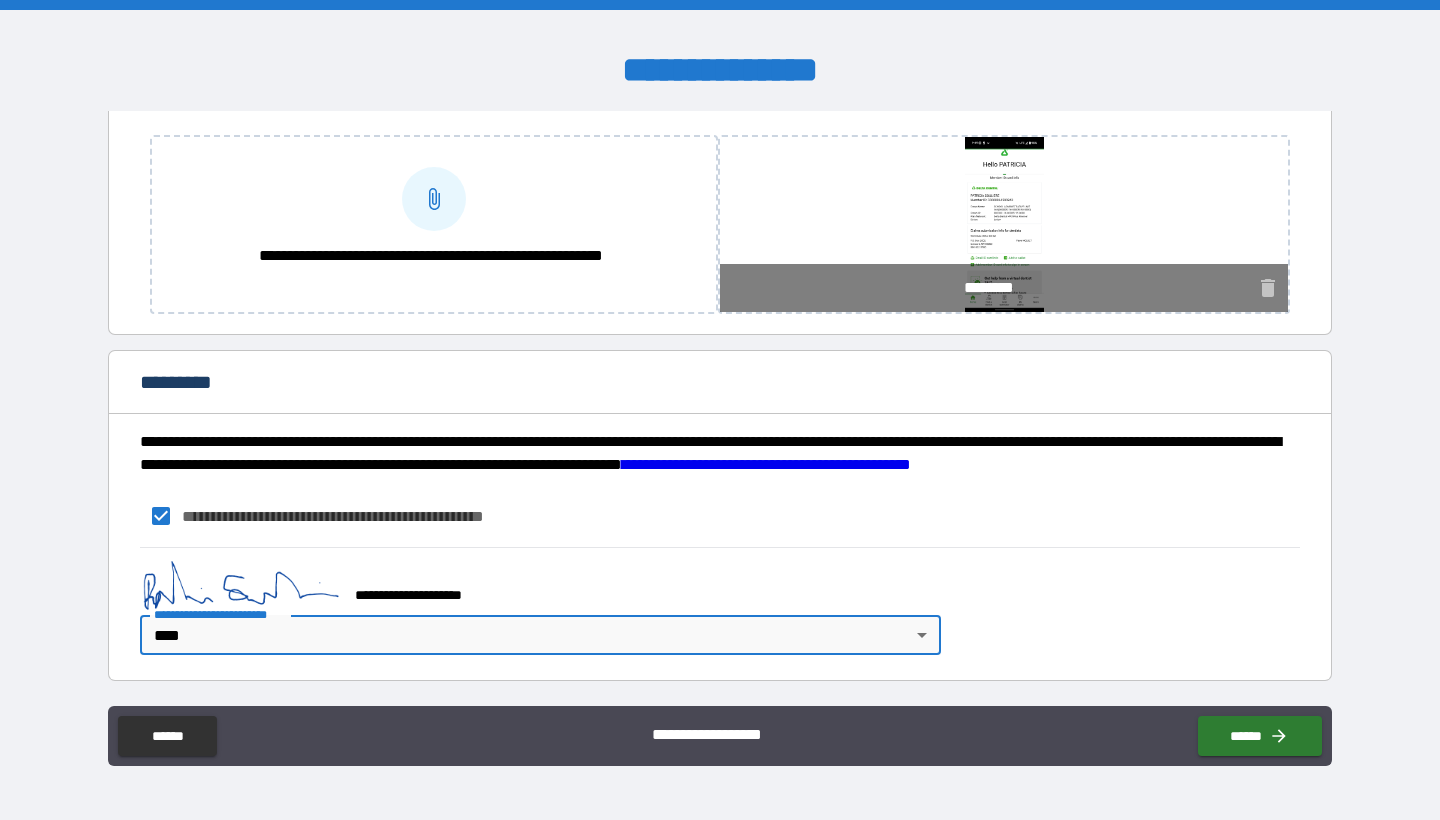 scroll, scrollTop: 2321, scrollLeft: 0, axis: vertical 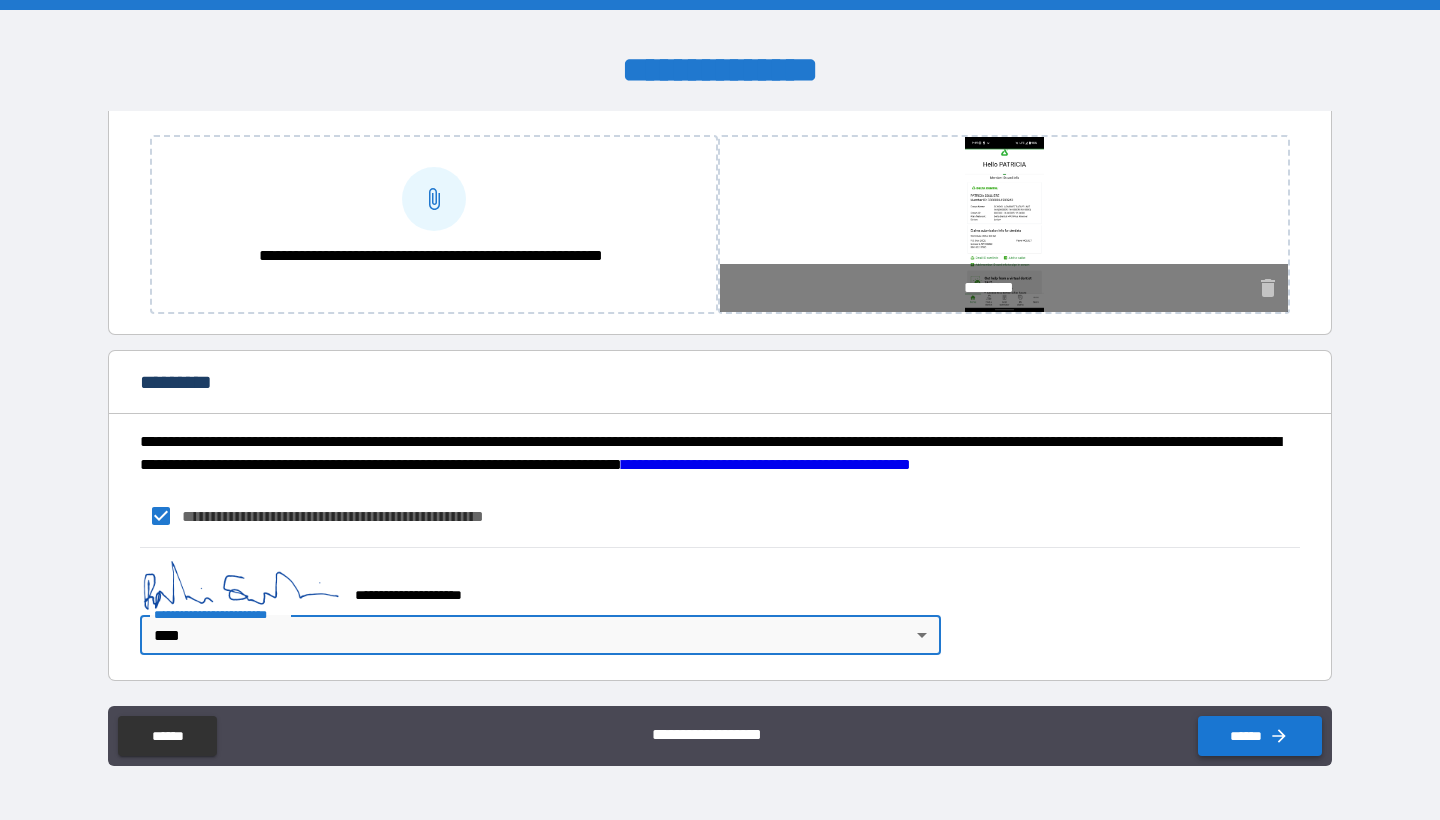 click on "******" at bounding box center (1260, 736) 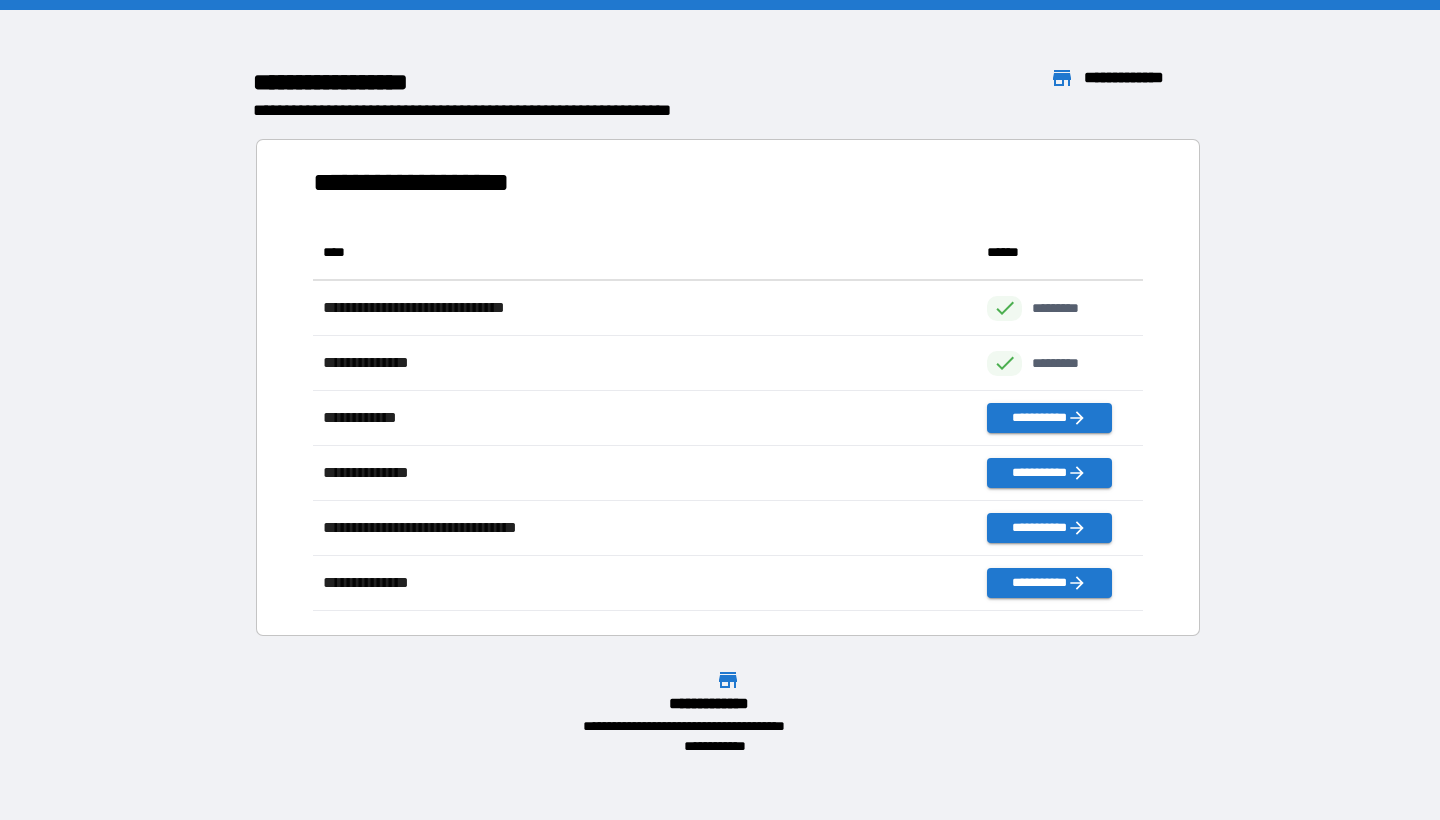 scroll, scrollTop: 1, scrollLeft: 1, axis: both 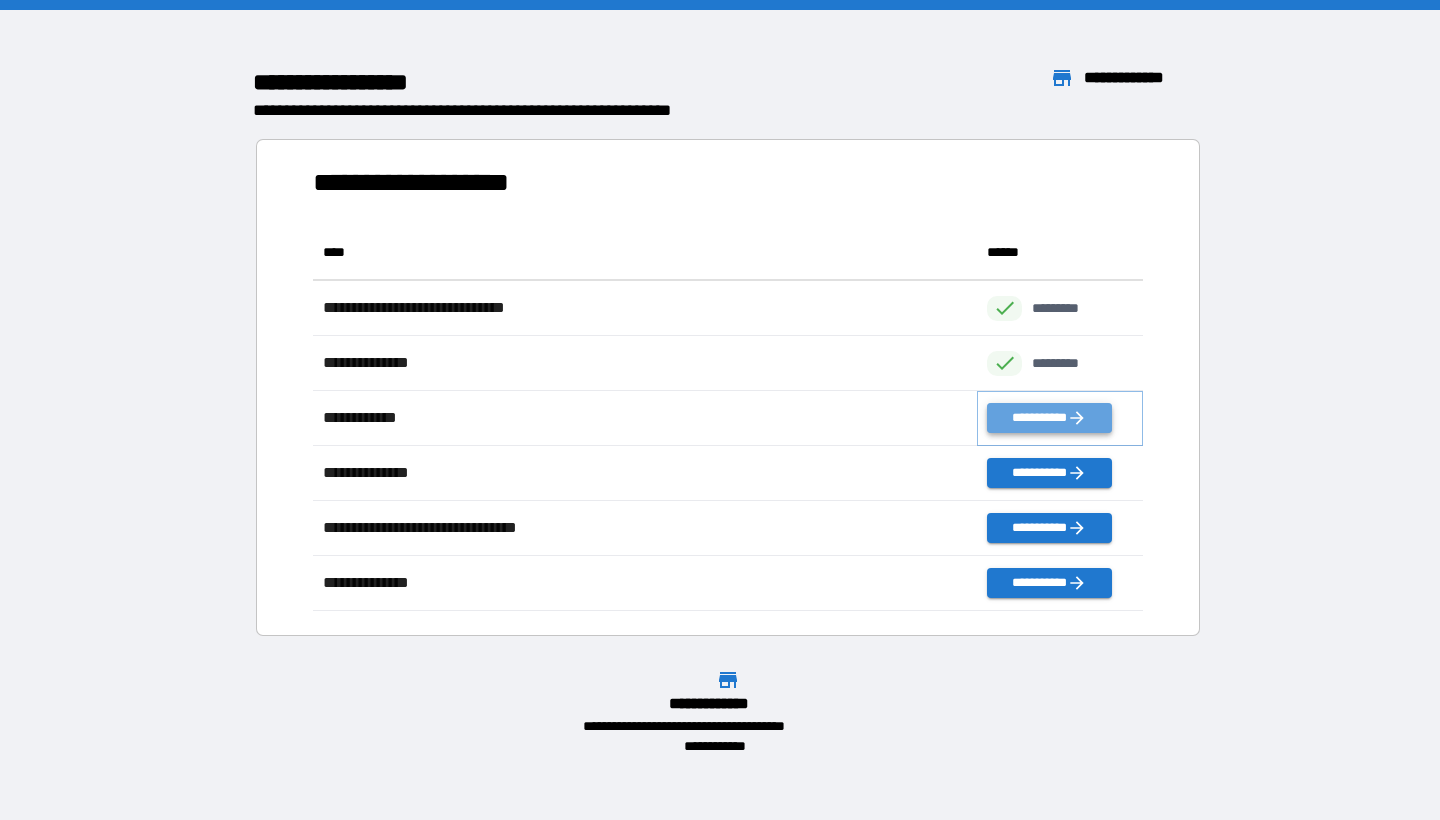 click on "**********" at bounding box center [1049, 418] 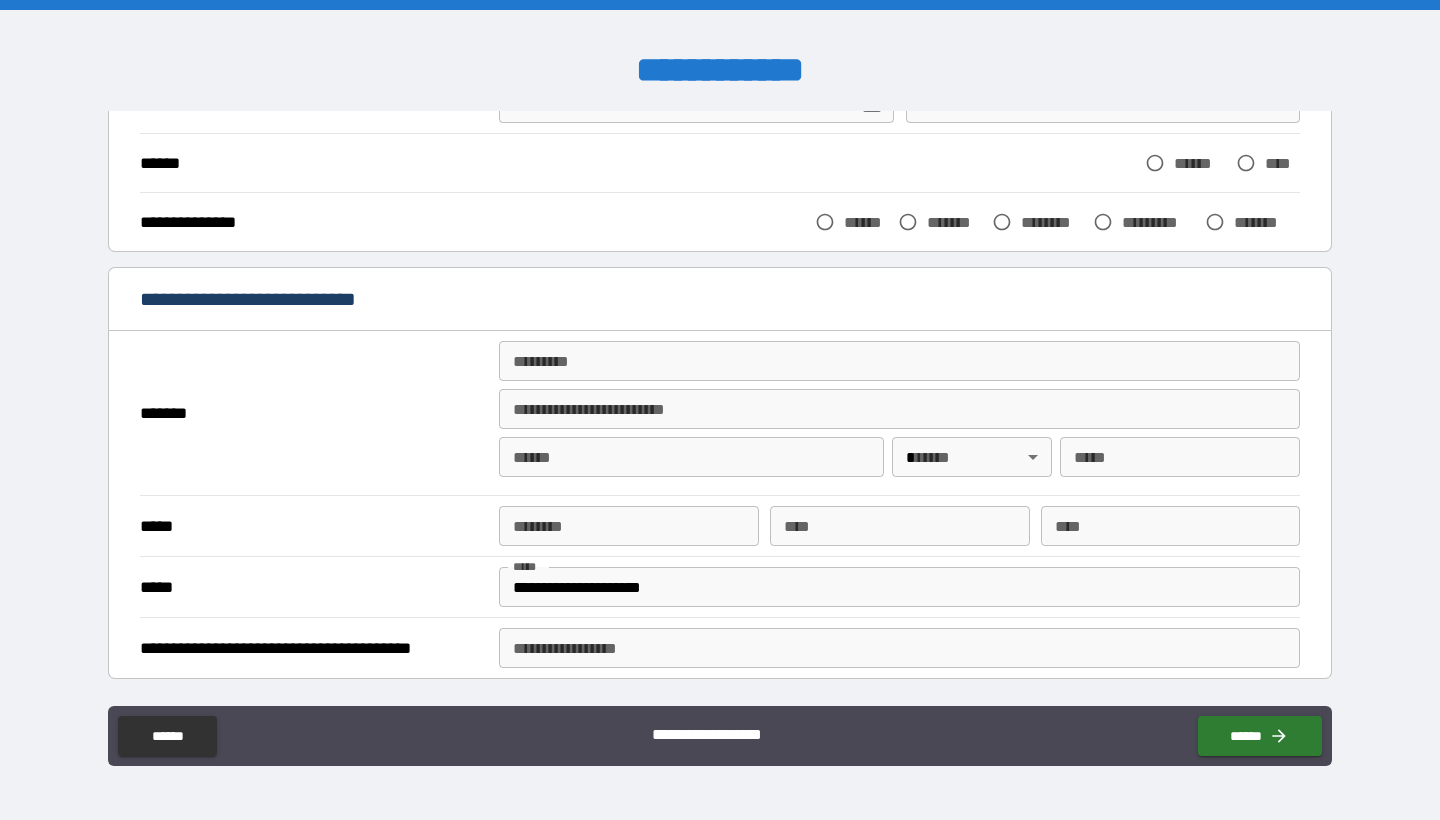 scroll, scrollTop: 240, scrollLeft: 0, axis: vertical 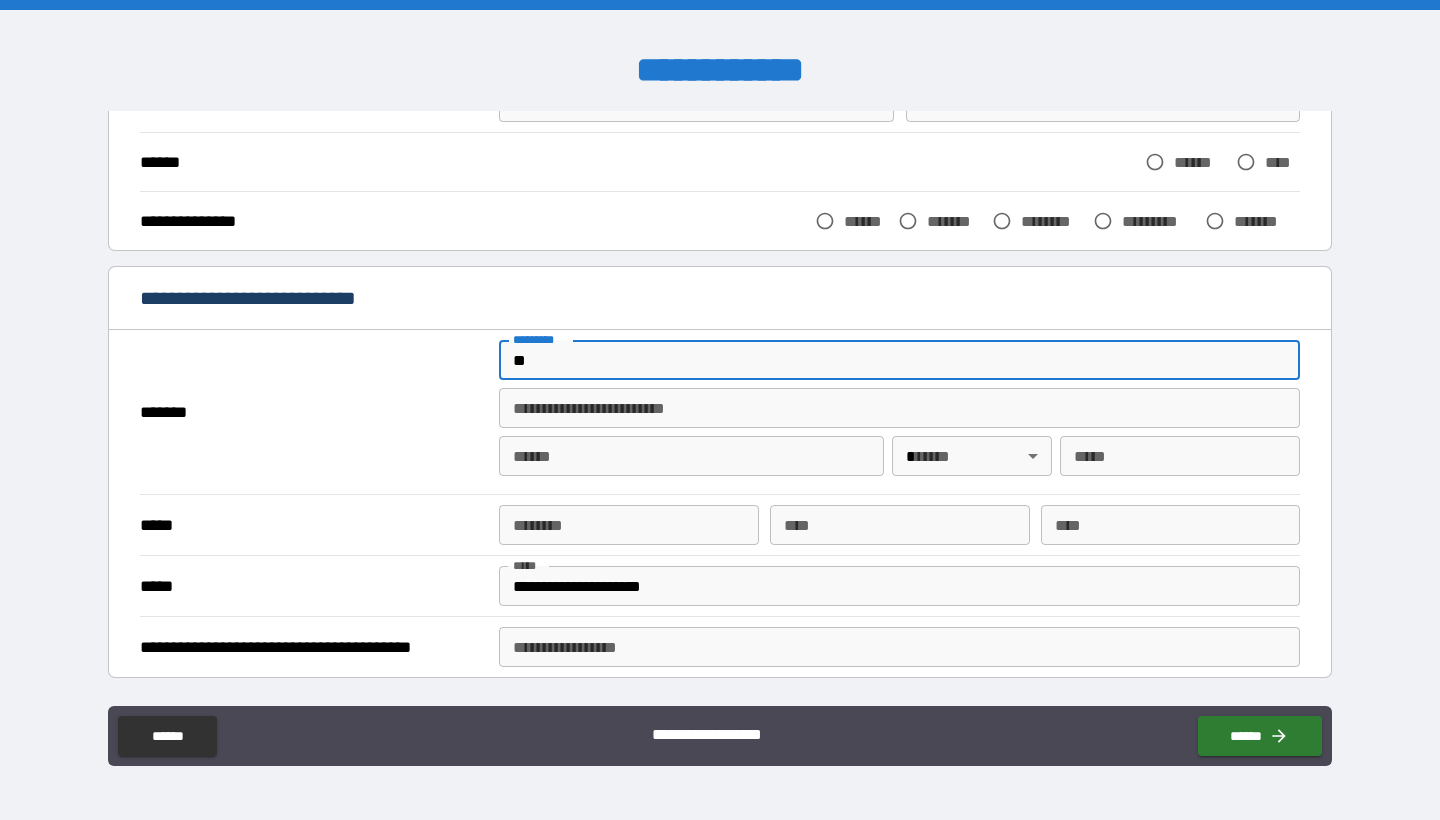 type on "*" 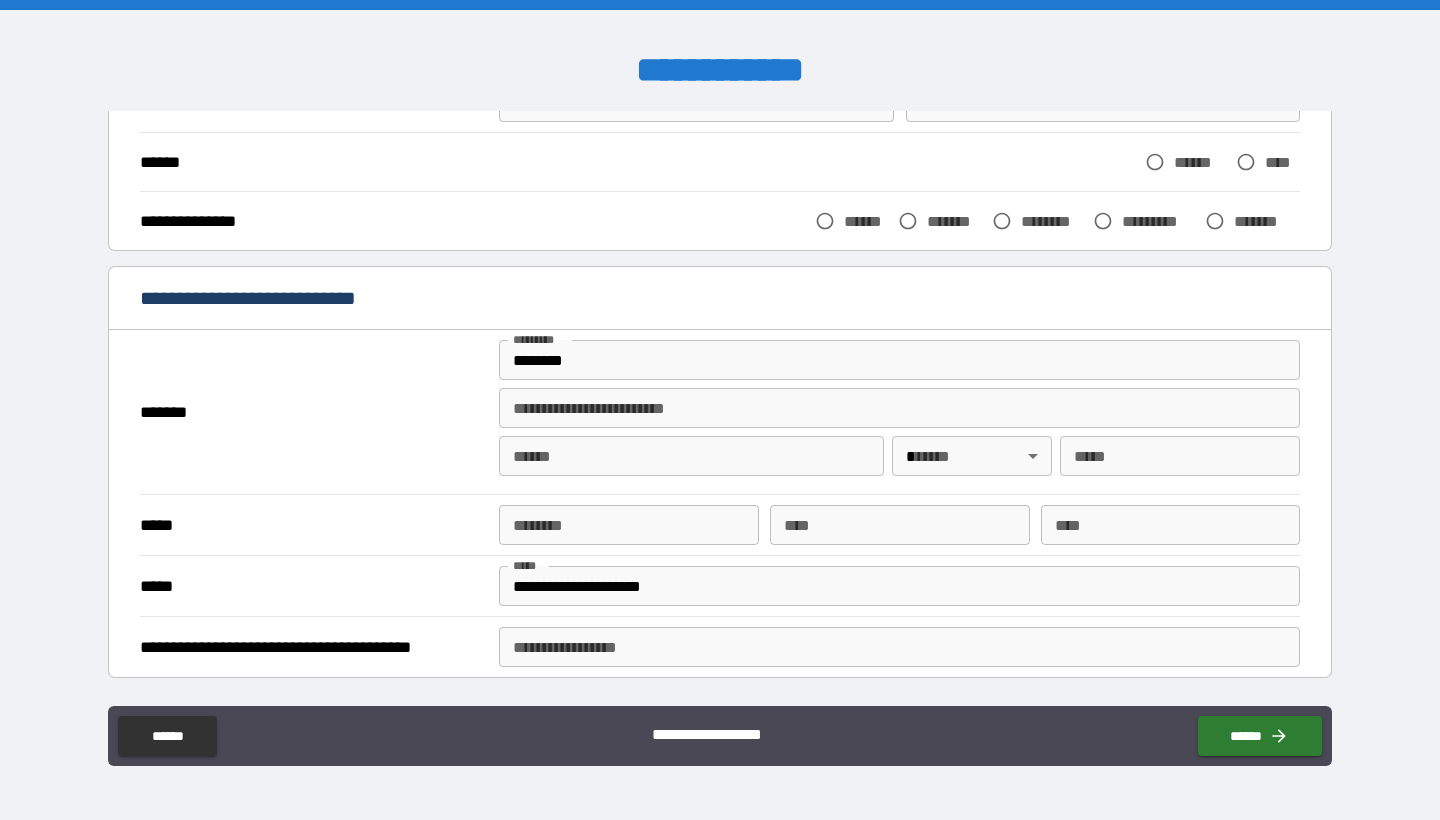 type on "**********" 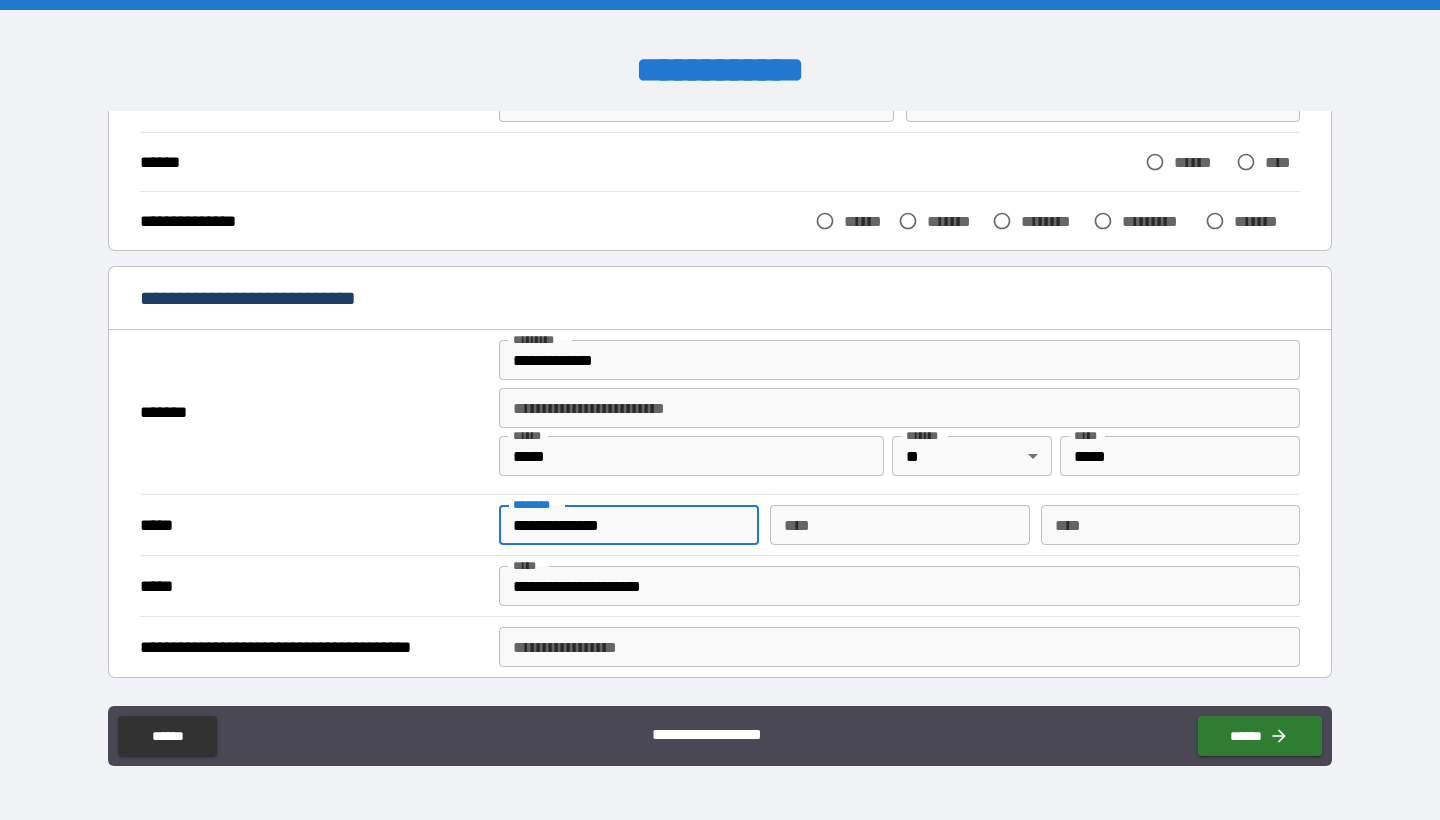 type on "**********" 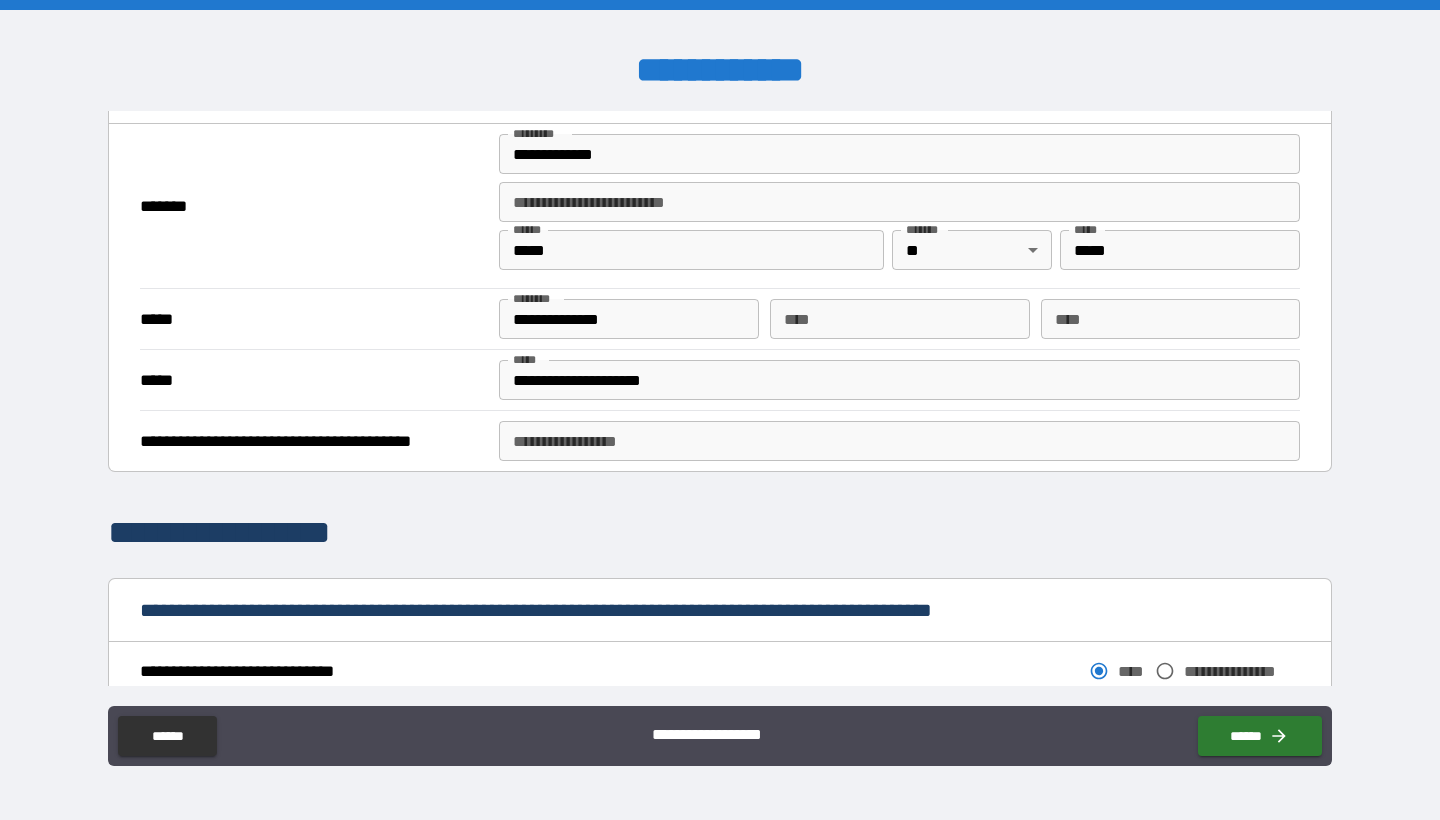 scroll, scrollTop: 472, scrollLeft: 0, axis: vertical 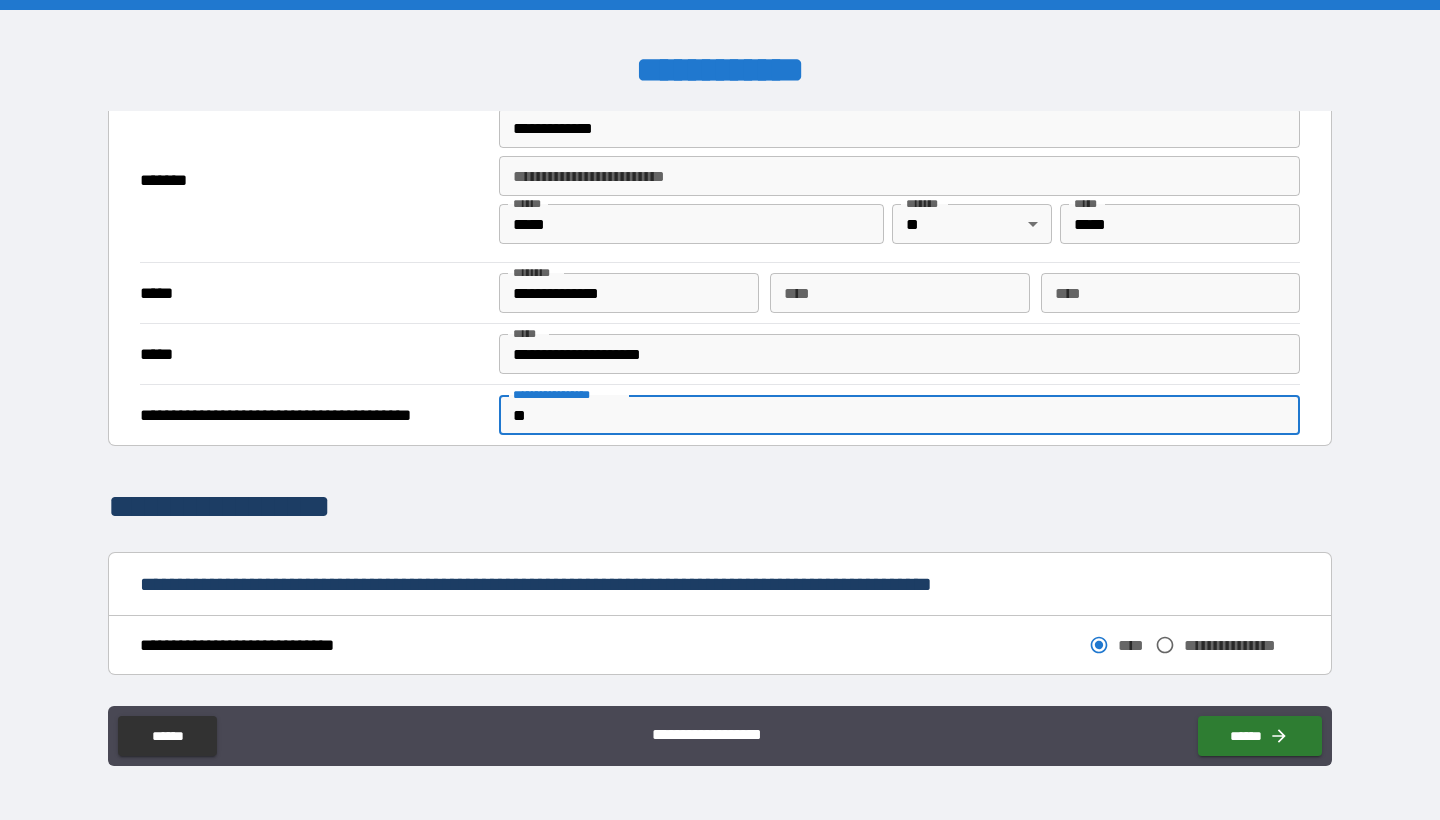 type on "*" 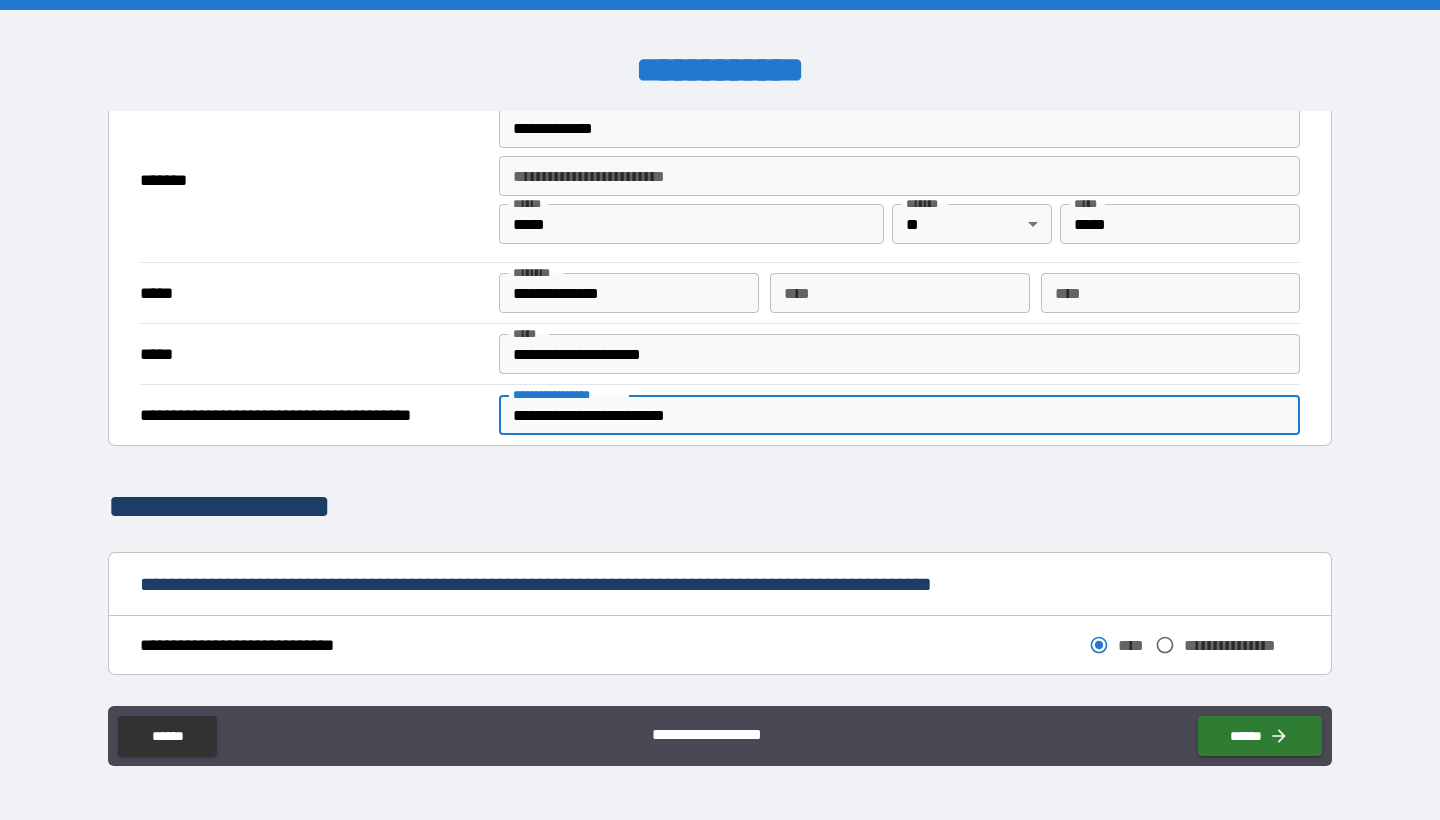 click on "**********" at bounding box center [899, 415] 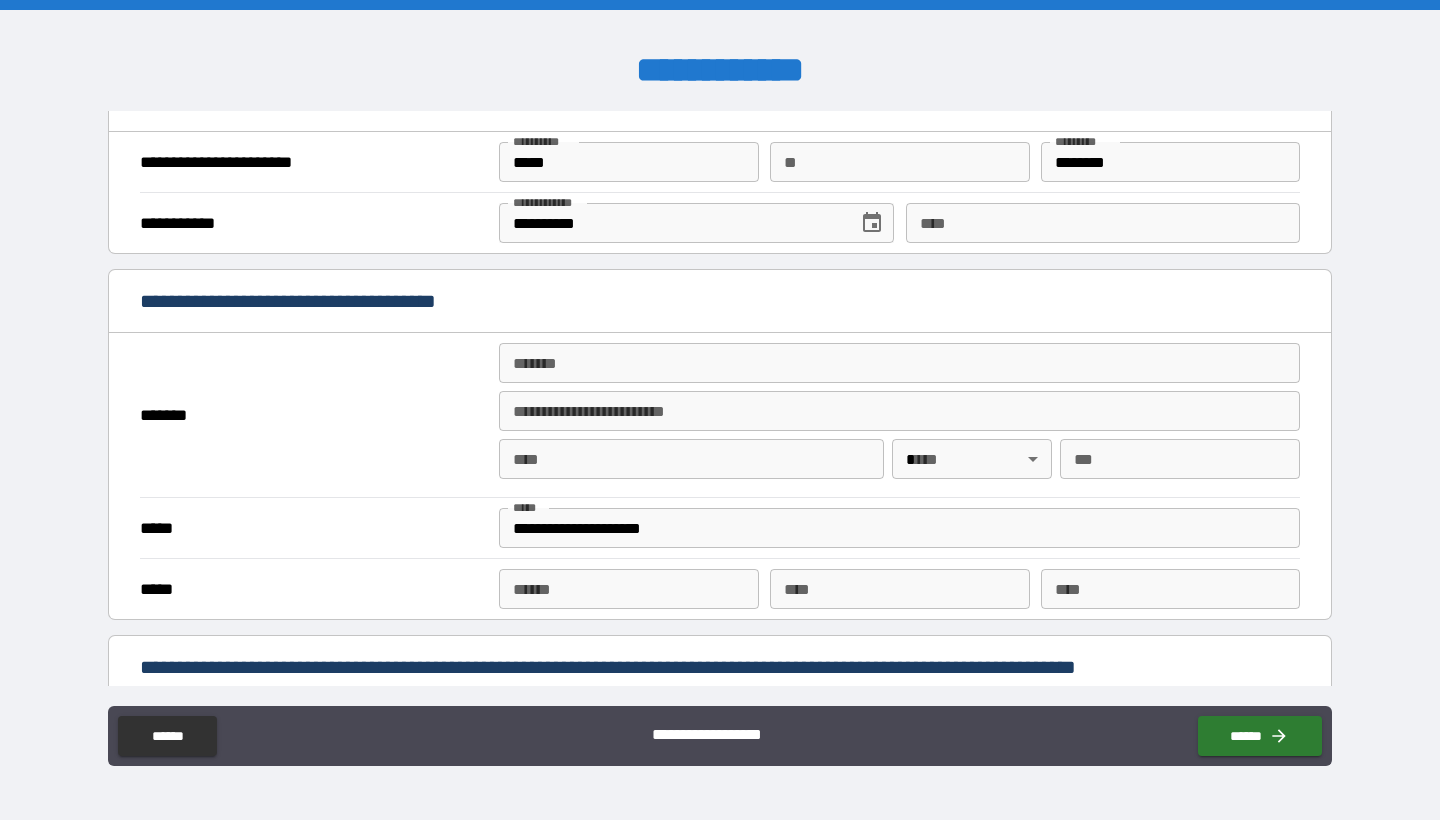 scroll, scrollTop: 1096, scrollLeft: 0, axis: vertical 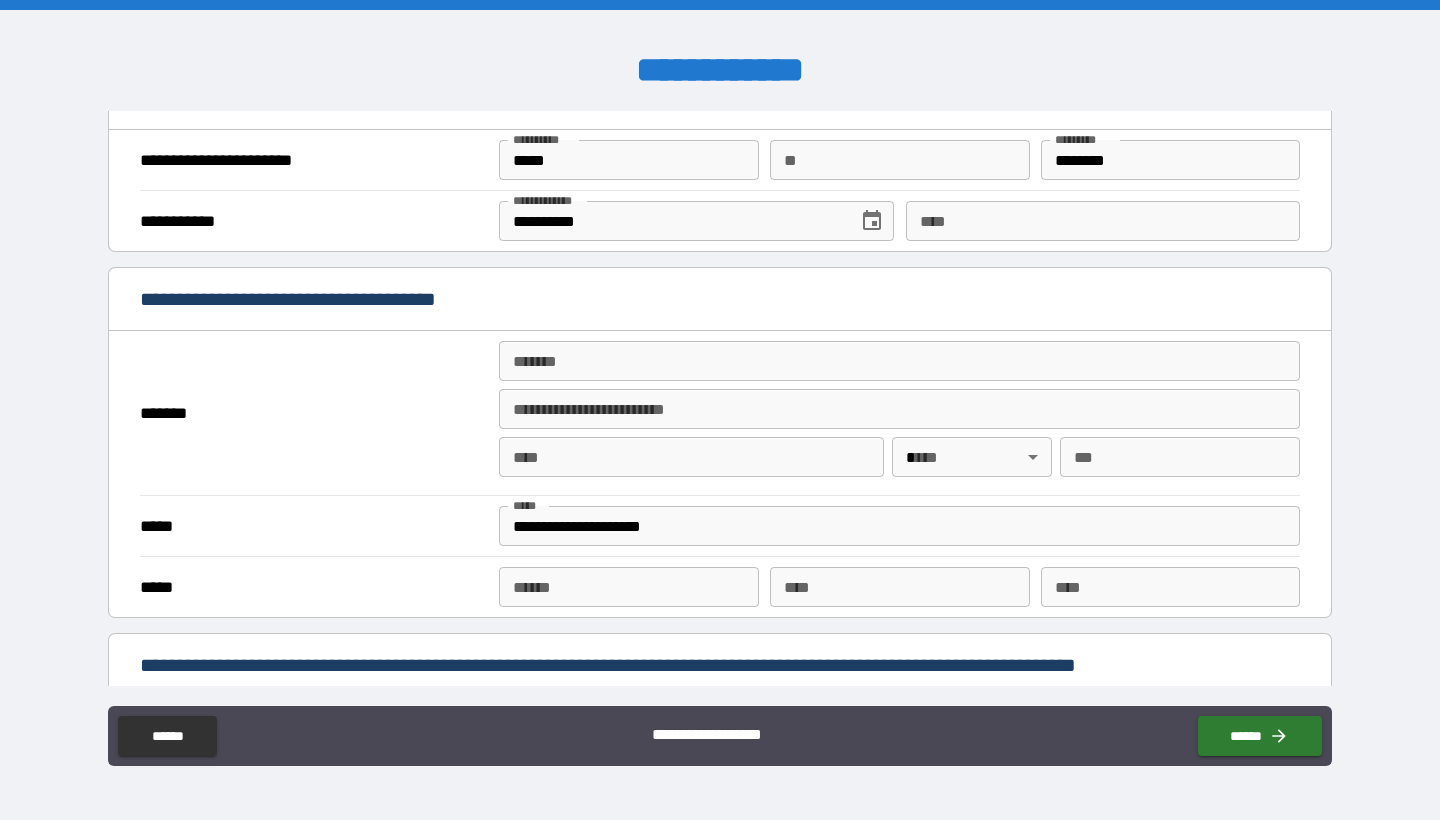 type on "**********" 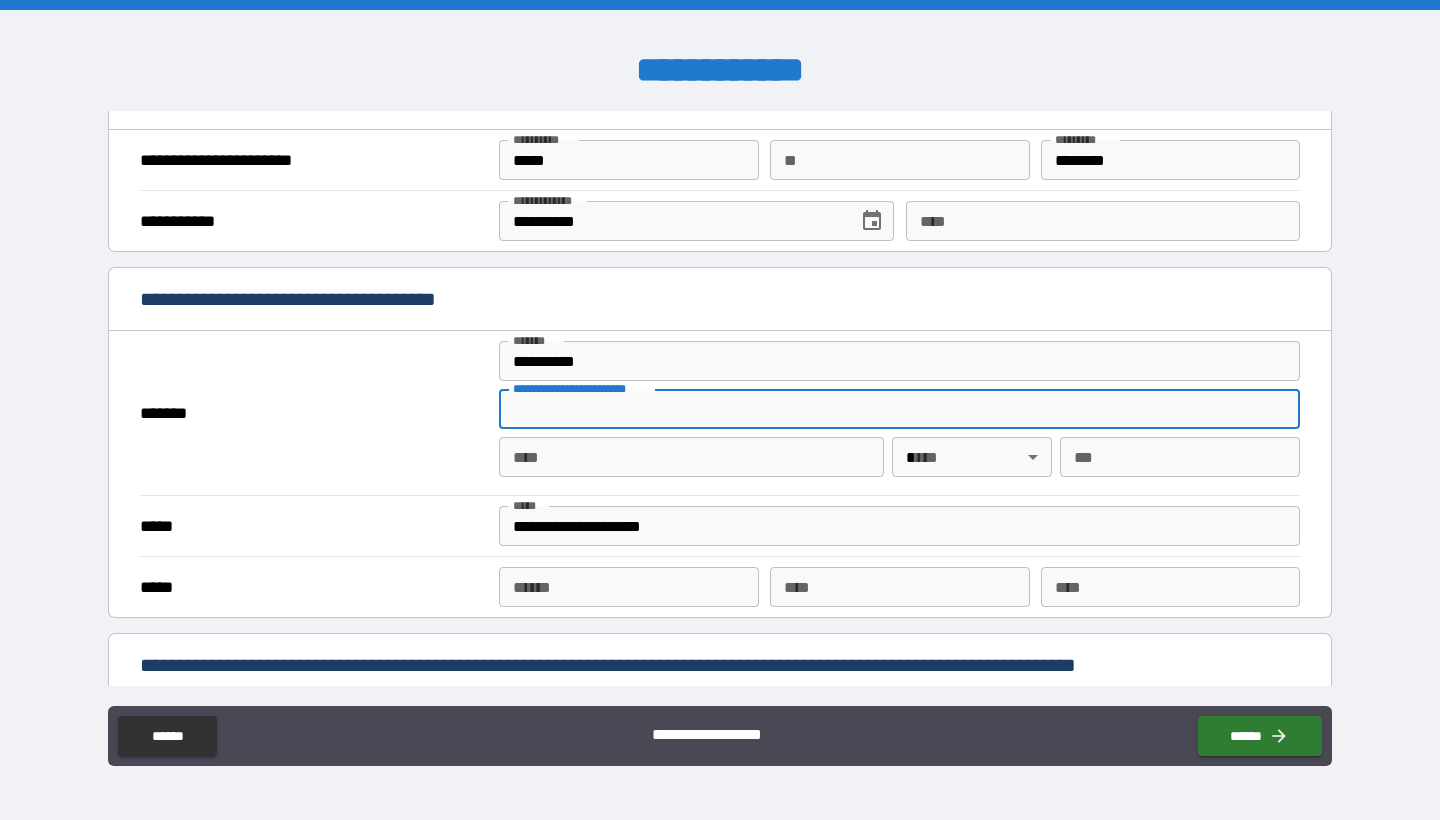 type on "**********" 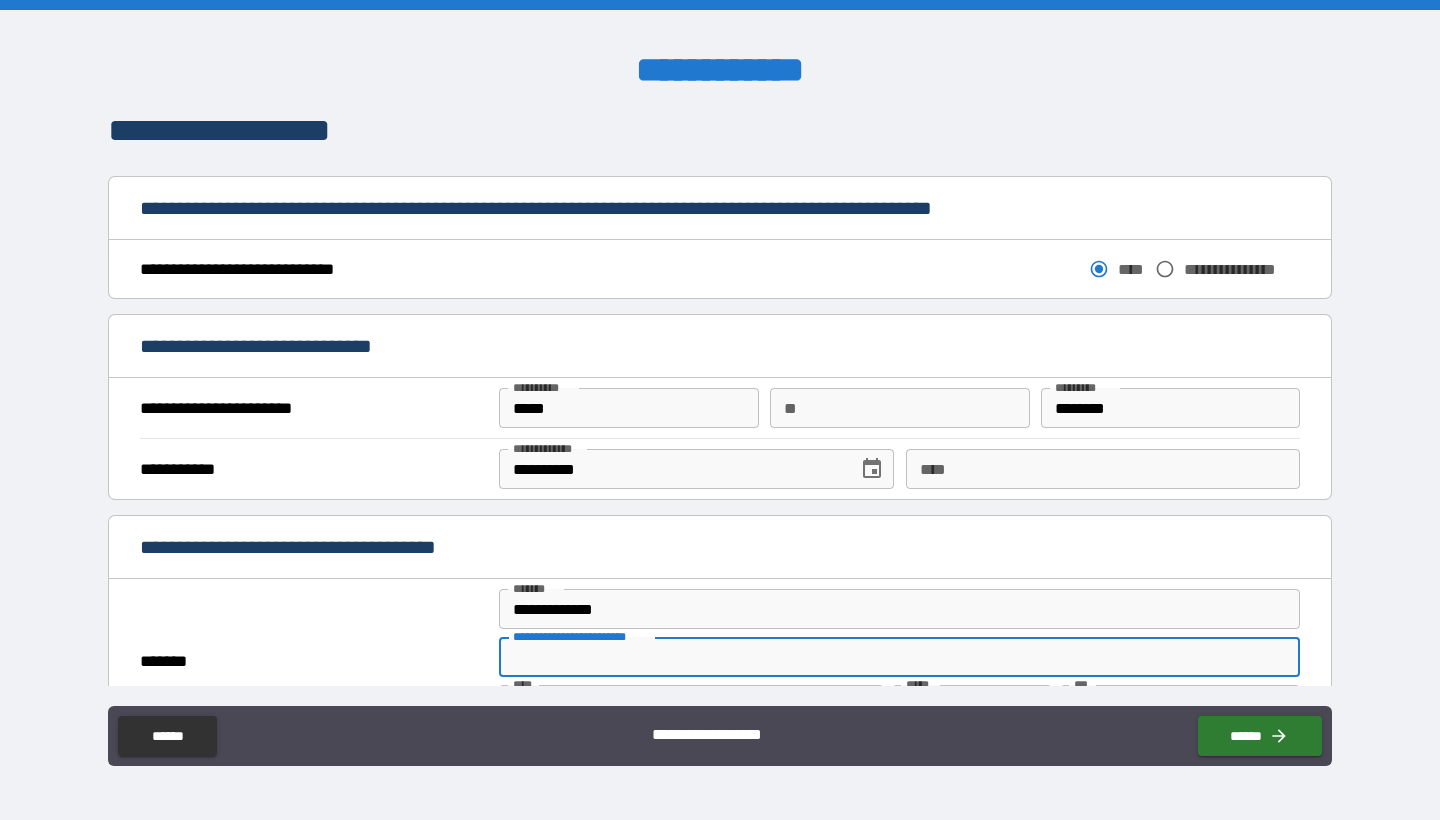 scroll, scrollTop: 845, scrollLeft: 0, axis: vertical 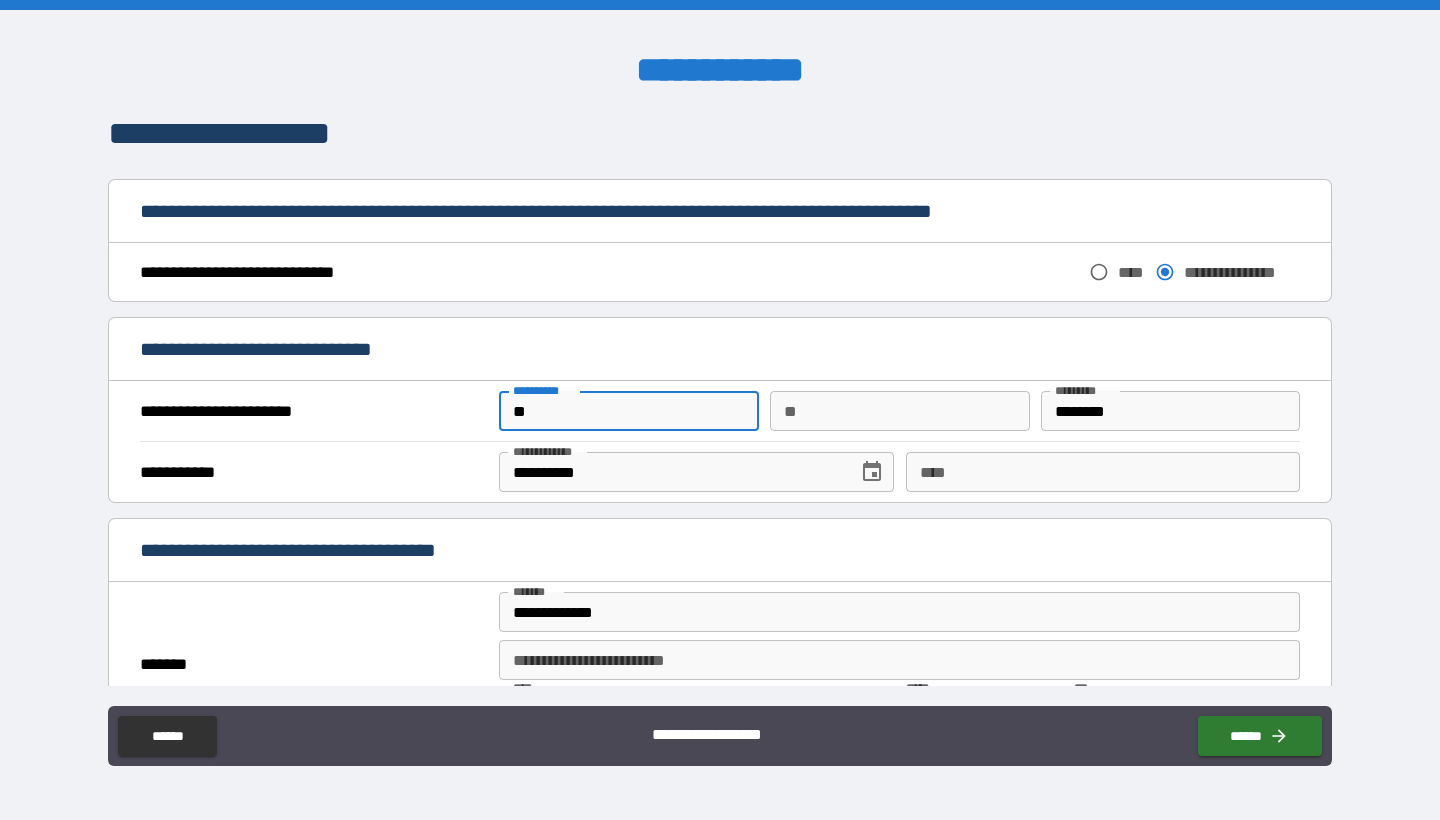 type on "*" 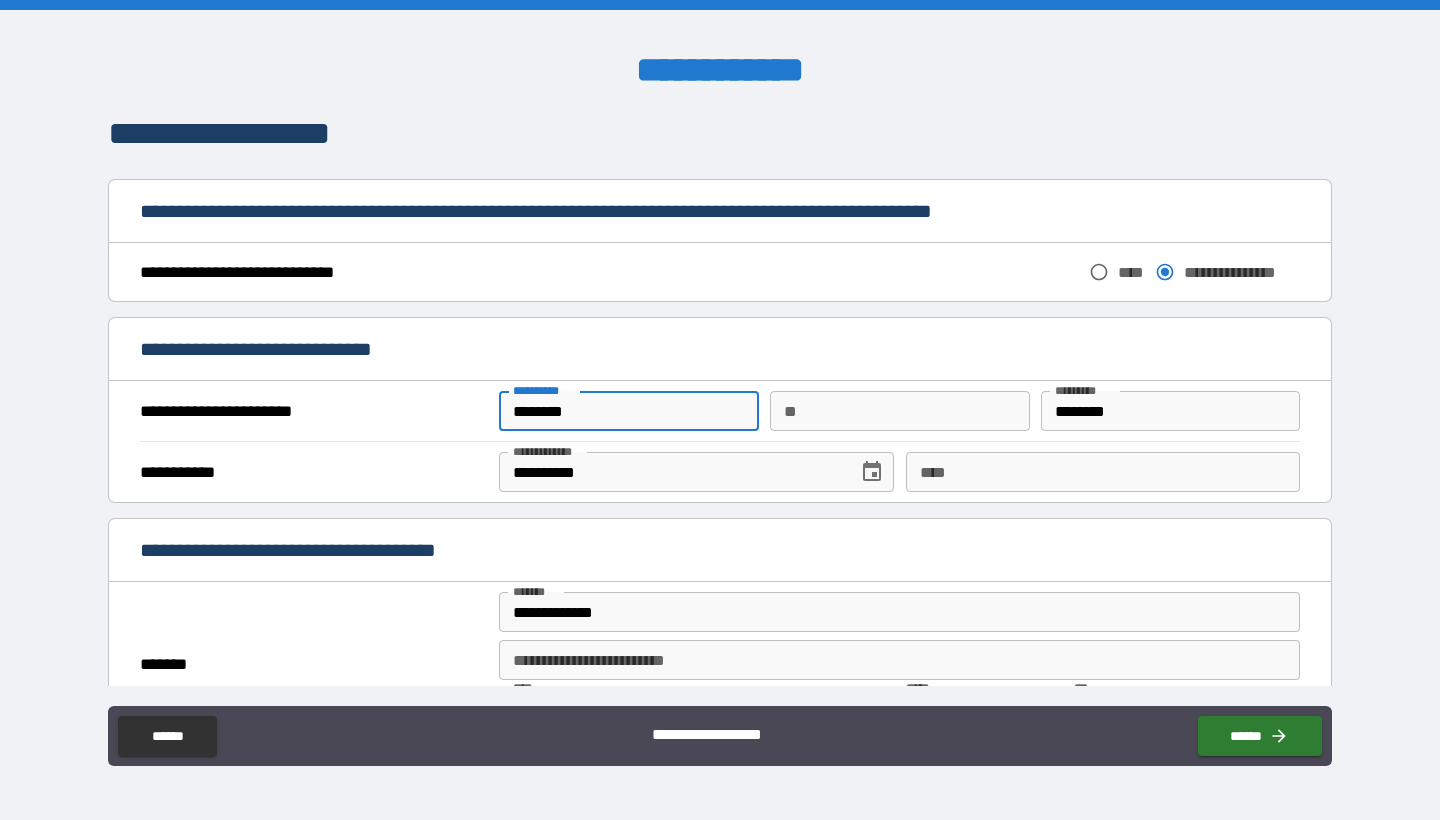 type on "********" 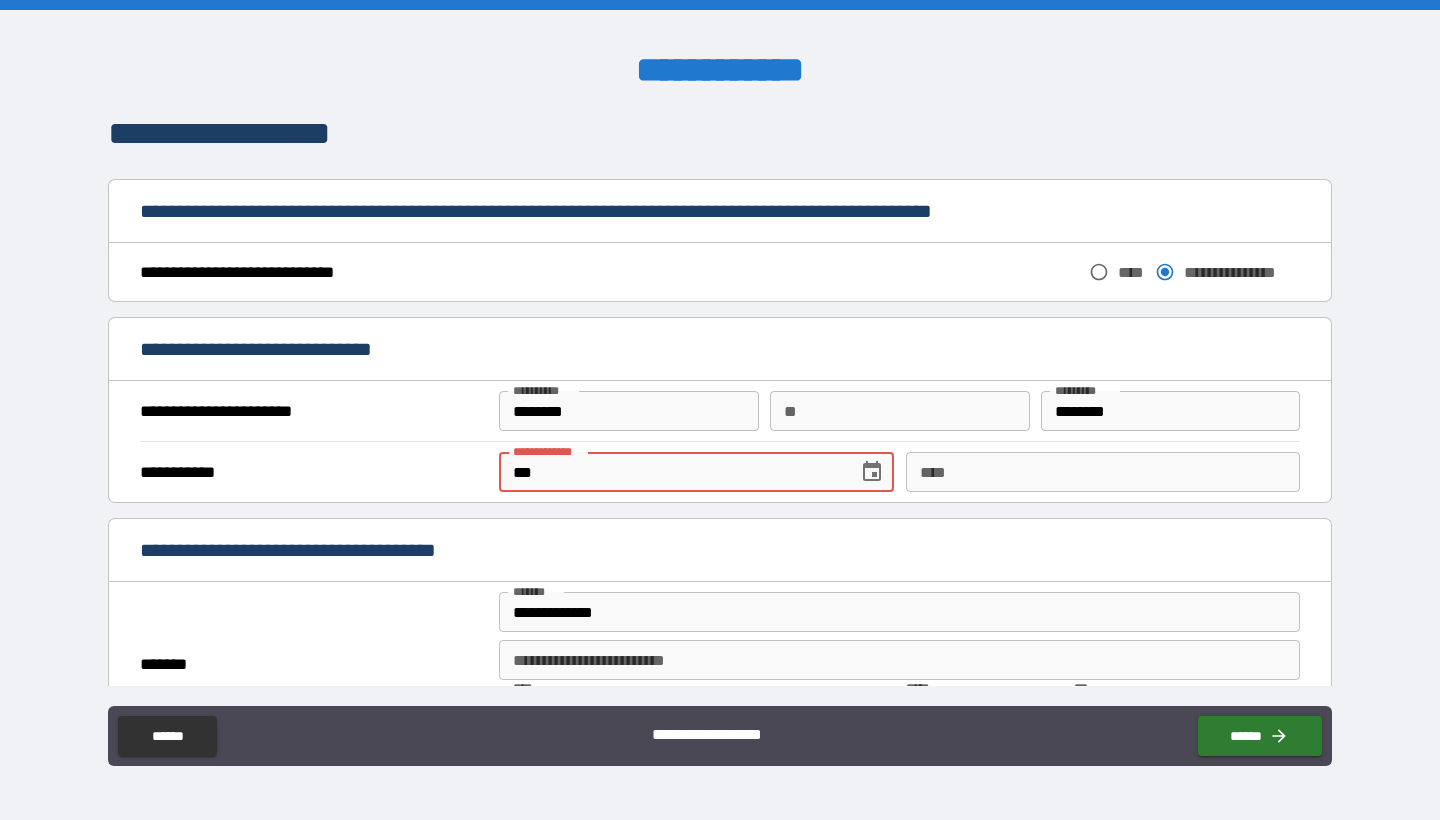 type on "*" 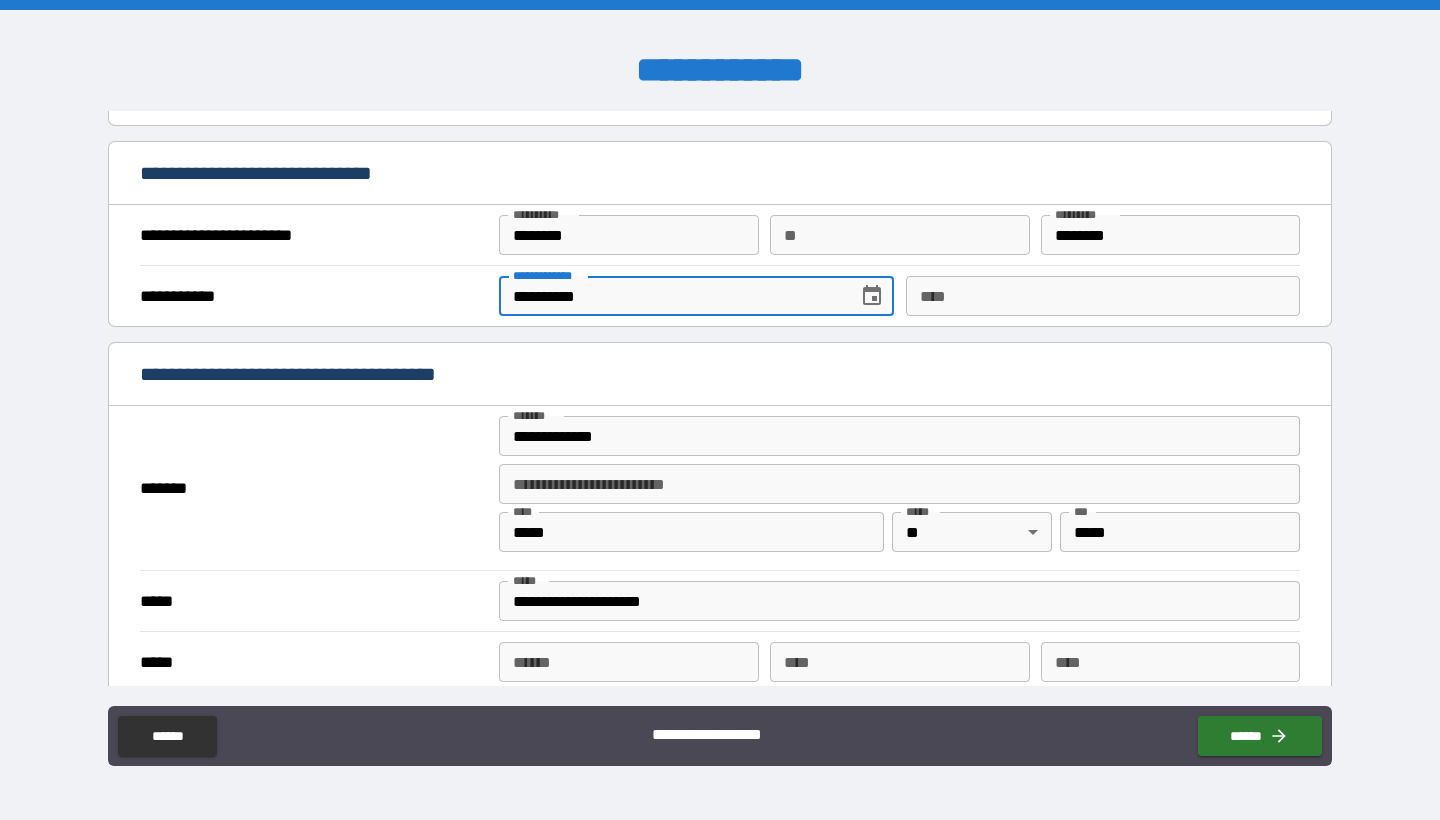 scroll, scrollTop: 1137, scrollLeft: 0, axis: vertical 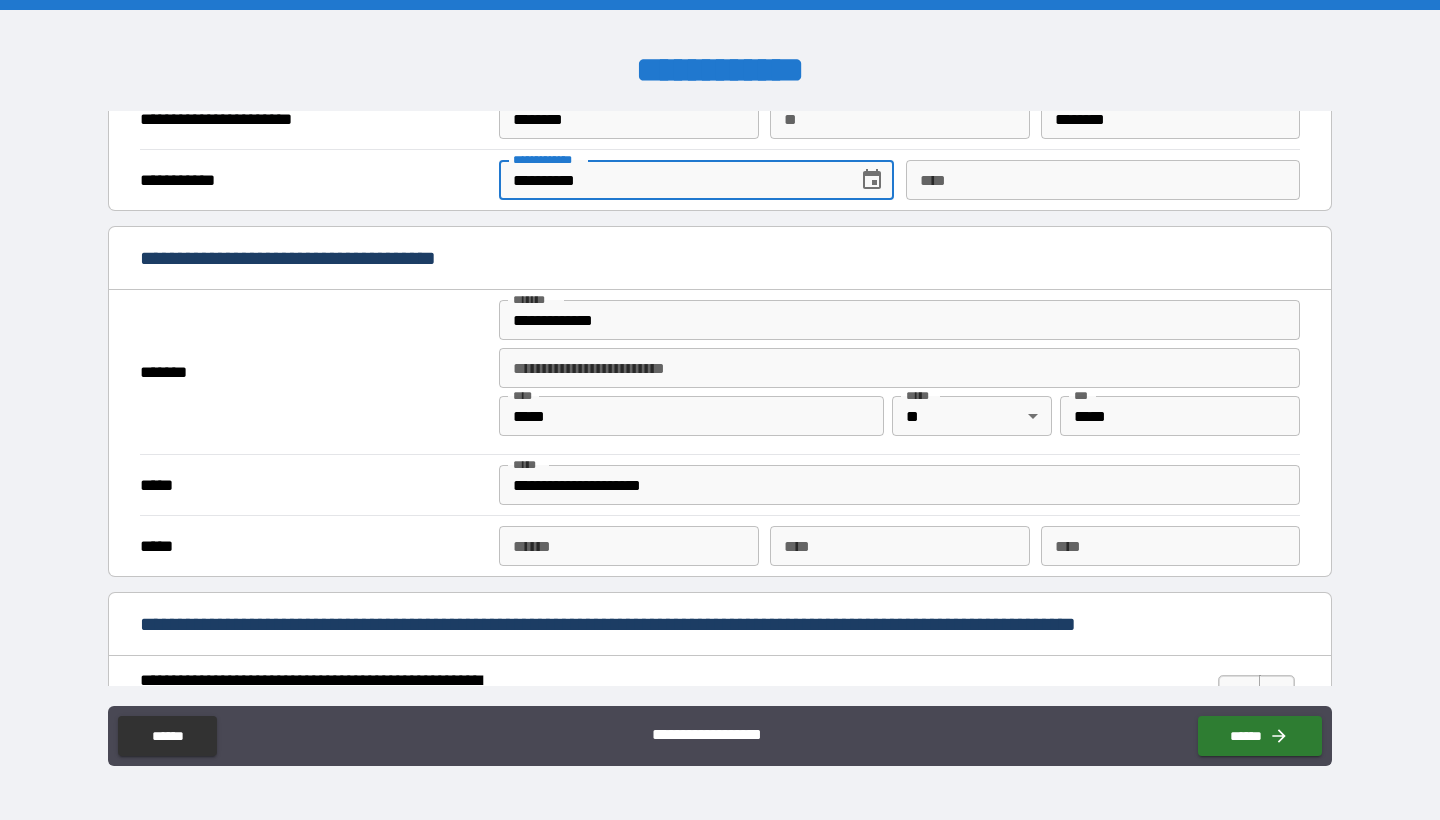 type on "**********" 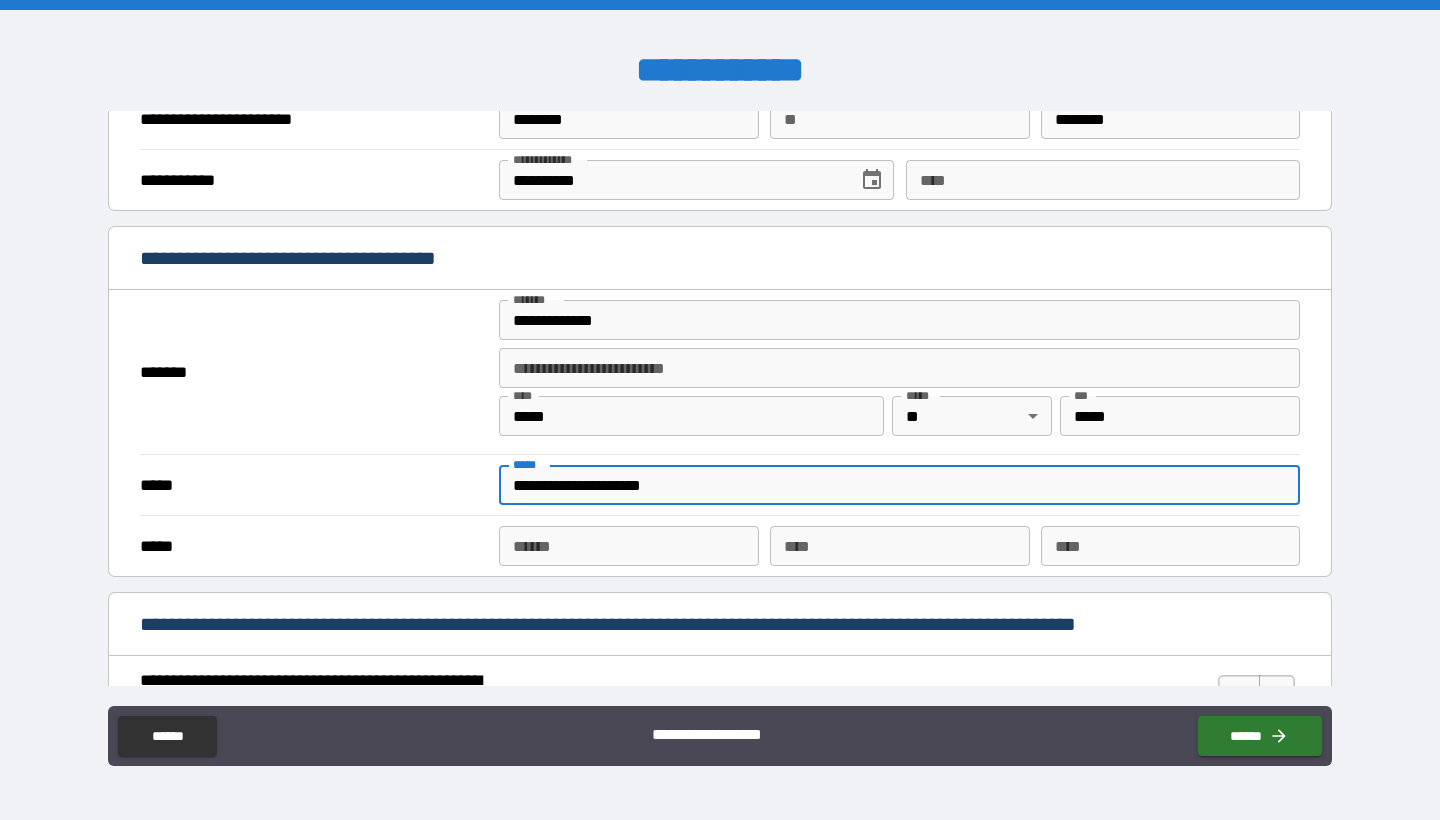 drag, startPoint x: 593, startPoint y: 487, endPoint x: 569, endPoint y: 487, distance: 24 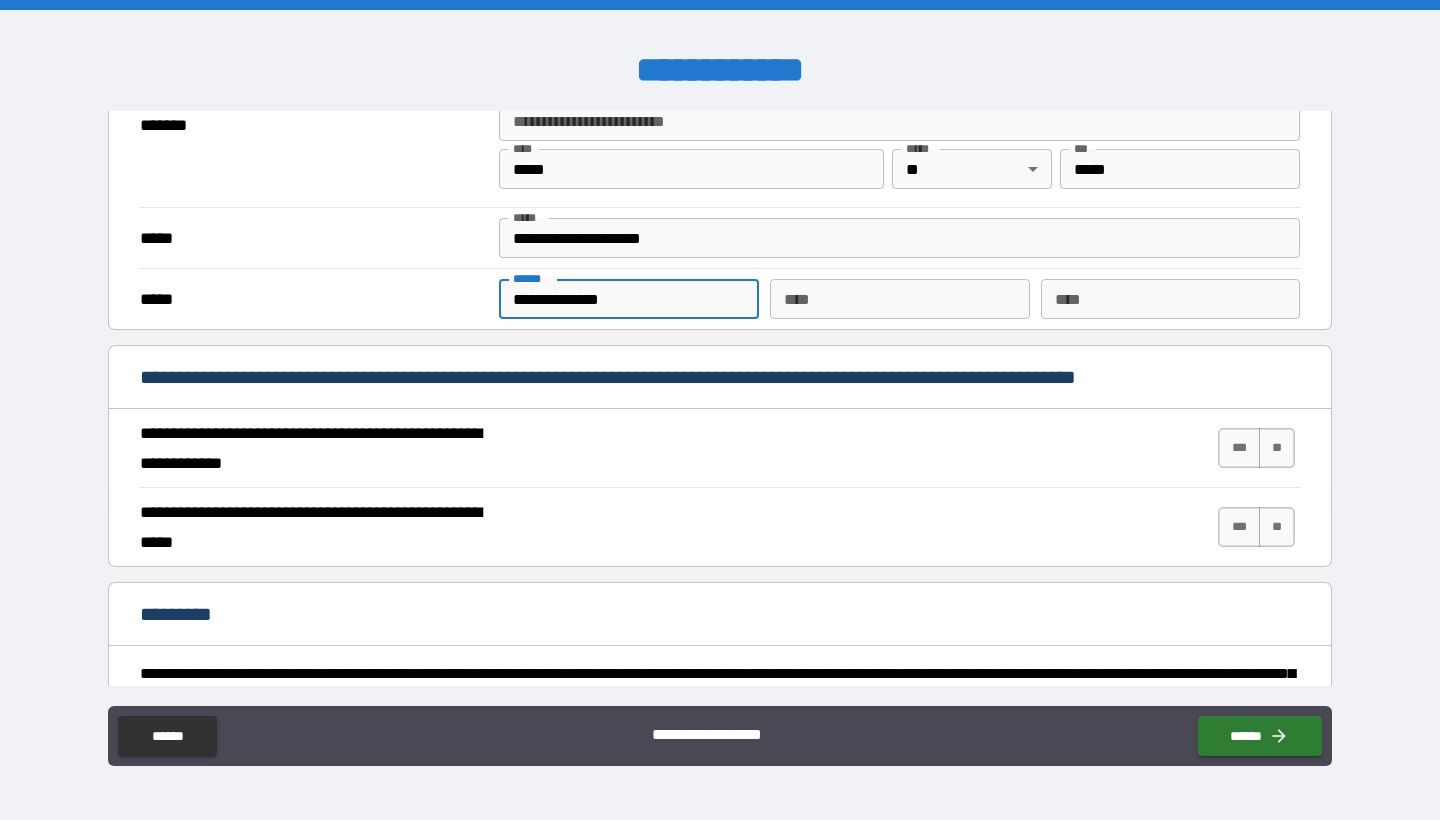 scroll, scrollTop: 1425, scrollLeft: 0, axis: vertical 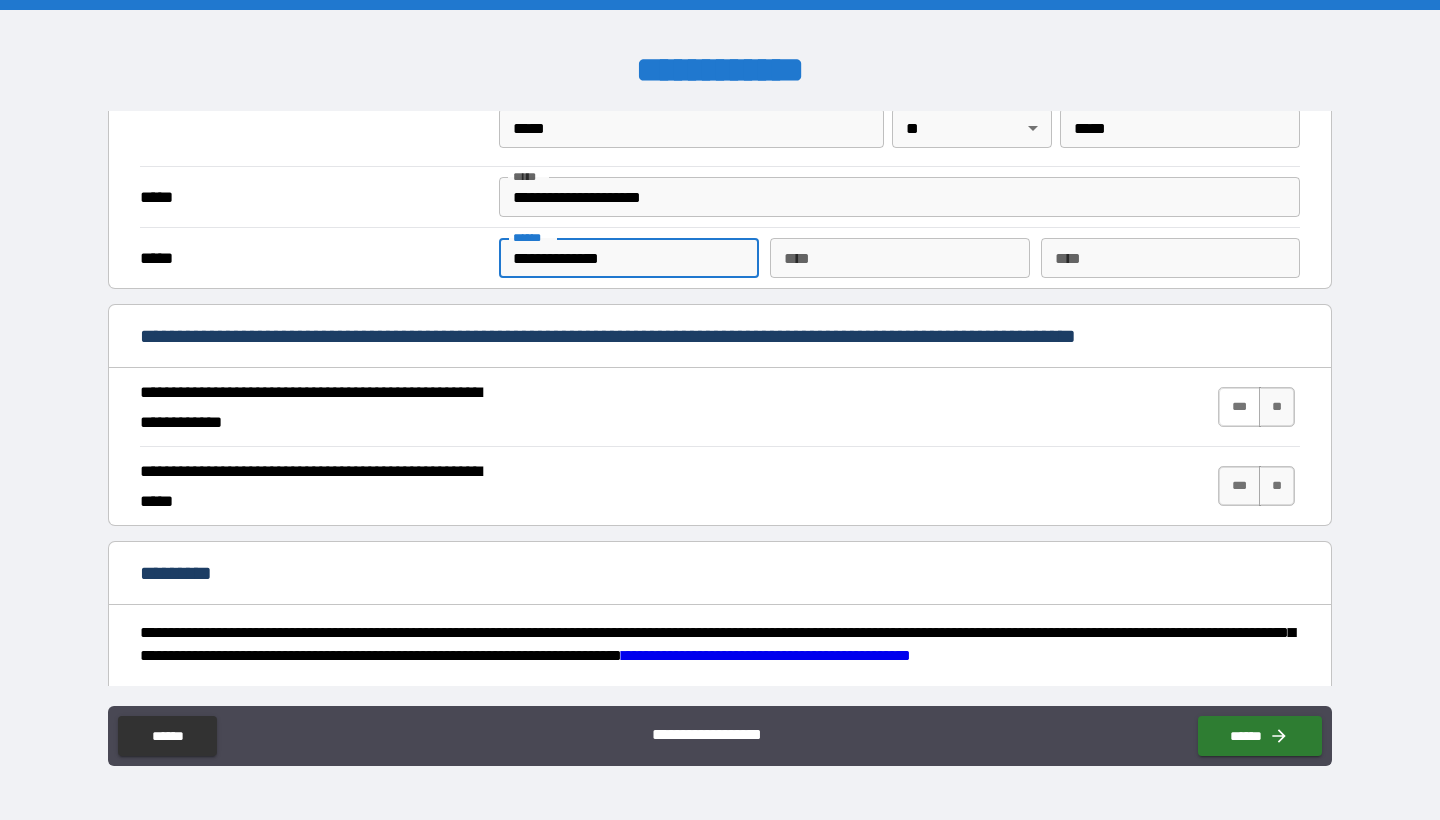 type on "**********" 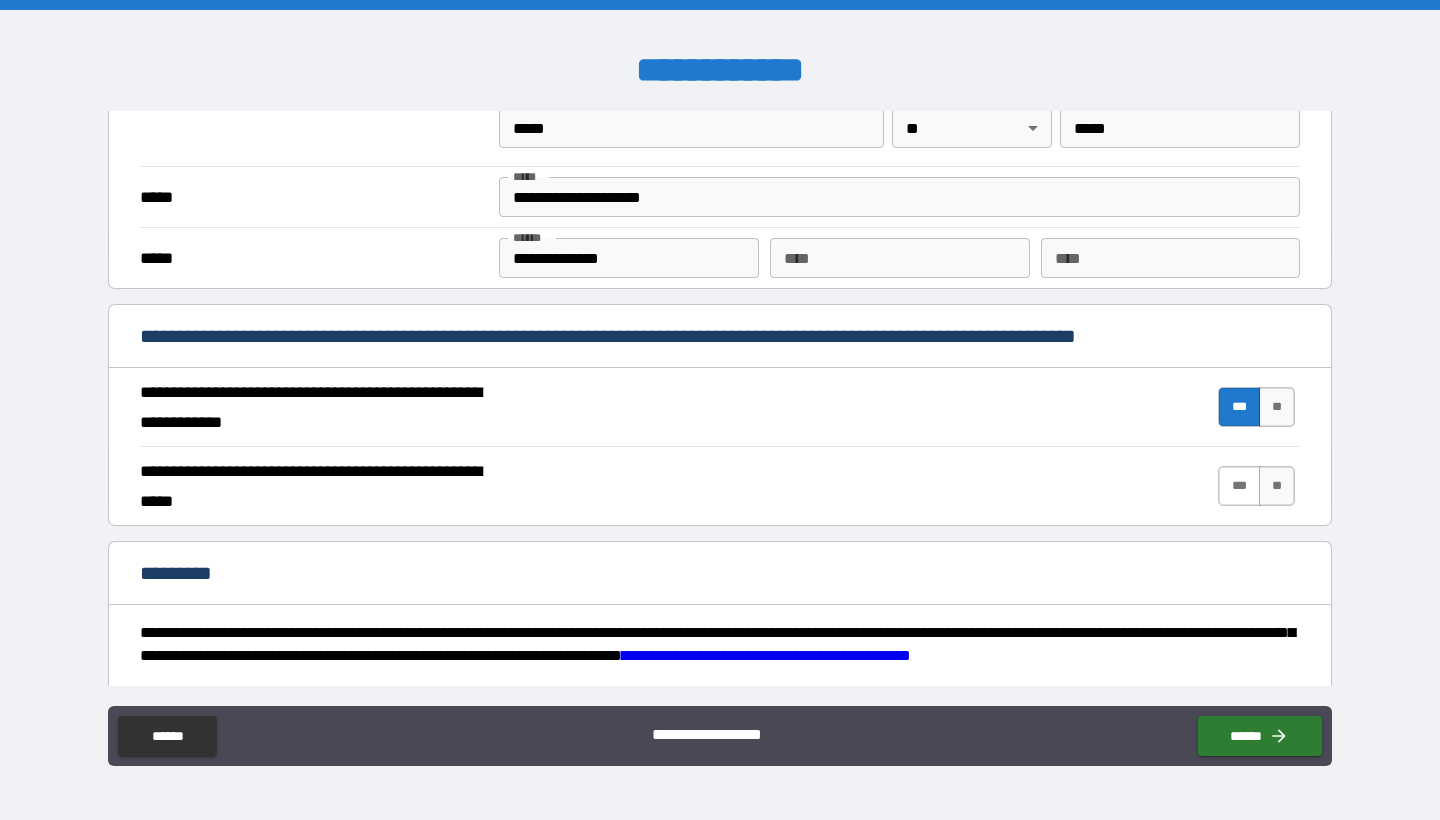 click on "***" at bounding box center (1239, 486) 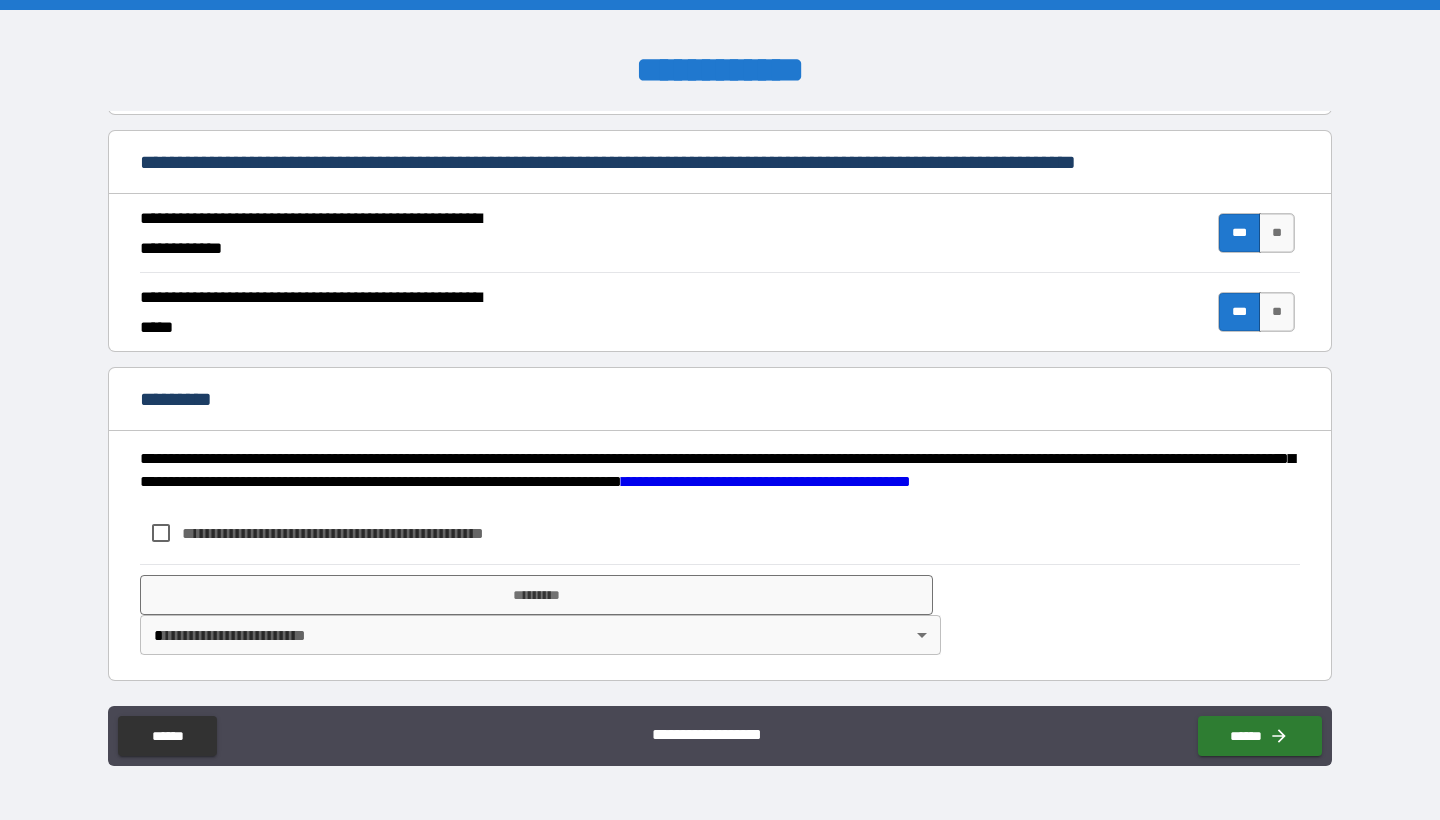 scroll, scrollTop: 1599, scrollLeft: 0, axis: vertical 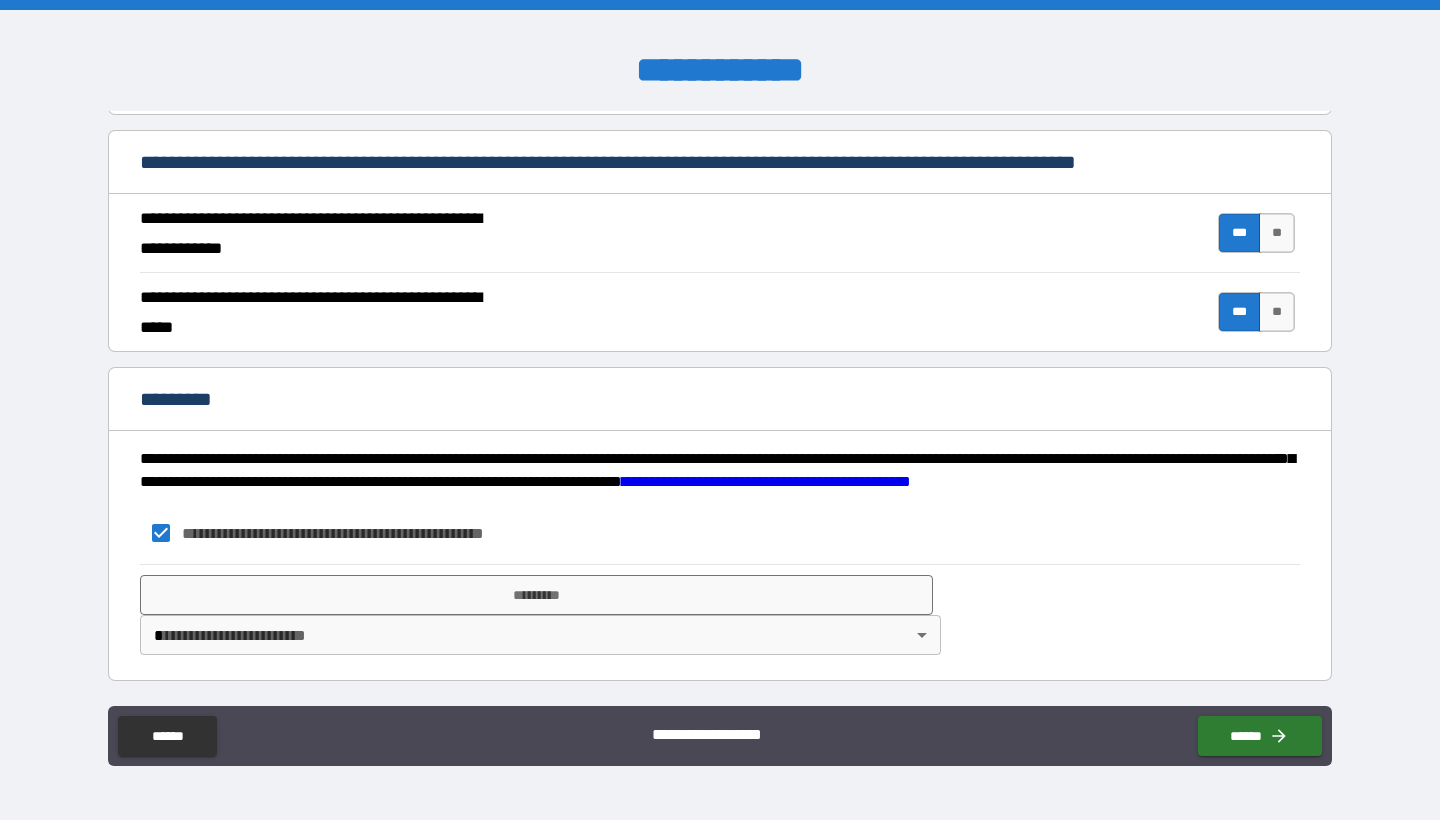 click on "**********" at bounding box center [720, 410] 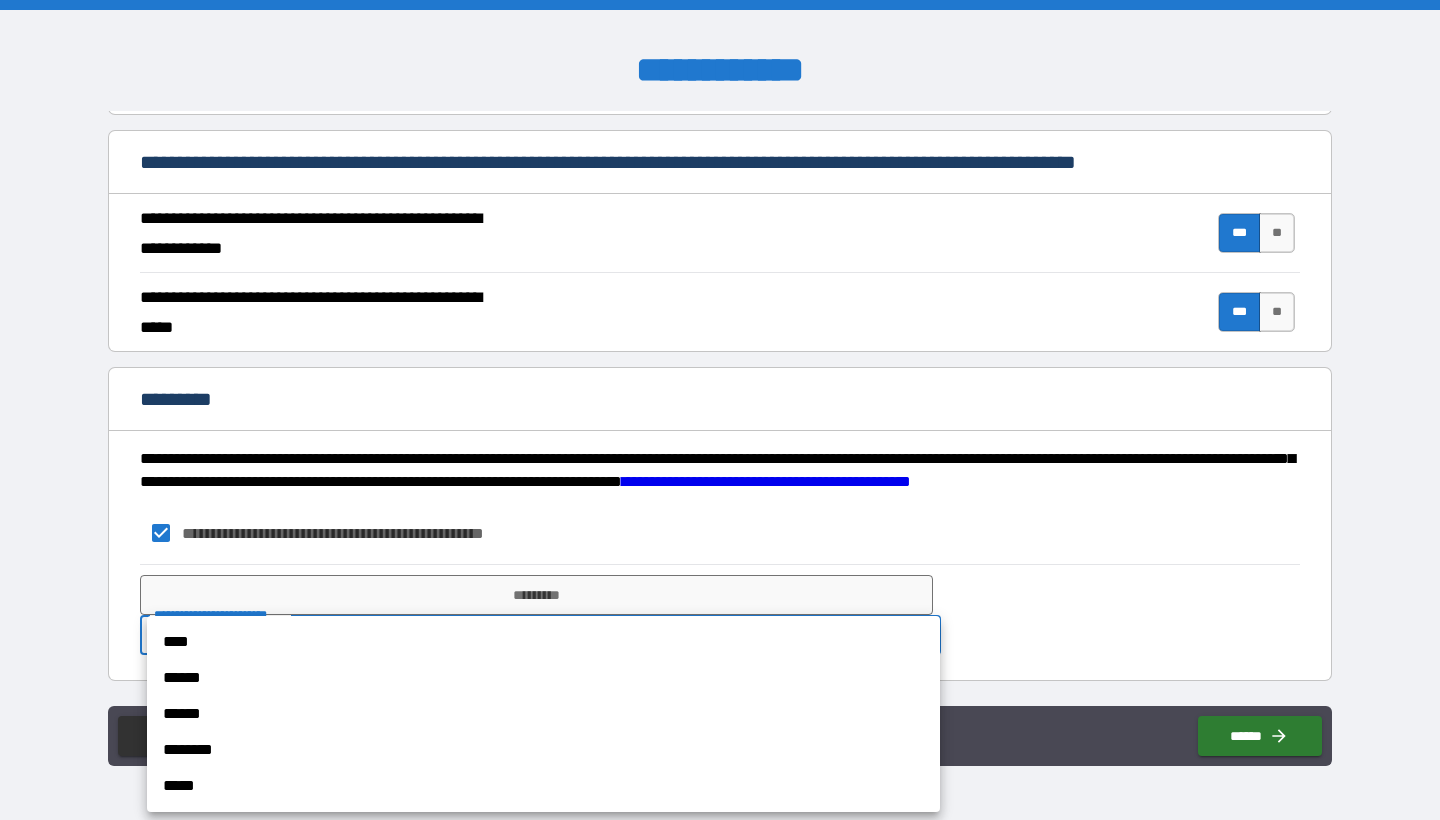 click on "****" at bounding box center [543, 642] 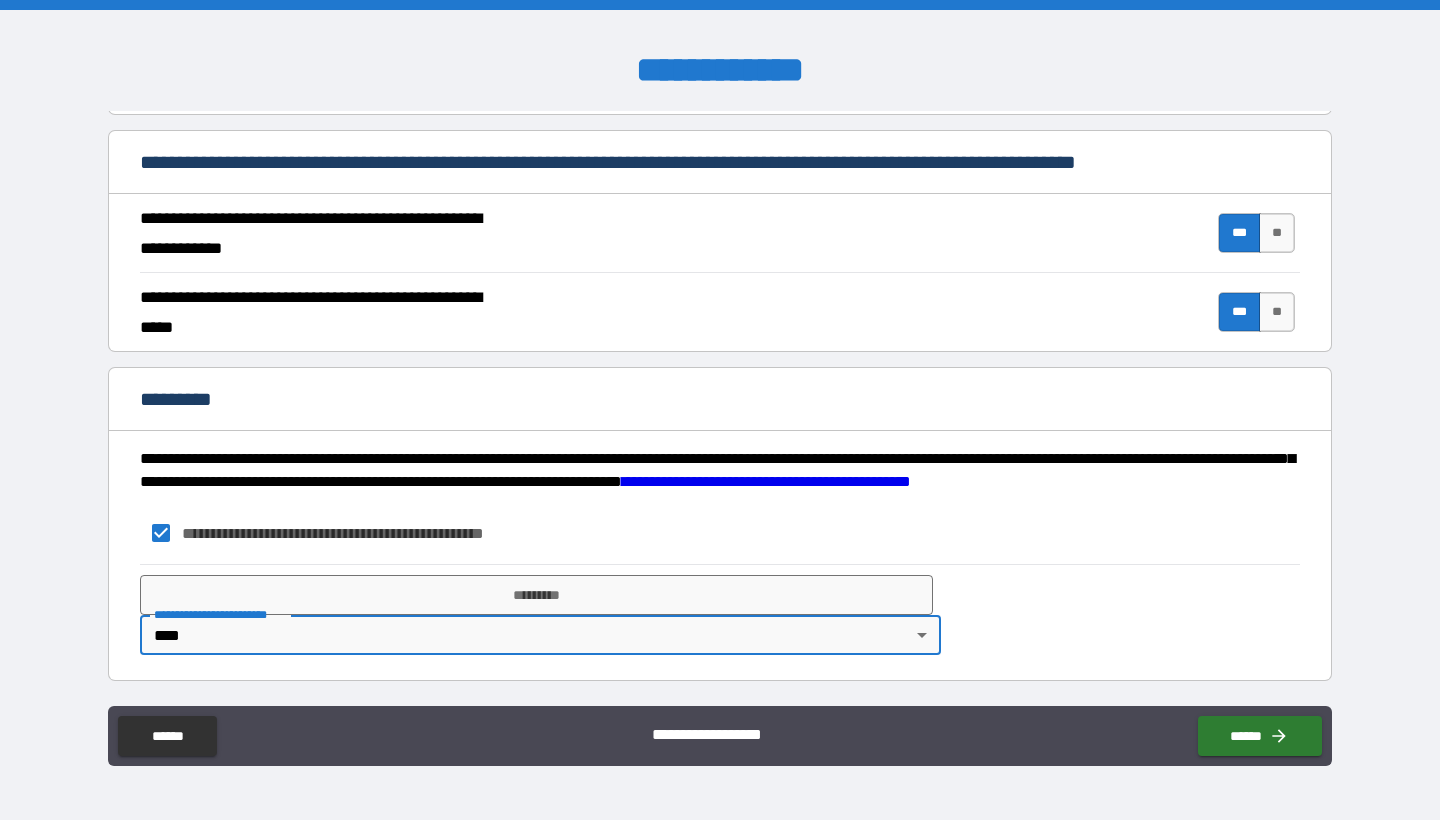 click on "**********" at bounding box center [720, 533] 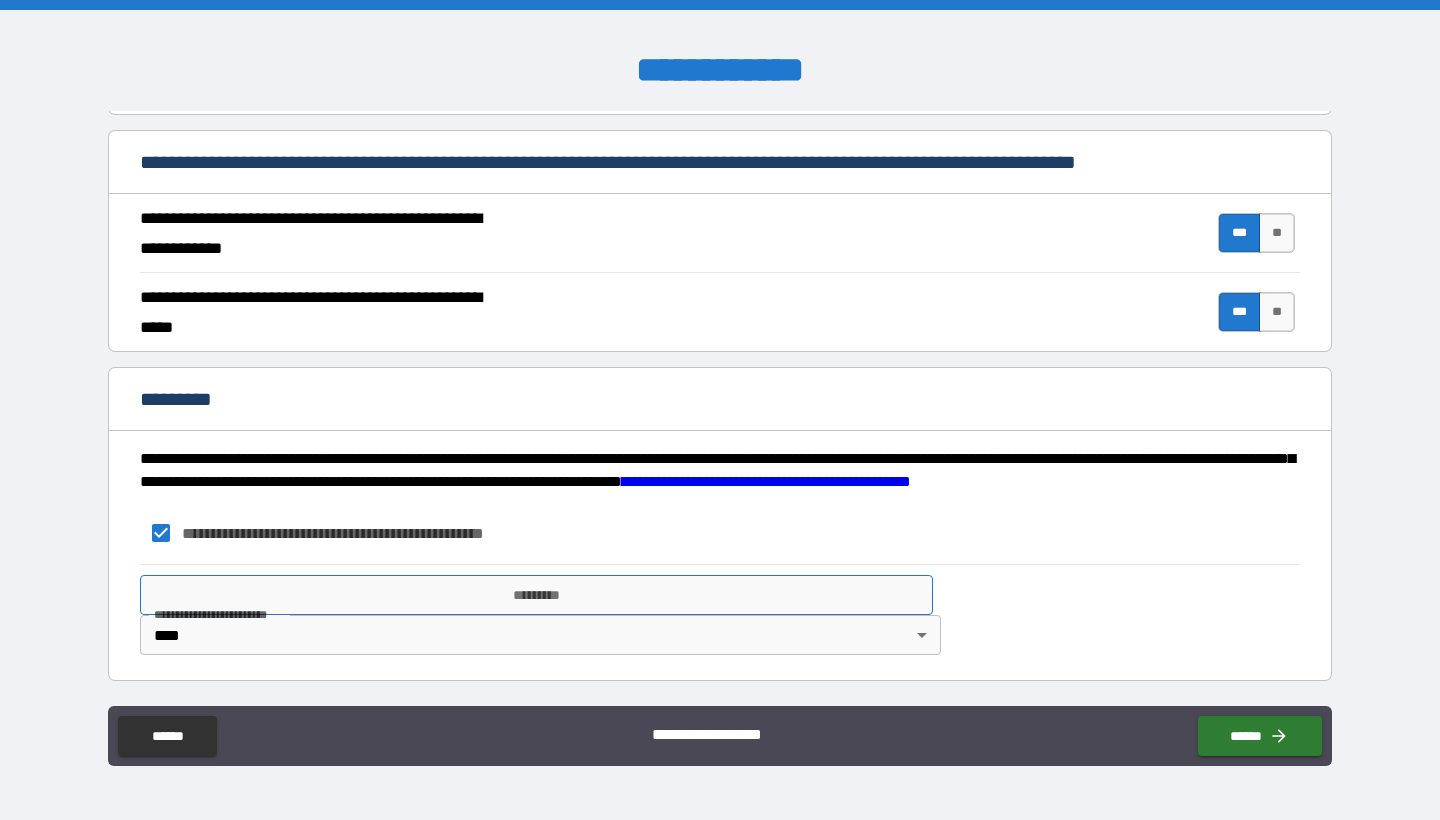 click on "*********" at bounding box center (536, 595) 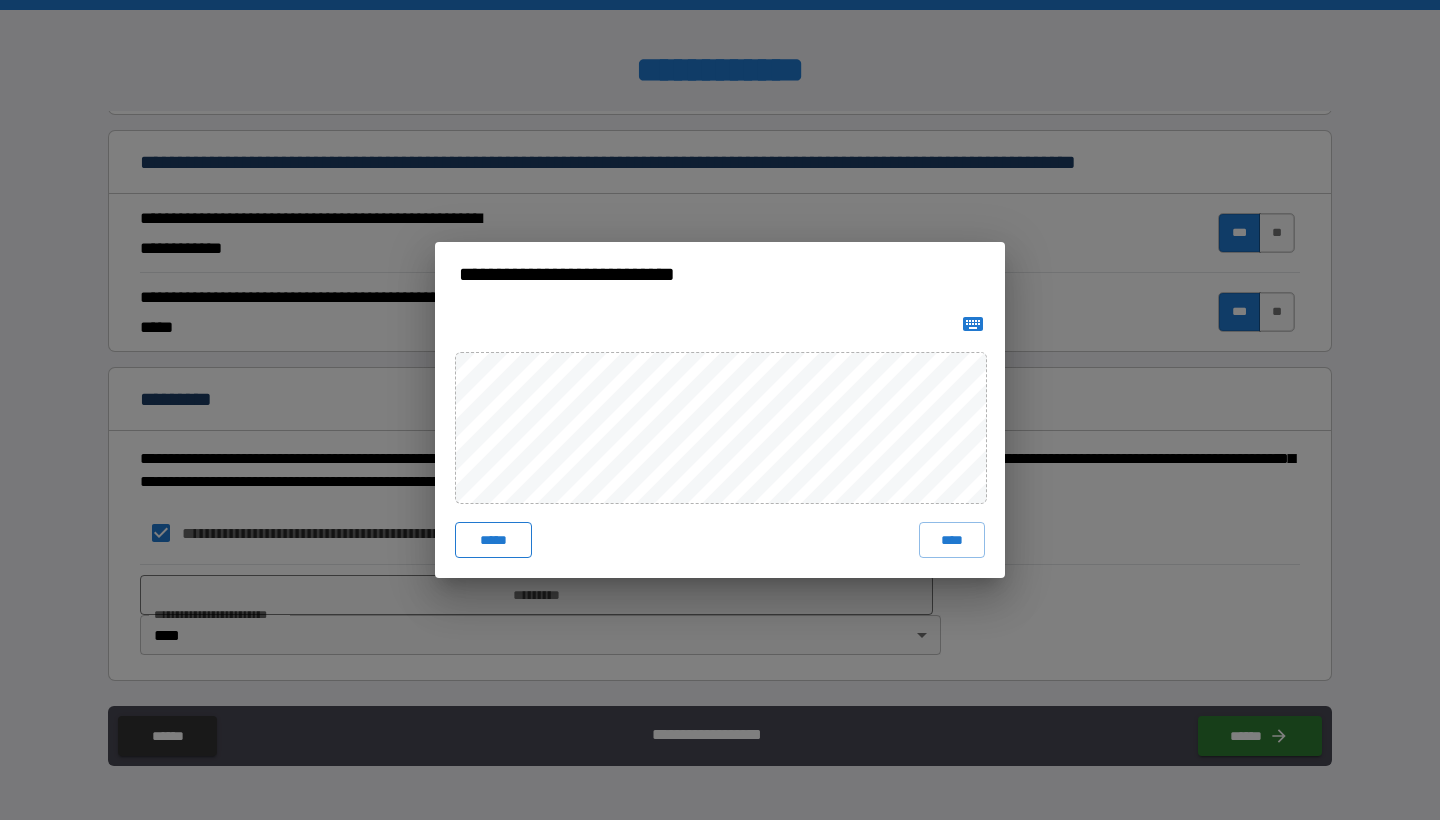 click on "*****" at bounding box center (493, 540) 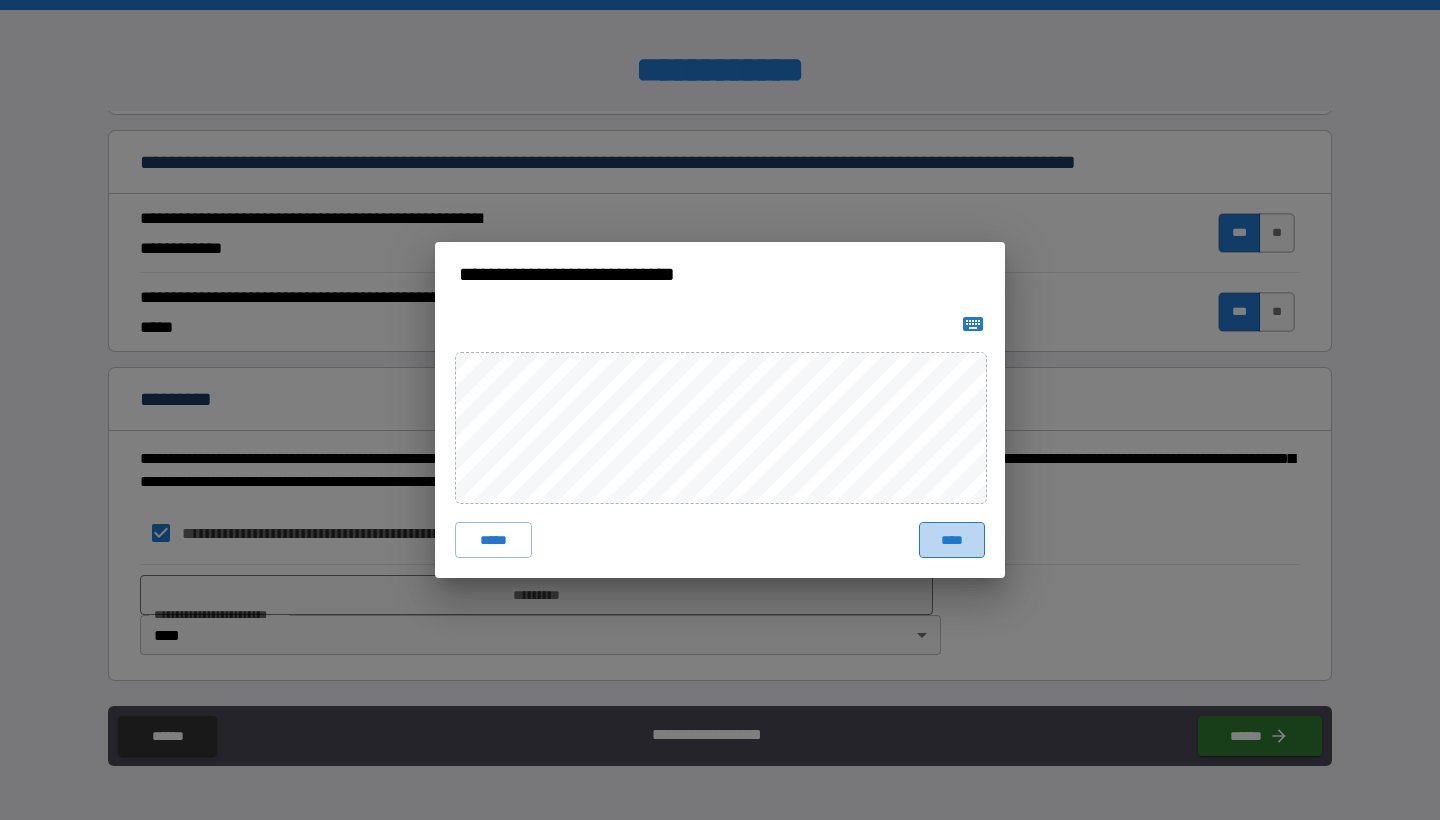click on "****" at bounding box center [952, 540] 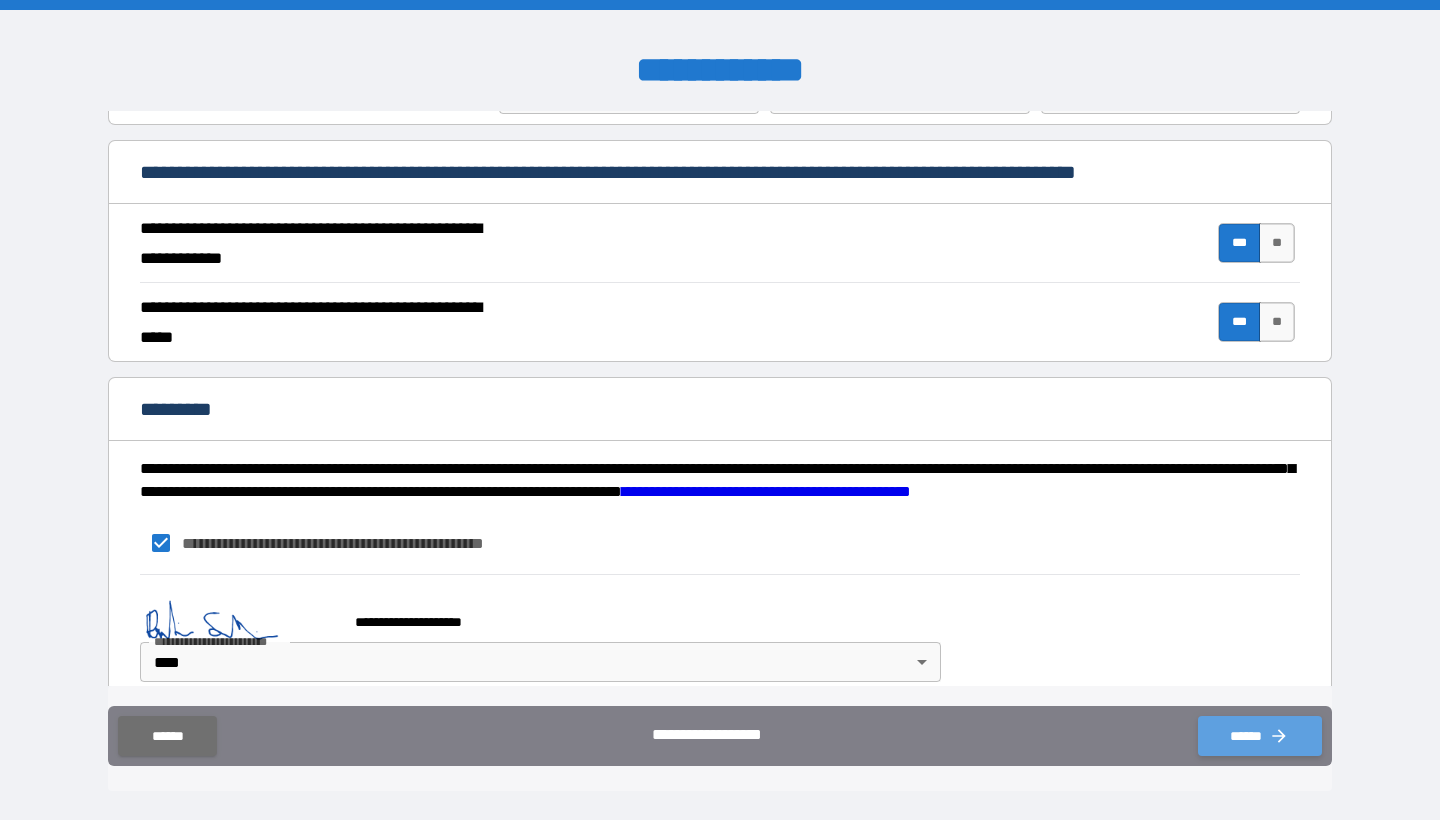 click on "******" at bounding box center [1260, 736] 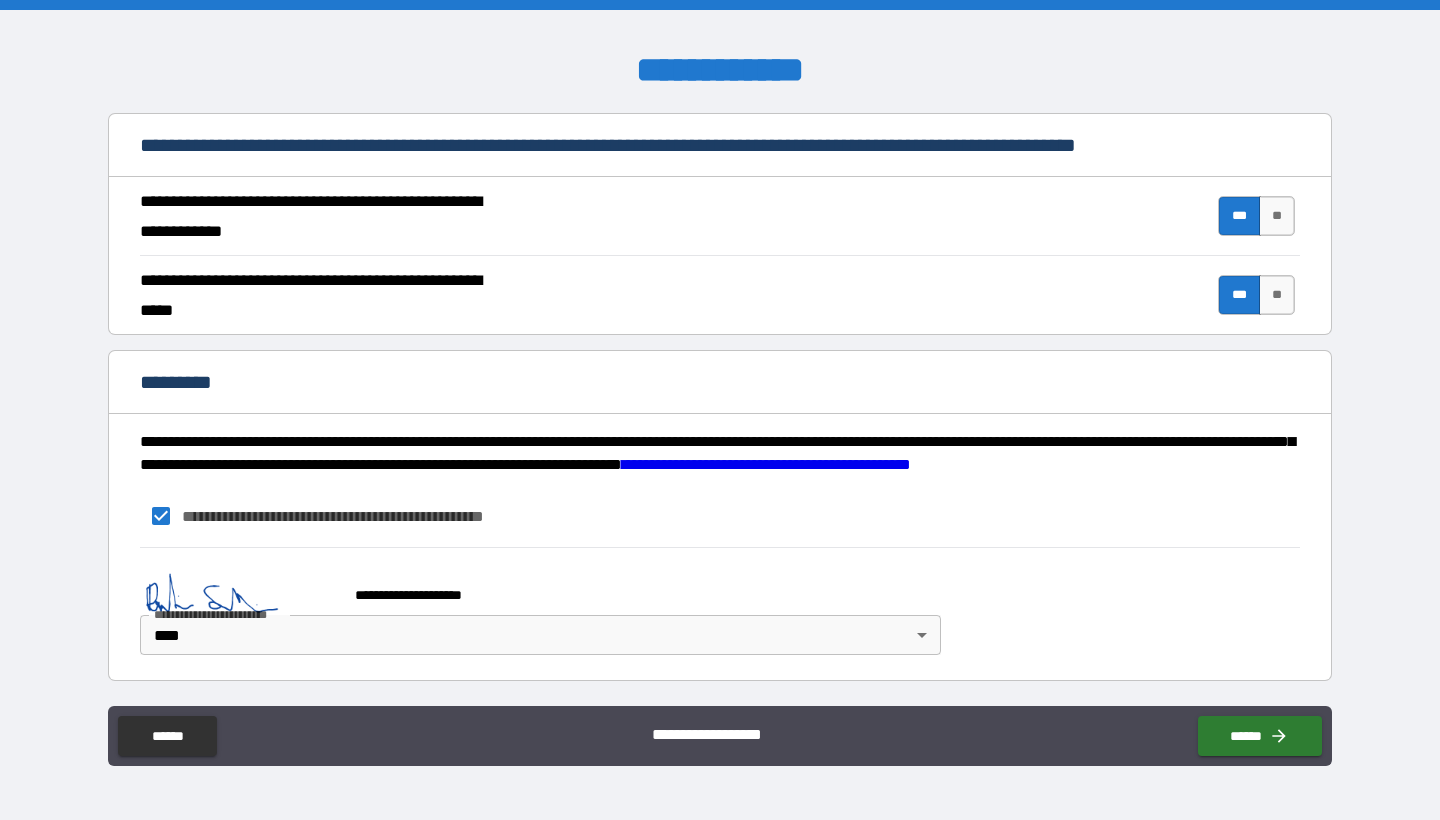 scroll, scrollTop: 1616, scrollLeft: 0, axis: vertical 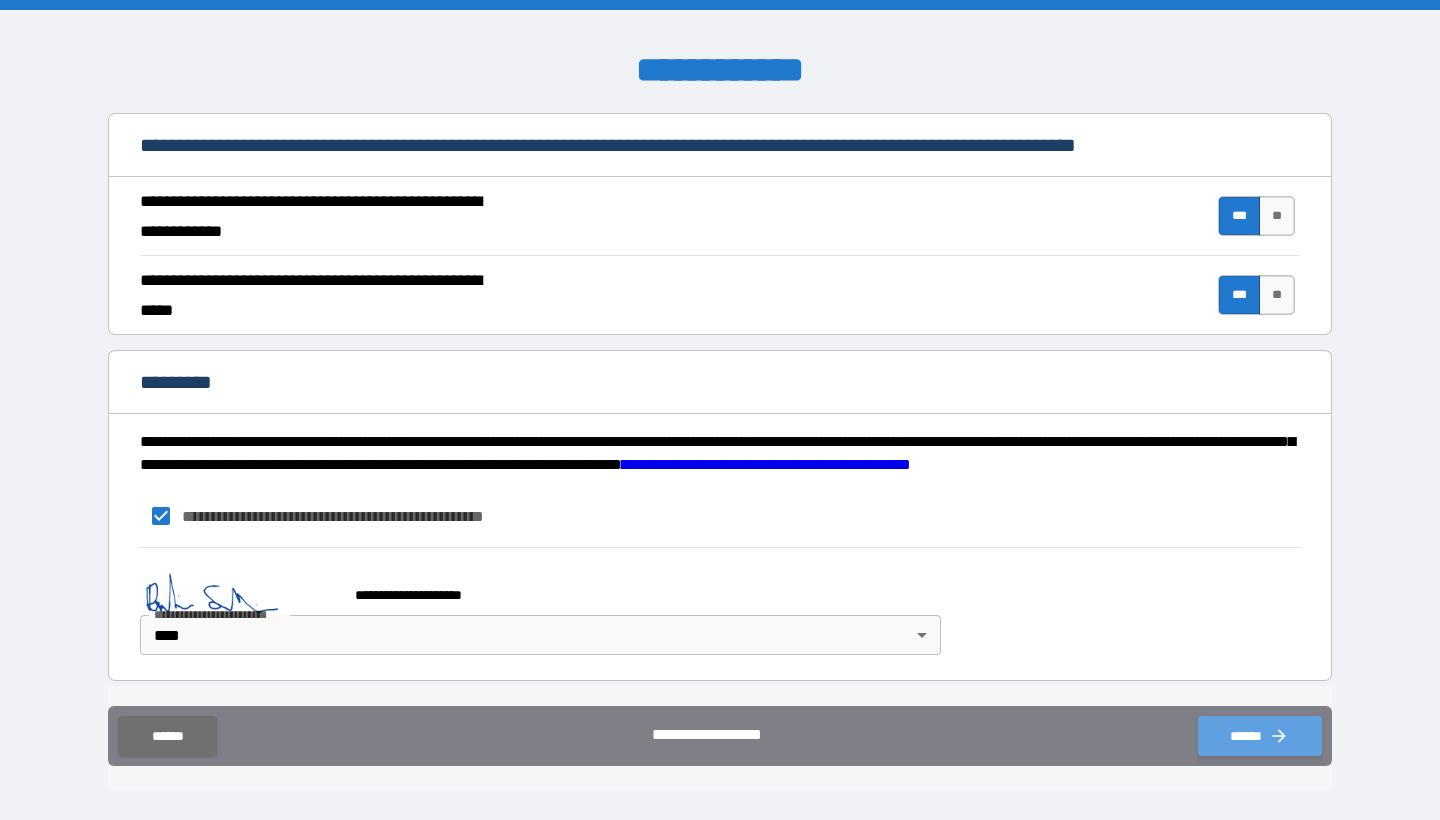 click on "******" at bounding box center [1260, 736] 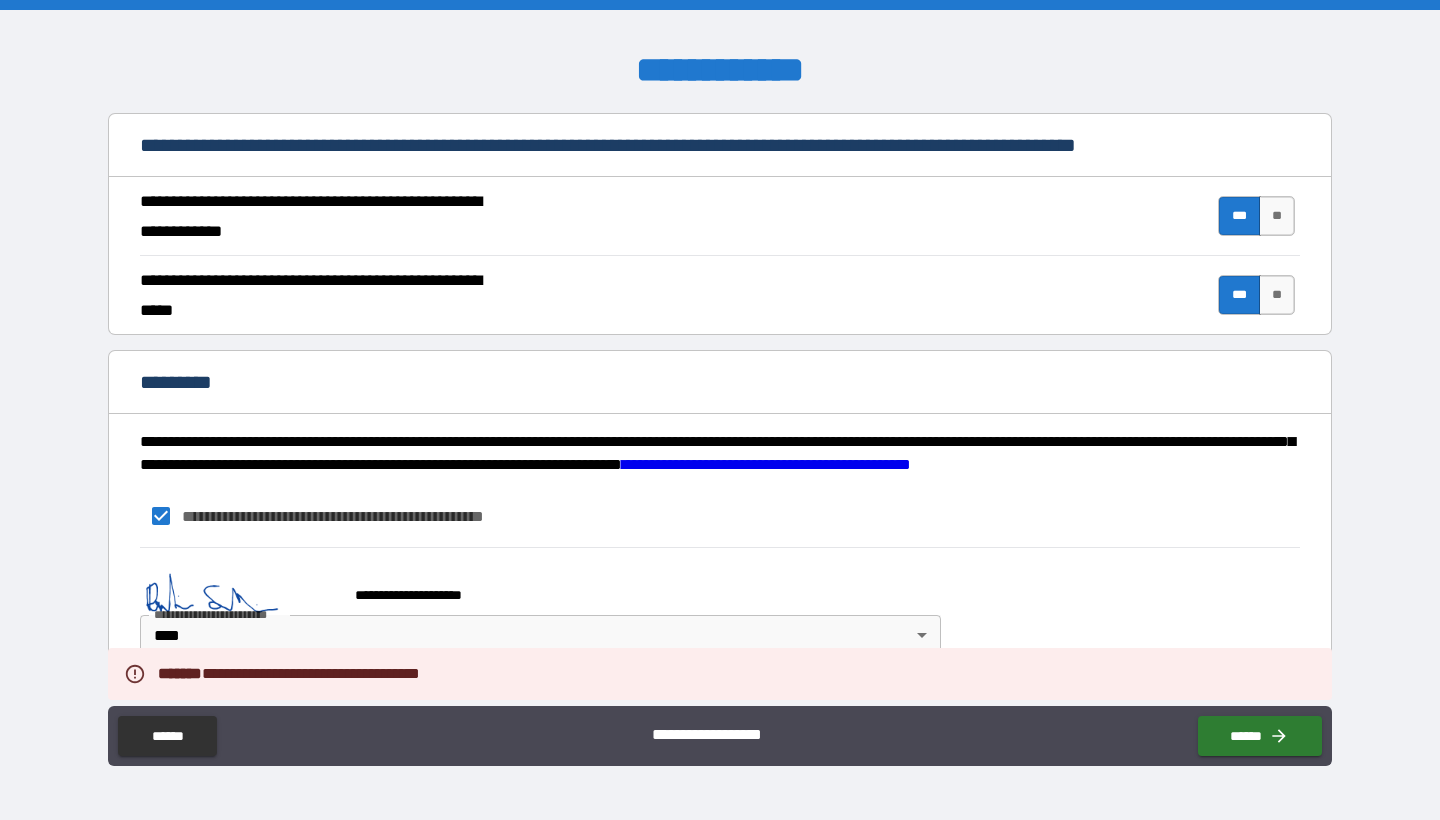 click on "**********" at bounding box center [720, 614] 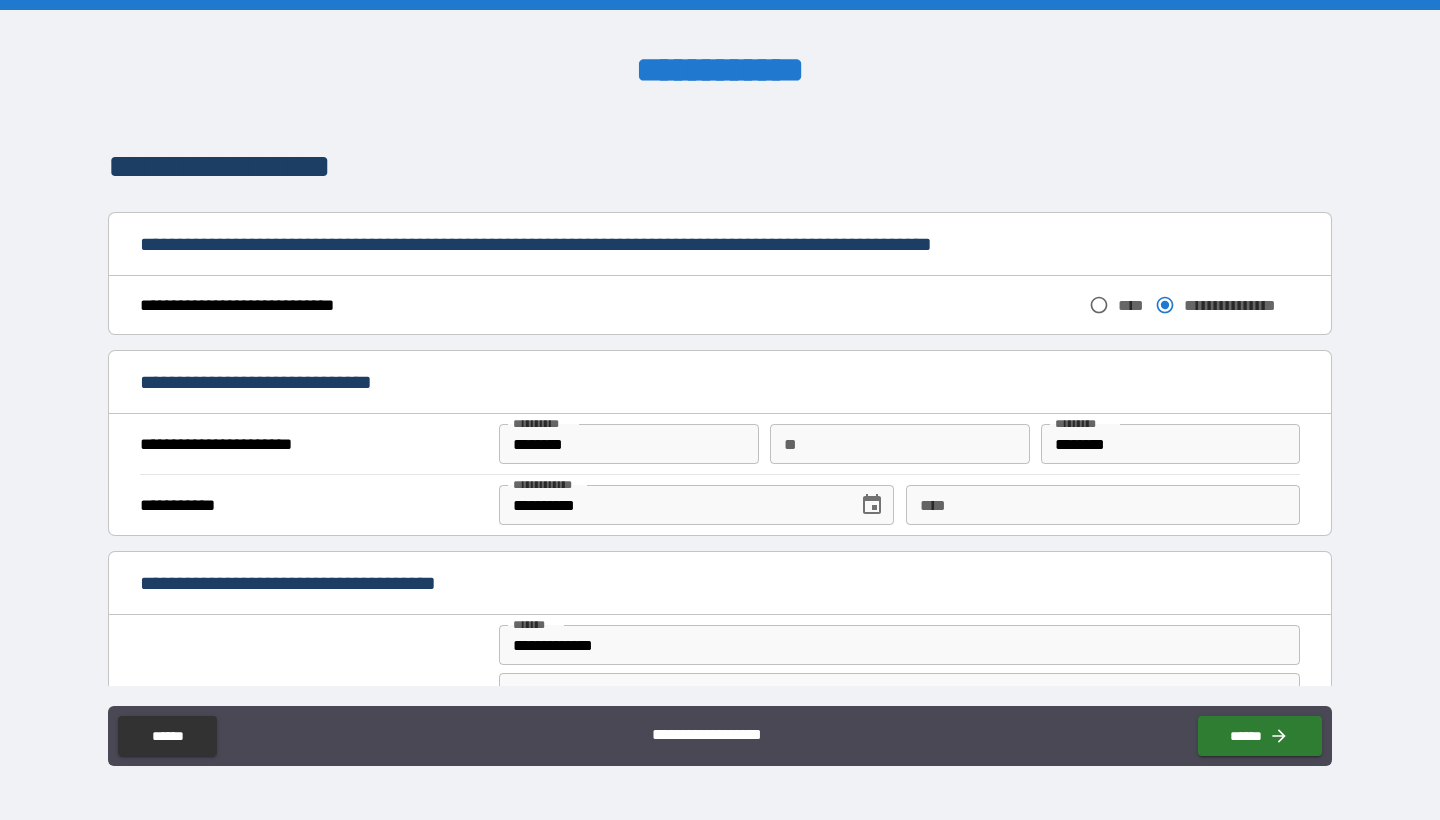 scroll, scrollTop: 807, scrollLeft: 0, axis: vertical 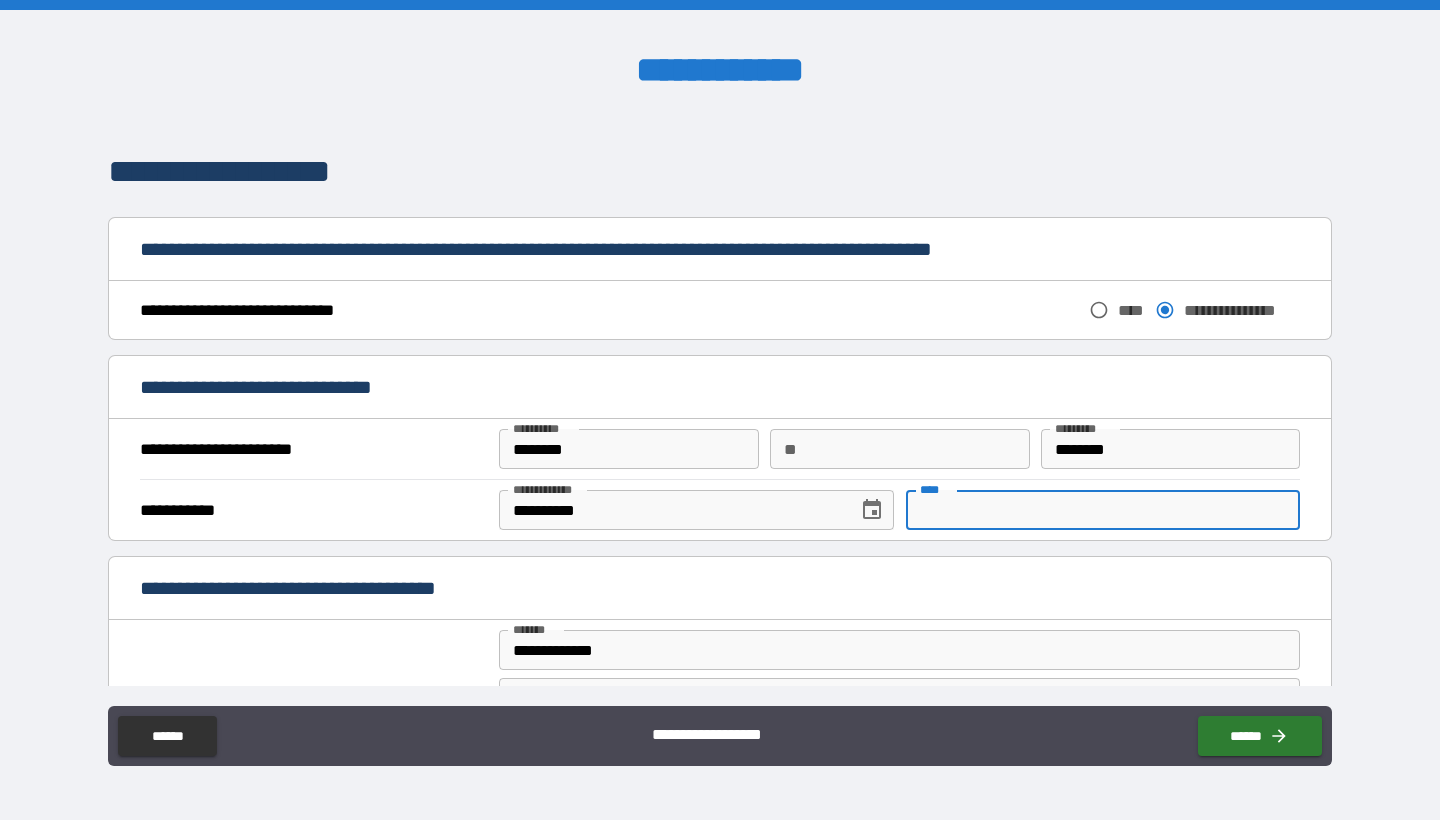 click on "****" at bounding box center [1103, 510] 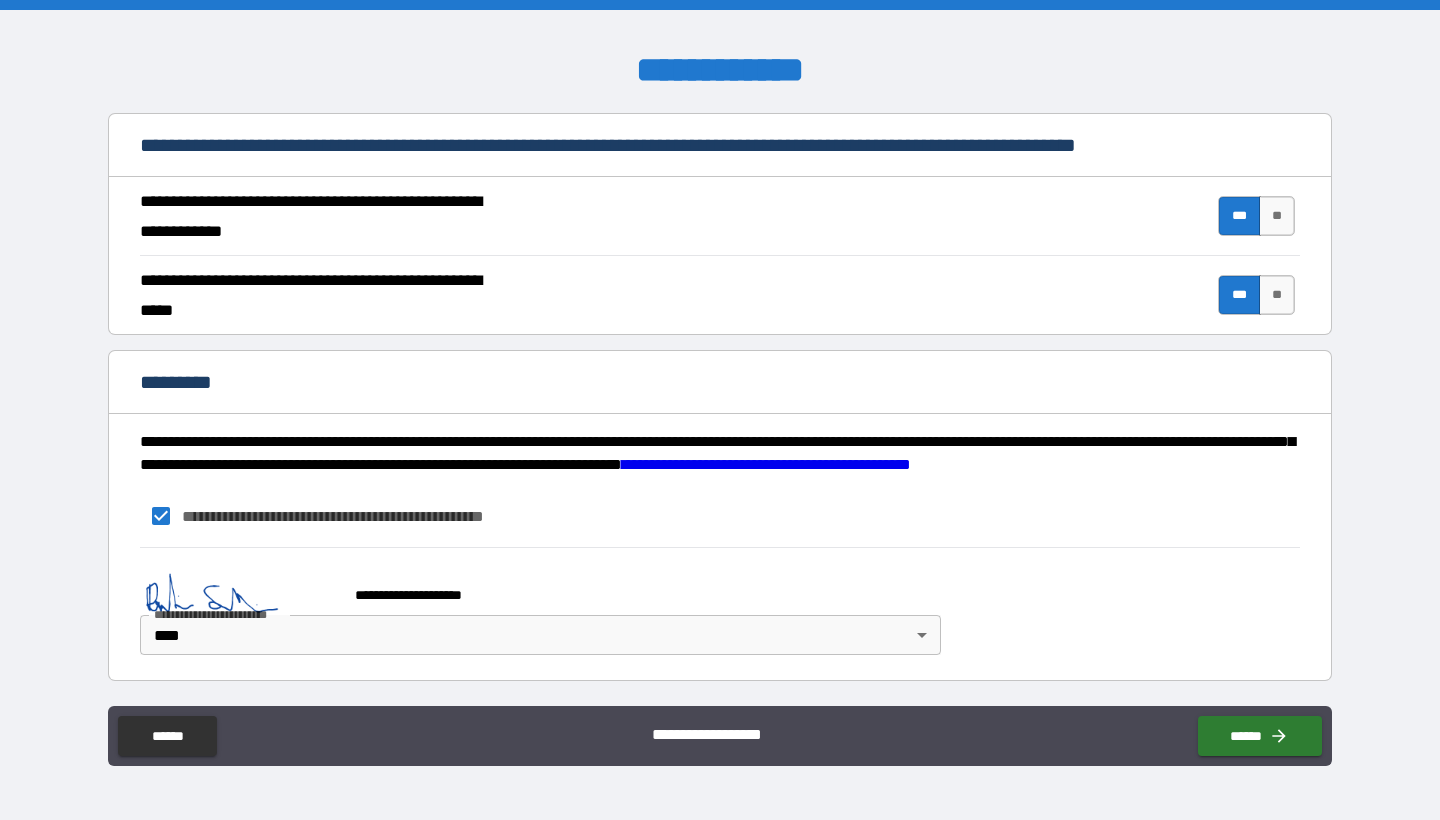 scroll, scrollTop: 1616, scrollLeft: 0, axis: vertical 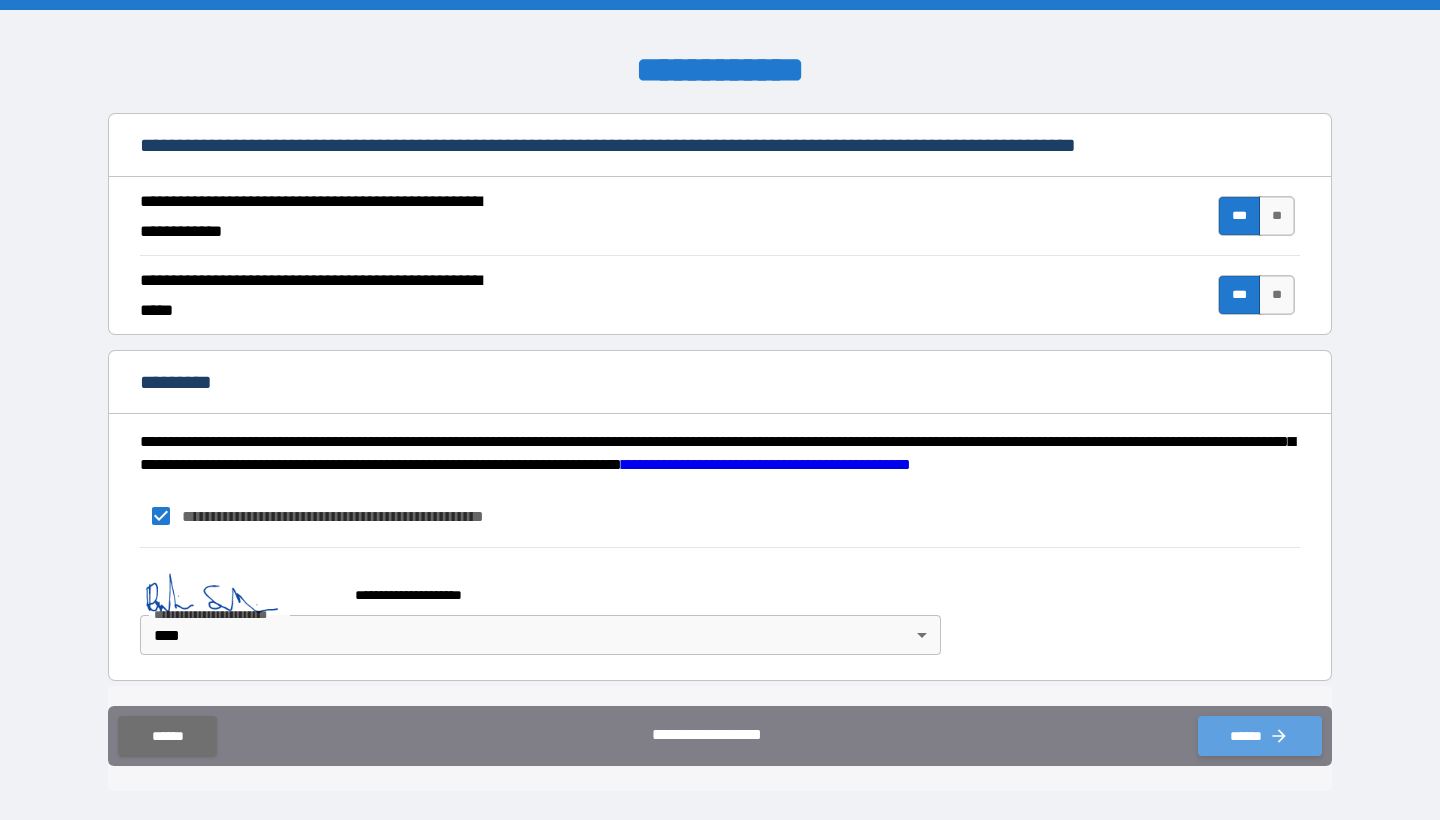 click on "******" at bounding box center [1260, 736] 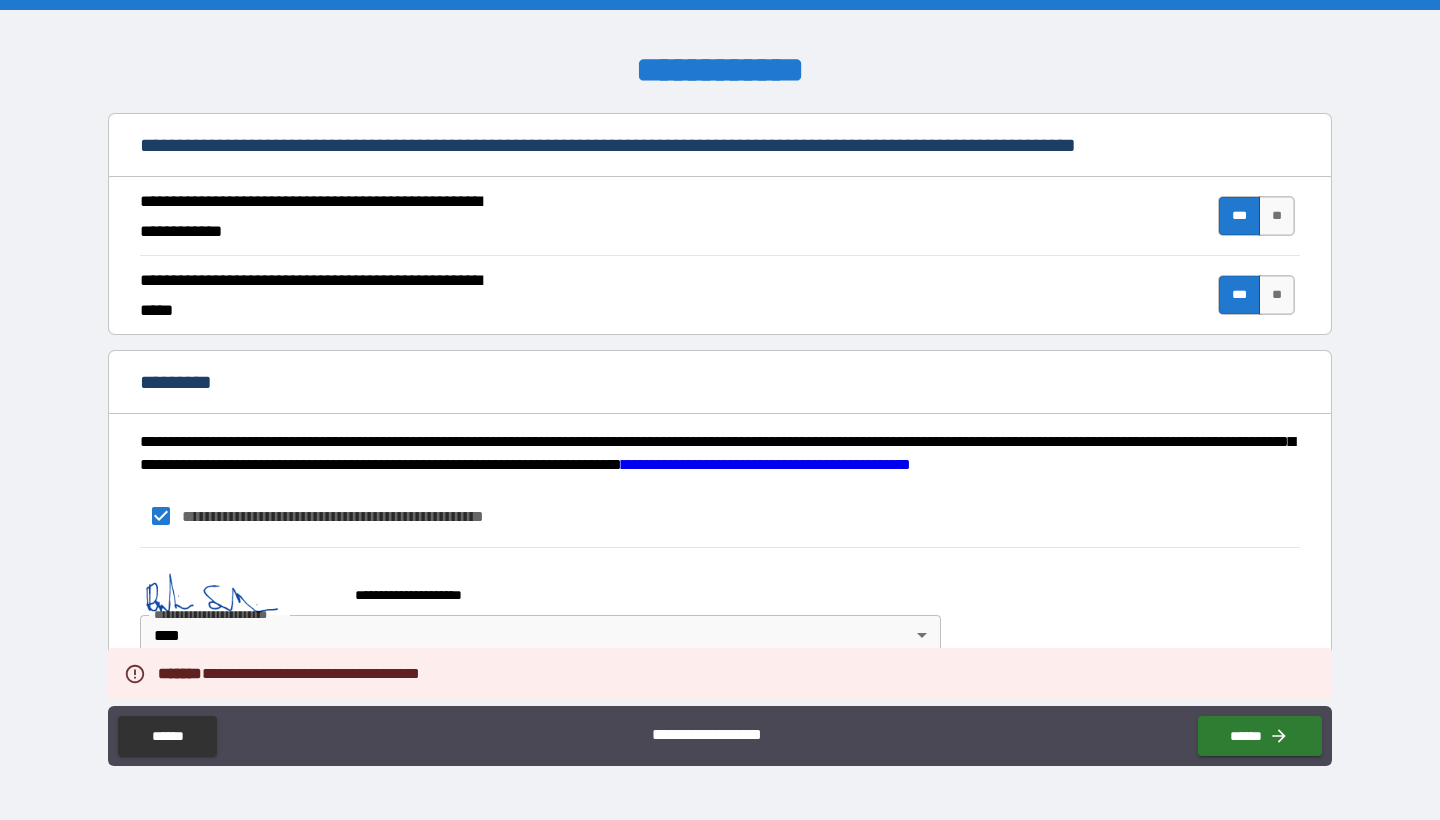 click on "**********" at bounding box center (720, 614) 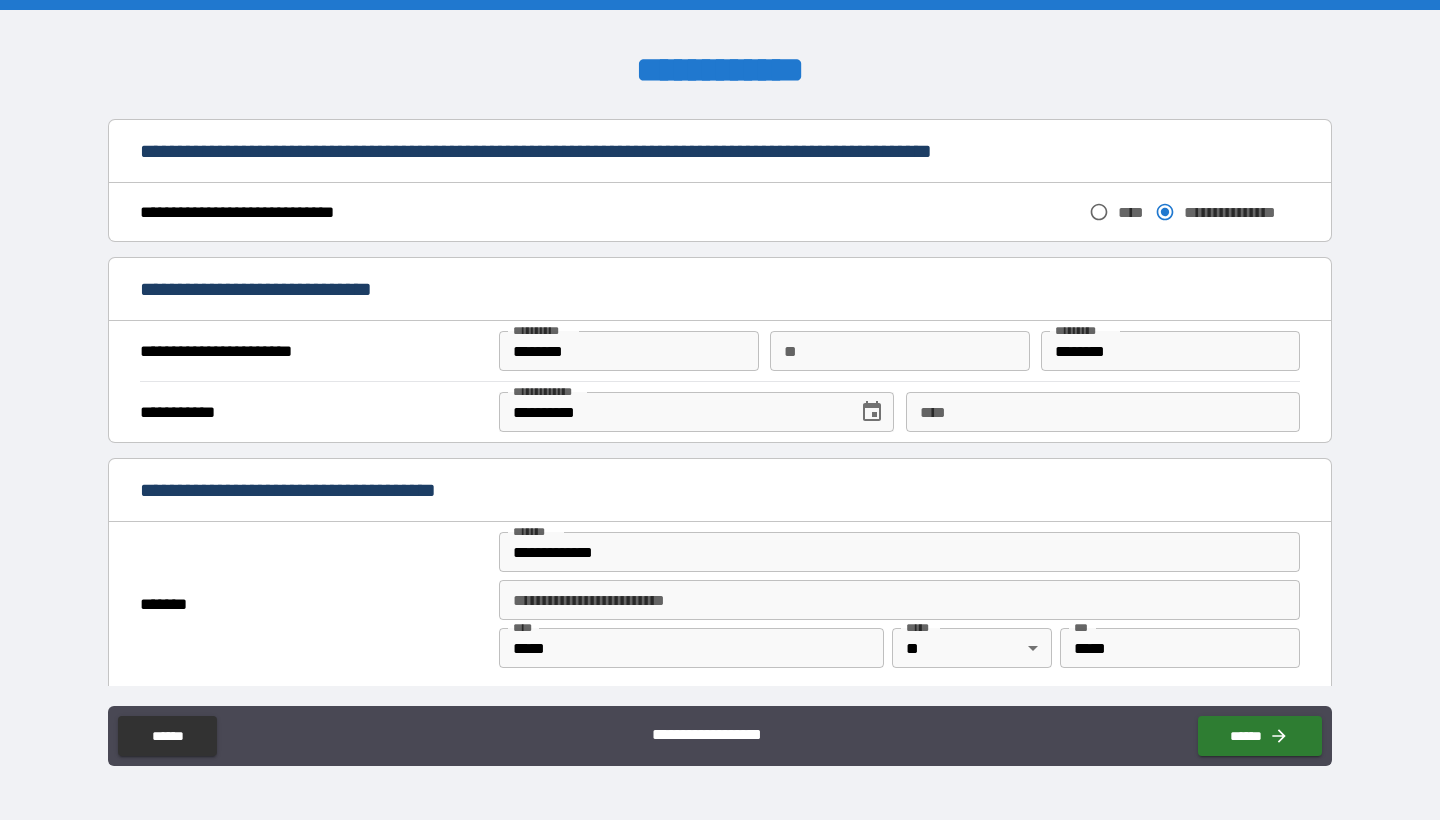 scroll, scrollTop: 896, scrollLeft: 0, axis: vertical 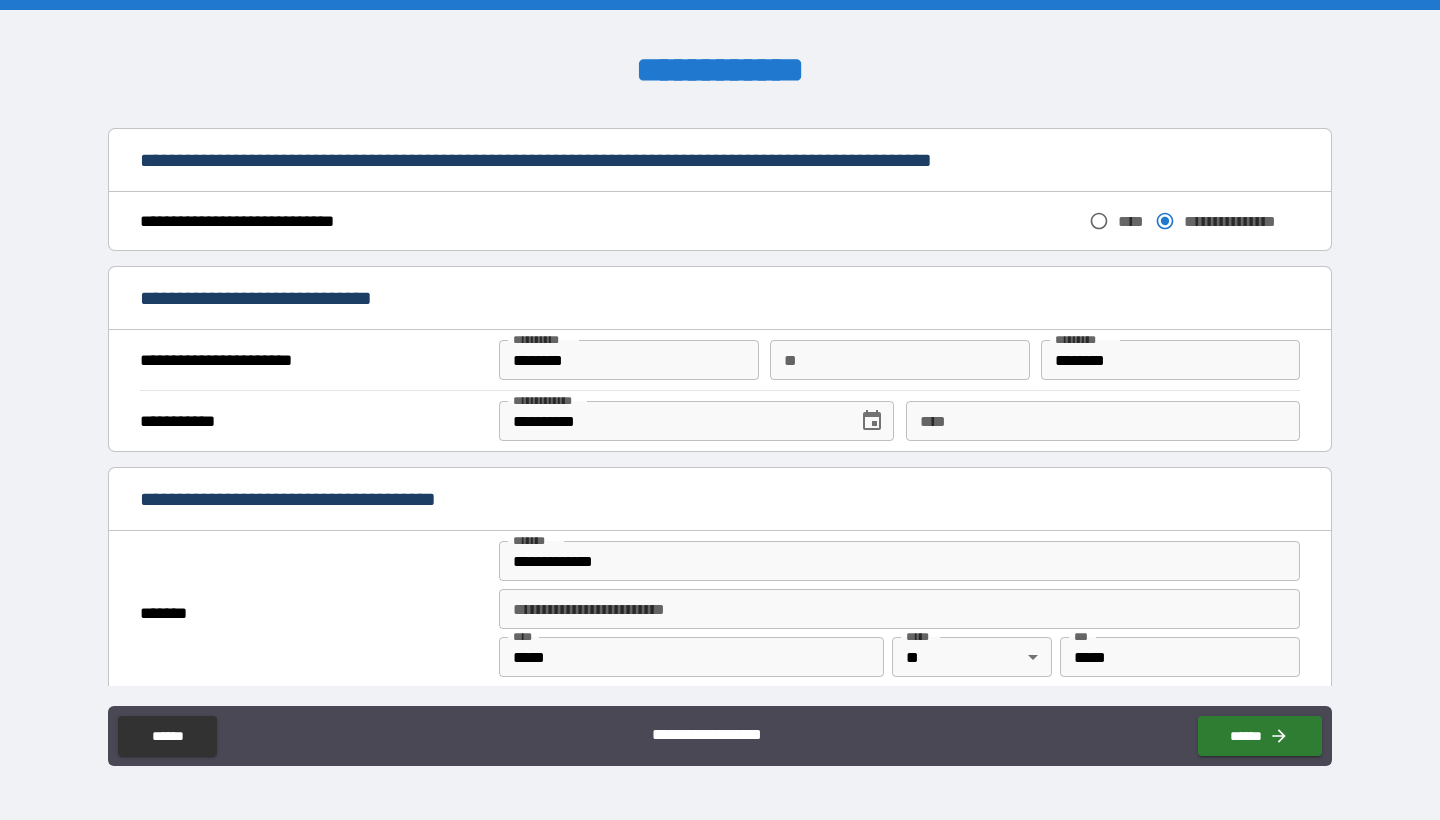click on "****" at bounding box center (1103, 421) 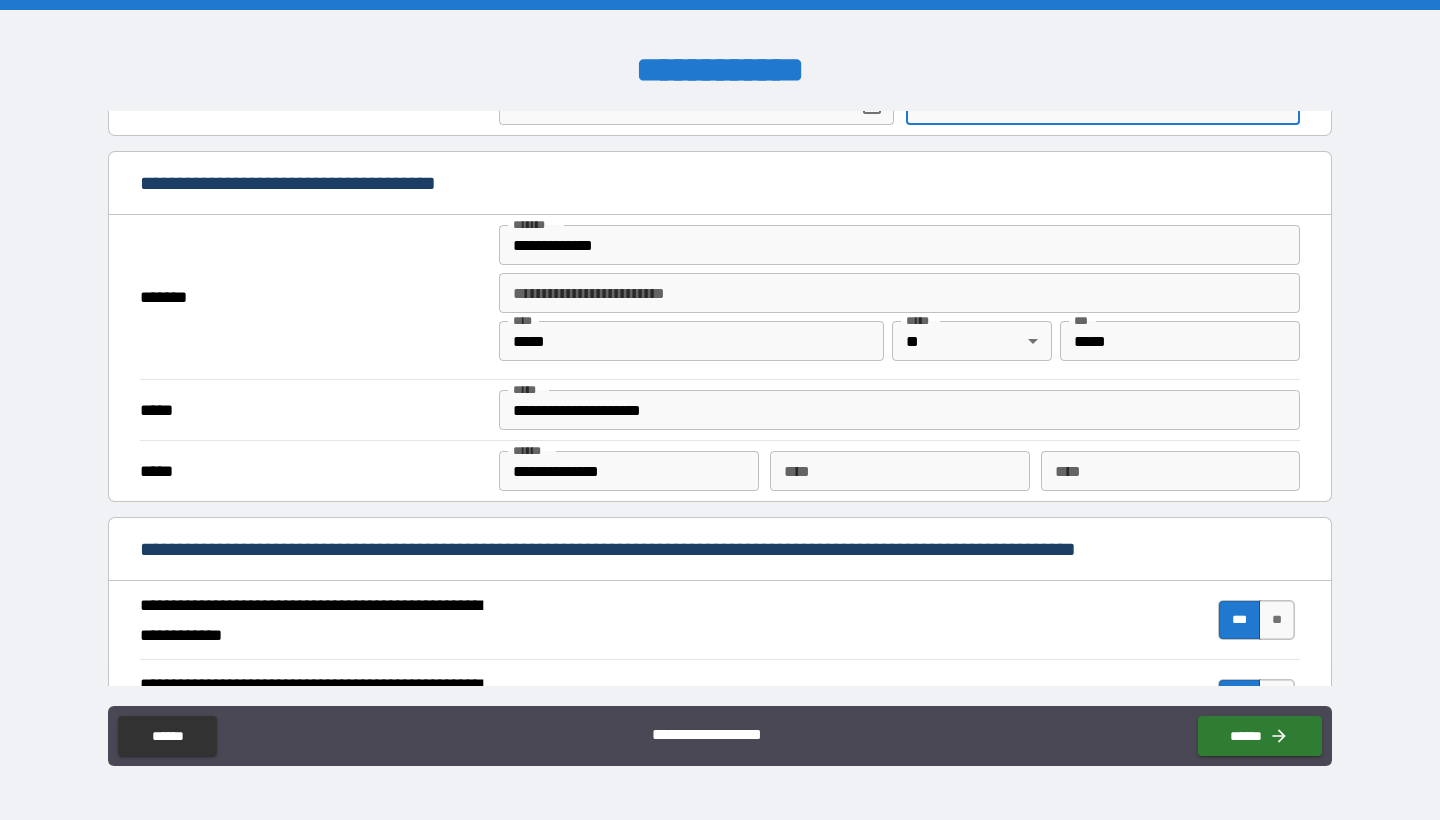 scroll, scrollTop: 1248, scrollLeft: 0, axis: vertical 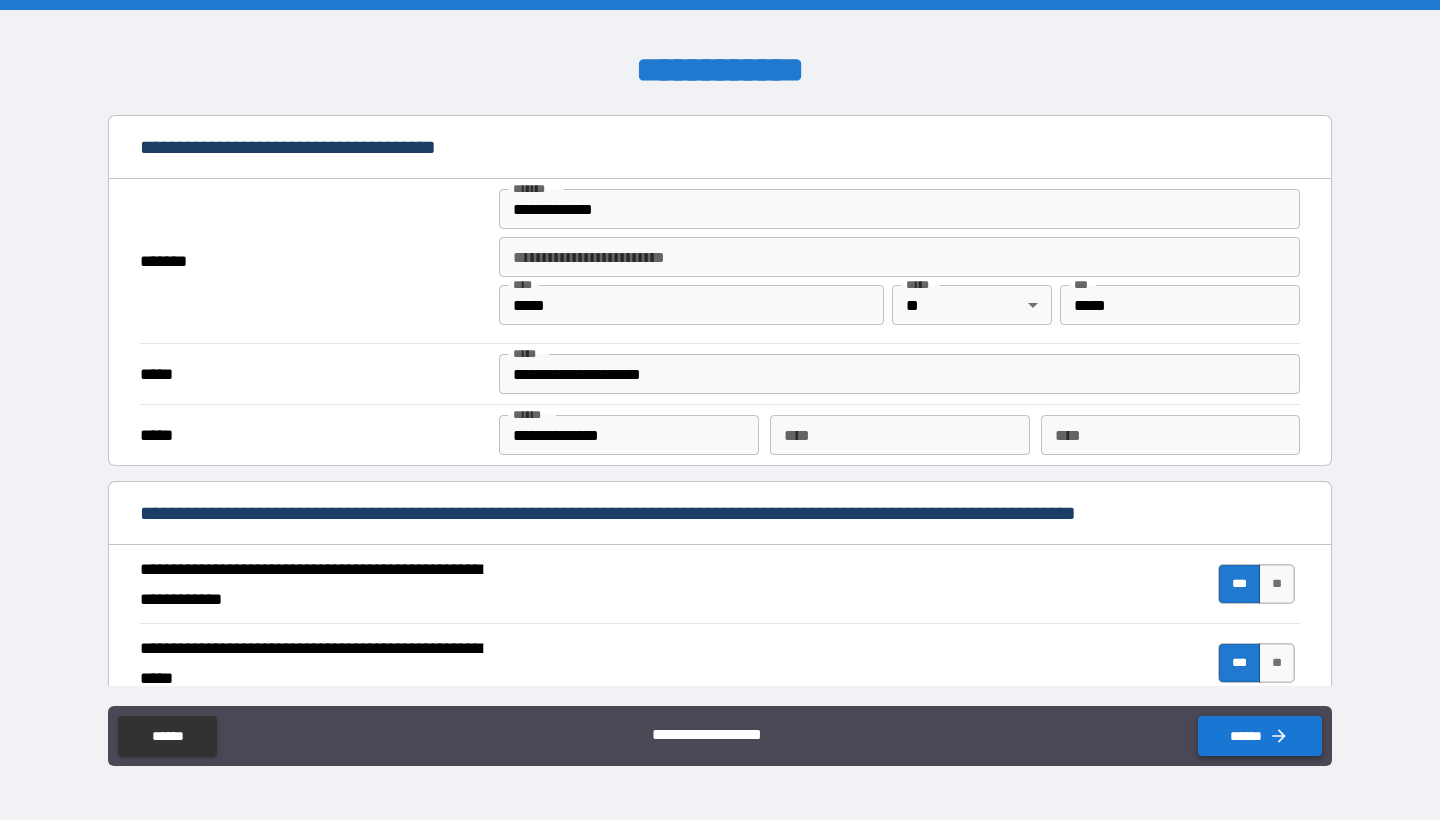 type on "**********" 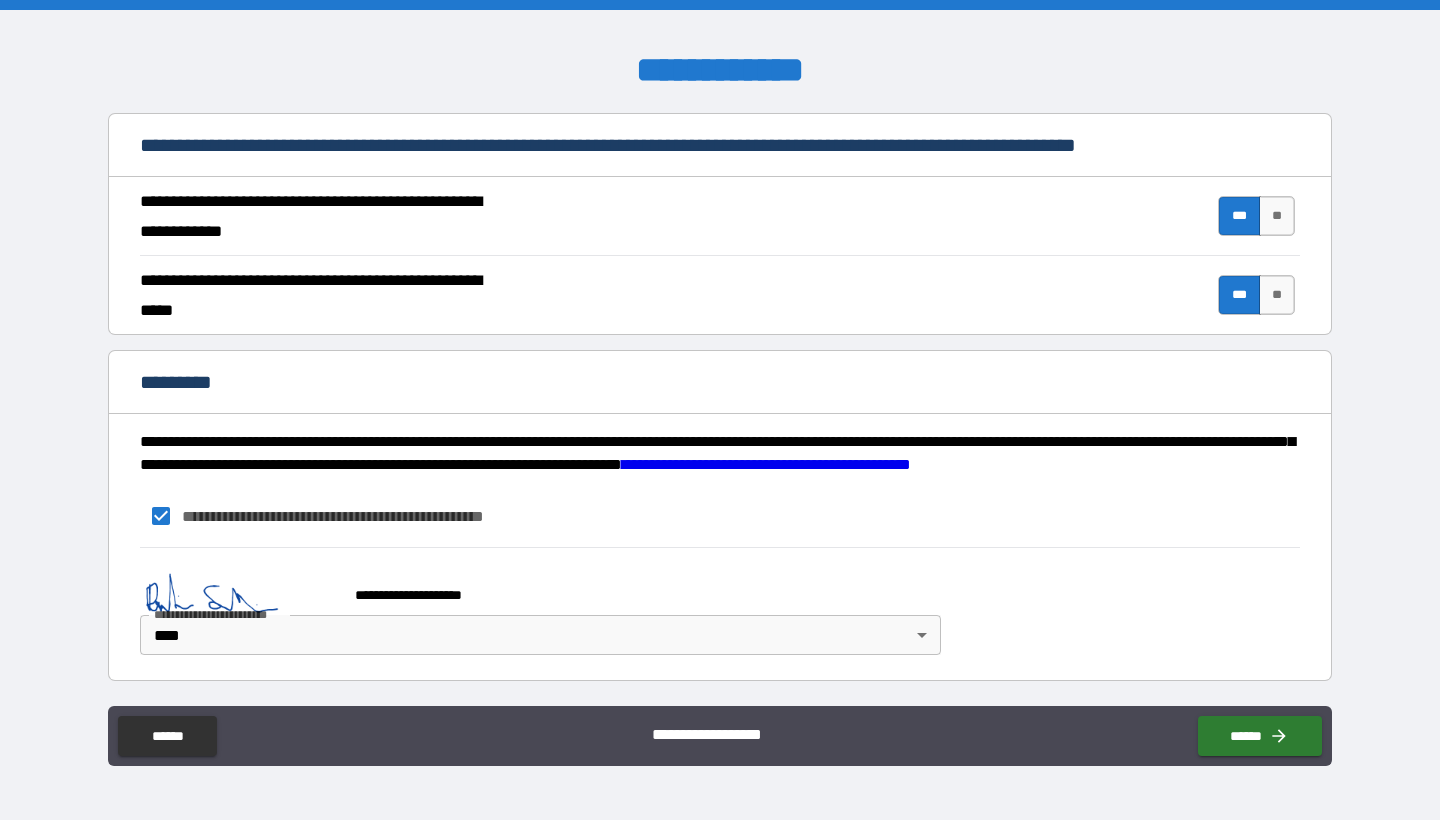 scroll, scrollTop: 1616, scrollLeft: 0, axis: vertical 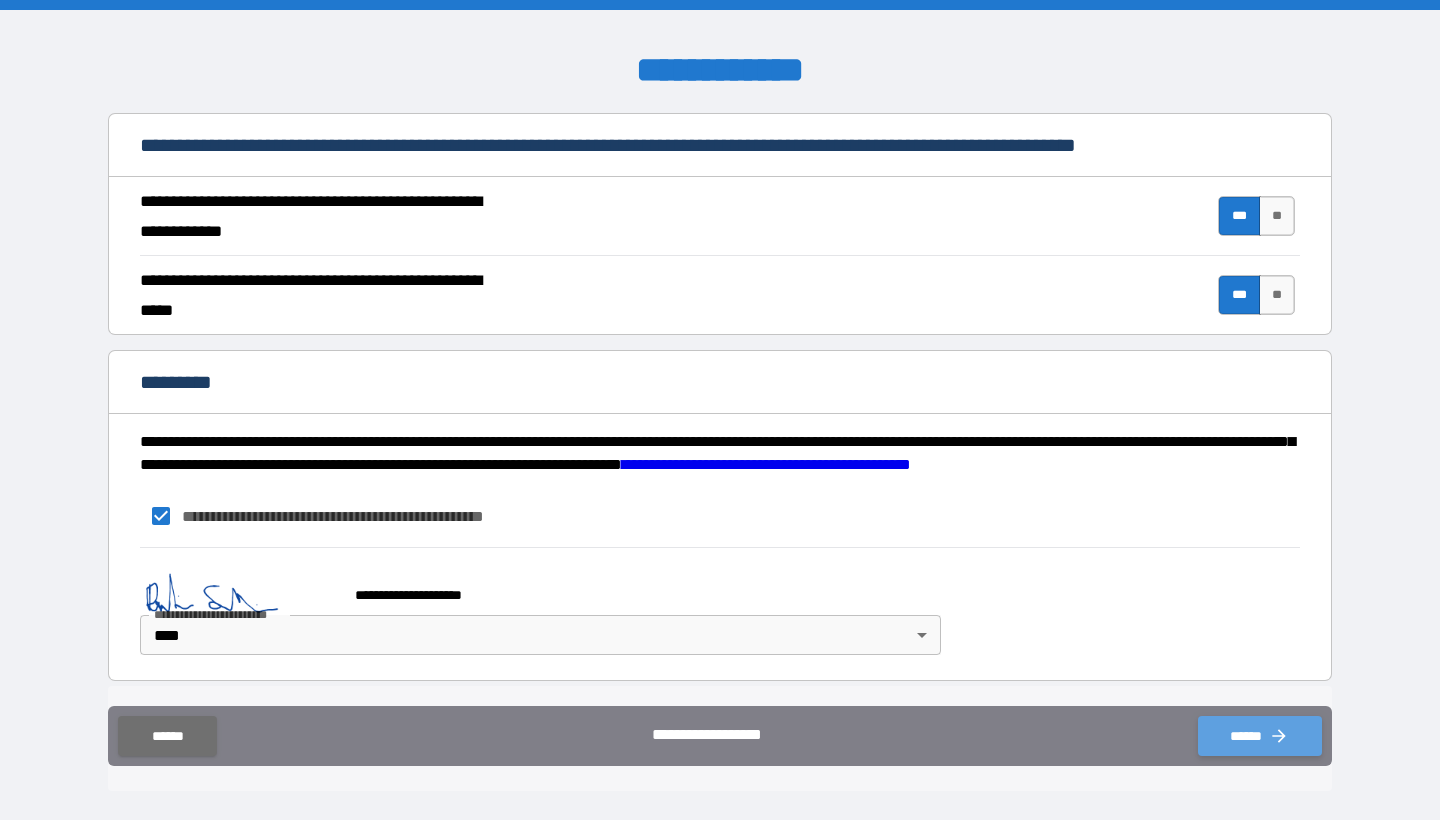 click on "******" at bounding box center (1260, 736) 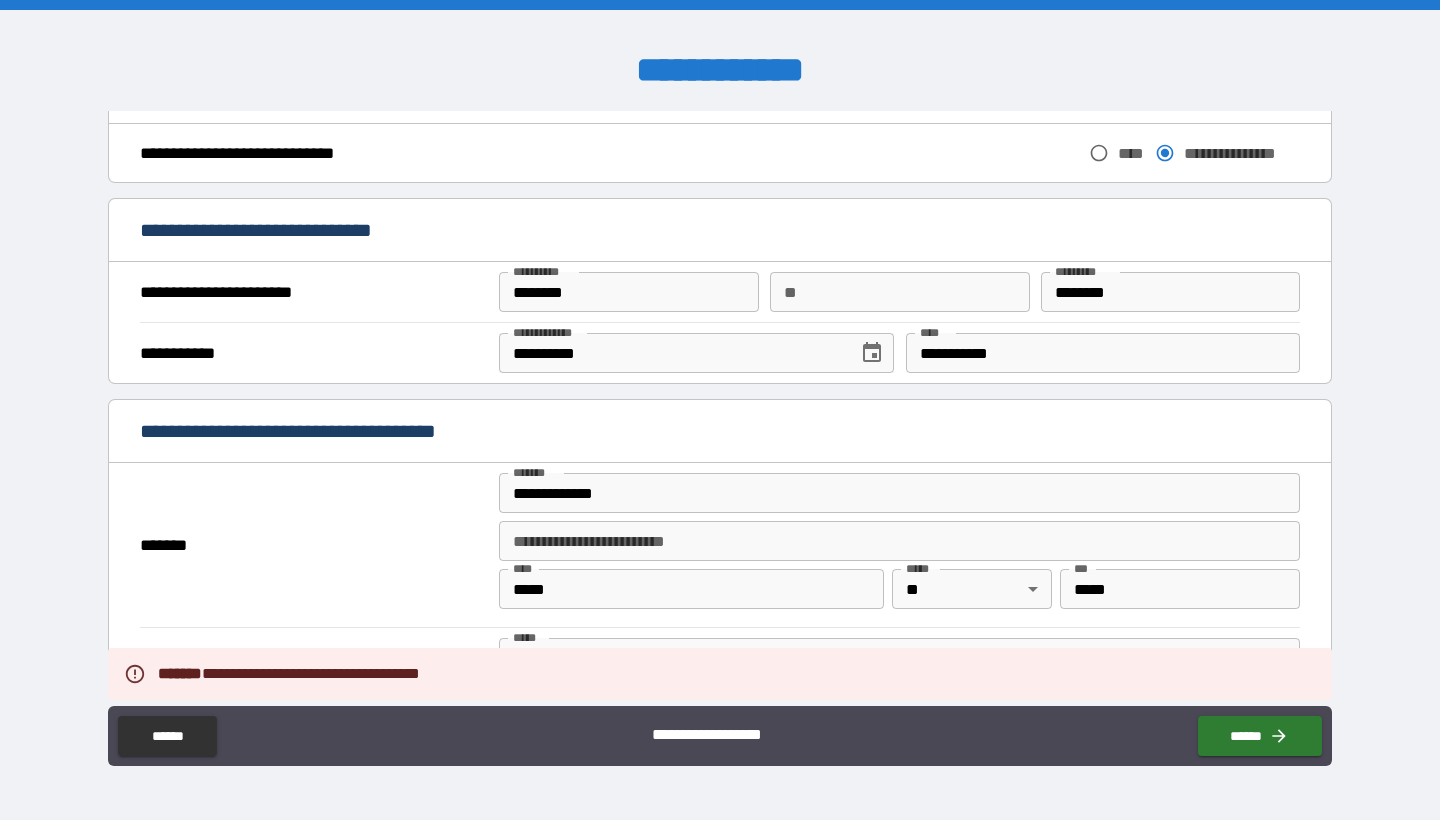 scroll, scrollTop: 963, scrollLeft: 0, axis: vertical 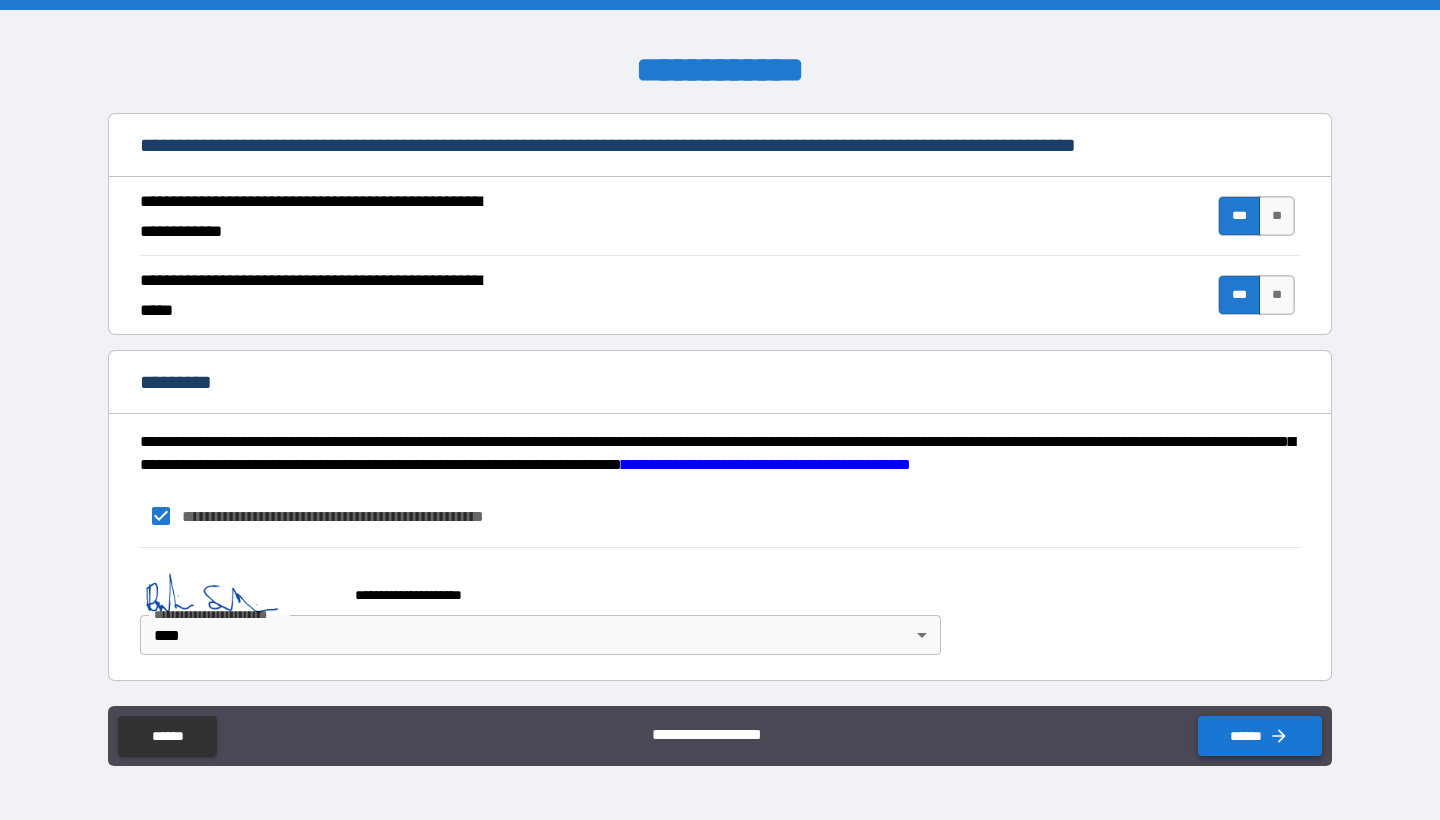type on "*" 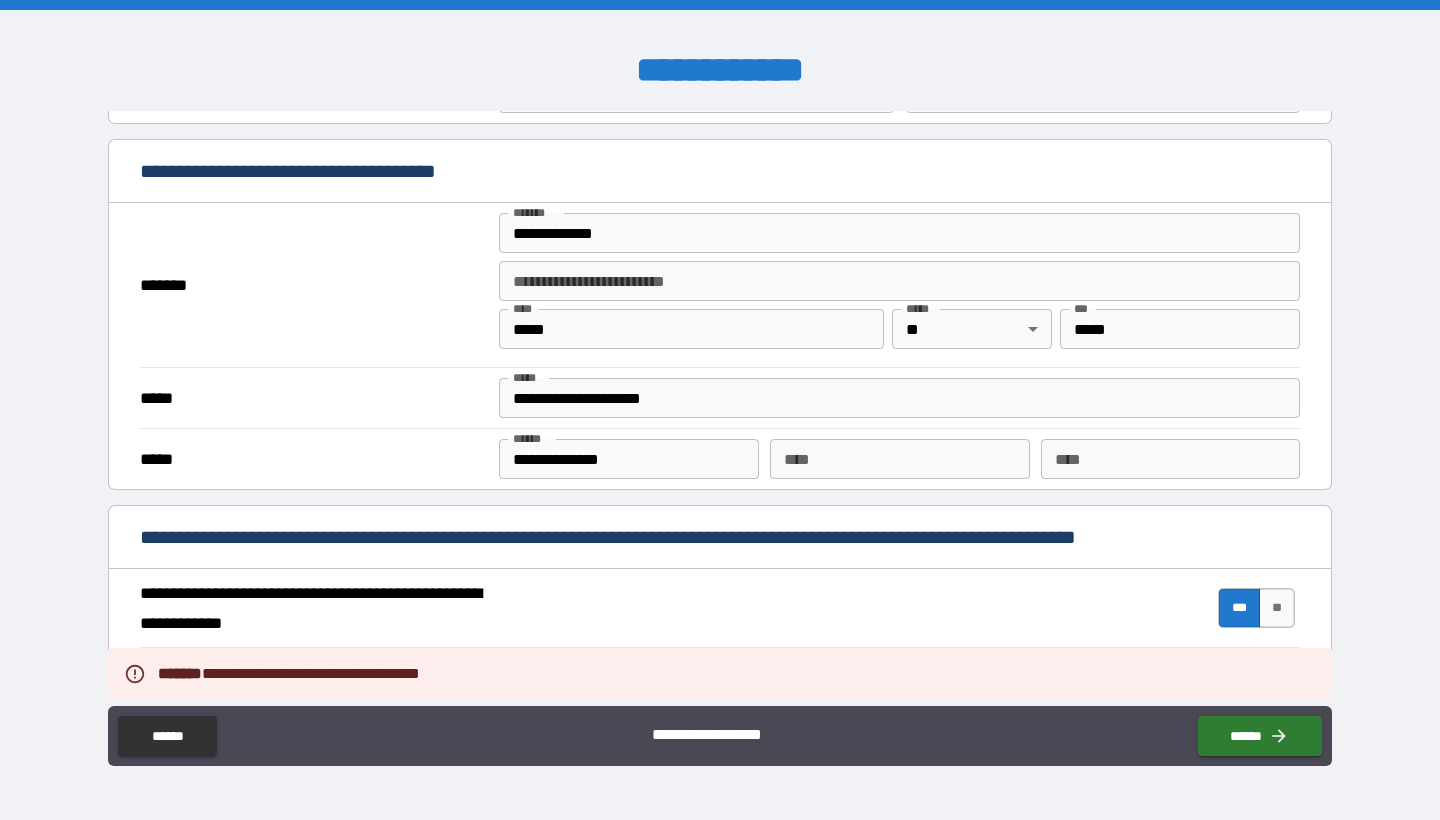 scroll, scrollTop: 1216, scrollLeft: 0, axis: vertical 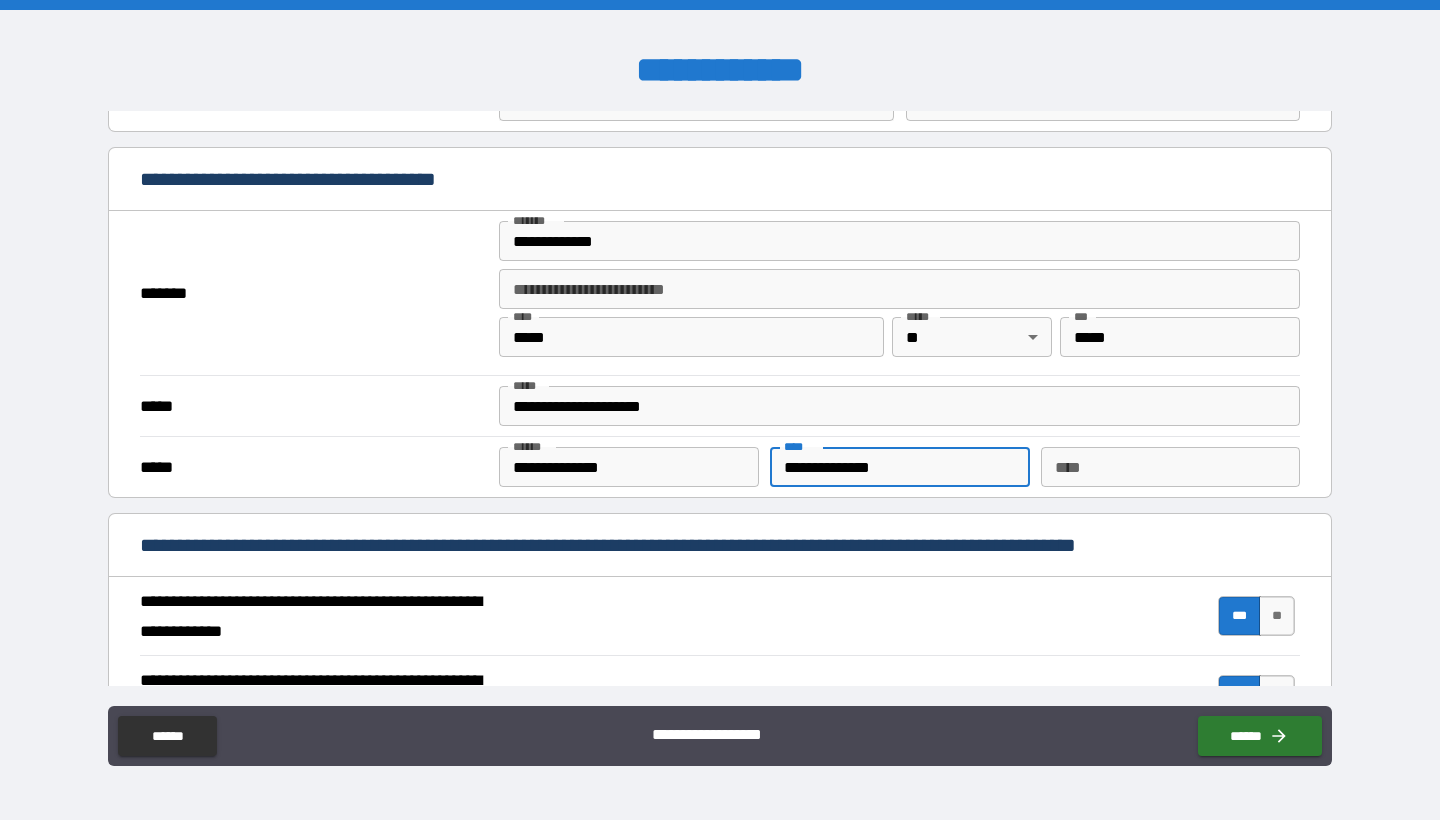 type on "**********" 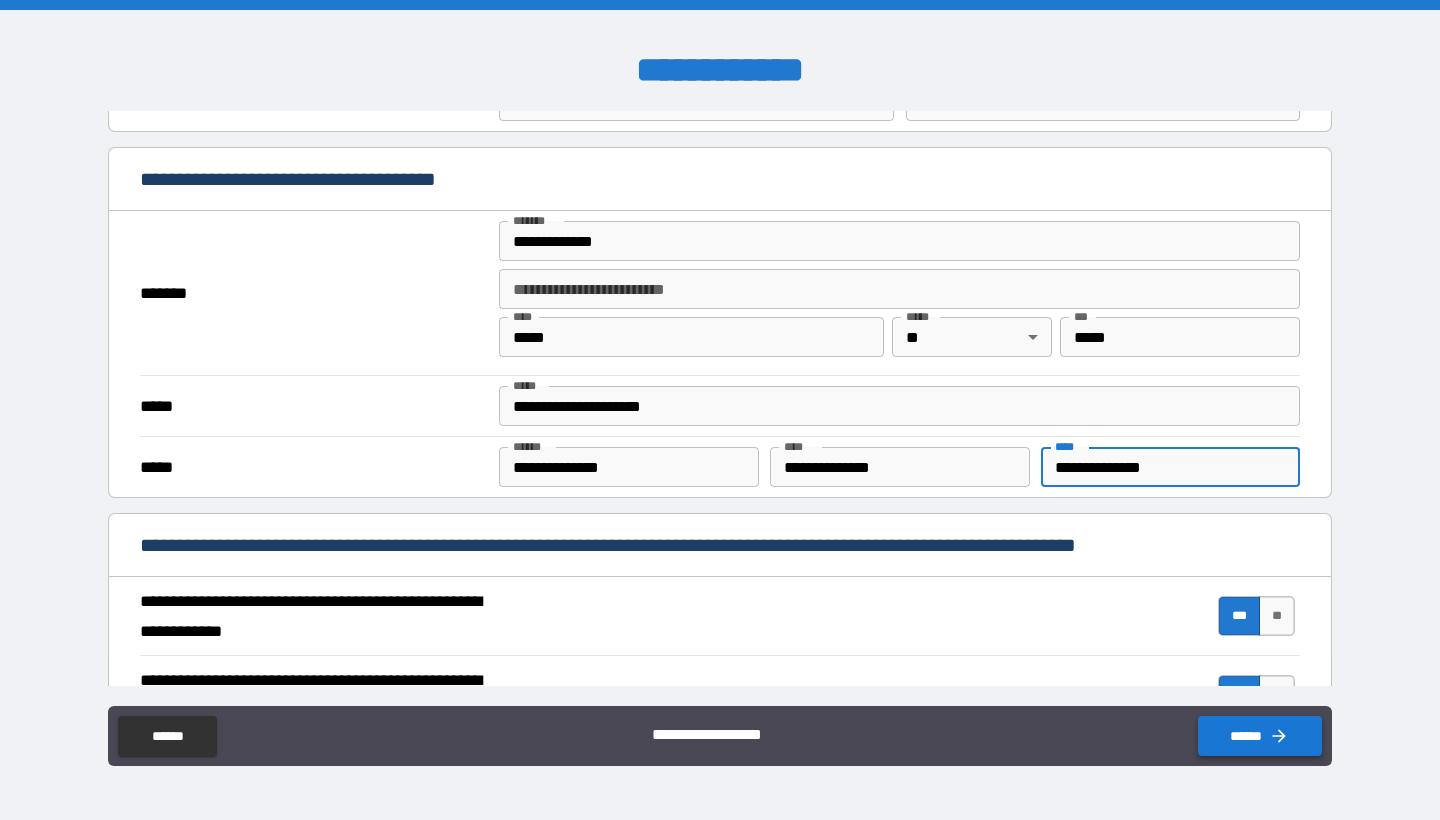 type on "**********" 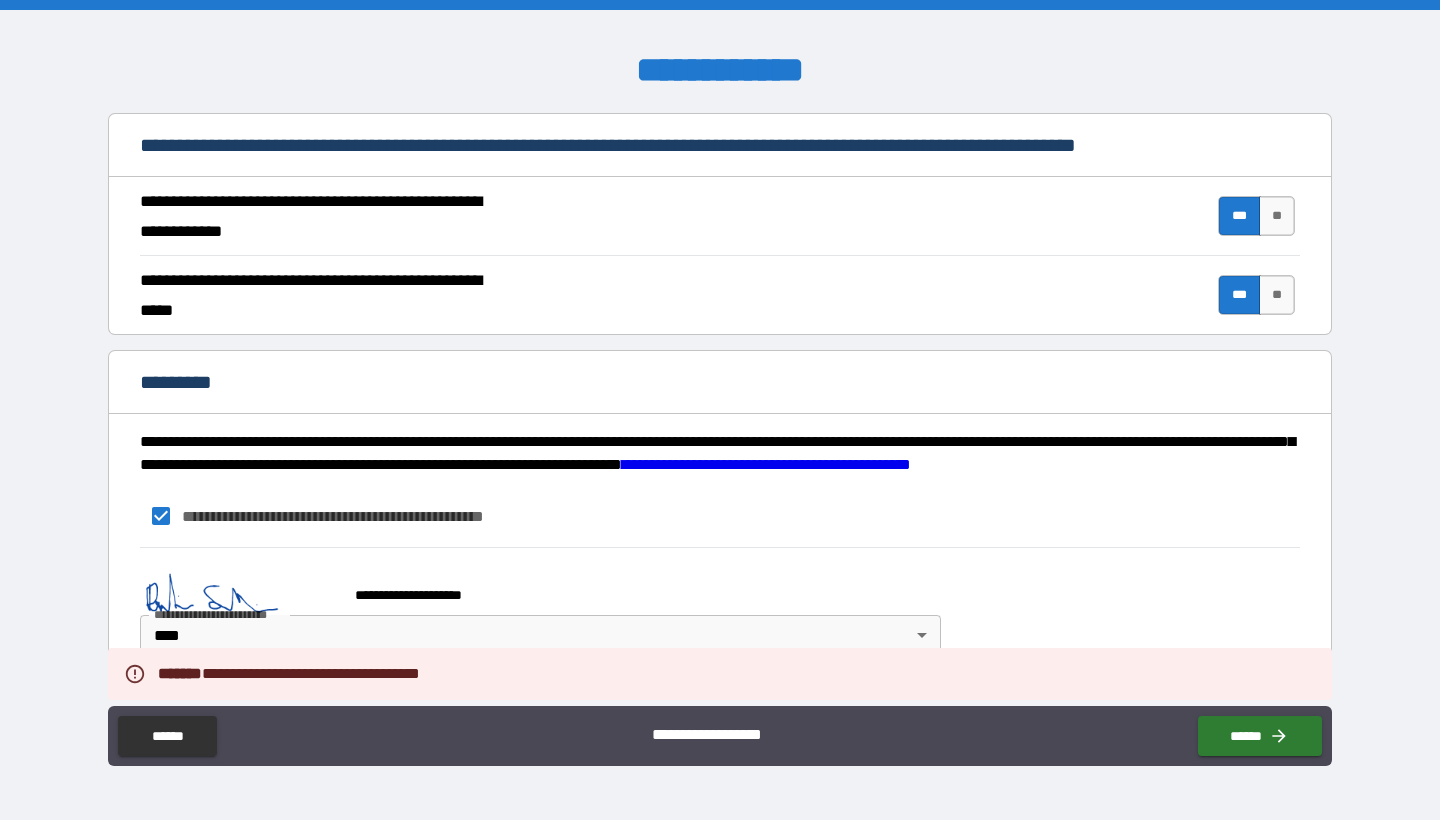 scroll, scrollTop: 1616, scrollLeft: 0, axis: vertical 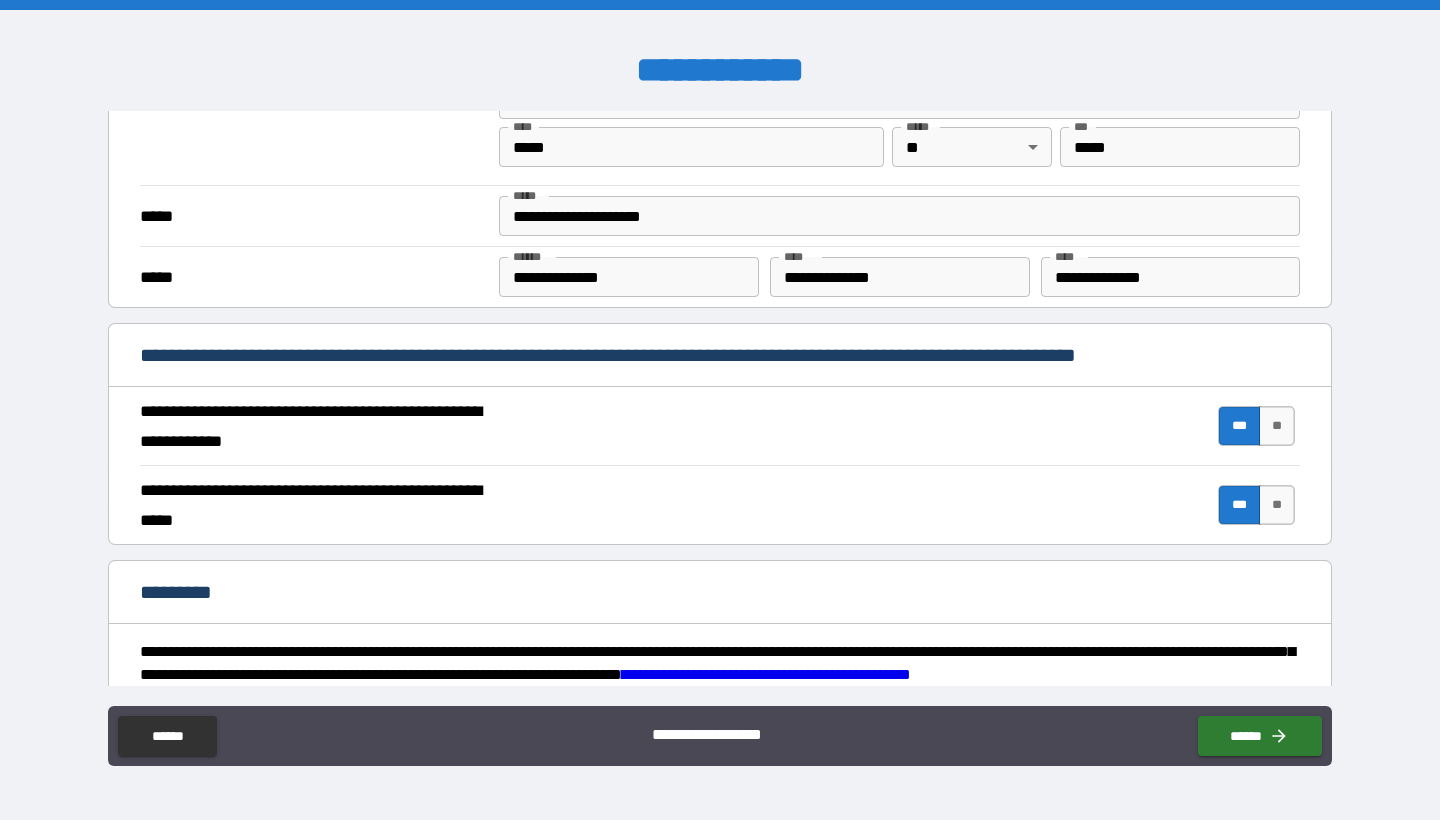 click on "***" at bounding box center (1239, 426) 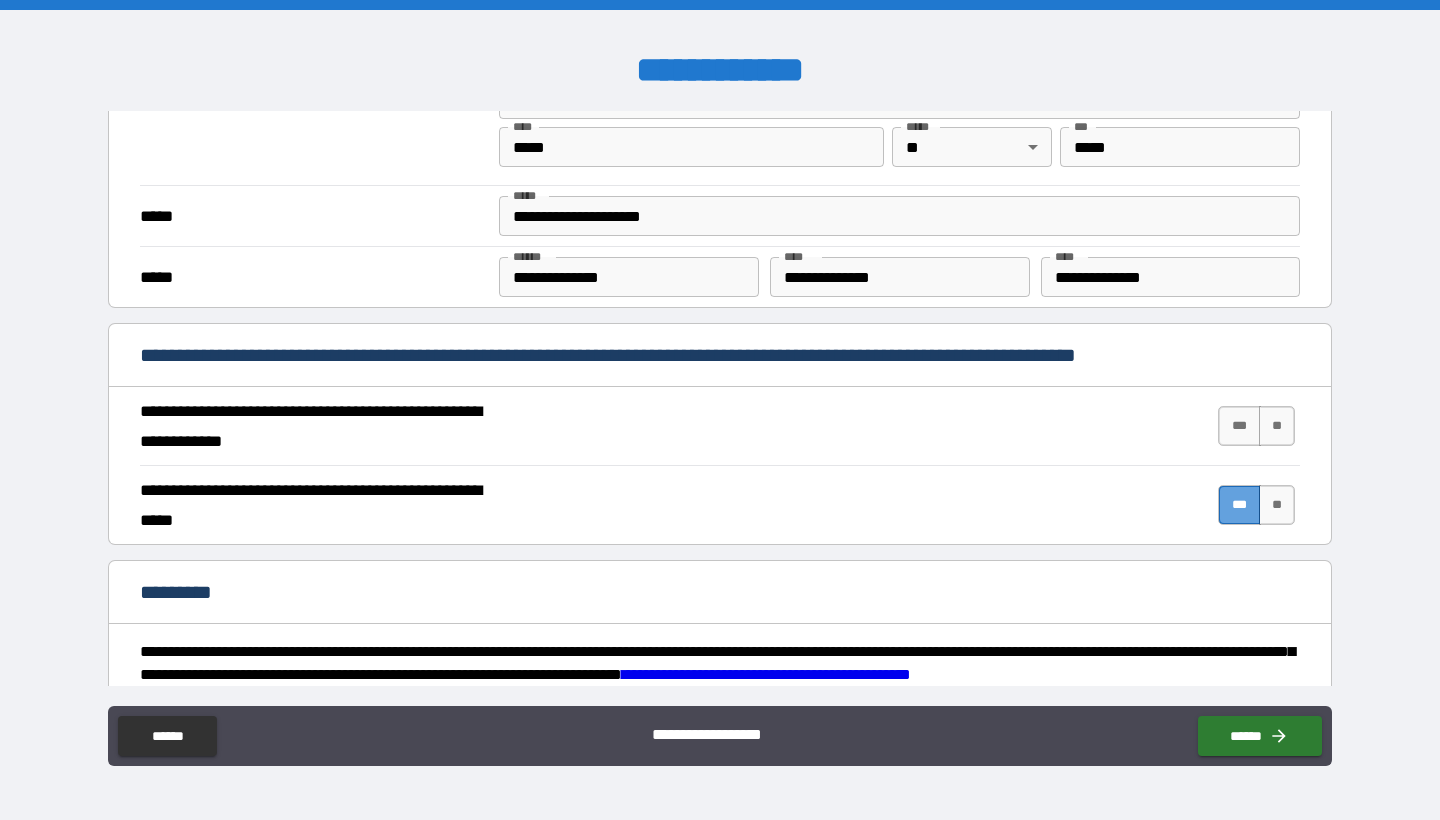 click on "***" at bounding box center [1239, 505] 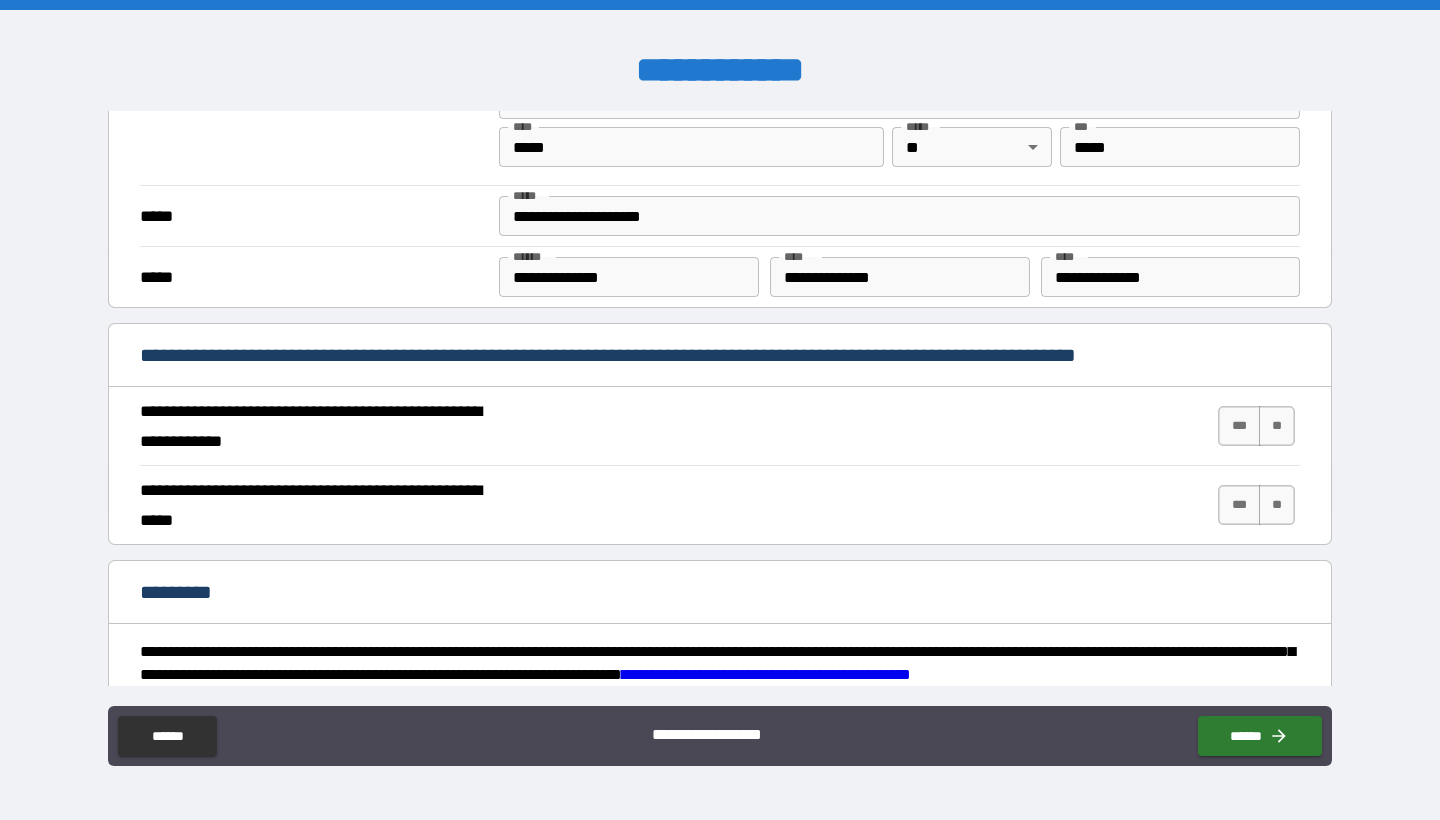 click on "*** **" at bounding box center [1256, 426] 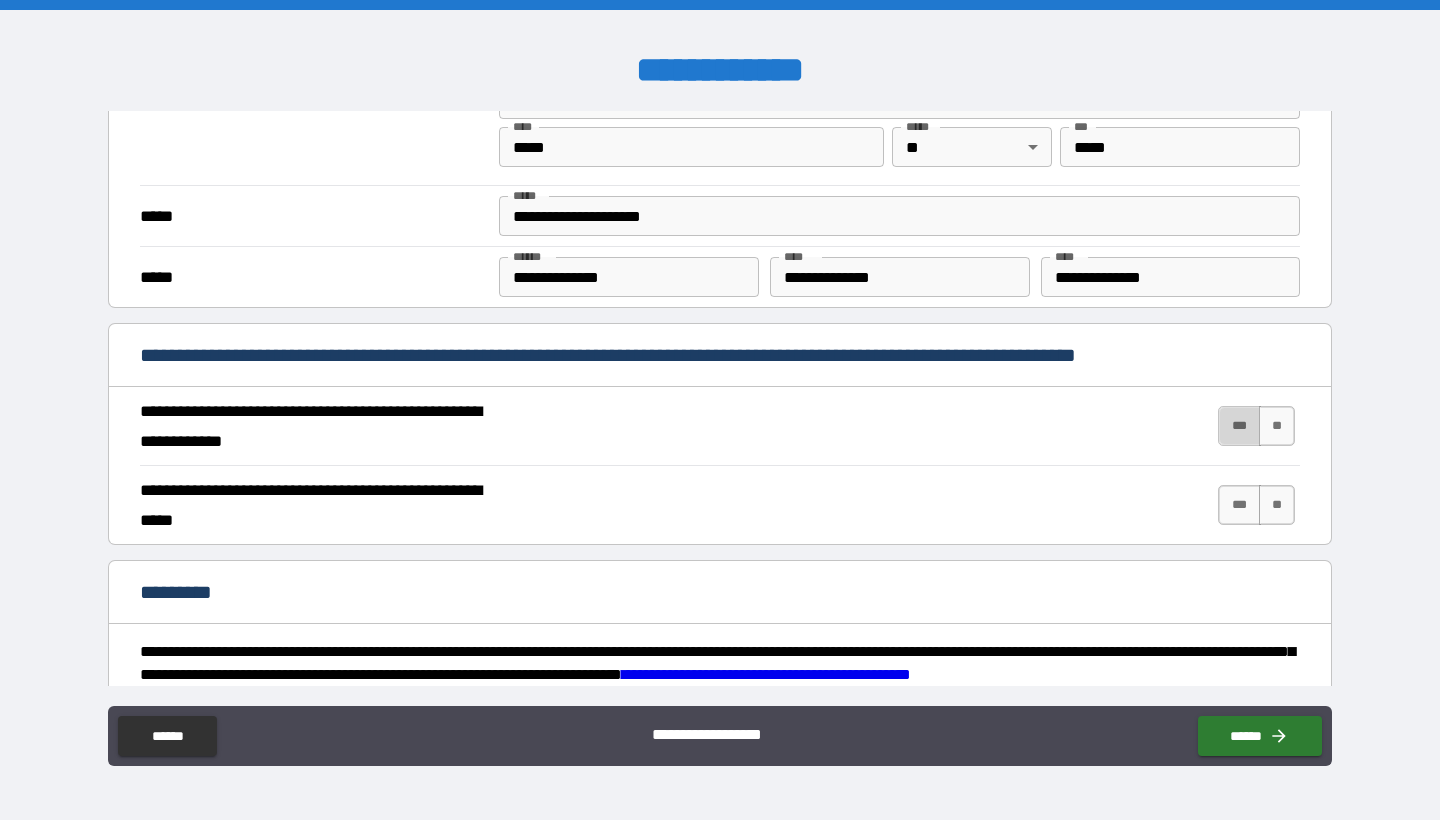 click on "***" at bounding box center [1239, 426] 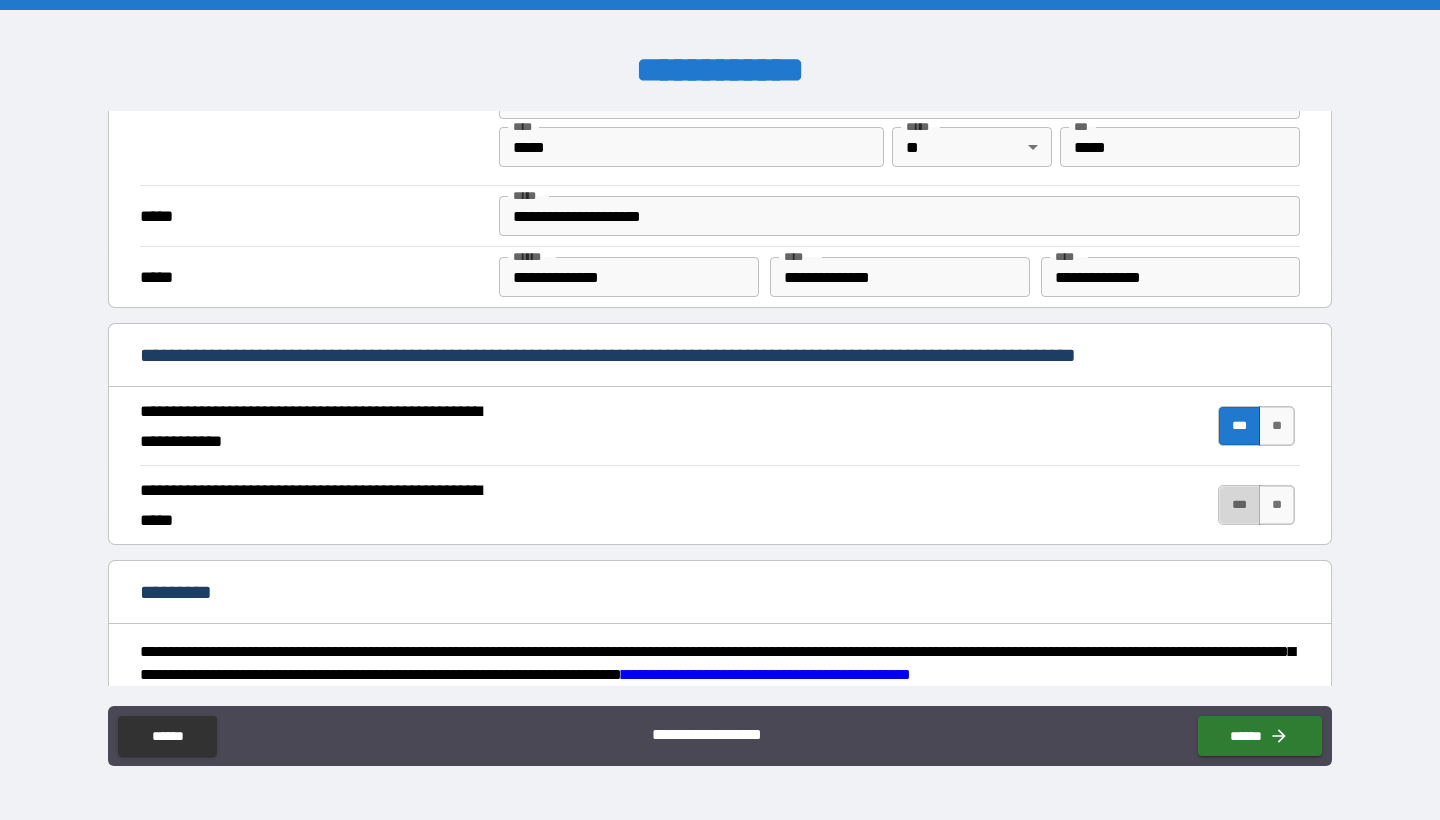 click on "***" at bounding box center [1239, 505] 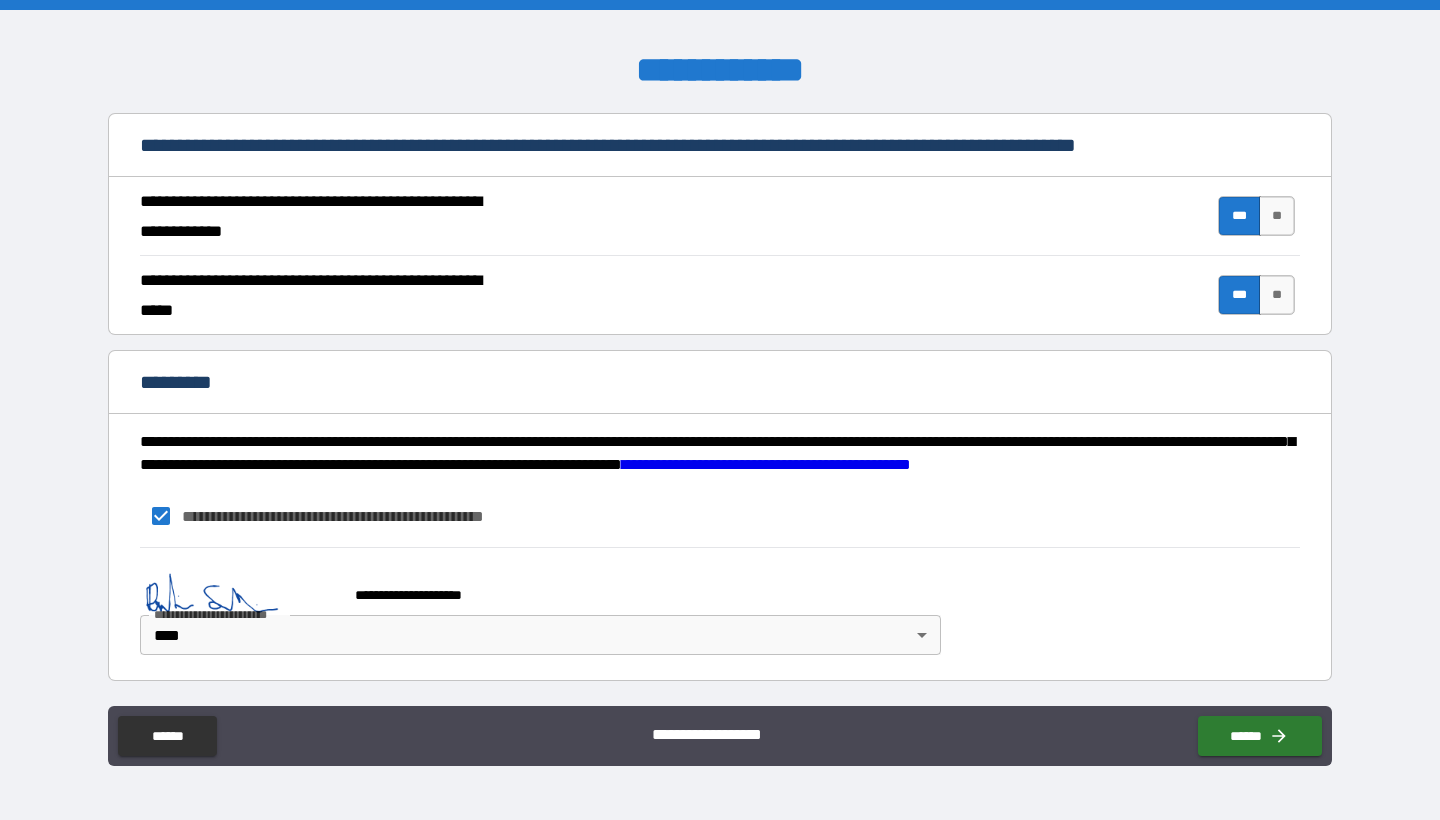 scroll, scrollTop: 1616, scrollLeft: 0, axis: vertical 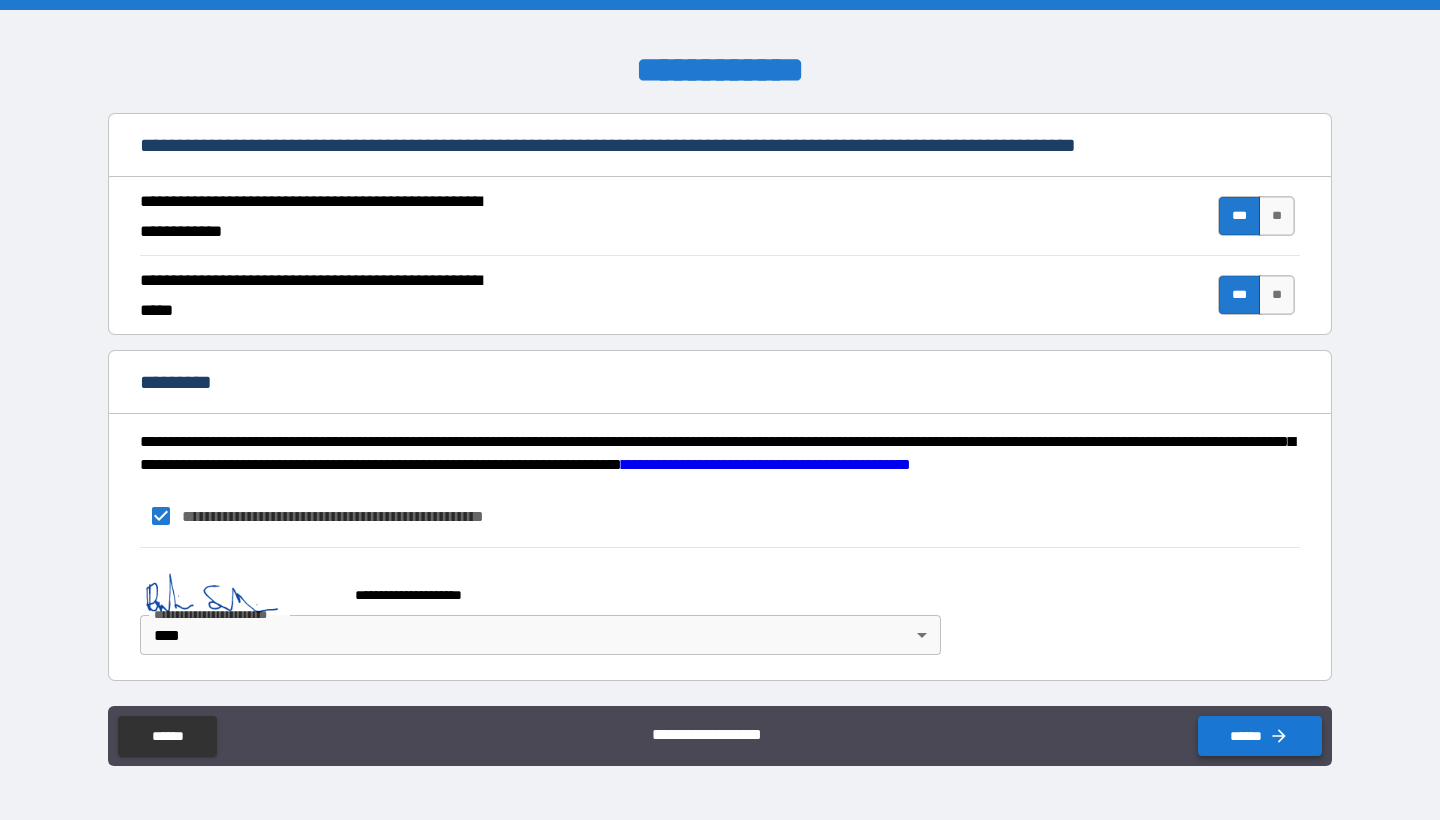 click on "******" at bounding box center [1260, 736] 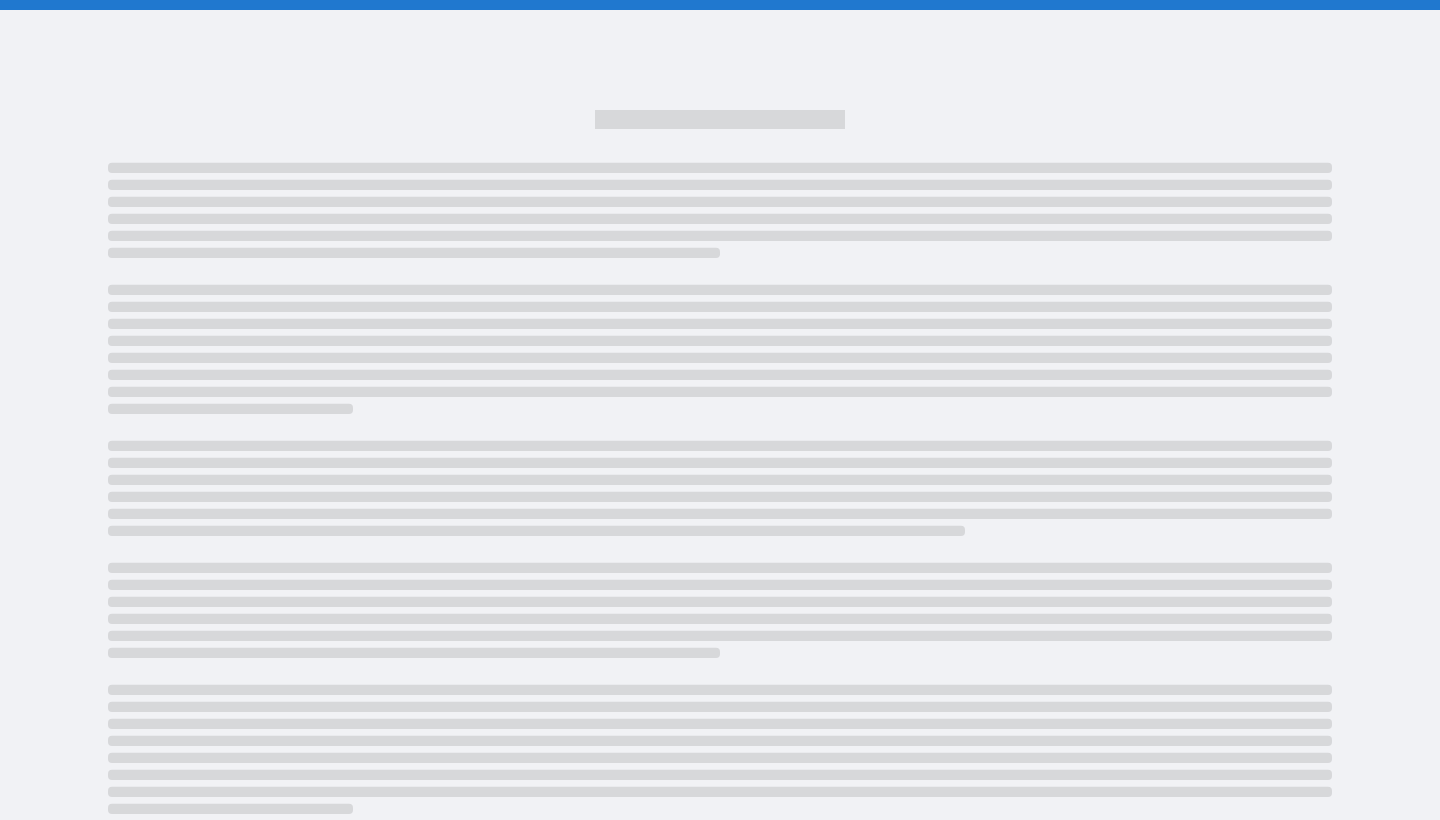 scroll, scrollTop: 0, scrollLeft: 0, axis: both 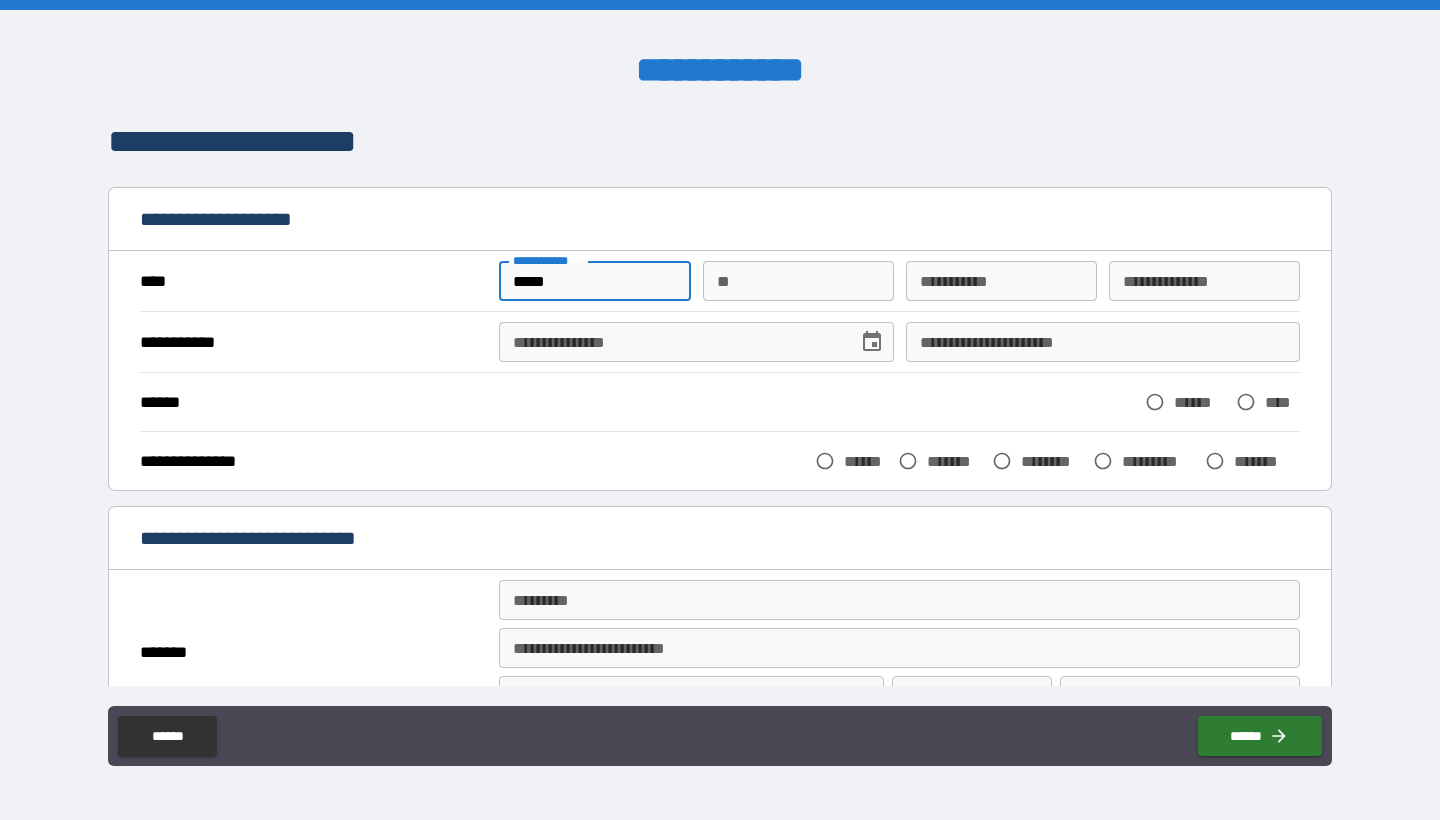 type on "*****" 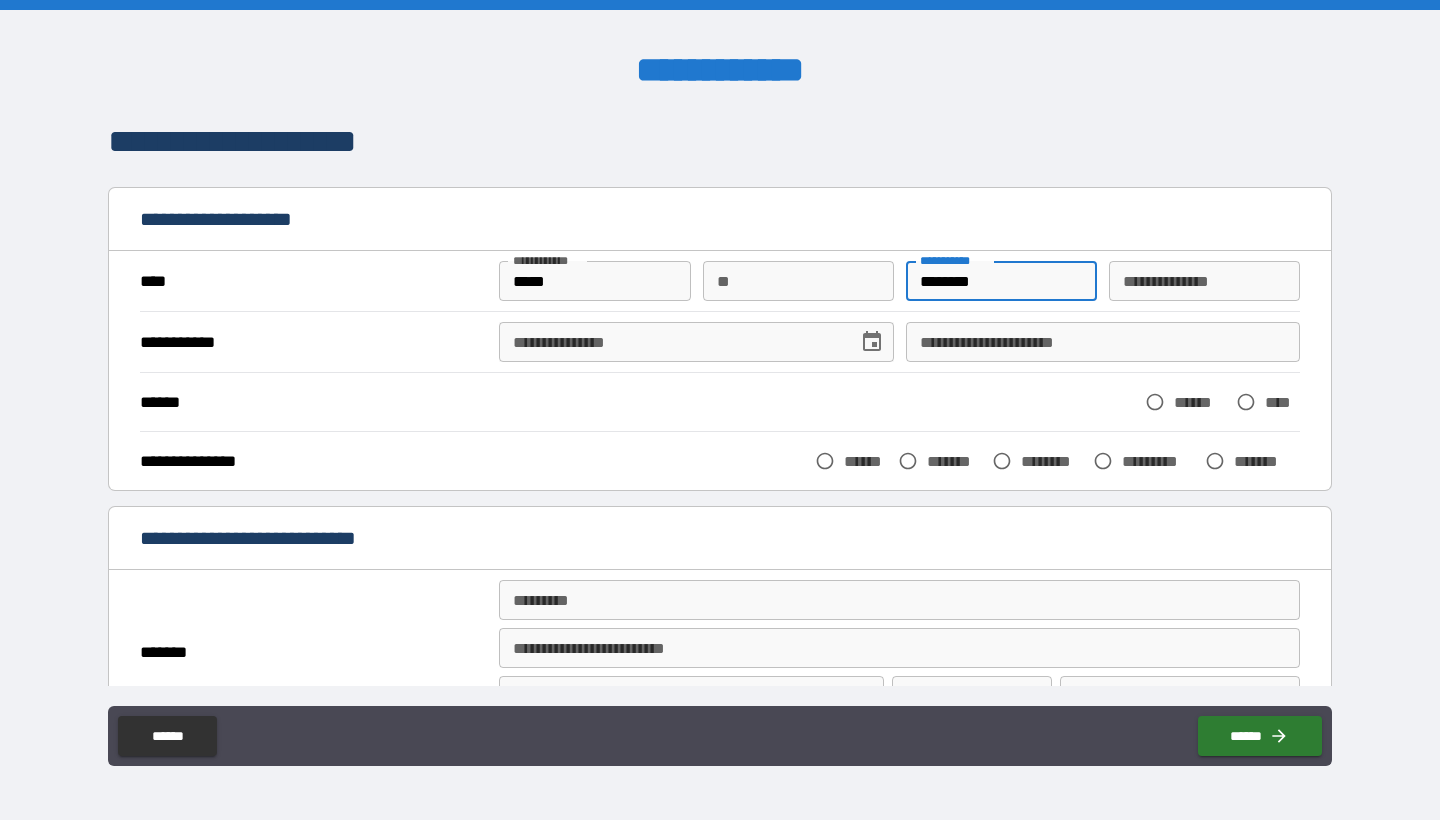 type on "********" 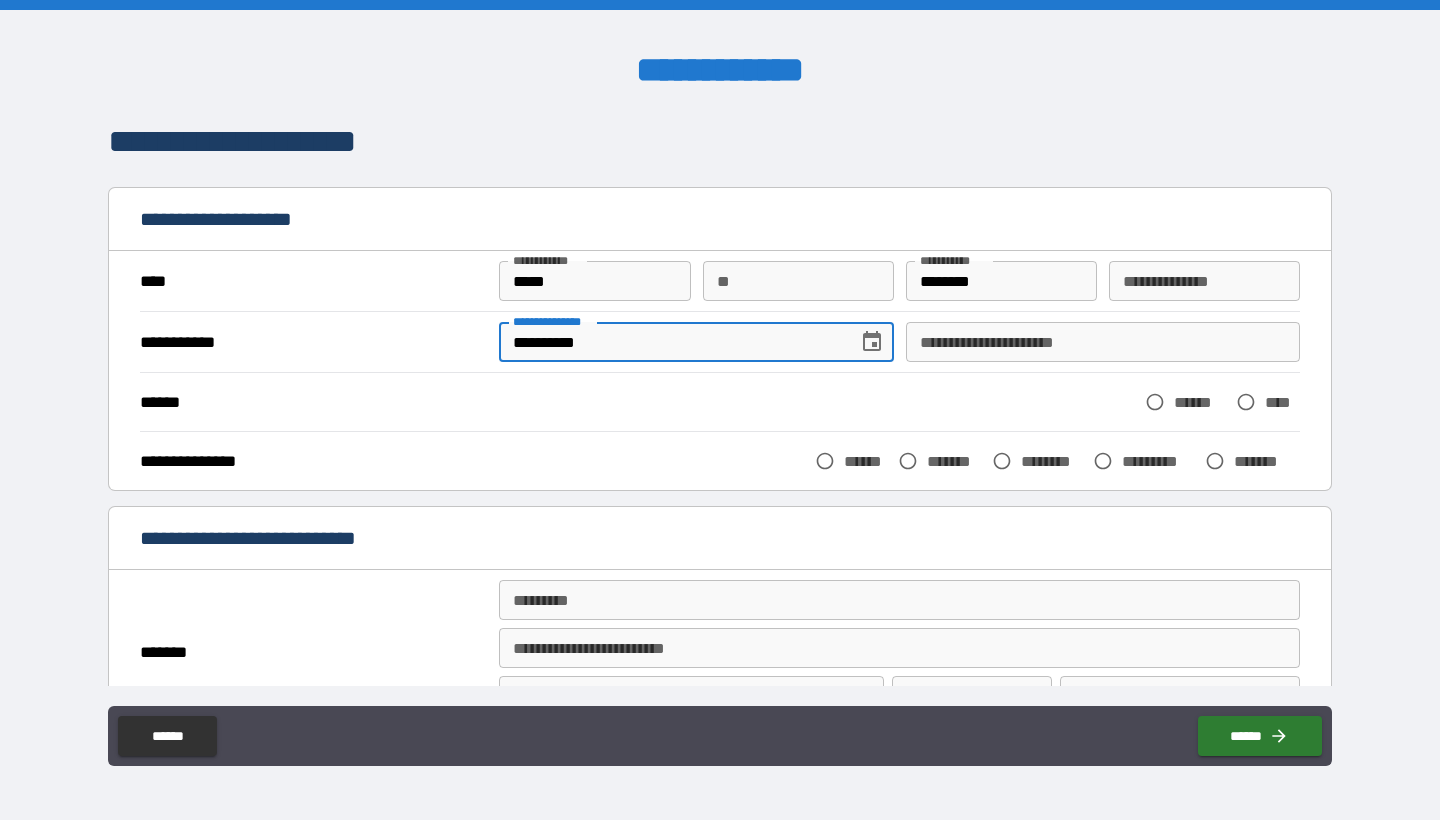 type on "**********" 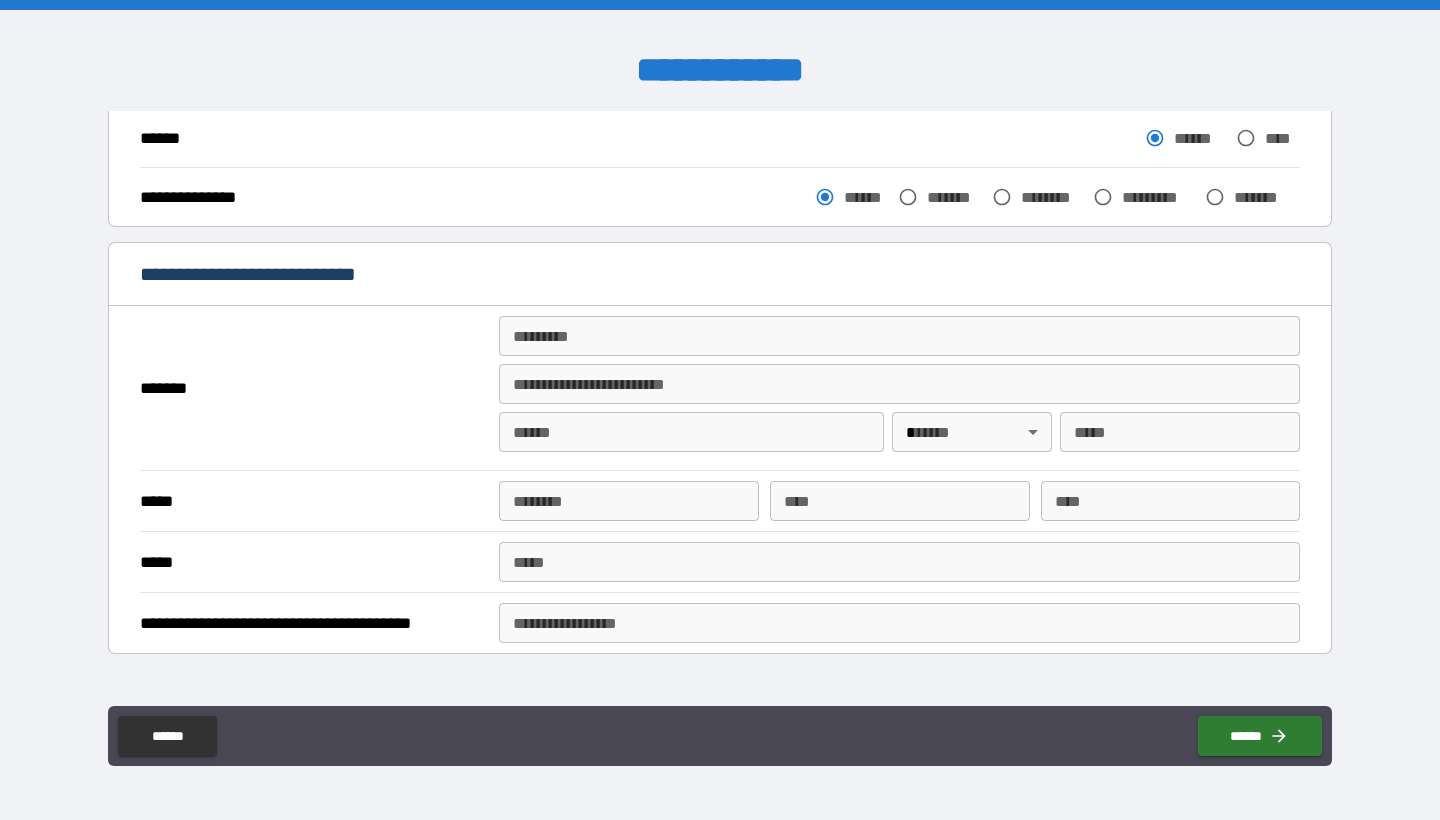 scroll, scrollTop: 266, scrollLeft: 0, axis: vertical 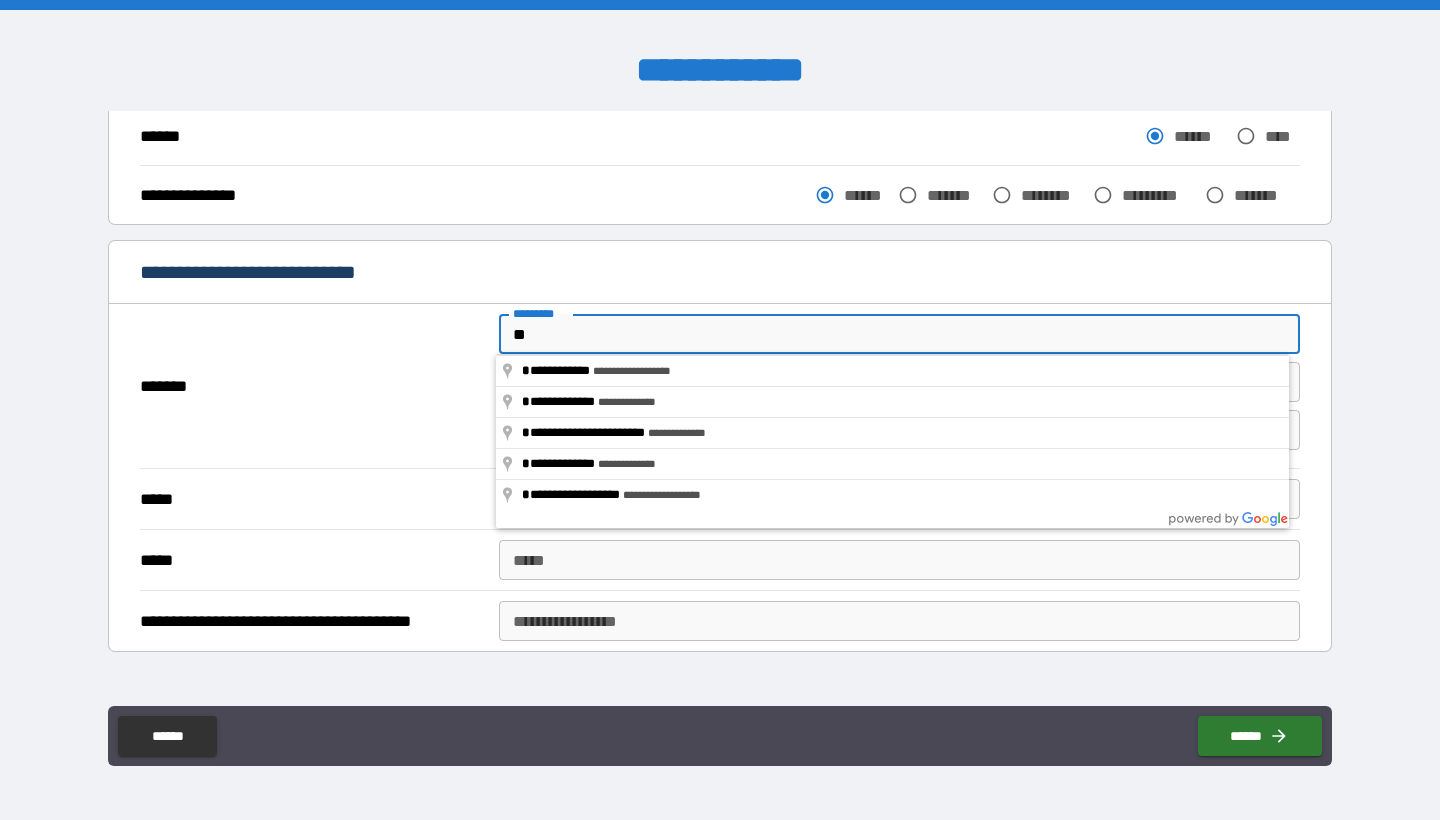 type on "*" 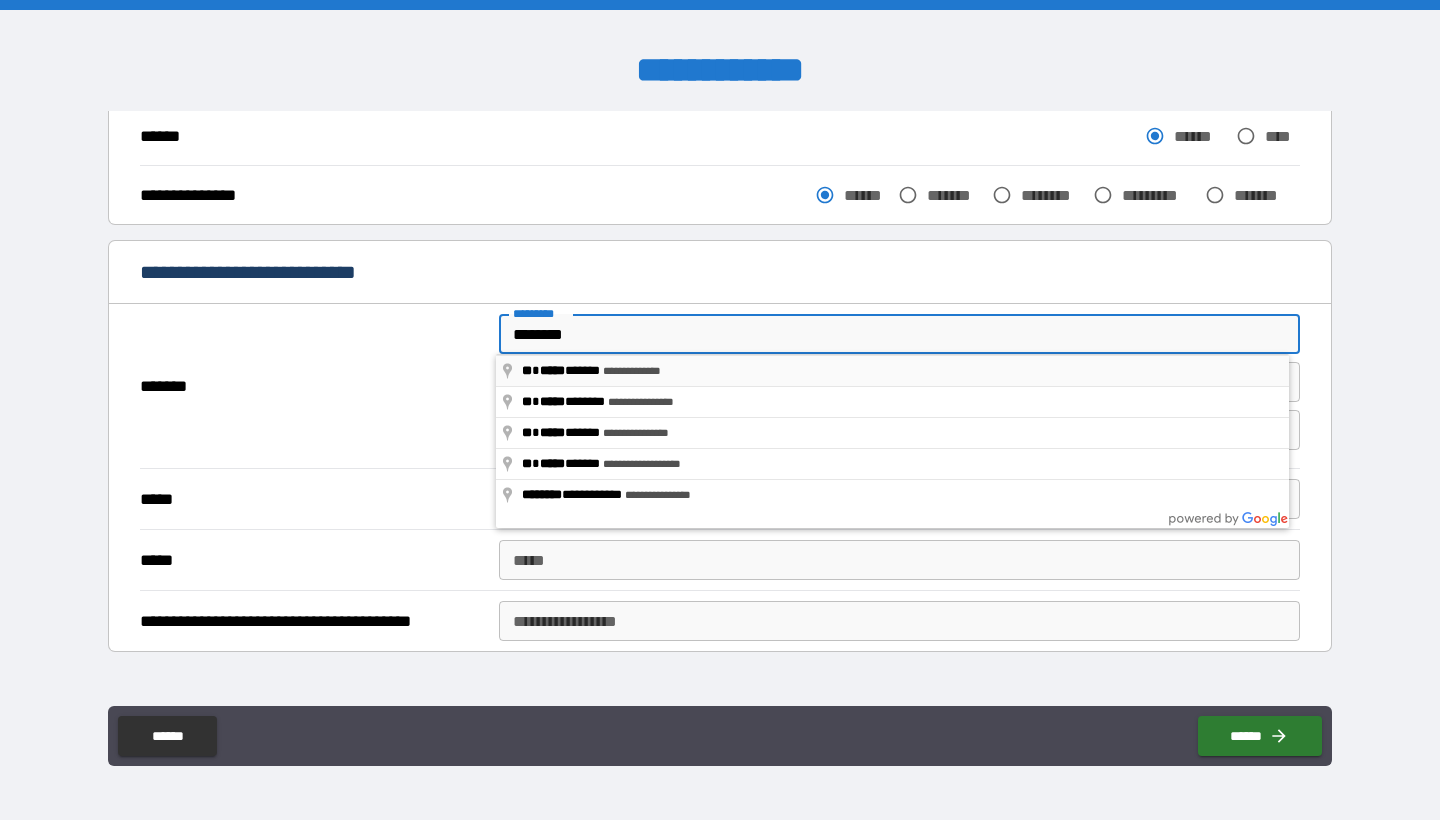 type on "**********" 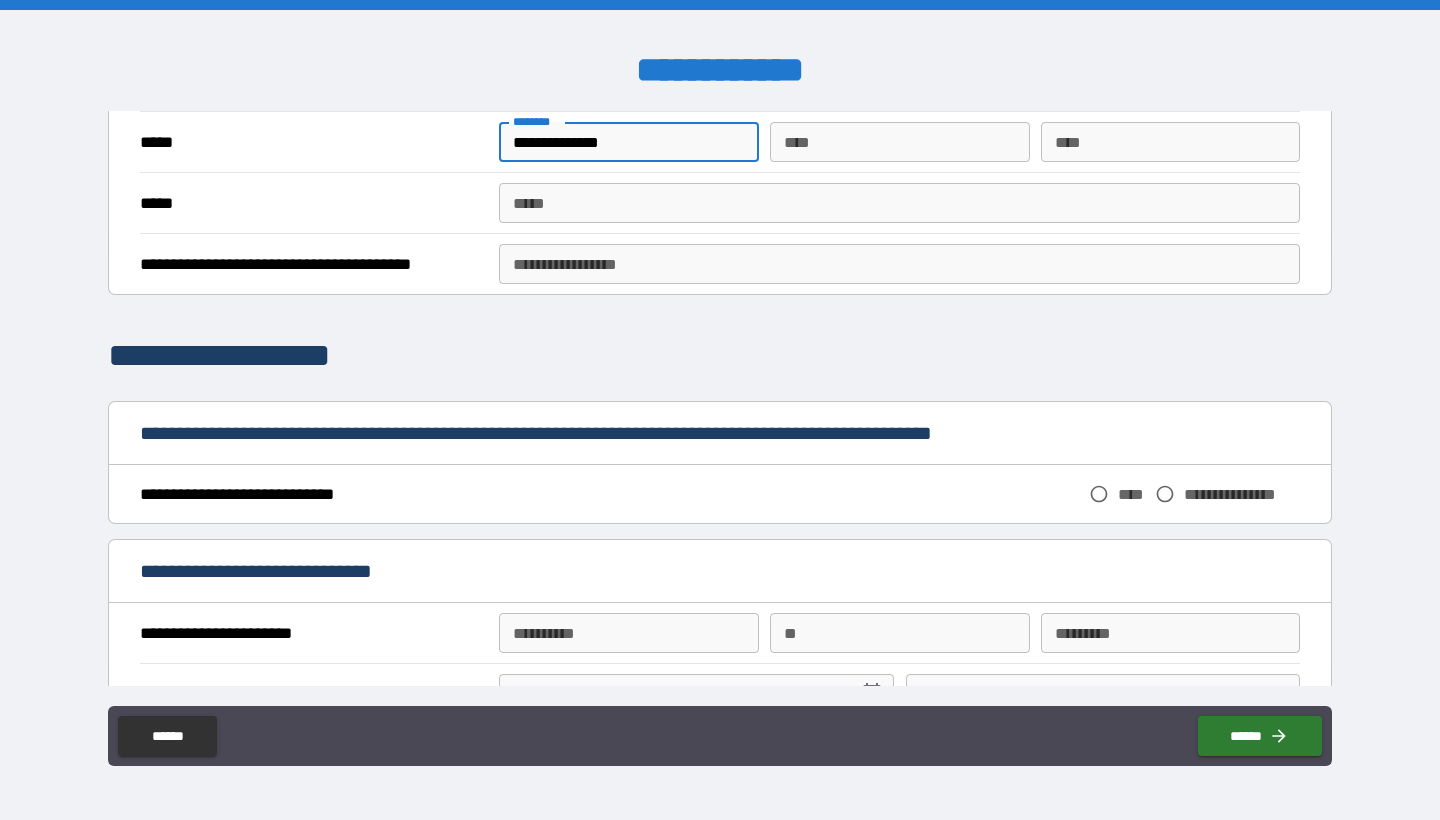 scroll, scrollTop: 661, scrollLeft: 0, axis: vertical 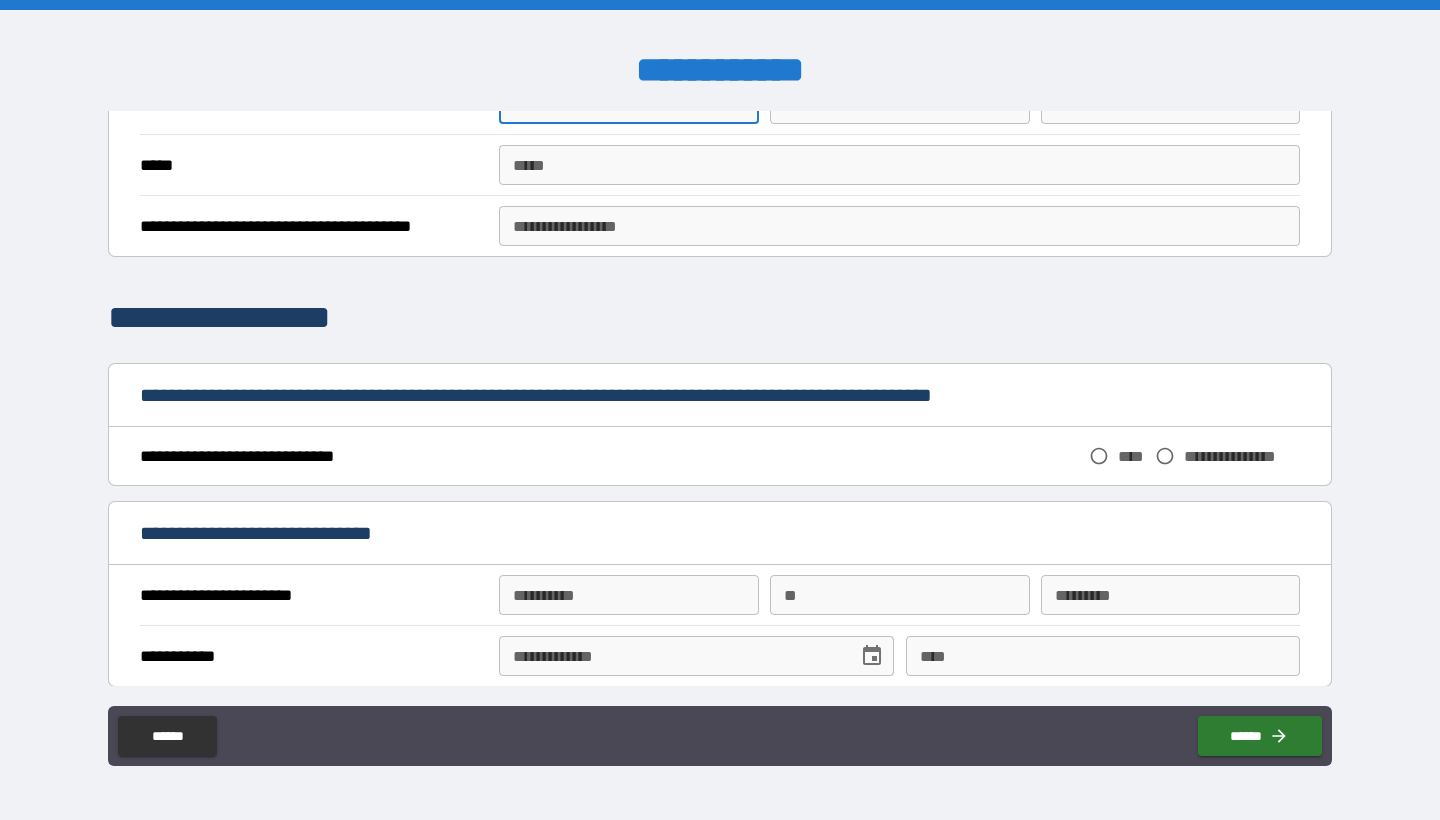 type on "**********" 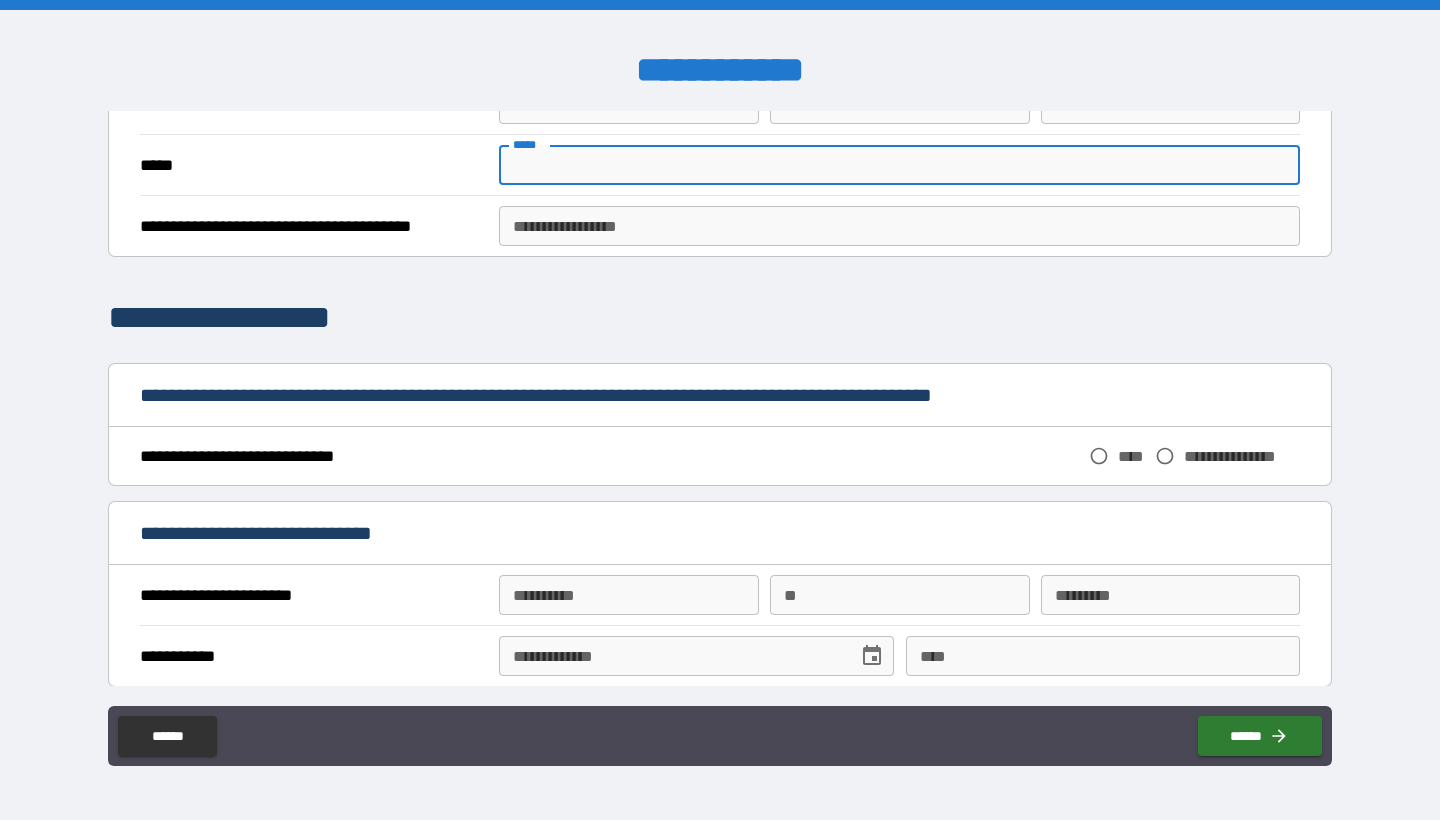 click on "**********" at bounding box center (899, 226) 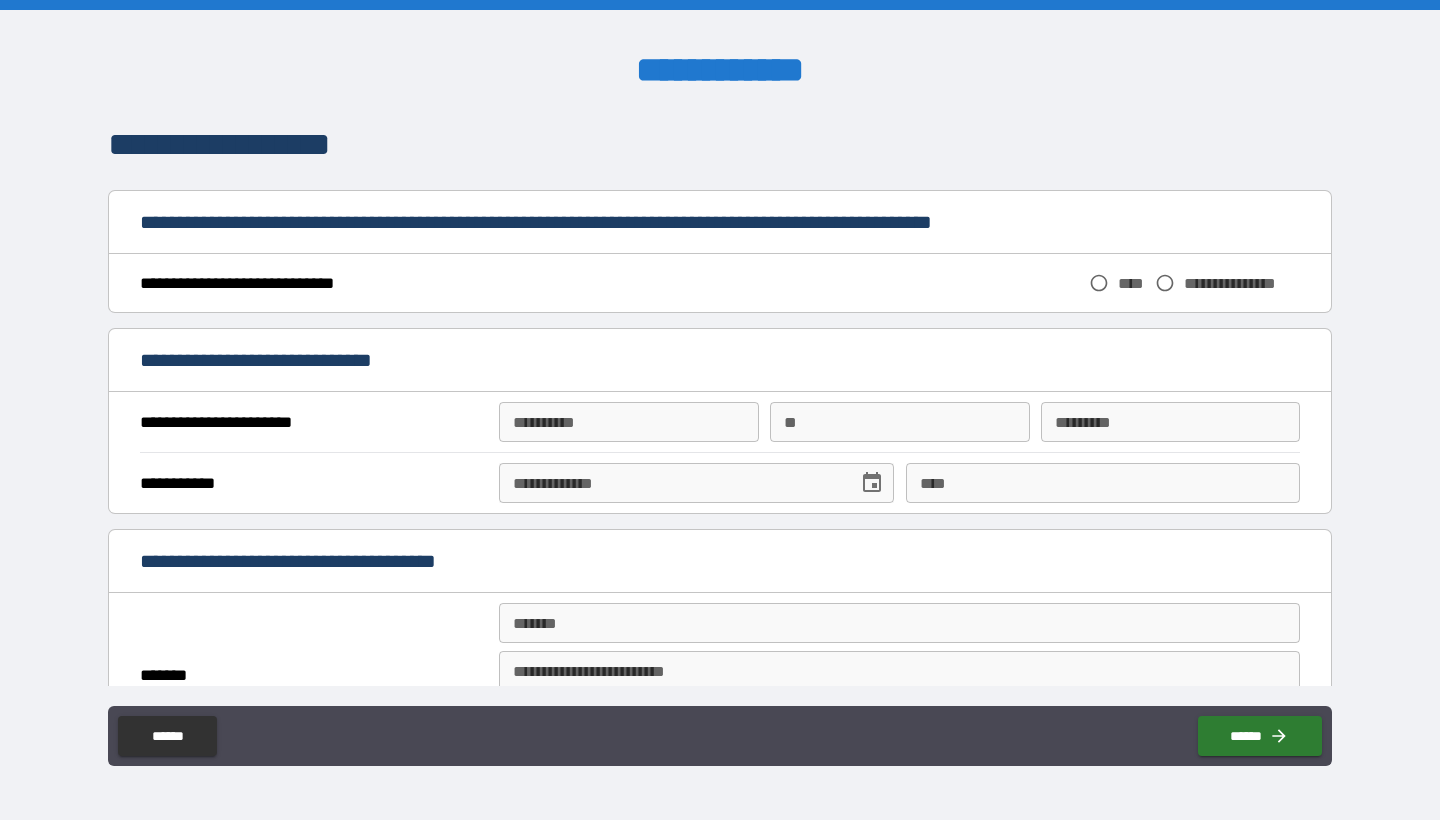 scroll, scrollTop: 835, scrollLeft: 0, axis: vertical 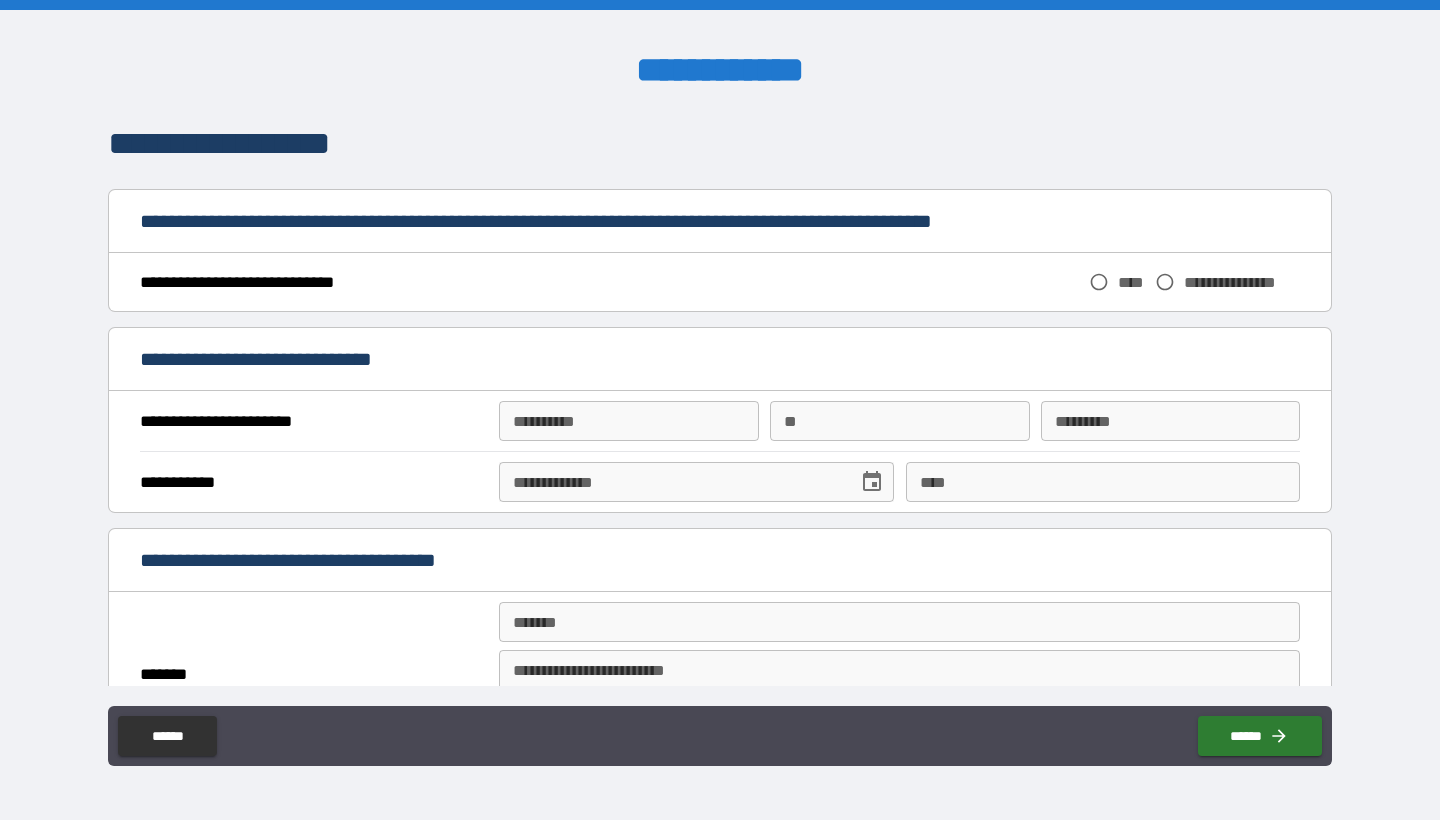 type on "**********" 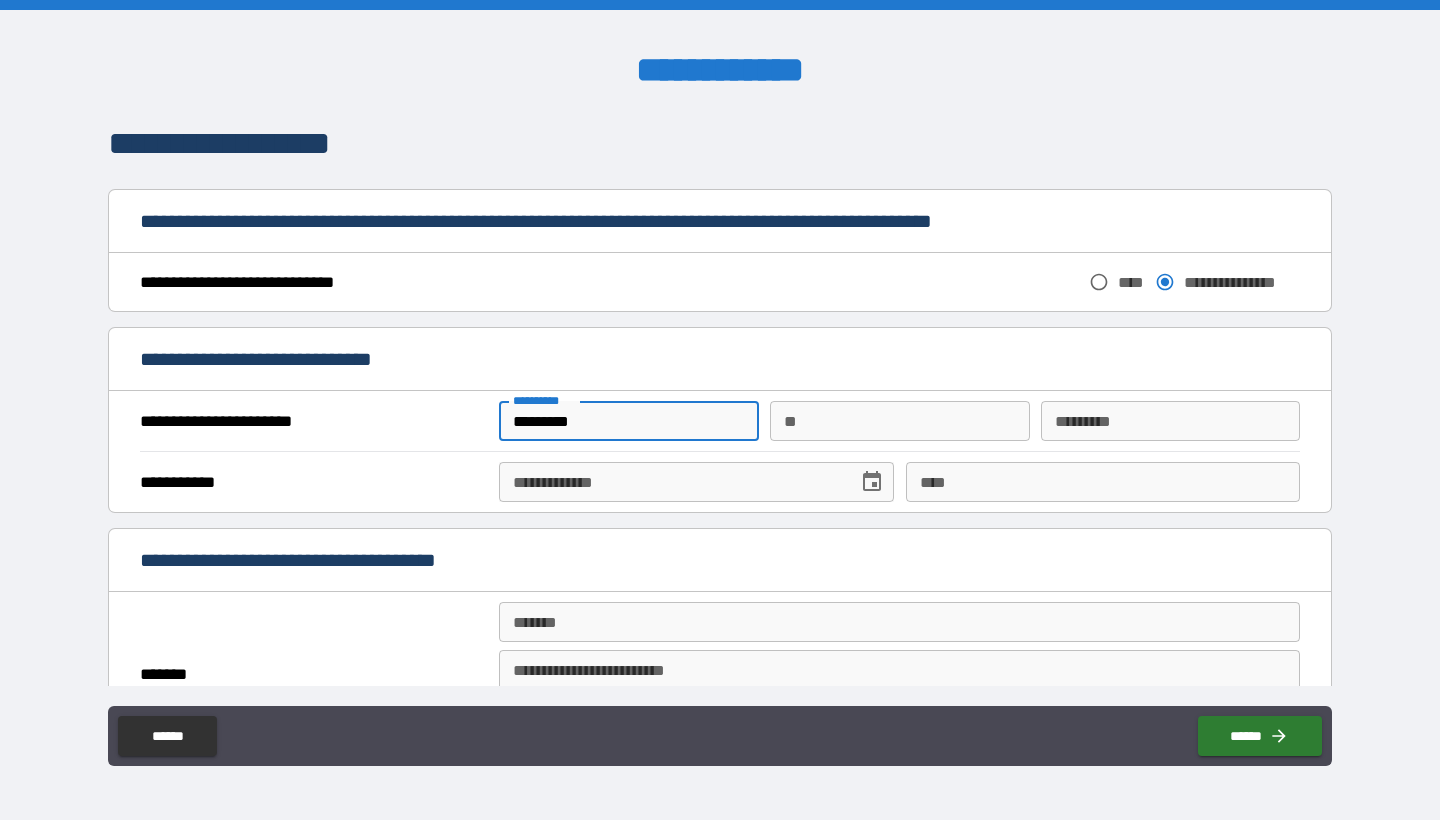 type on "********" 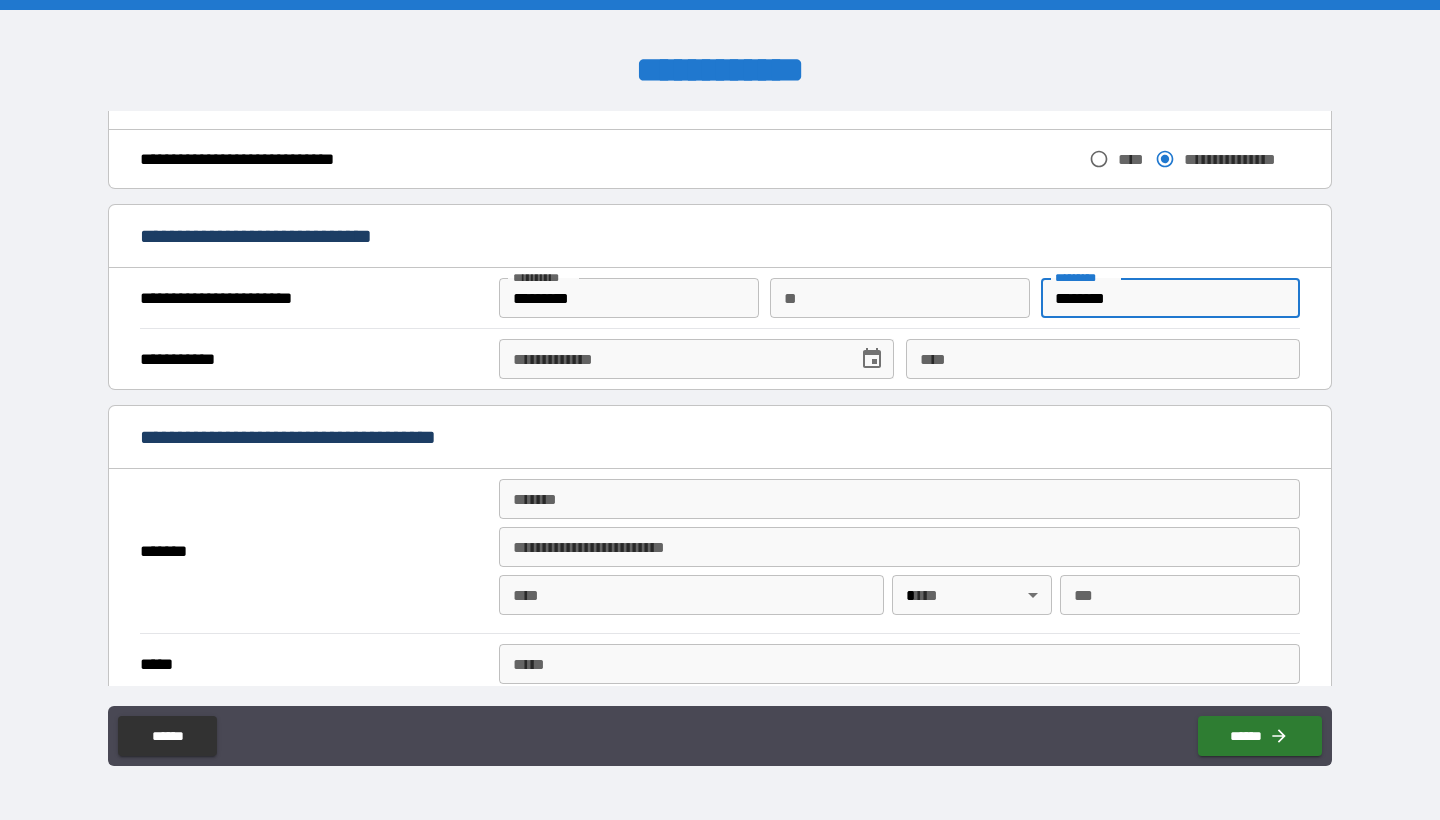 scroll, scrollTop: 972, scrollLeft: 0, axis: vertical 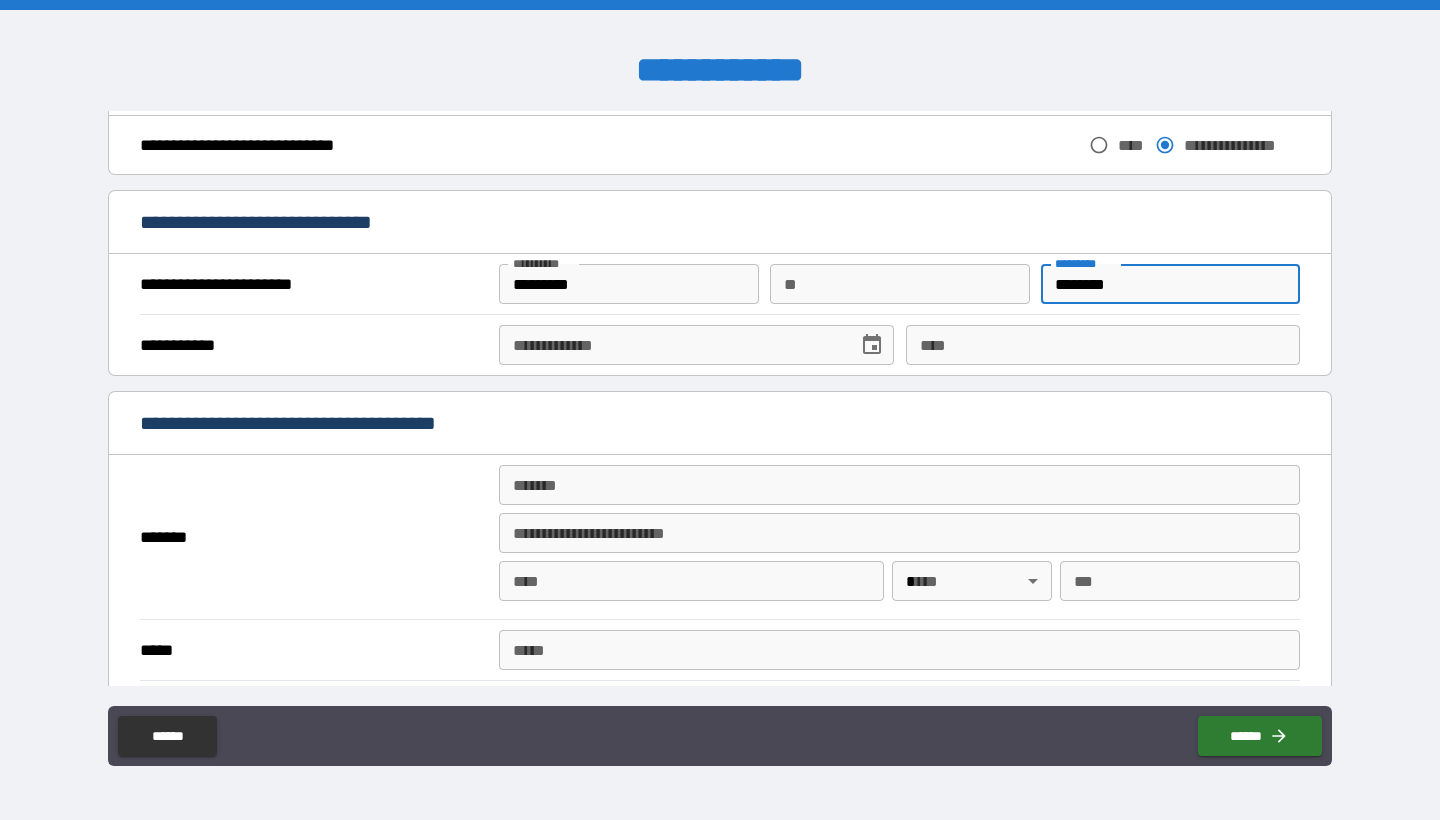 type on "********" 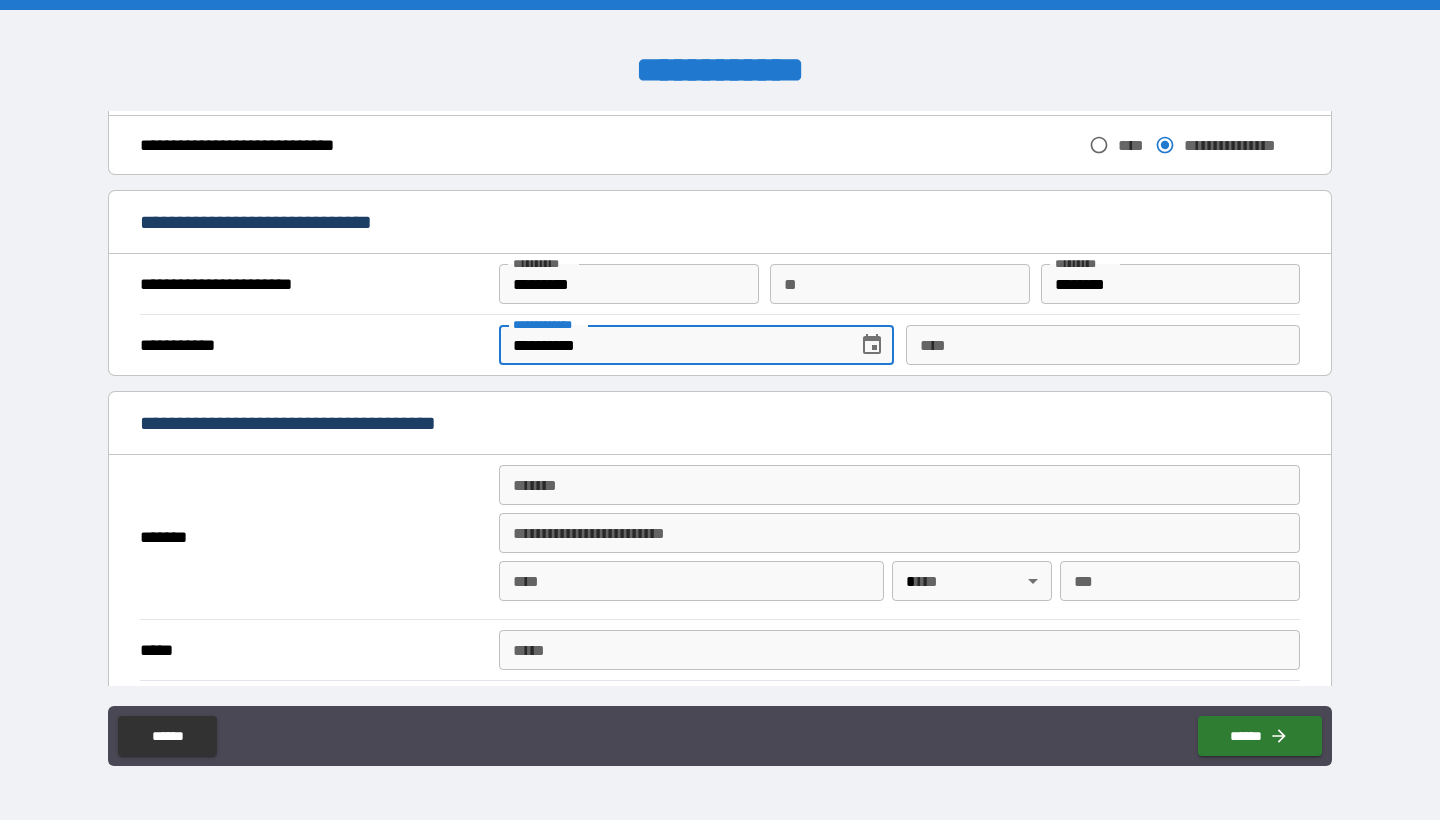 type on "**********" 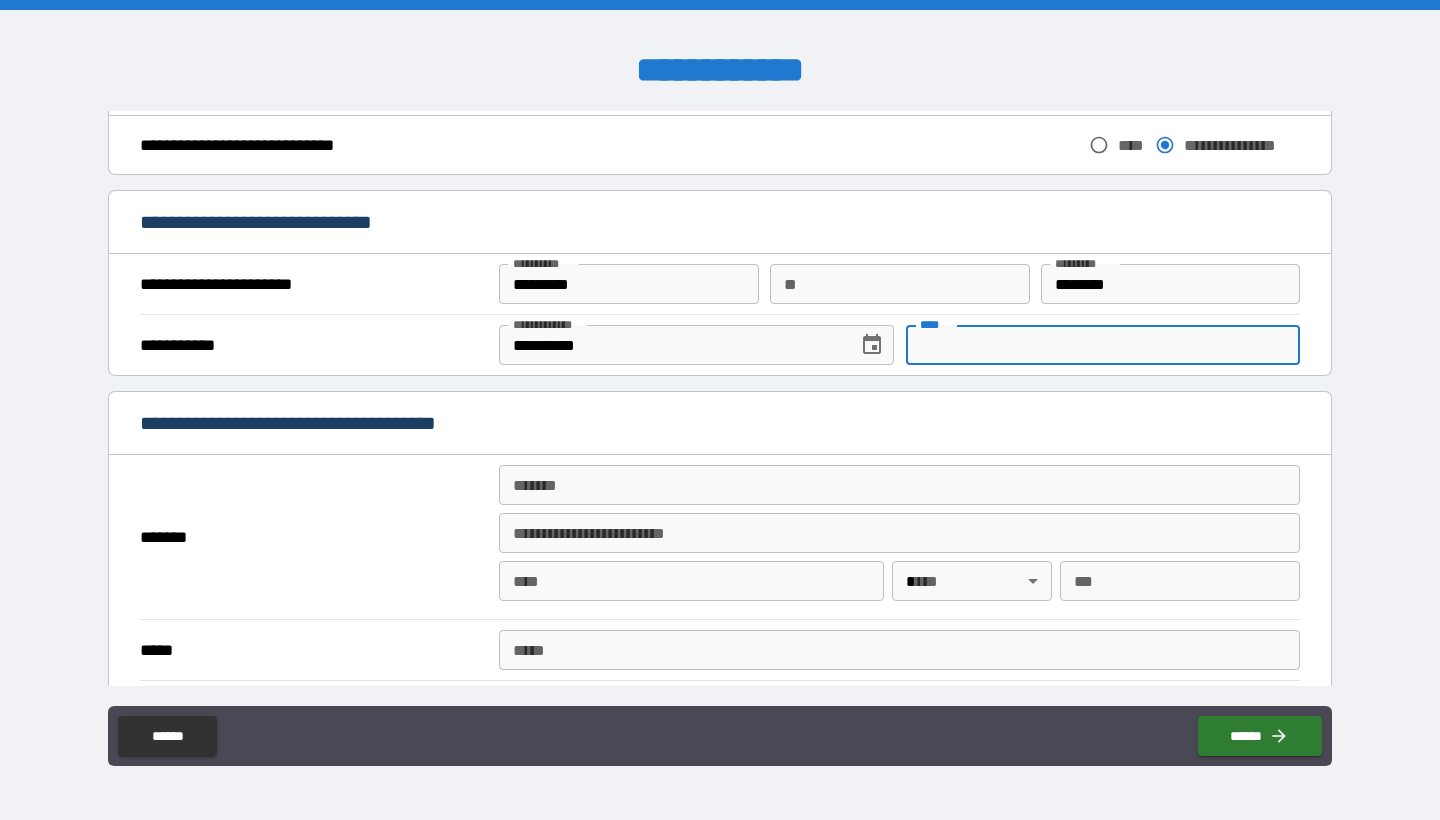 click on "****" at bounding box center (1103, 345) 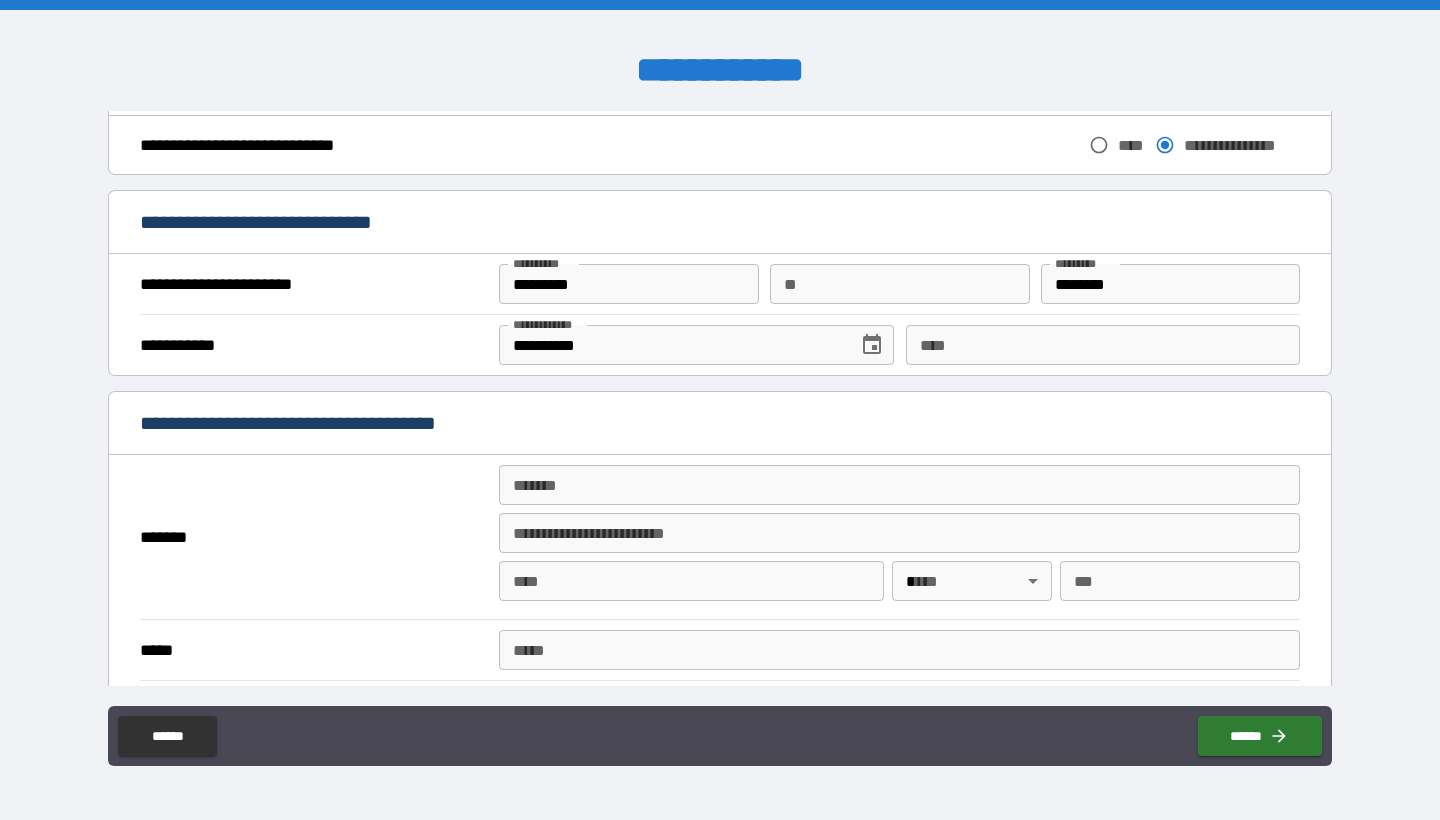 click on "**********" at bounding box center (720, 398) 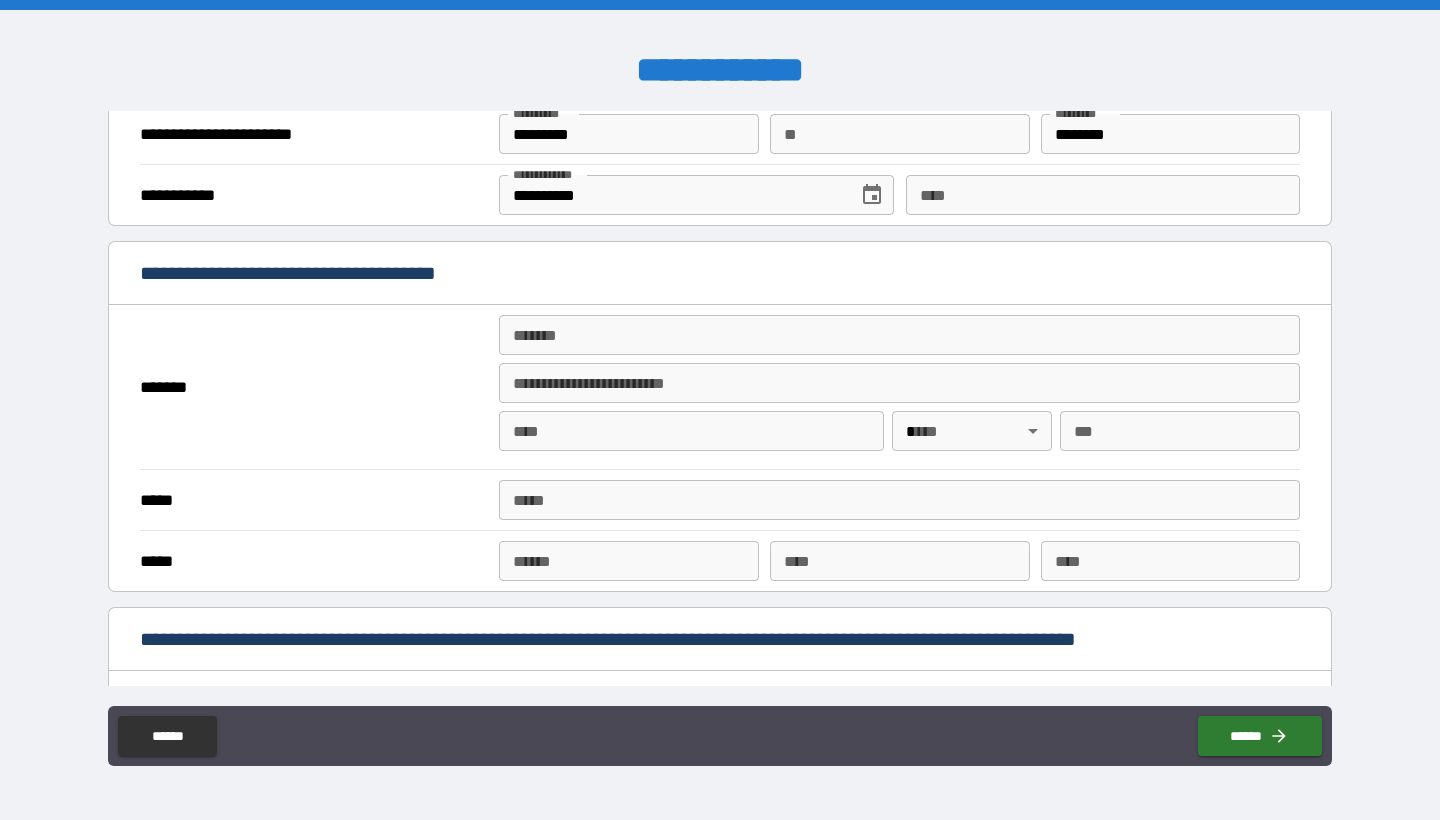 scroll, scrollTop: 1124, scrollLeft: 0, axis: vertical 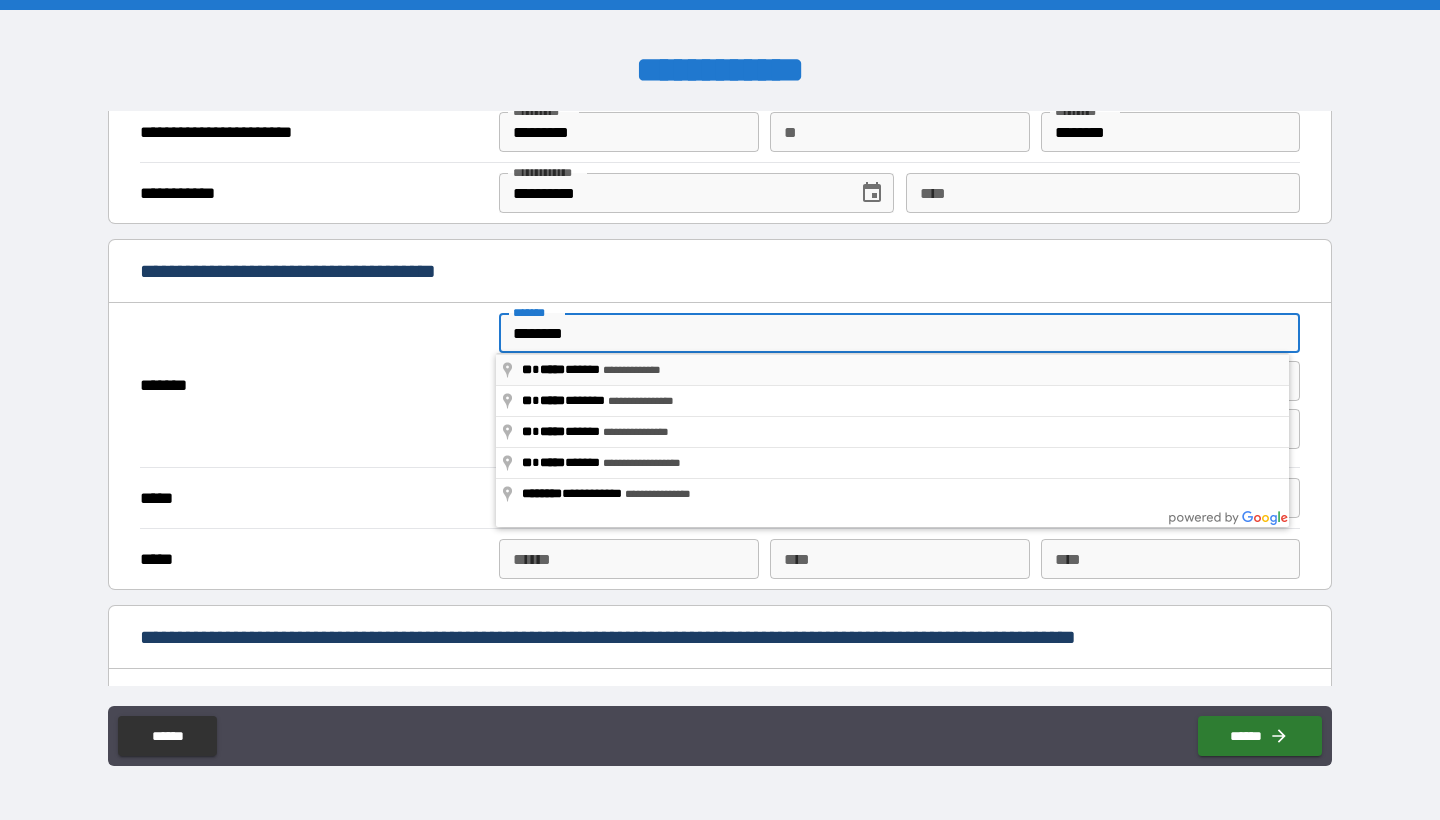 type on "**********" 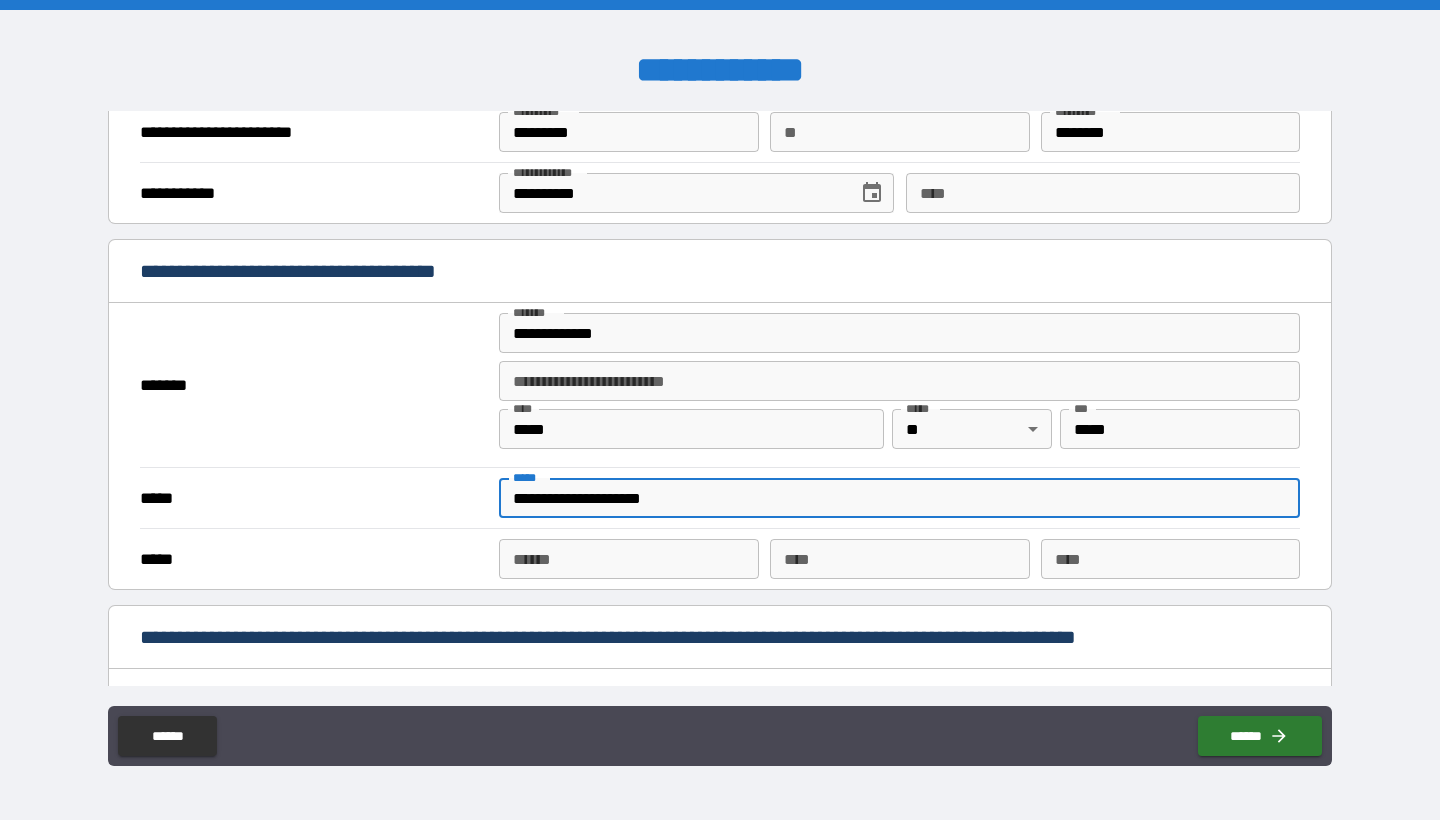 type on "**********" 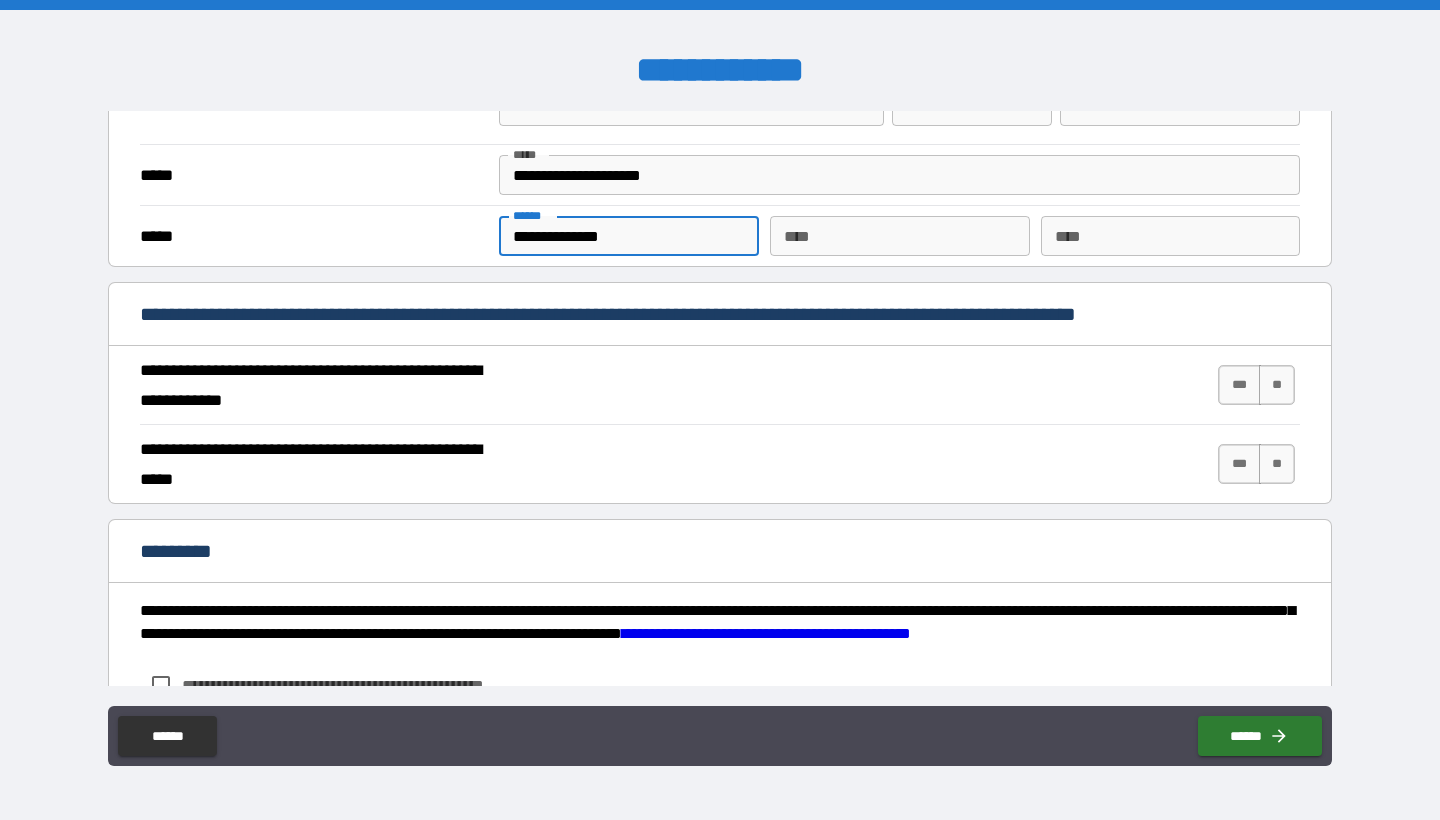 scroll, scrollTop: 1451, scrollLeft: 0, axis: vertical 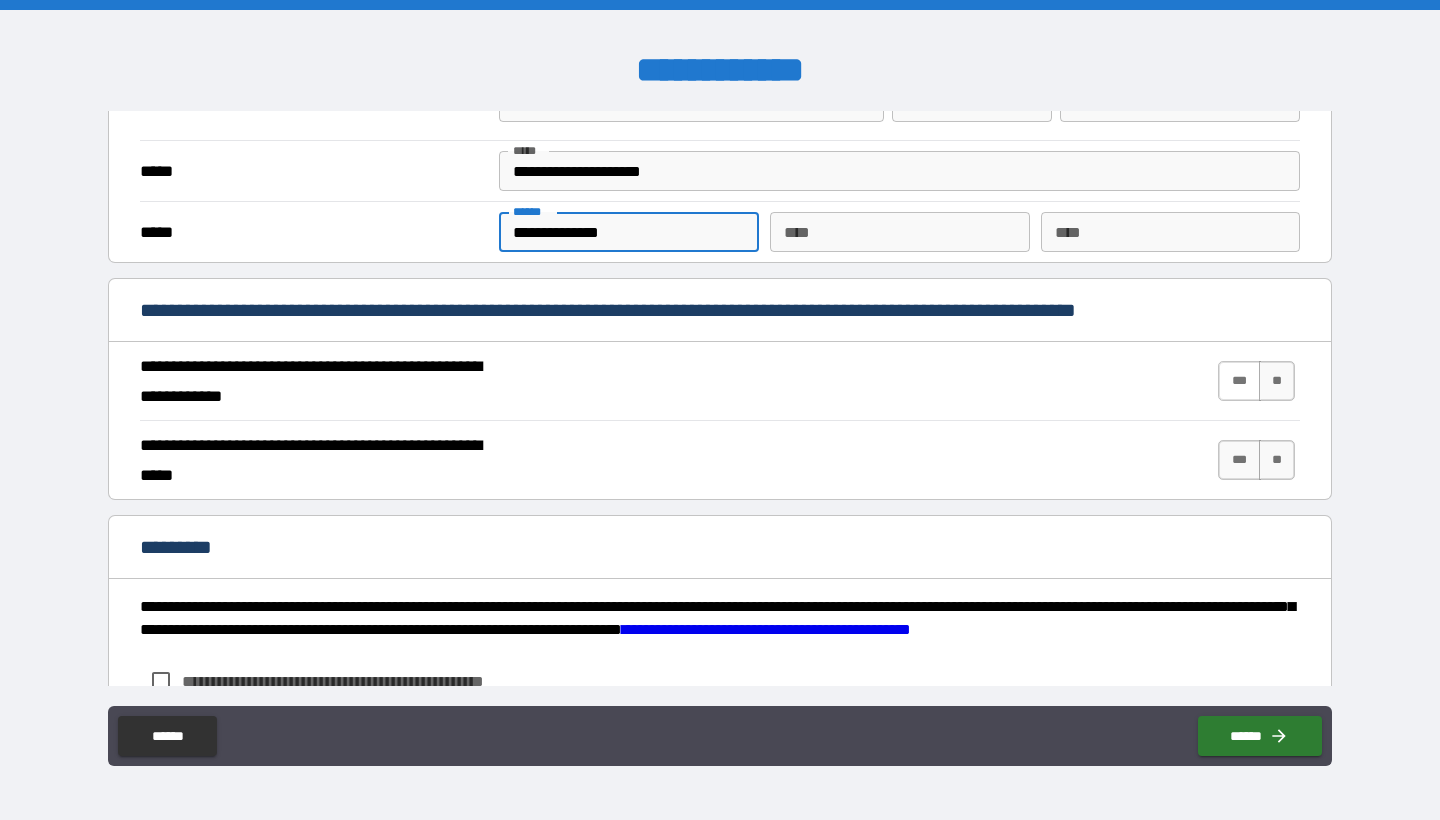 type on "**********" 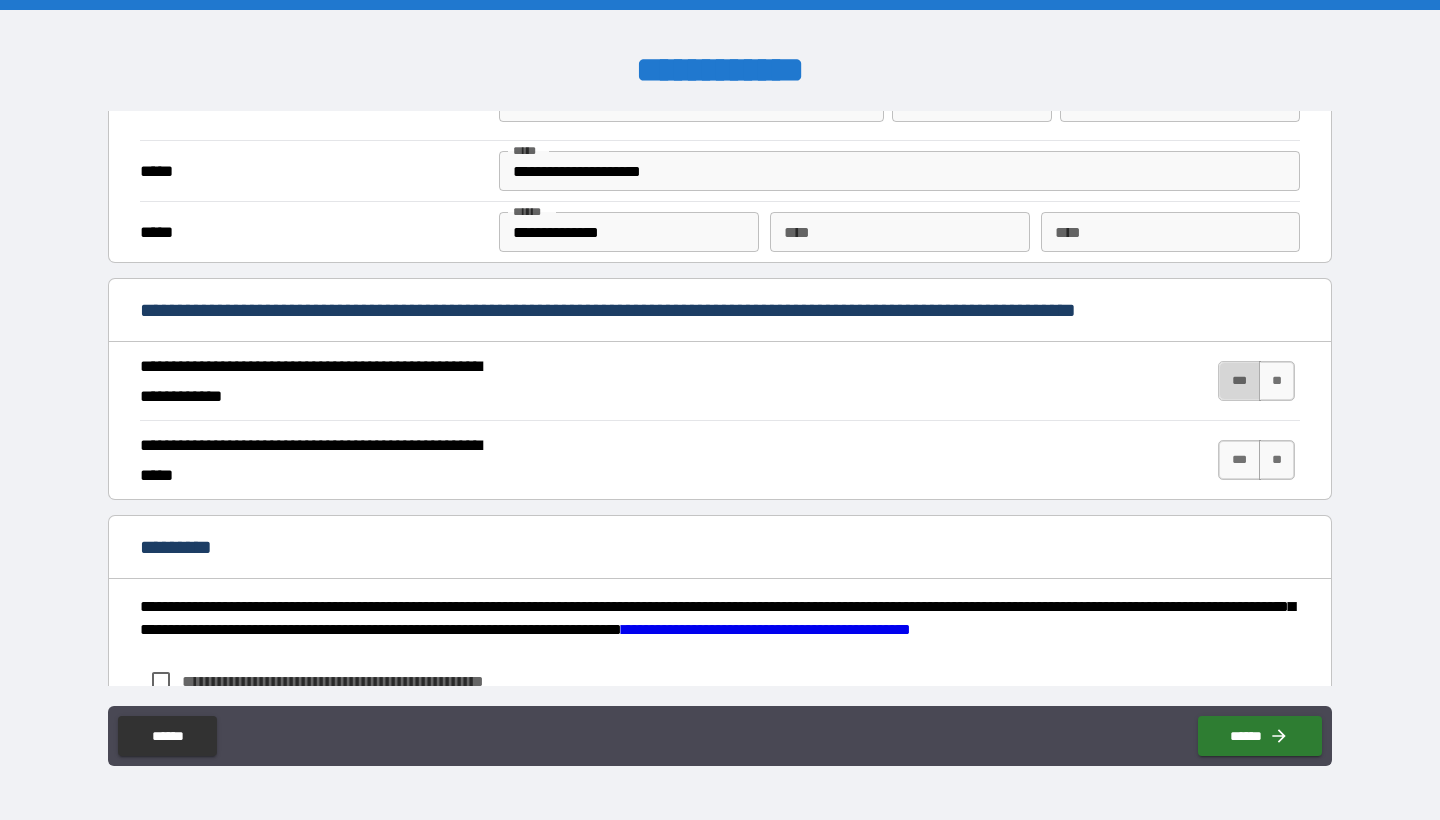 click on "***" at bounding box center (1239, 381) 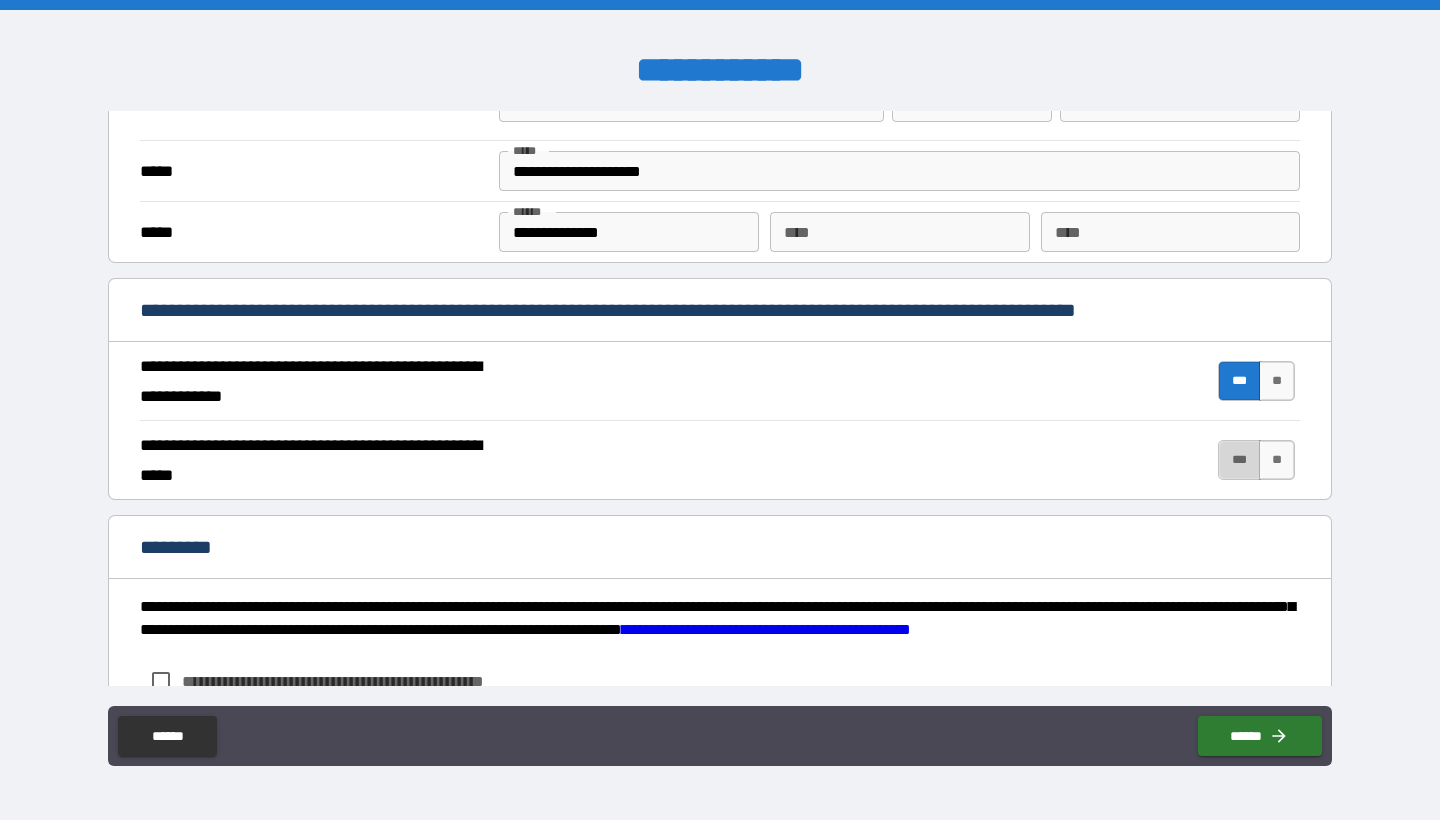 click on "***" at bounding box center [1239, 460] 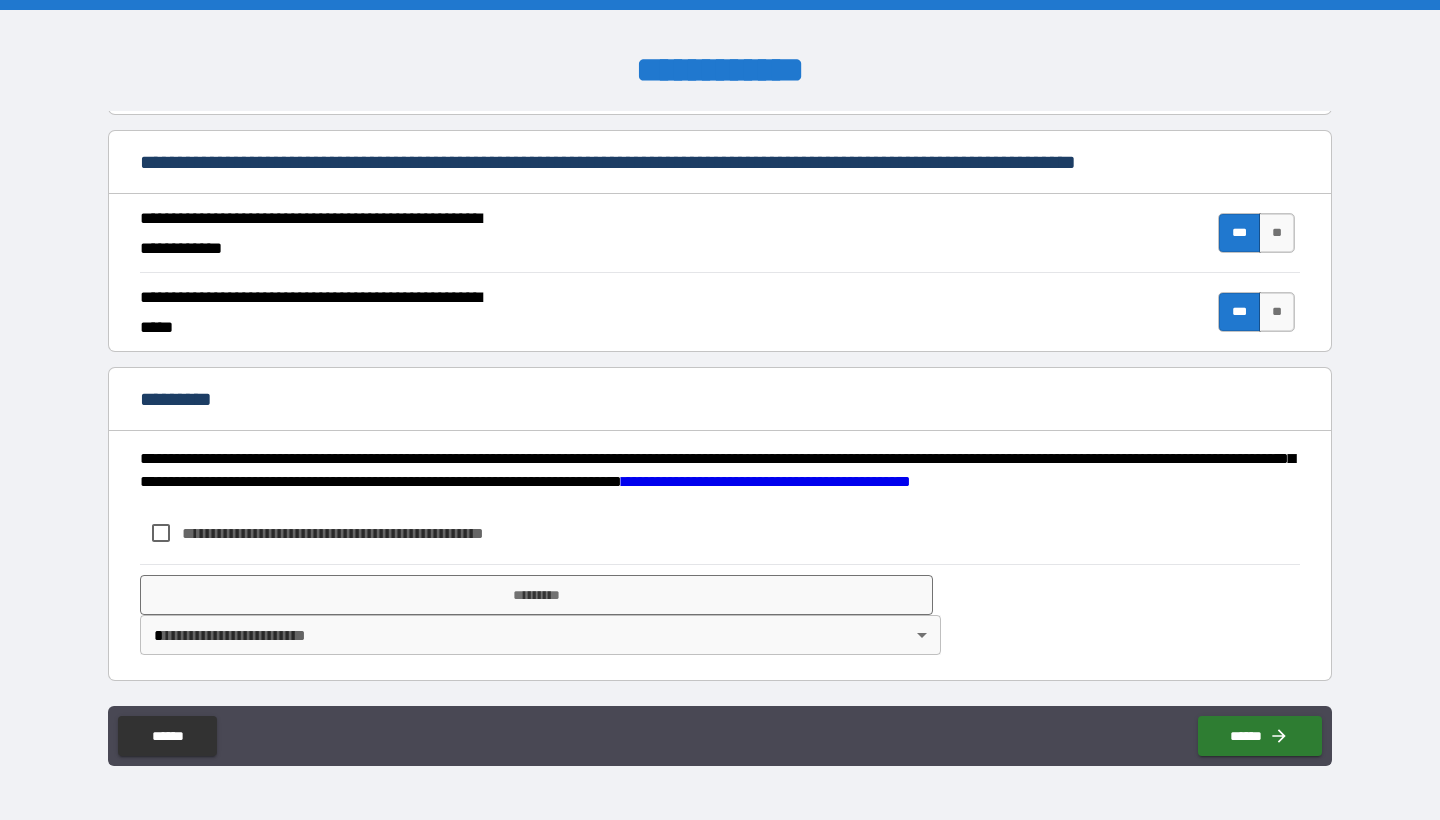 scroll, scrollTop: 1599, scrollLeft: 0, axis: vertical 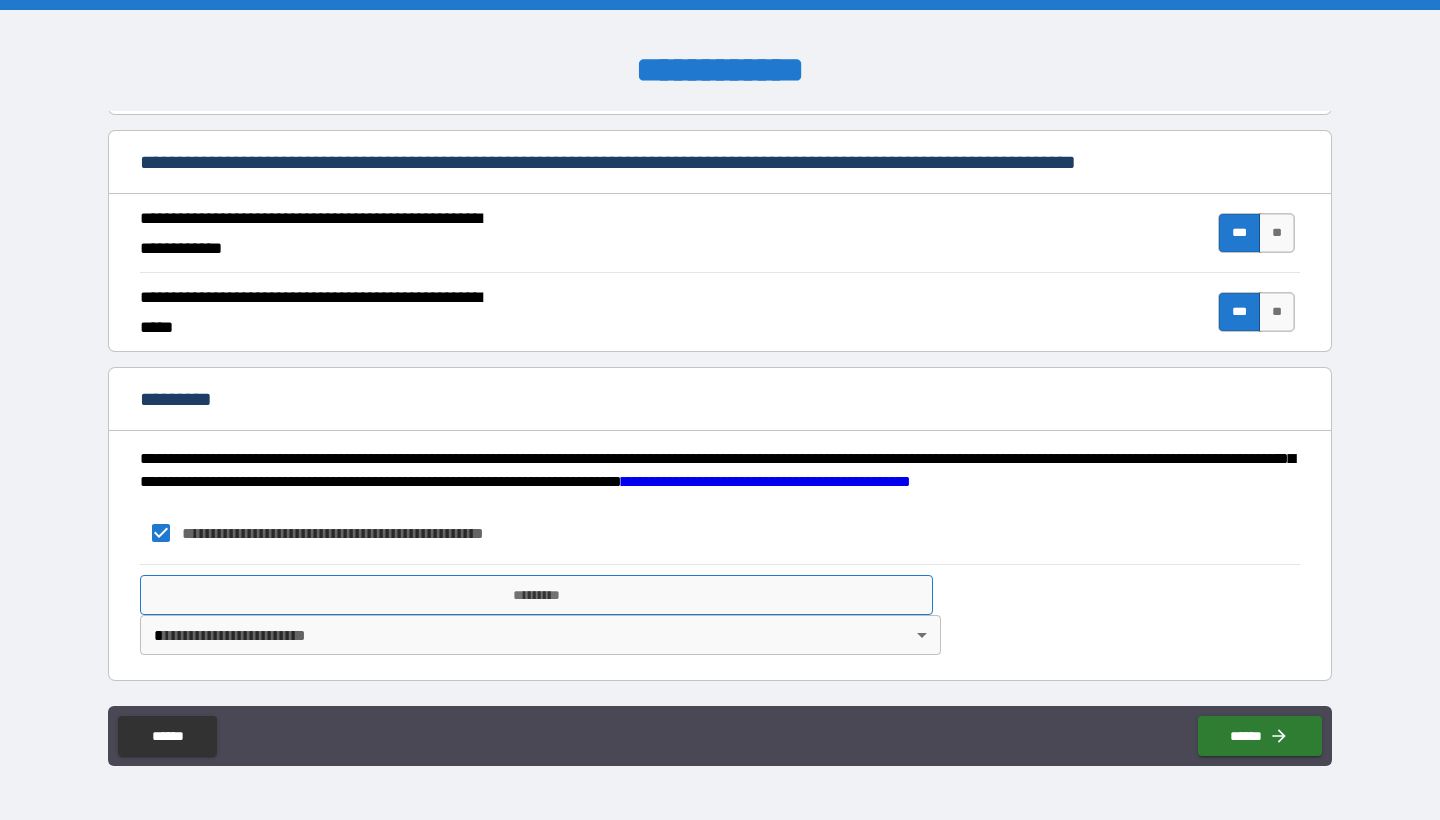 click on "*********" at bounding box center (536, 595) 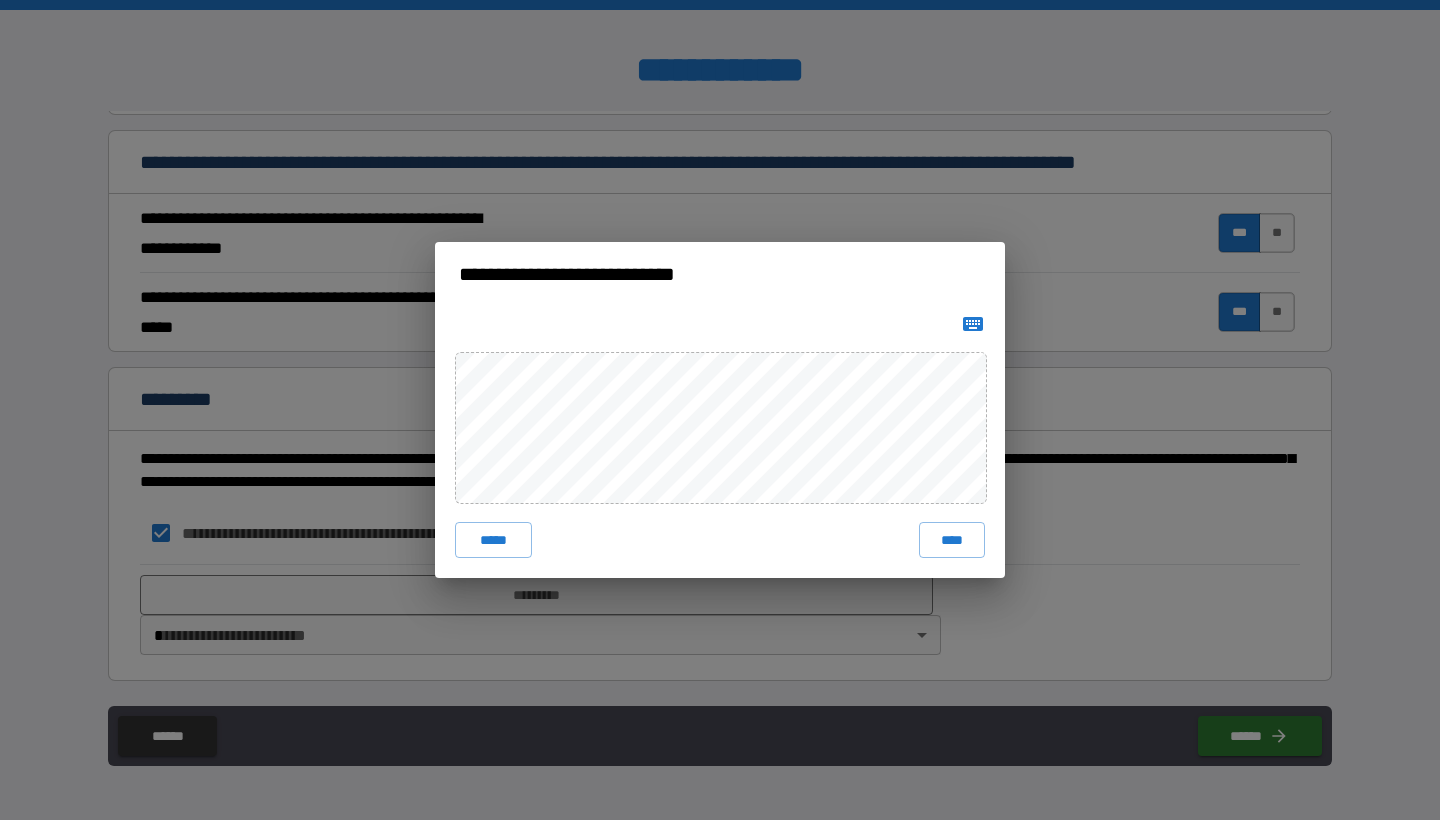 click 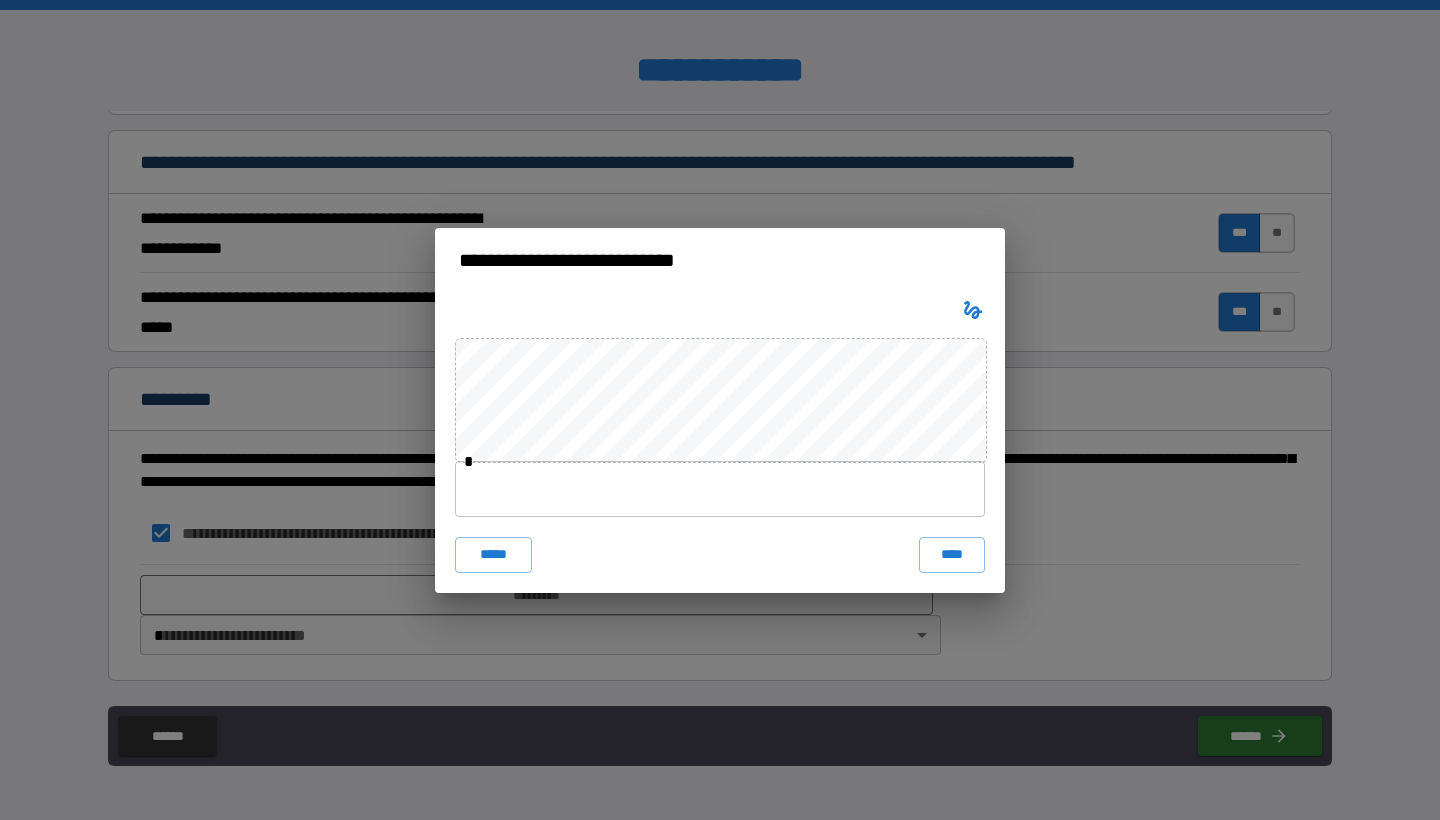 click at bounding box center (720, 489) 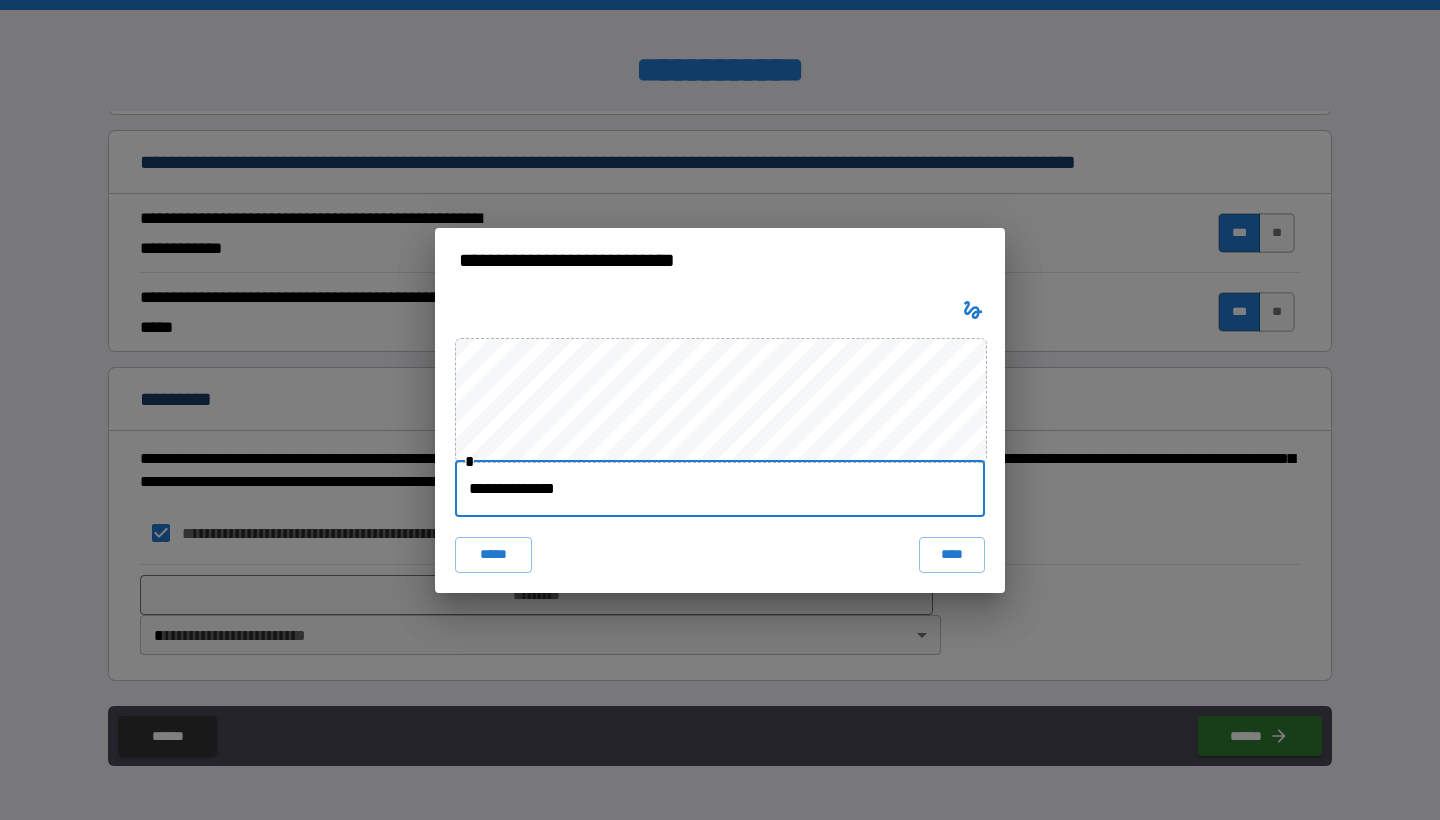 type on "**********" 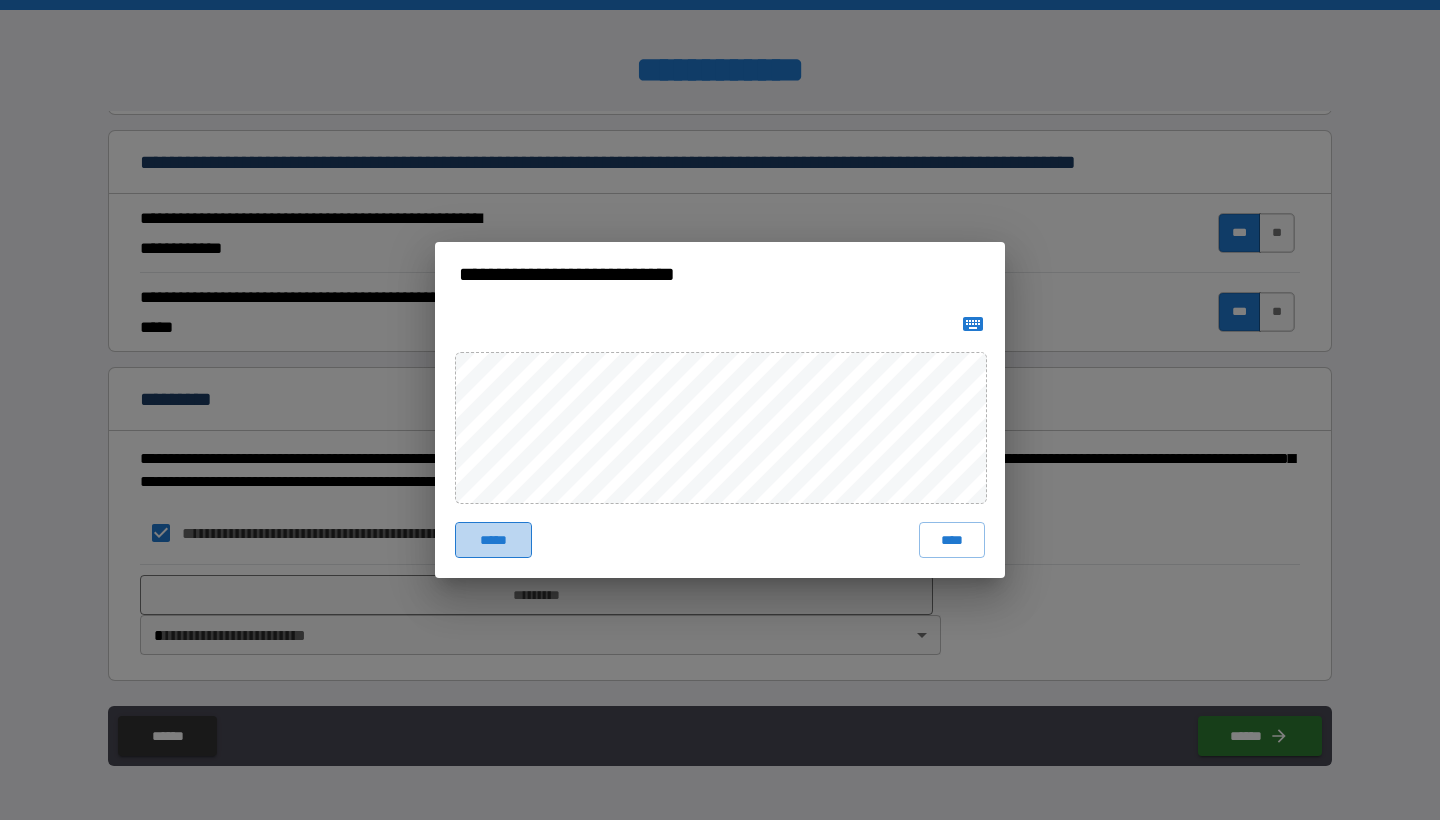 click on "*****" at bounding box center [493, 540] 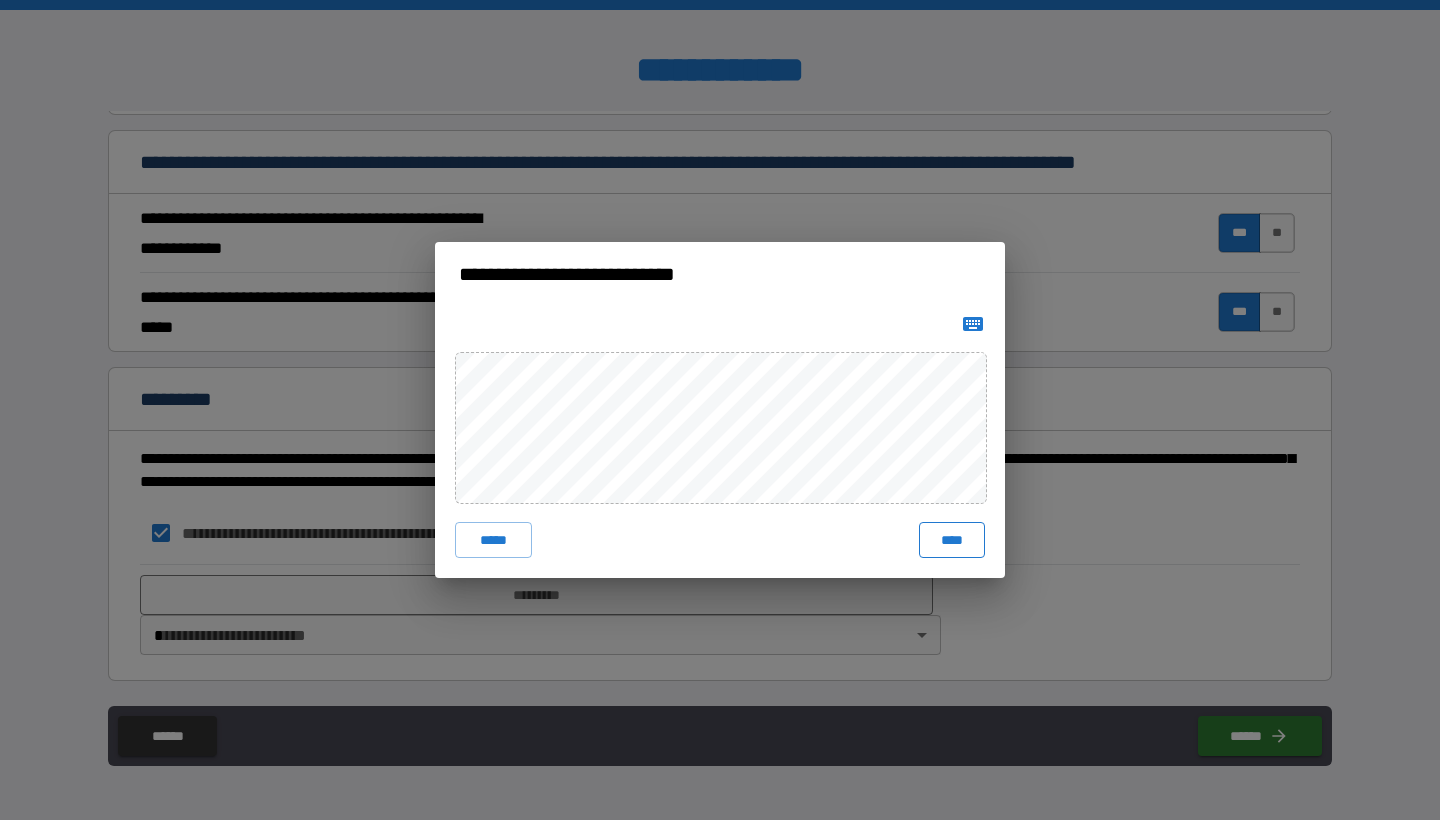 click on "****" at bounding box center (952, 540) 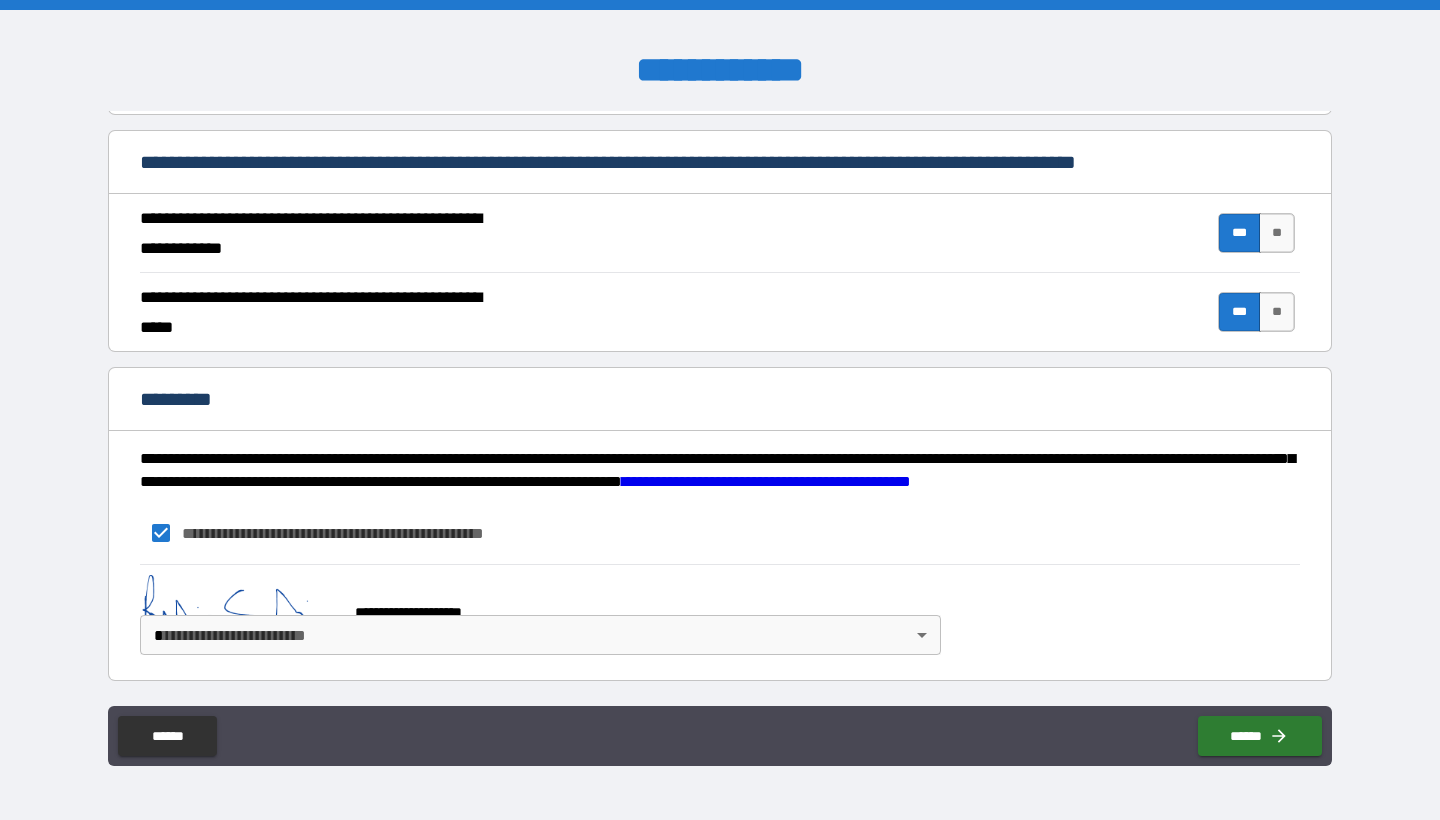 scroll, scrollTop: 1589, scrollLeft: 0, axis: vertical 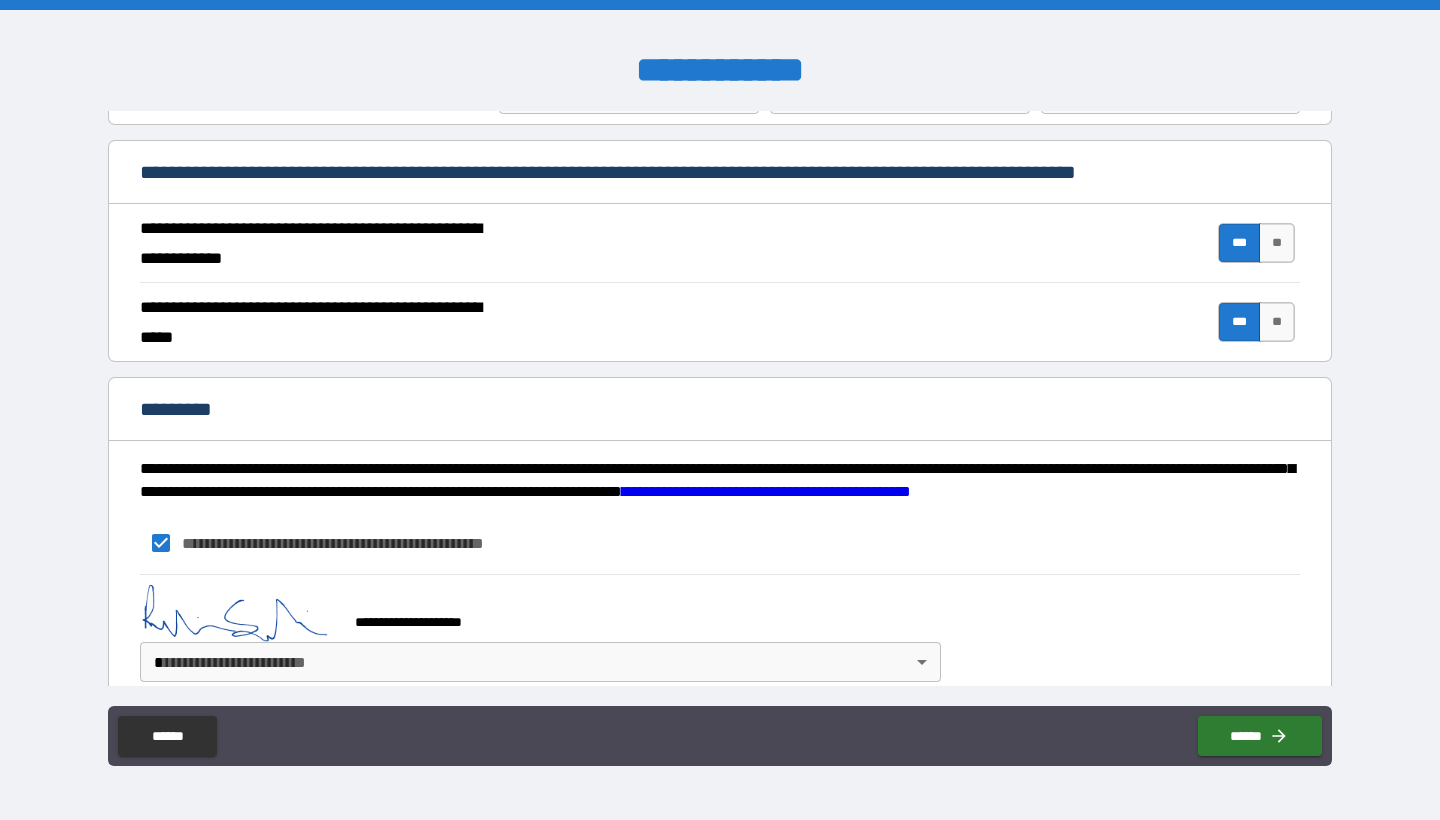 click on "**********" at bounding box center [720, 410] 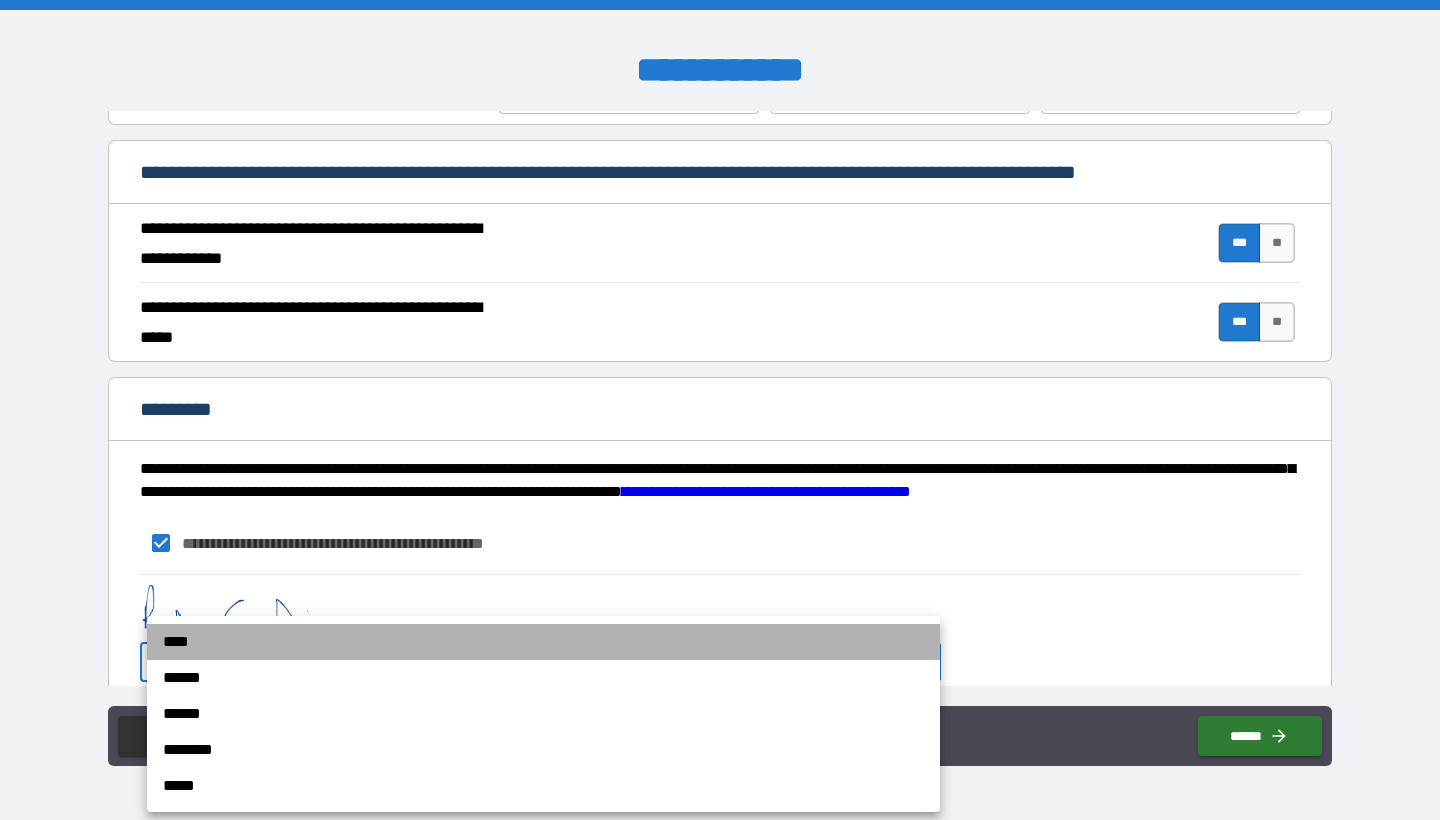 click on "****" at bounding box center [543, 642] 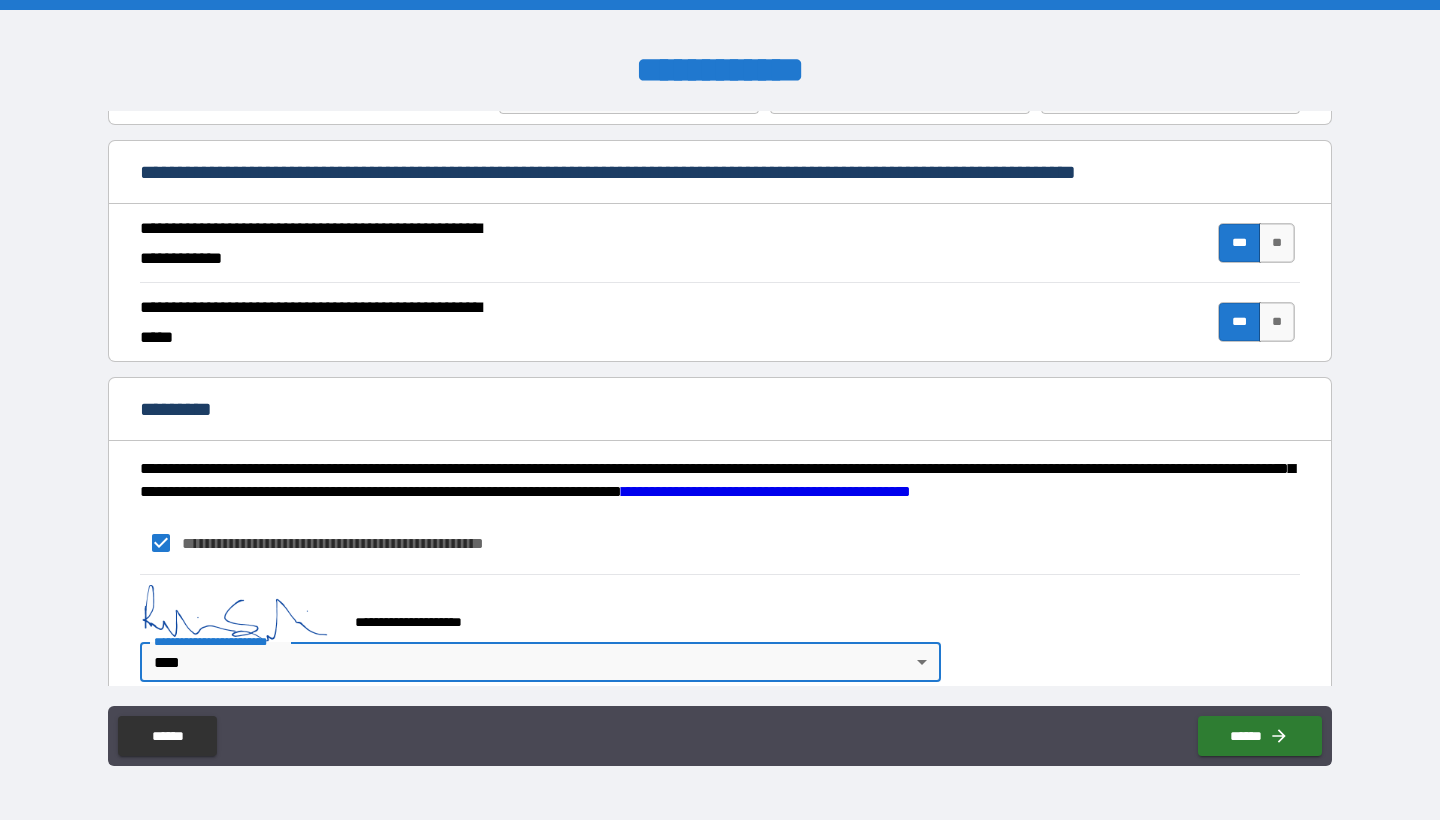 click on "******" 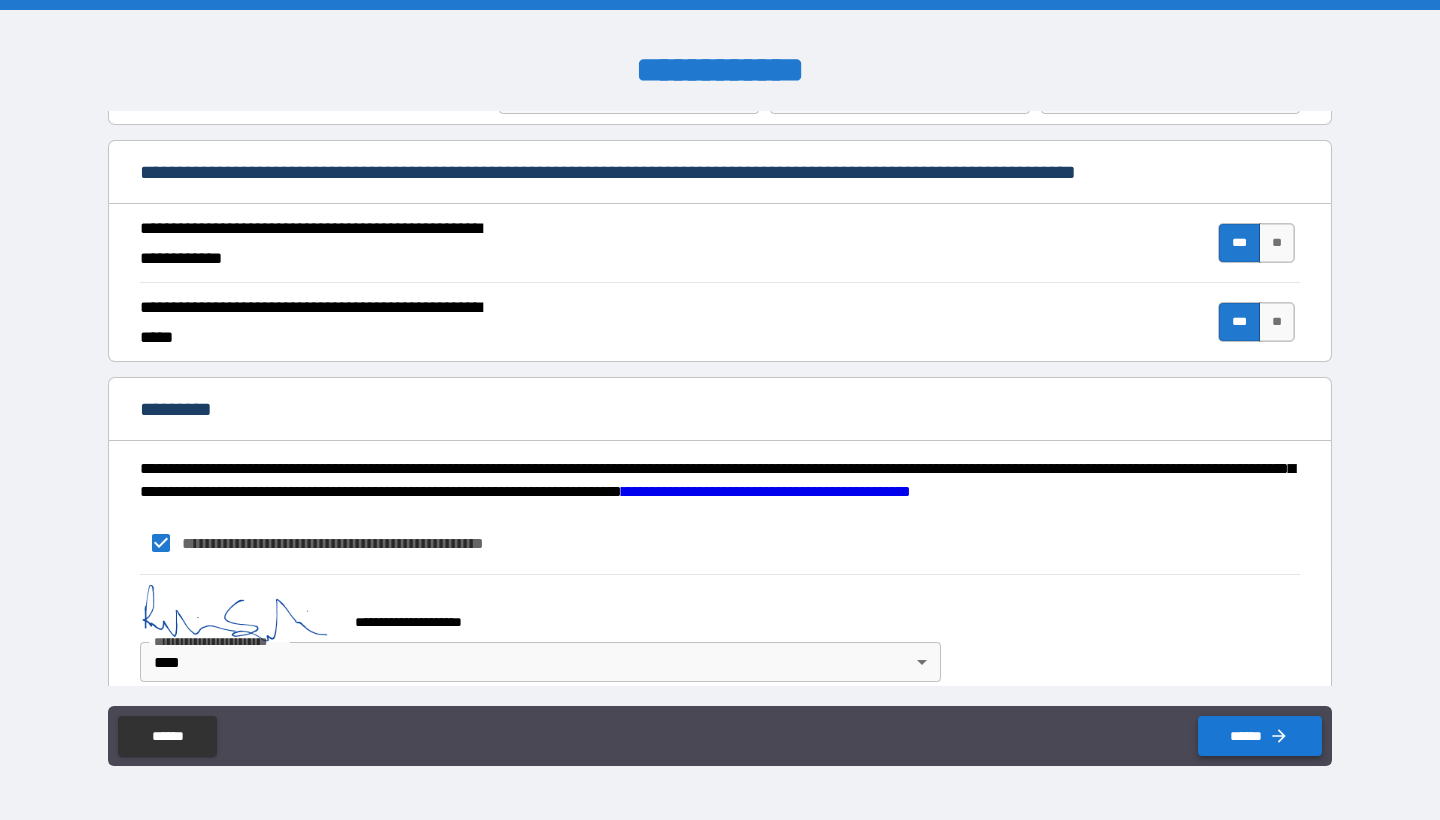 click on "******" at bounding box center (1260, 736) 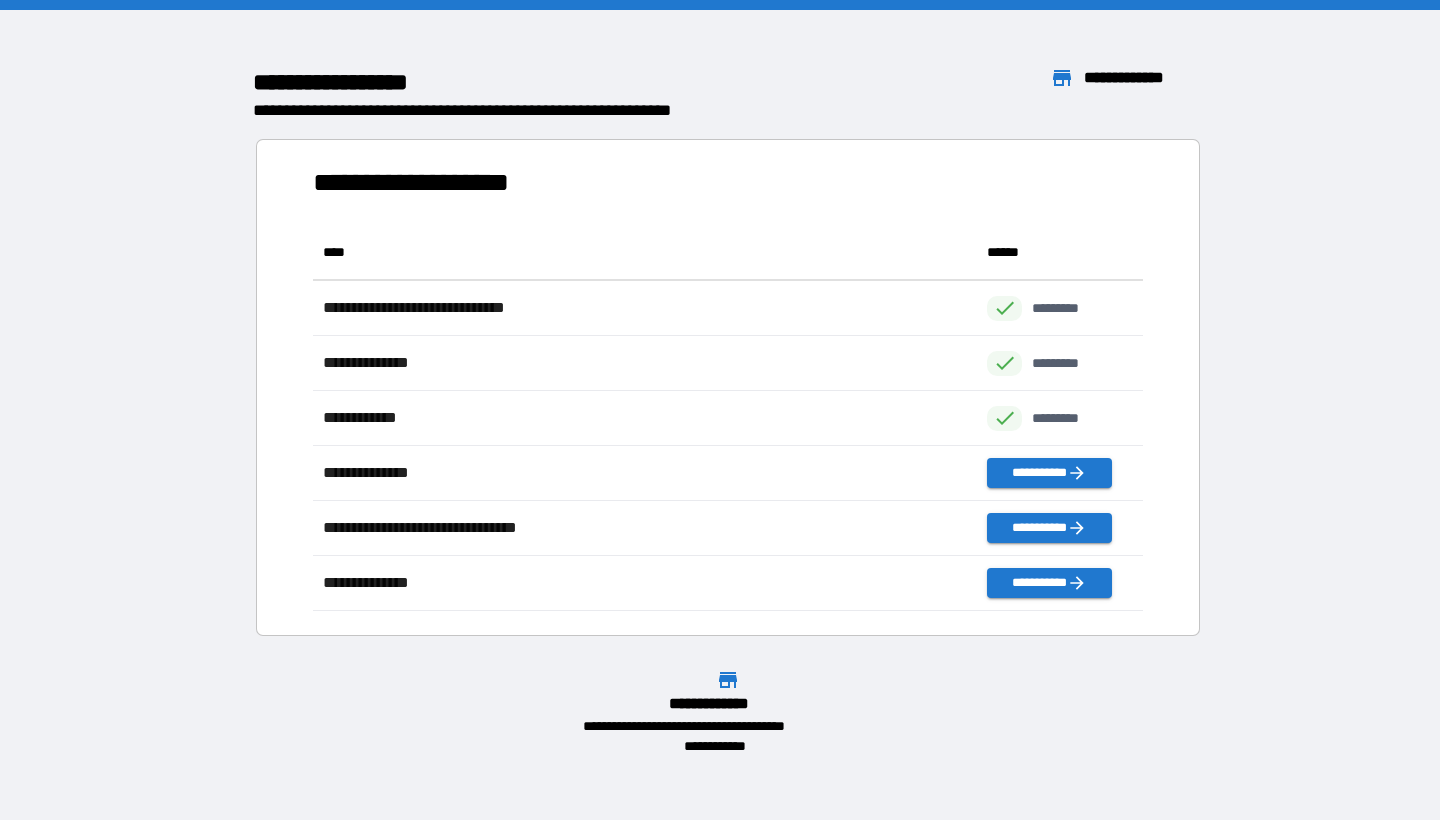 scroll, scrollTop: 1, scrollLeft: 1, axis: both 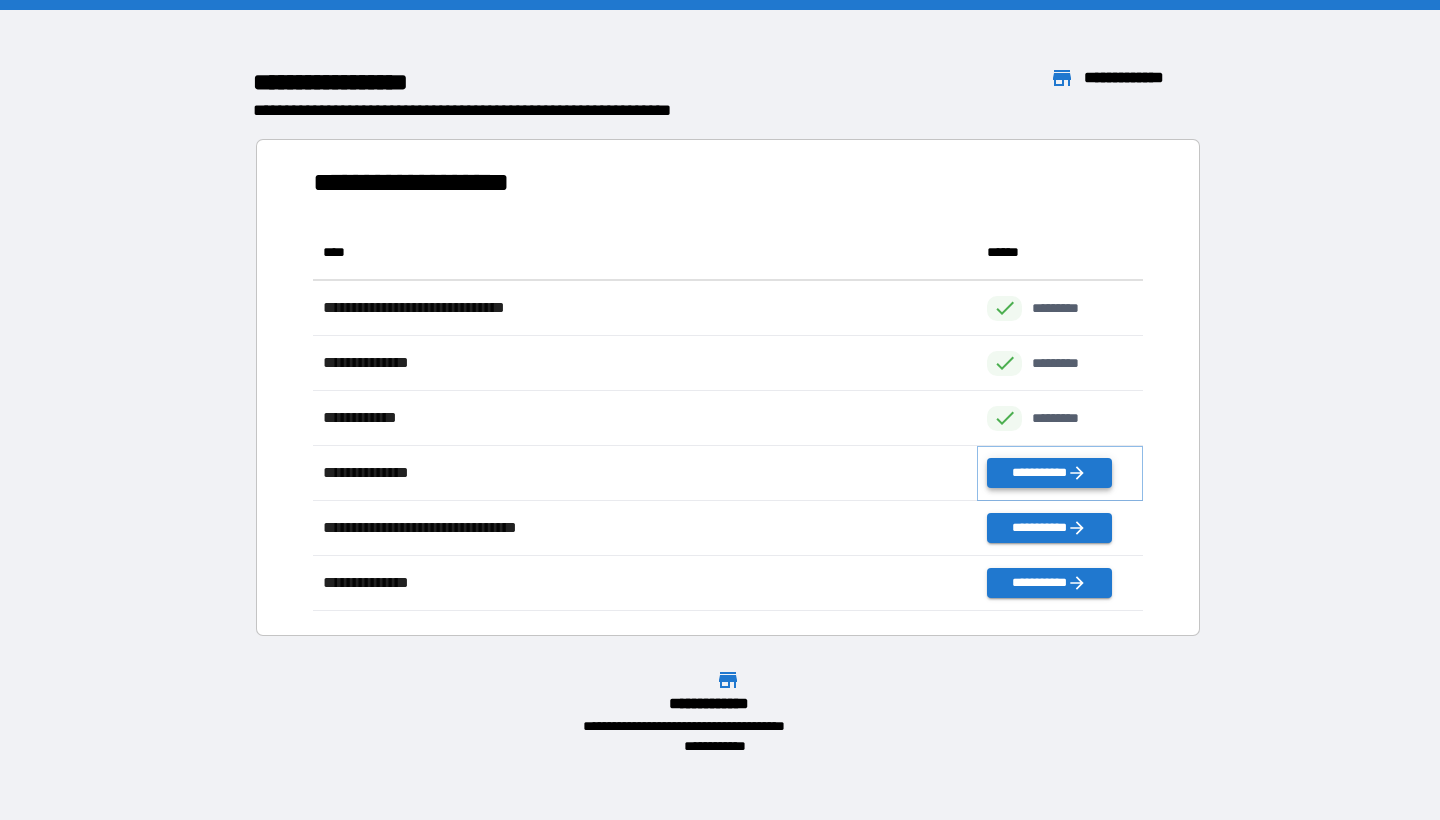 click on "**********" at bounding box center [1049, 473] 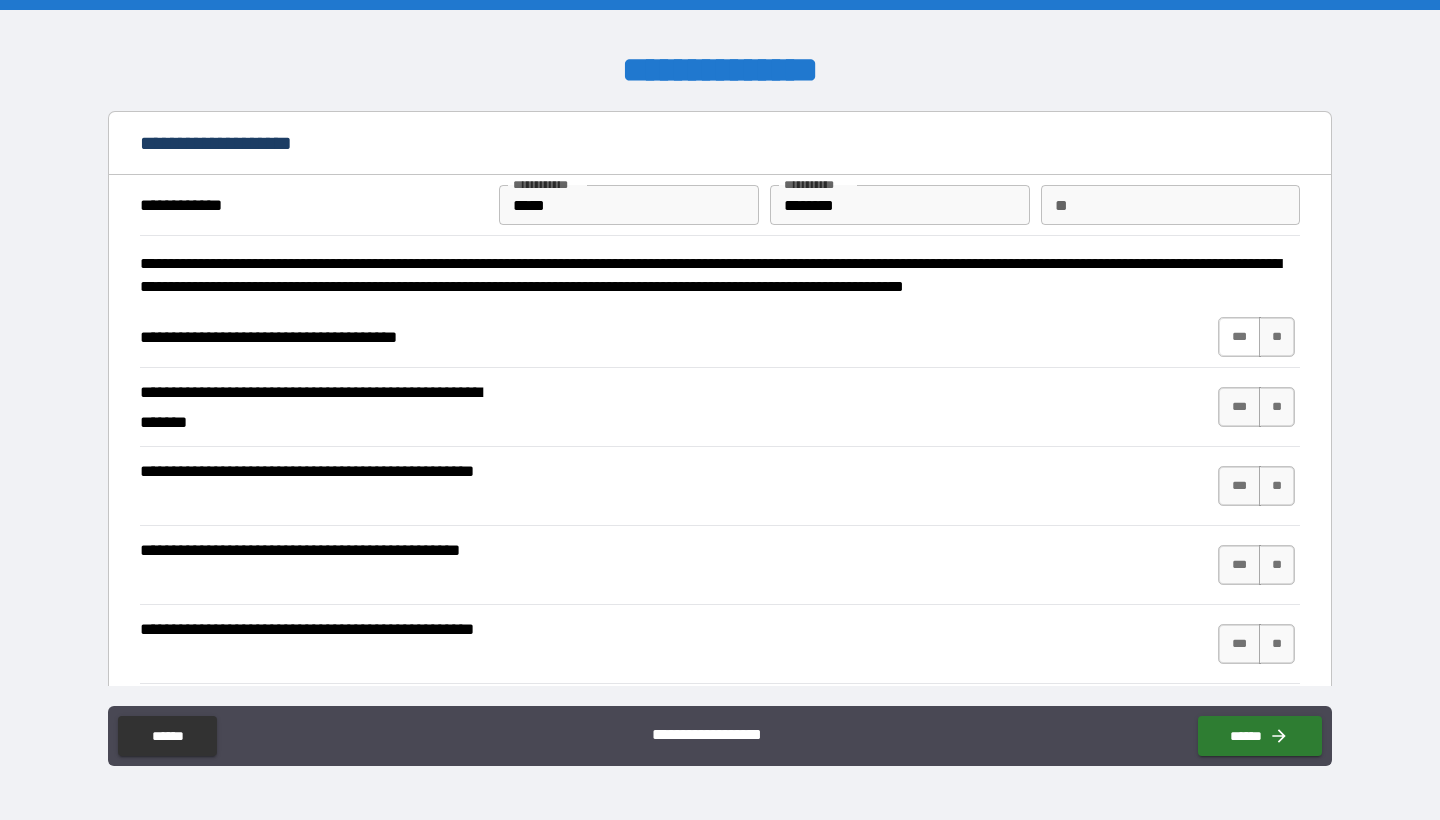 click on "***" at bounding box center [1239, 337] 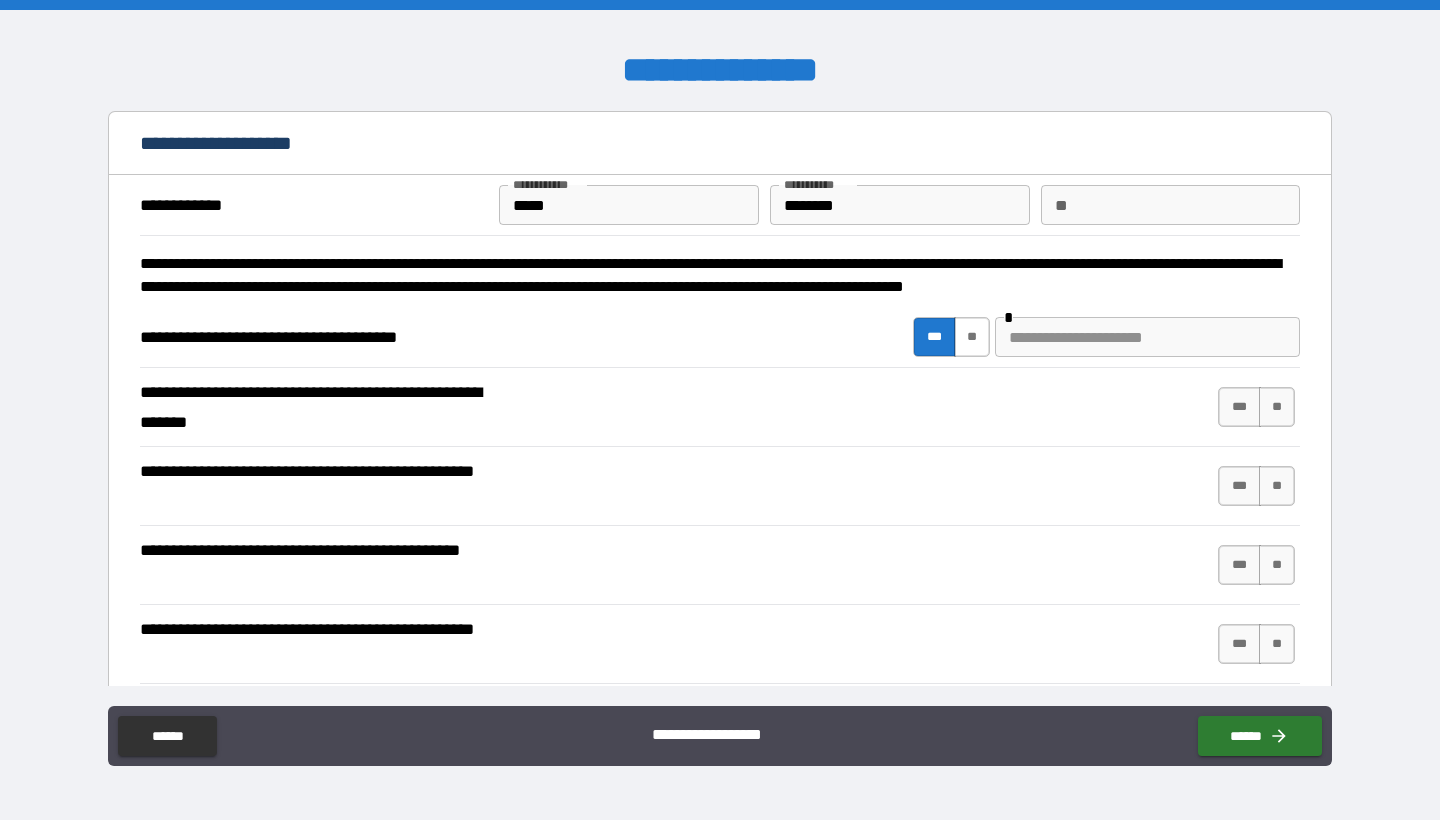 click on "**" at bounding box center (972, 337) 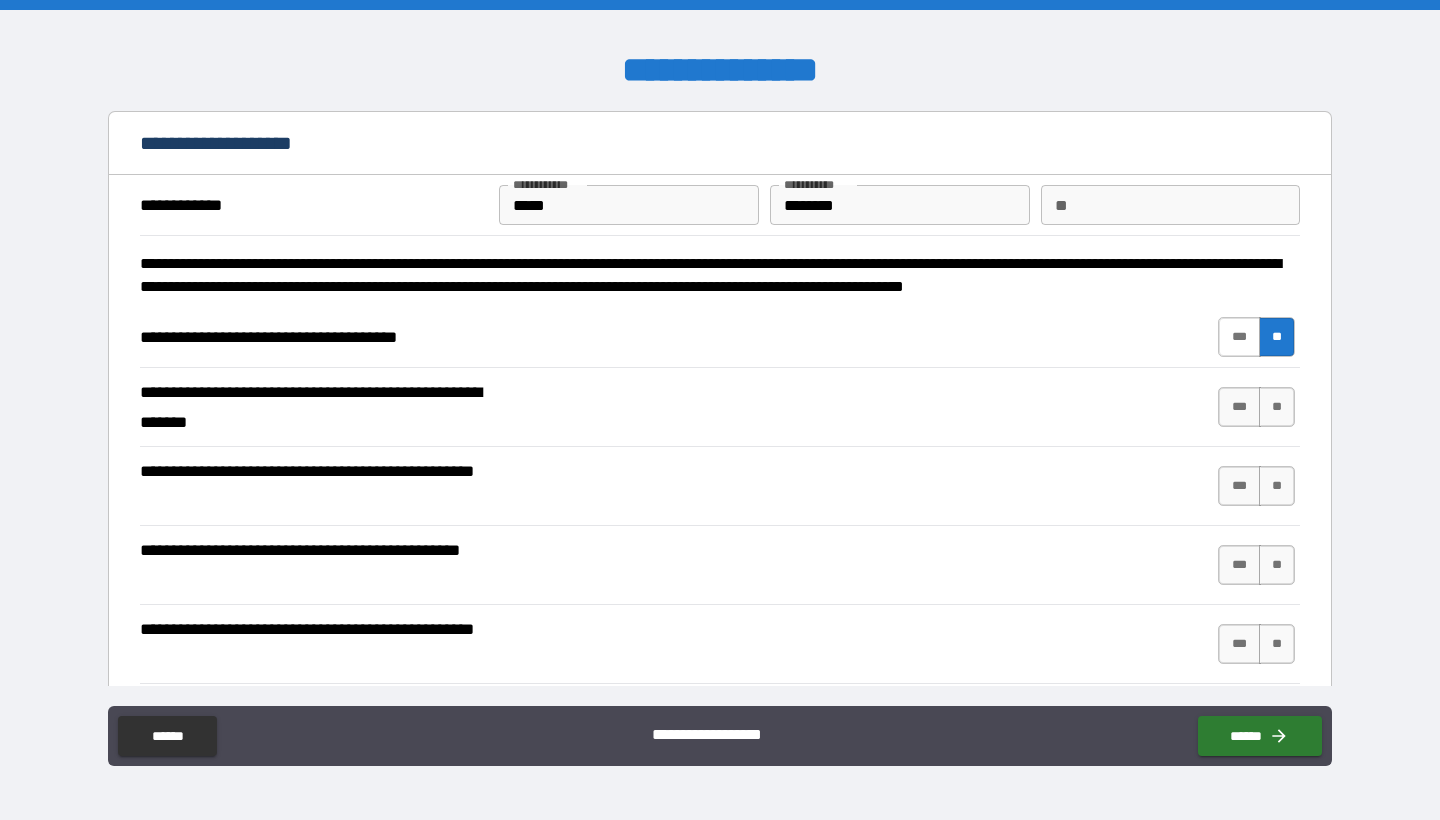 click on "***" at bounding box center [1239, 337] 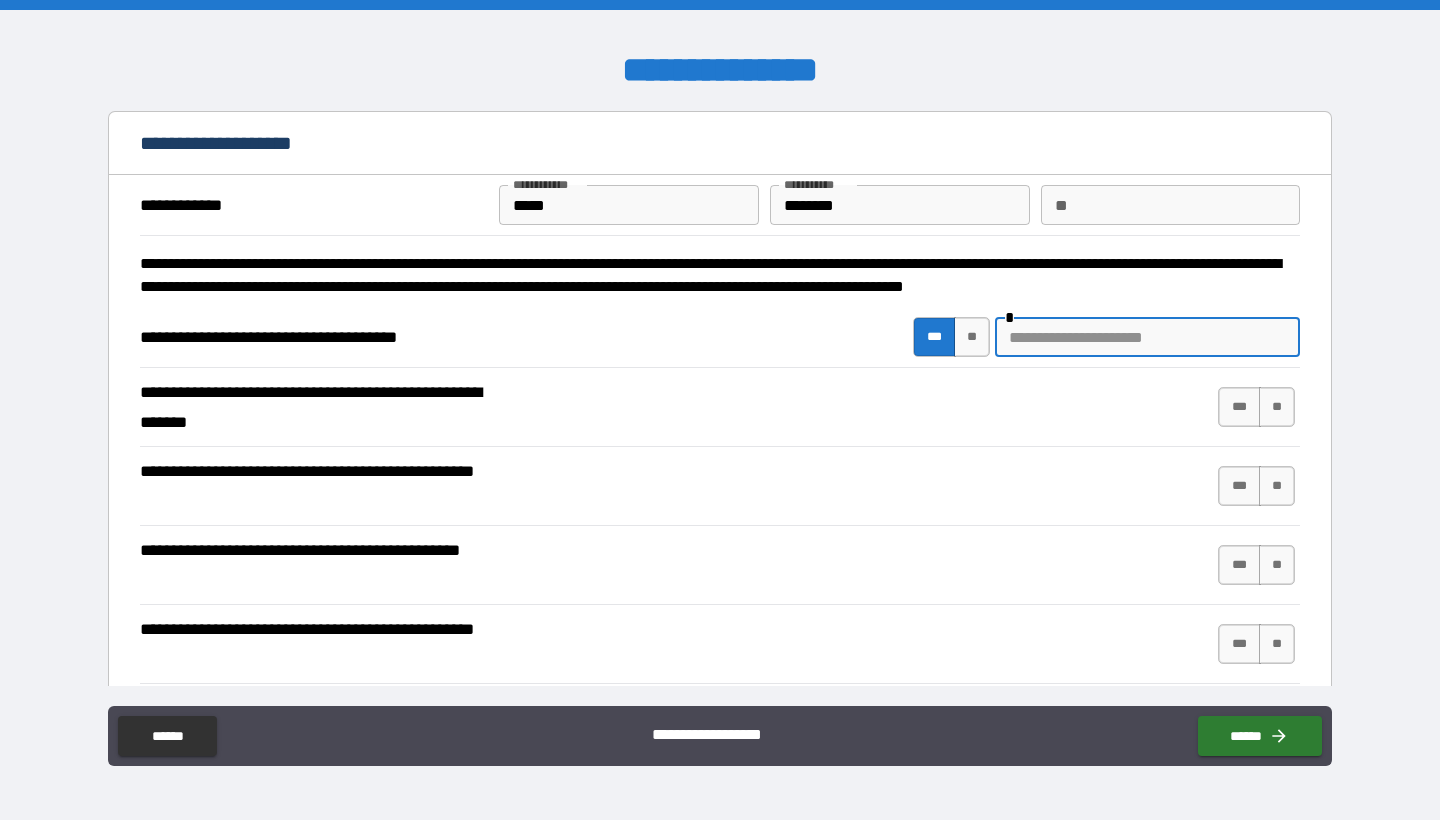 click at bounding box center (1147, 337) 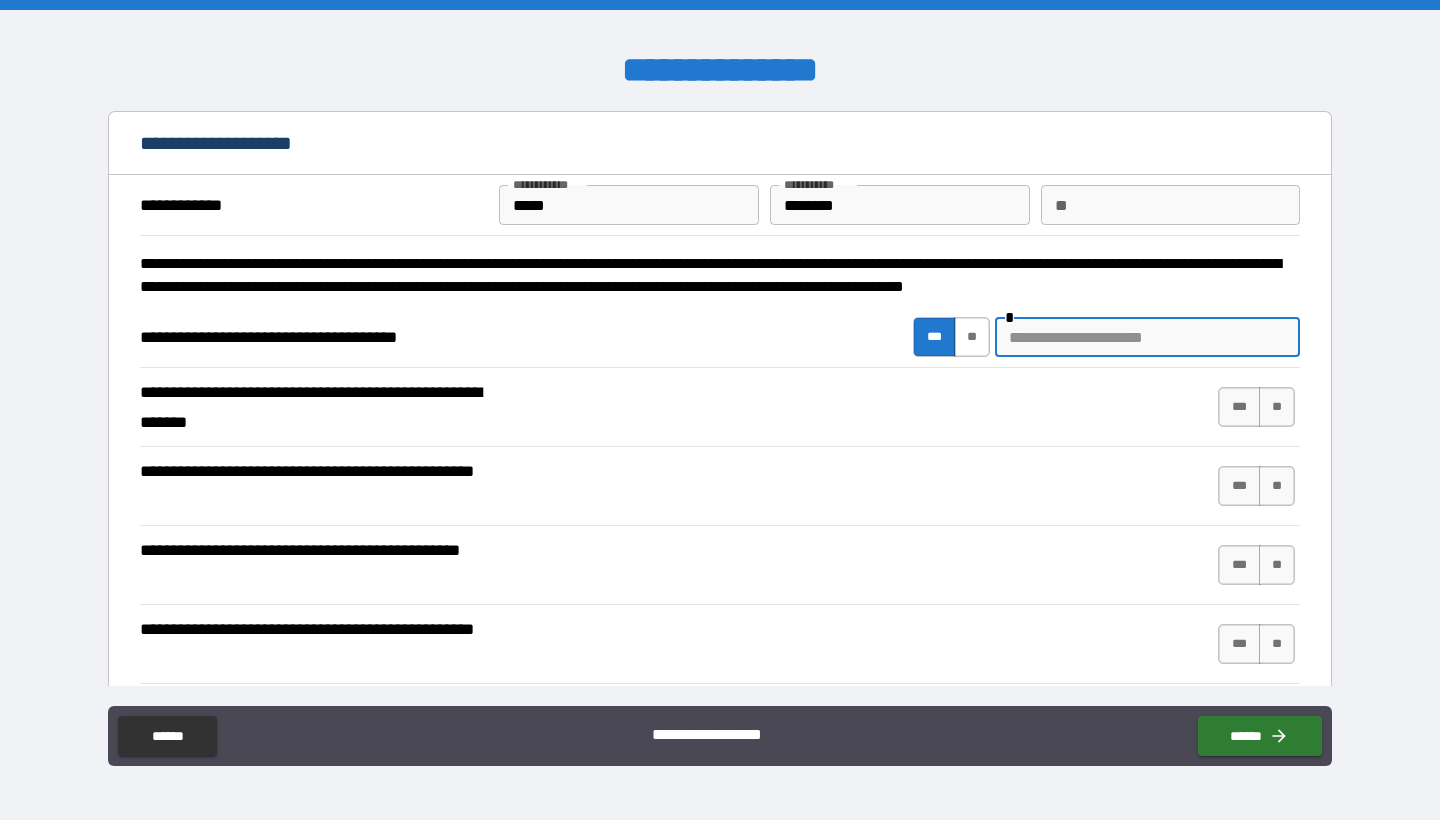 click on "**" at bounding box center (972, 337) 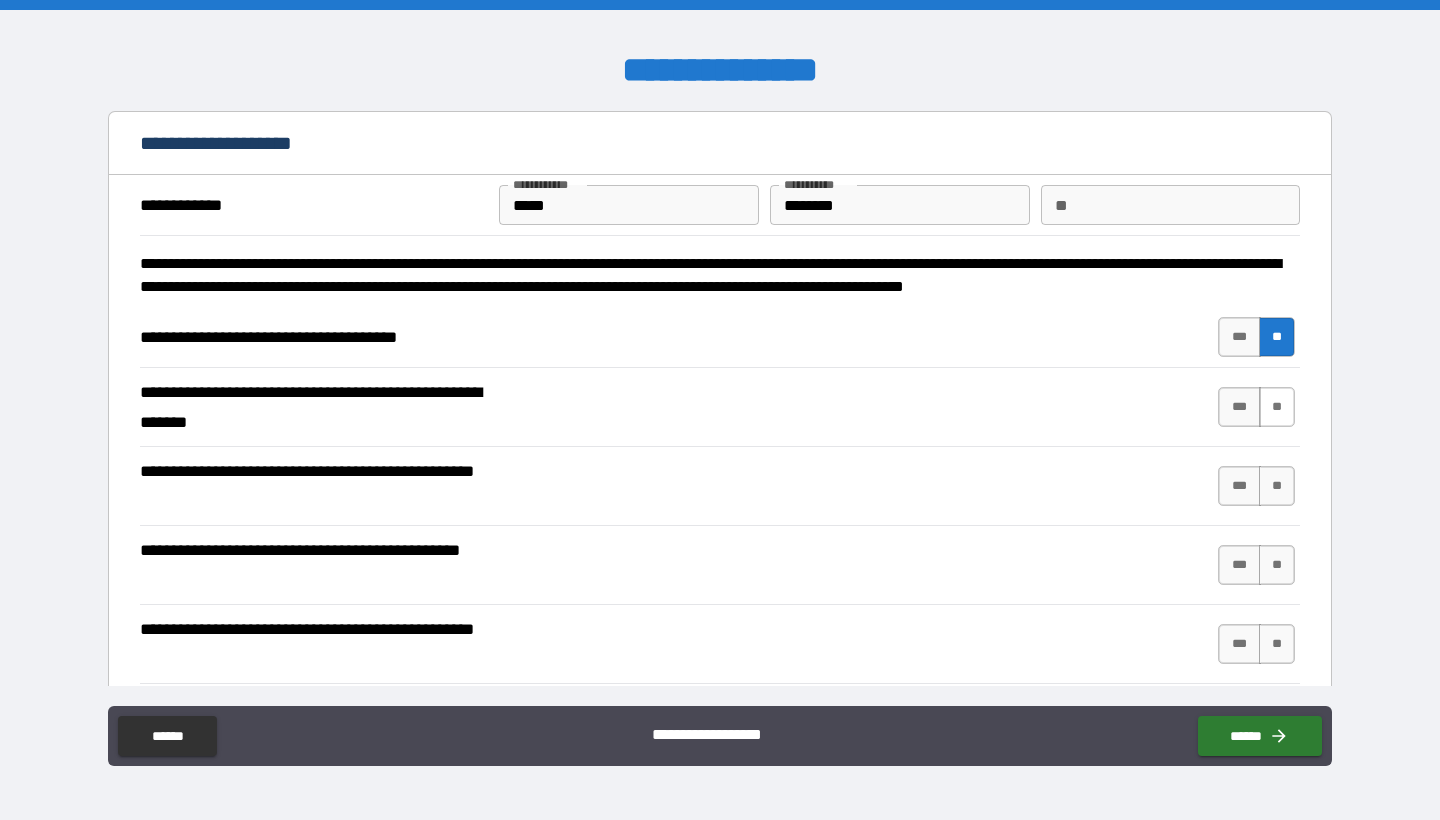 click on "**" at bounding box center (1277, 407) 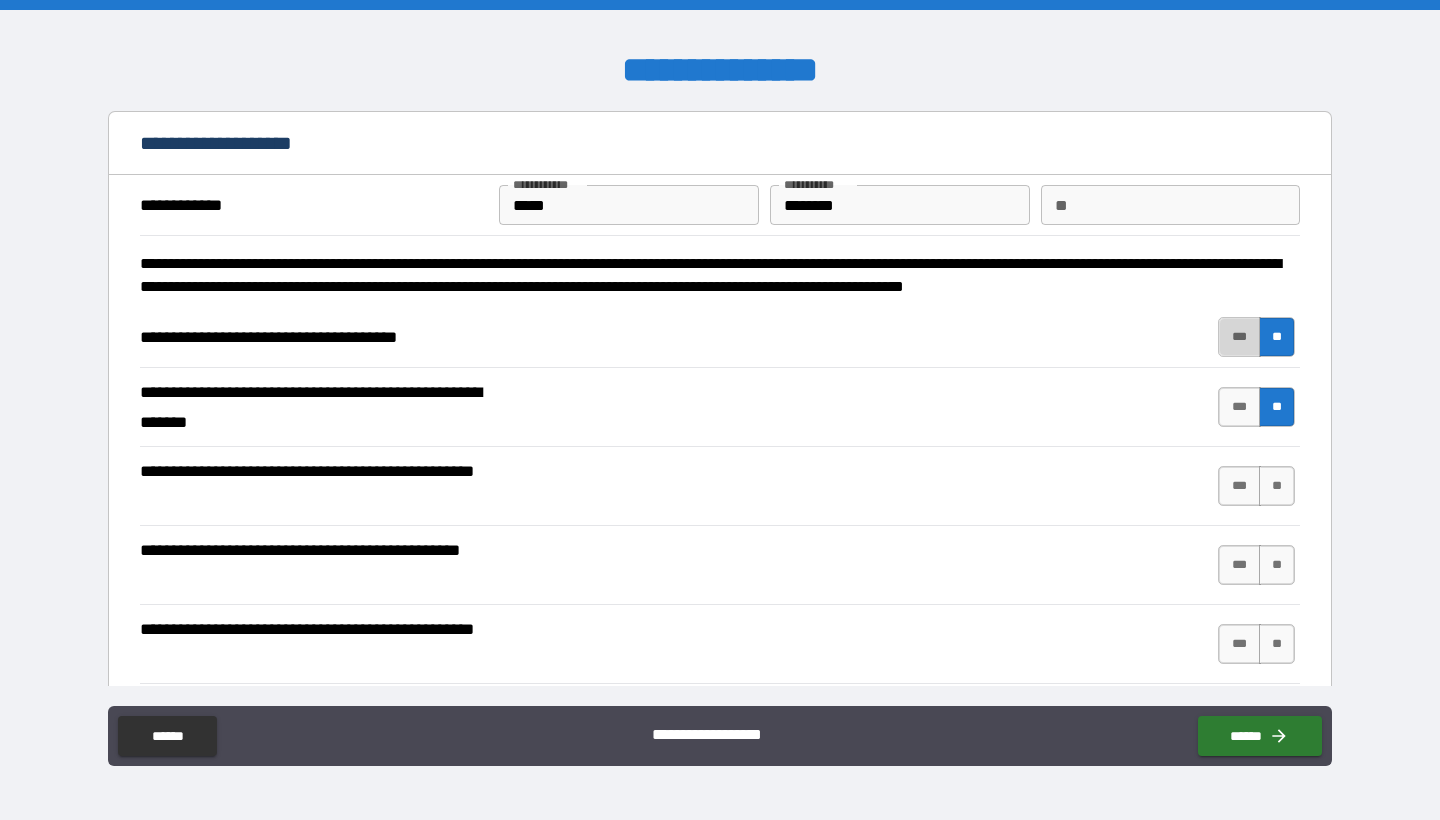 click on "***" at bounding box center (1239, 337) 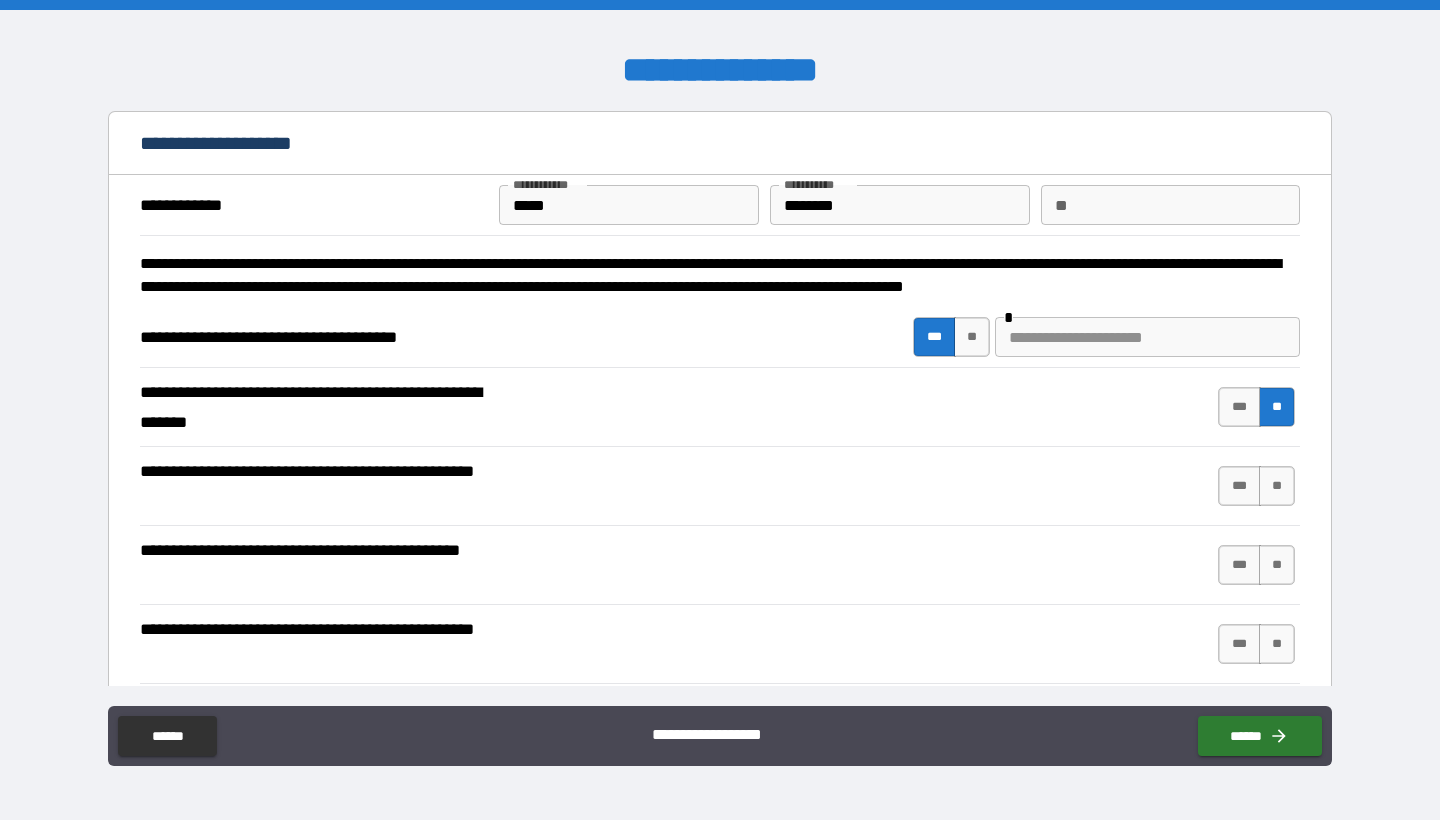 click at bounding box center (1147, 337) 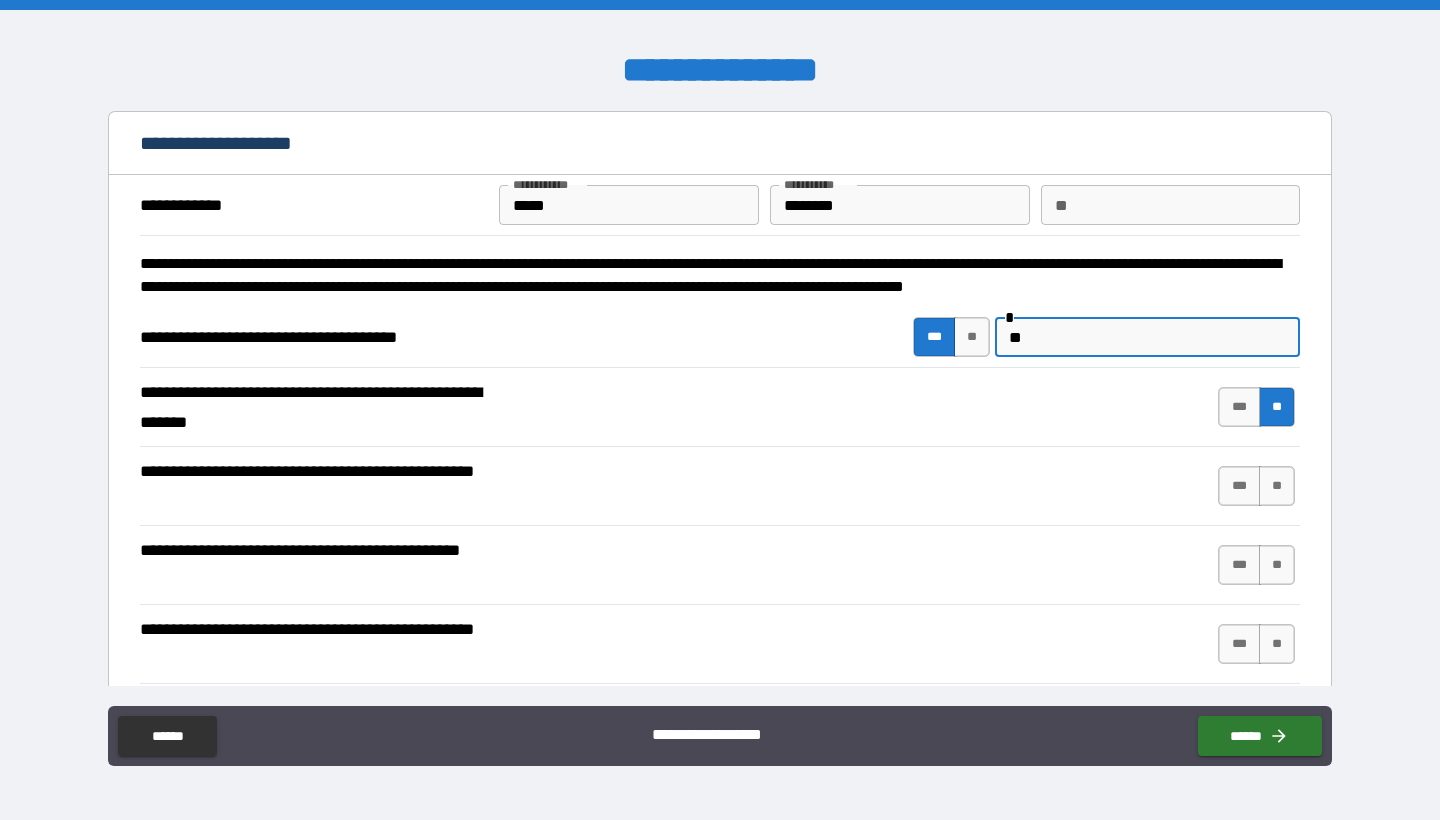 type on "*" 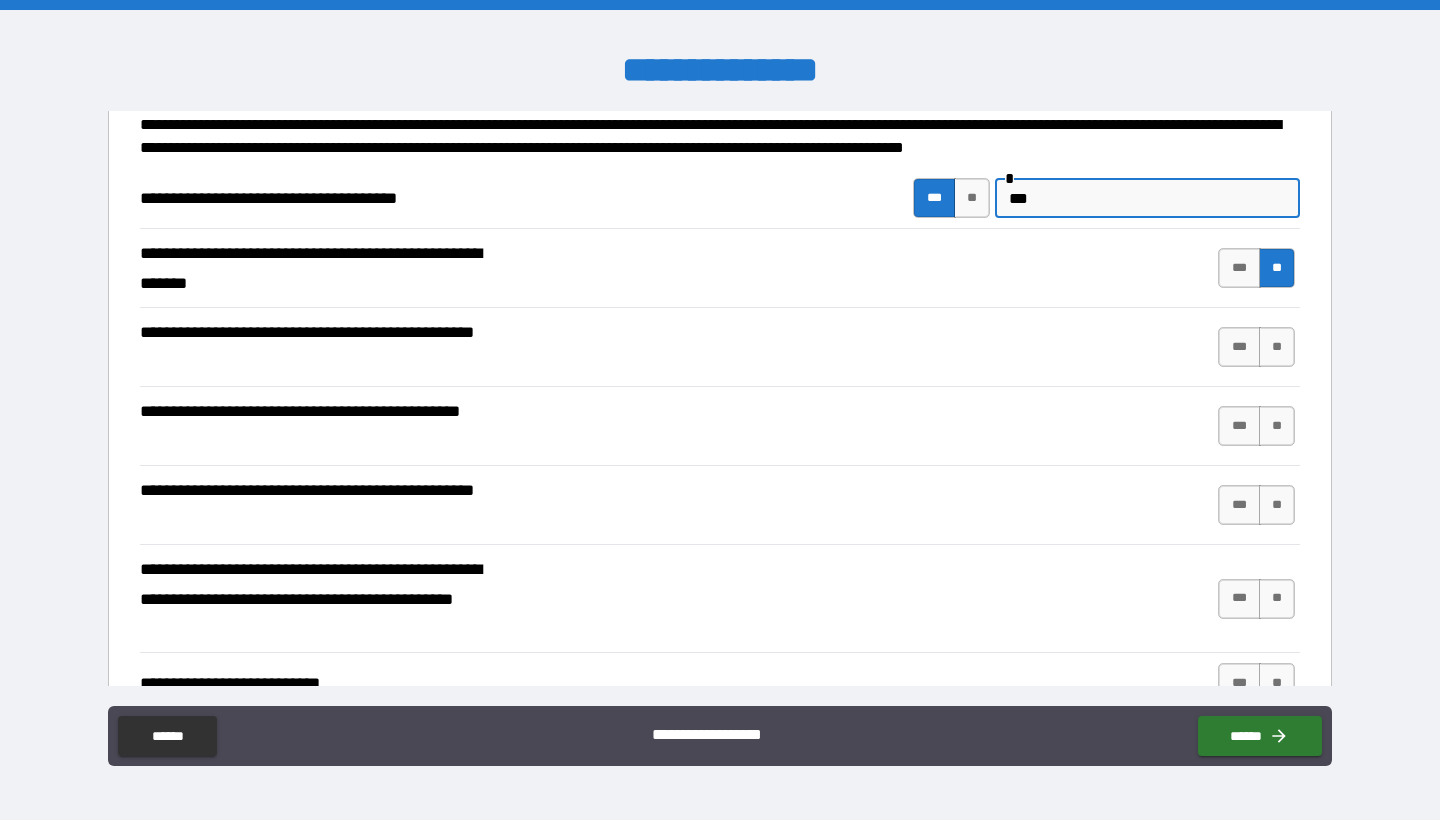 scroll, scrollTop: 142, scrollLeft: 0, axis: vertical 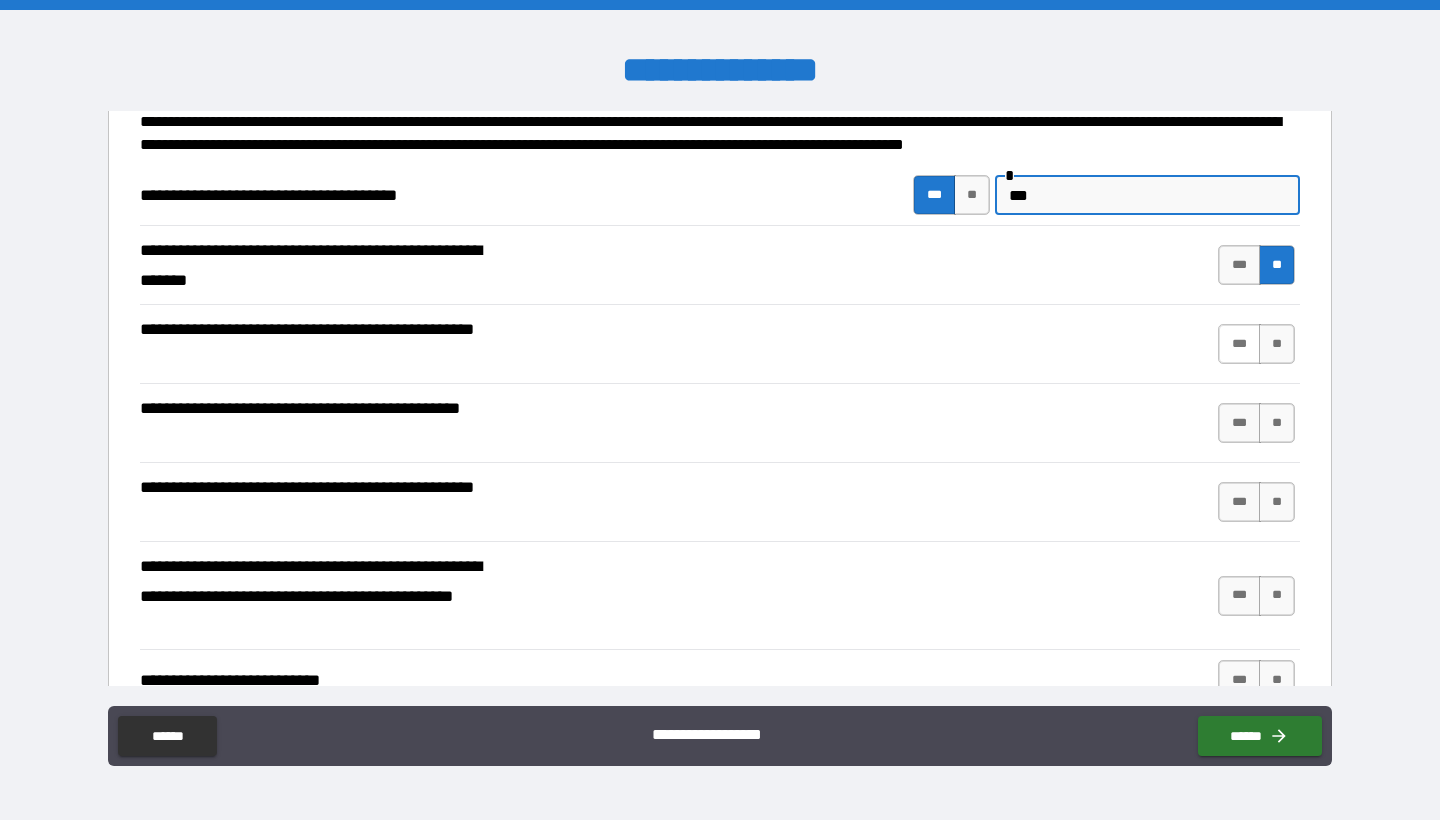 type on "***" 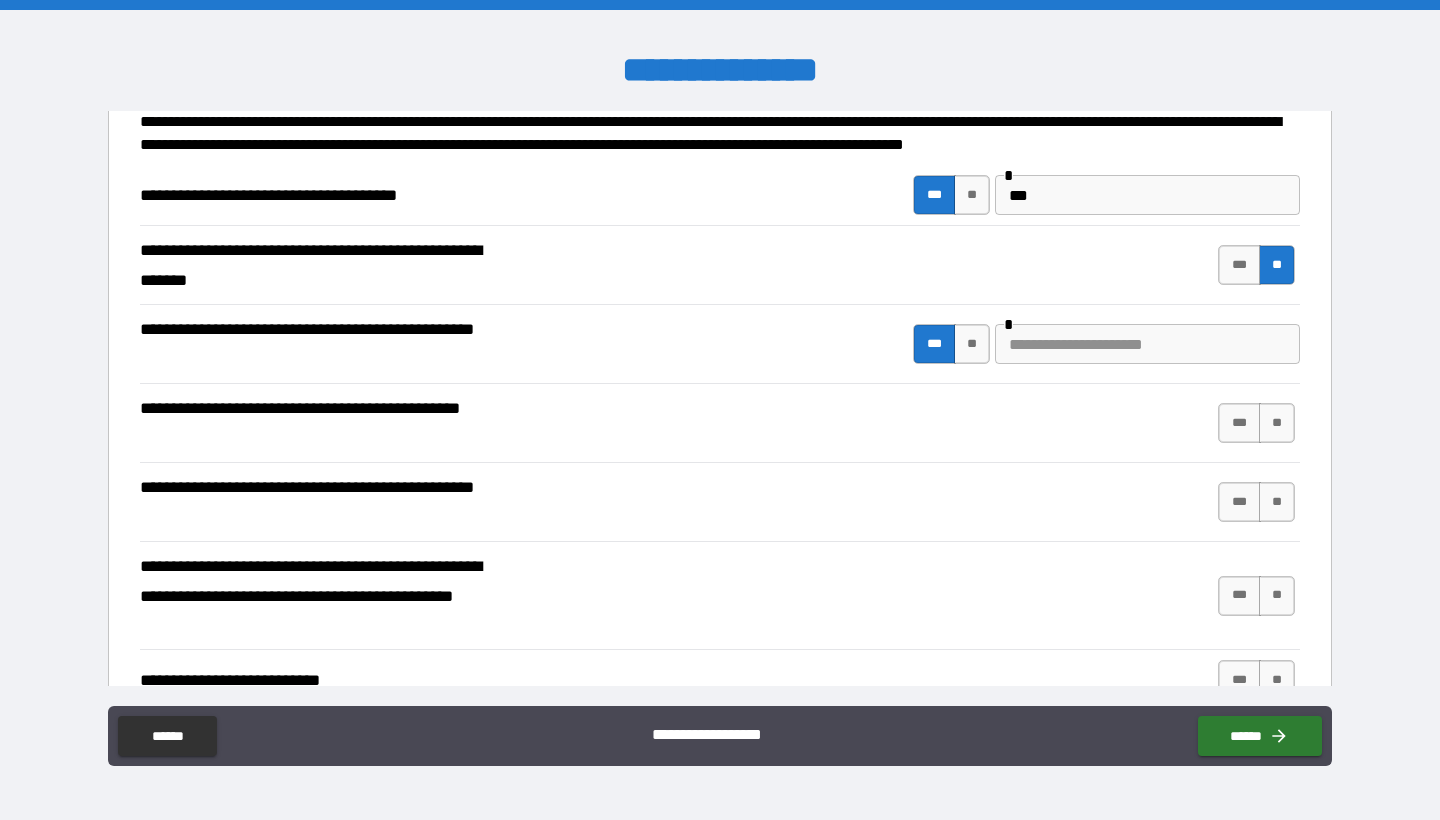click at bounding box center [1147, 344] 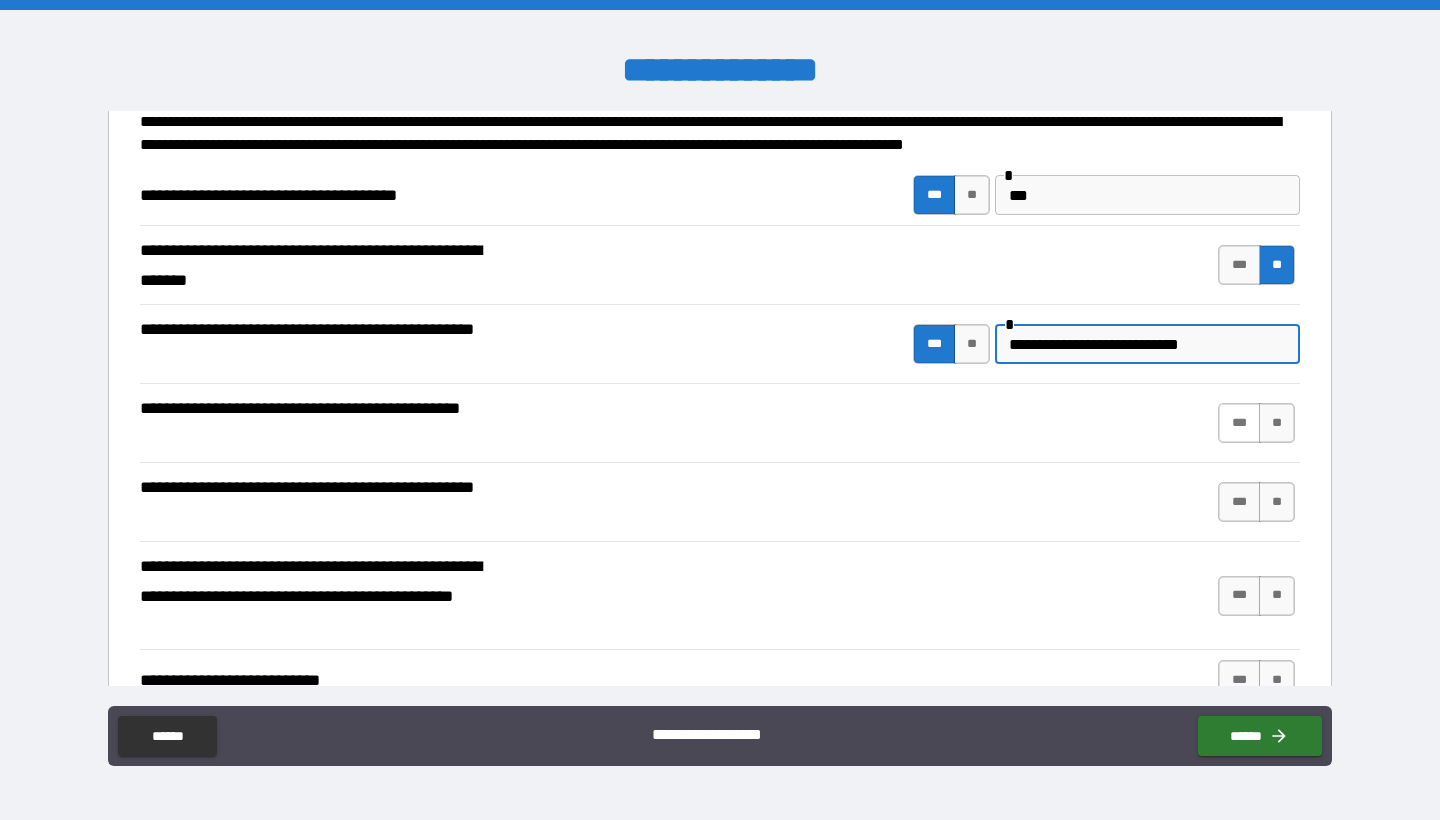 type on "**********" 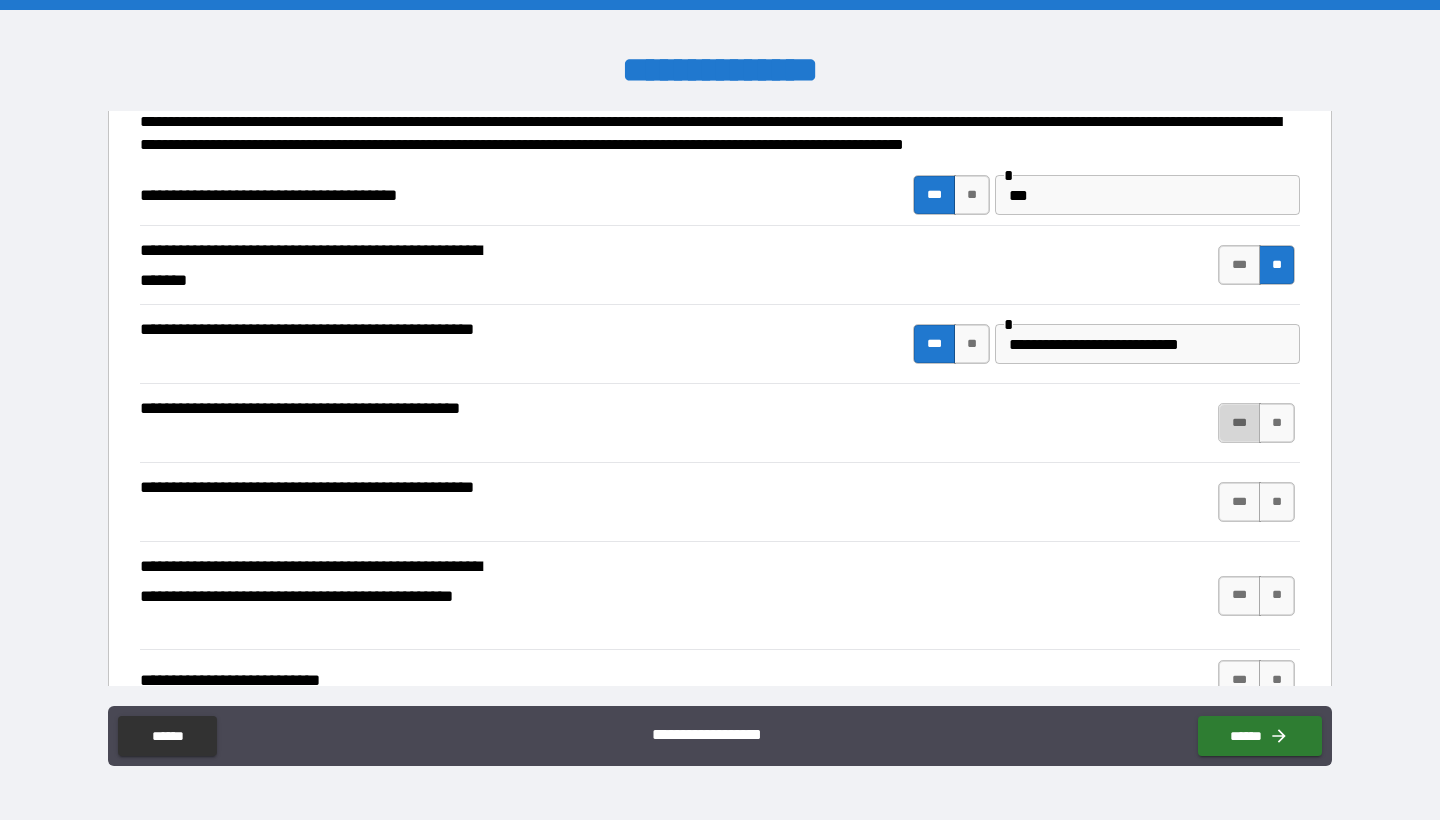 click on "***" at bounding box center (1239, 423) 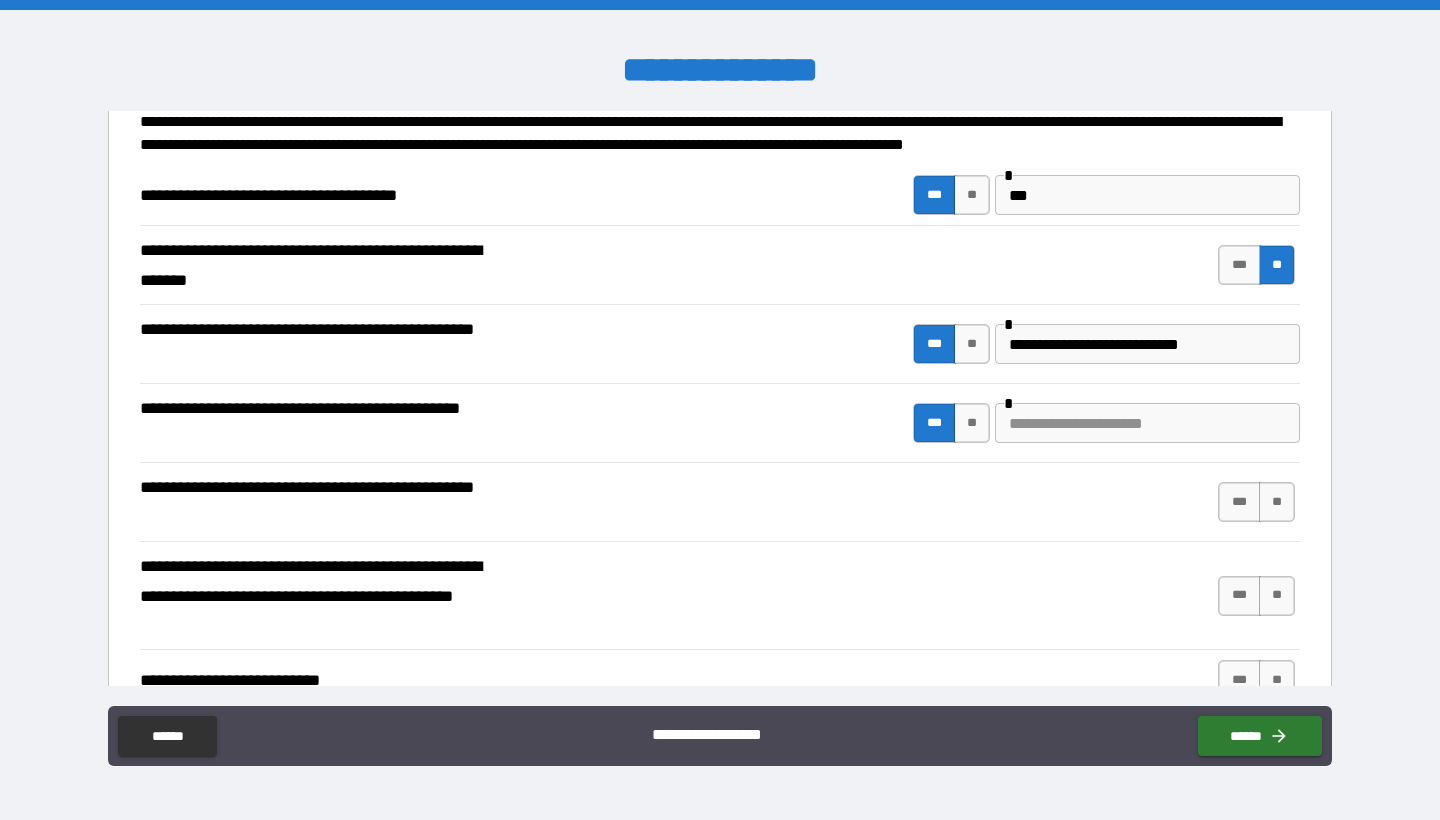 click at bounding box center [1147, 423] 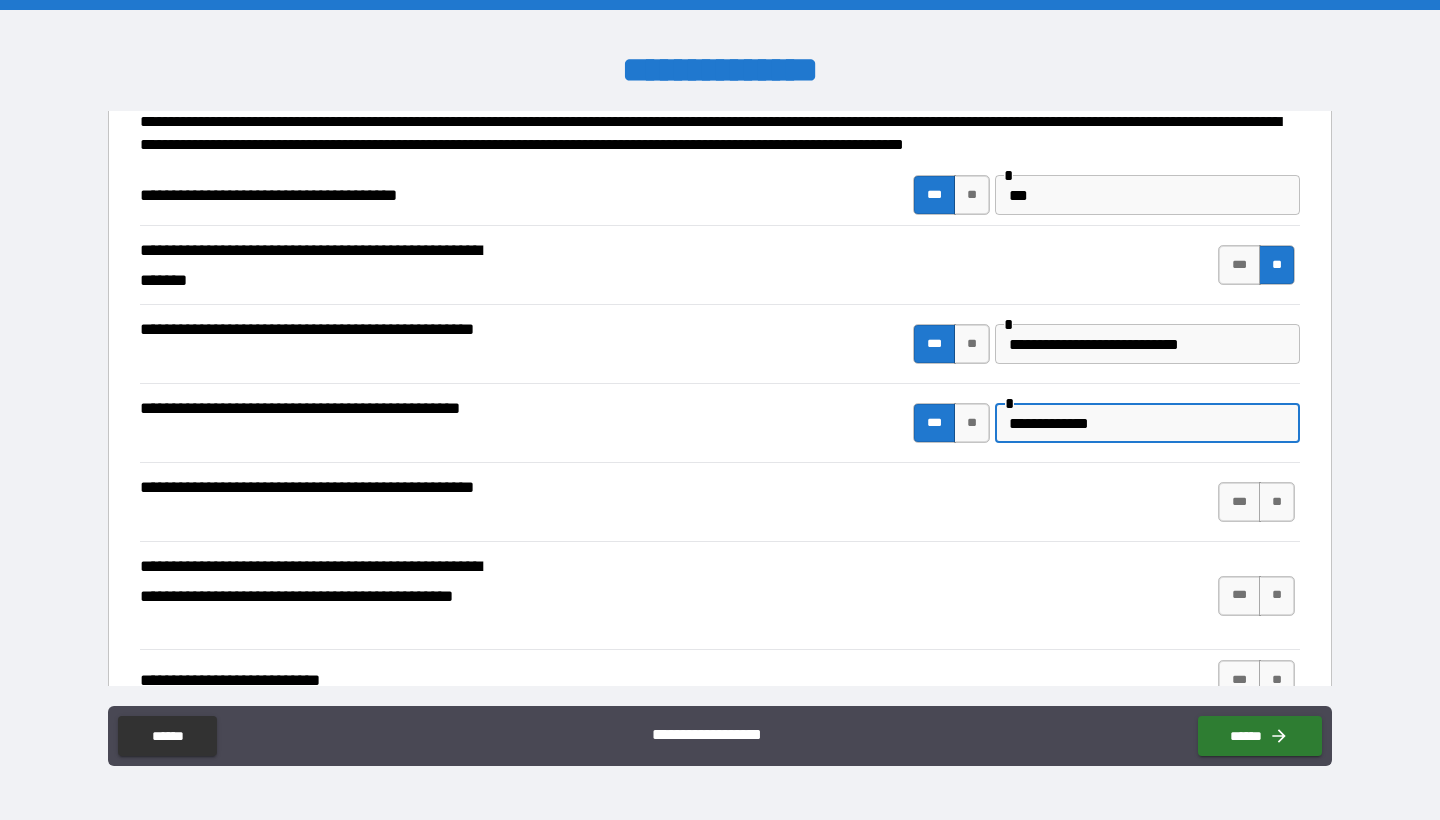 scroll, scrollTop: 212, scrollLeft: 0, axis: vertical 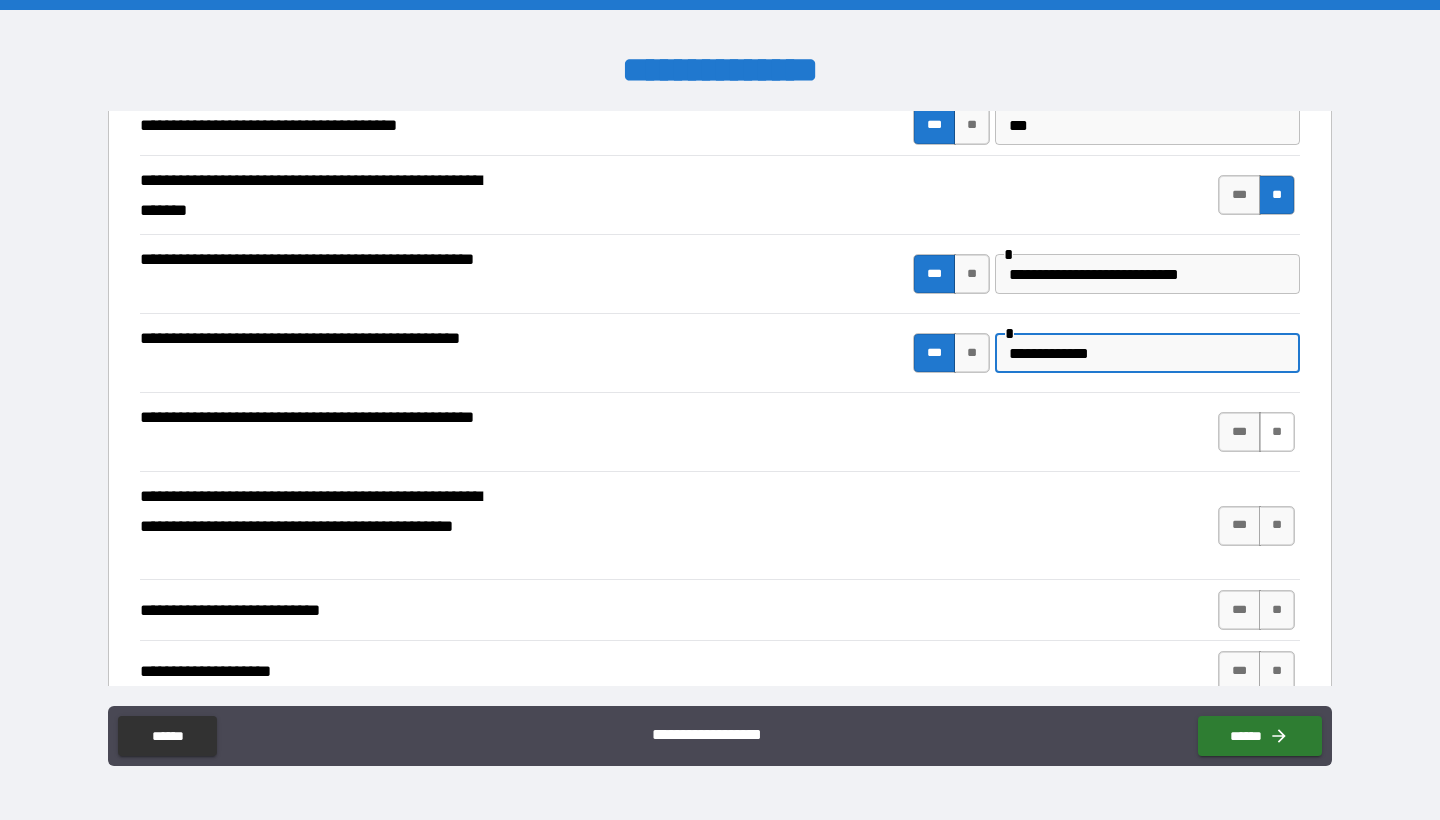 type on "**********" 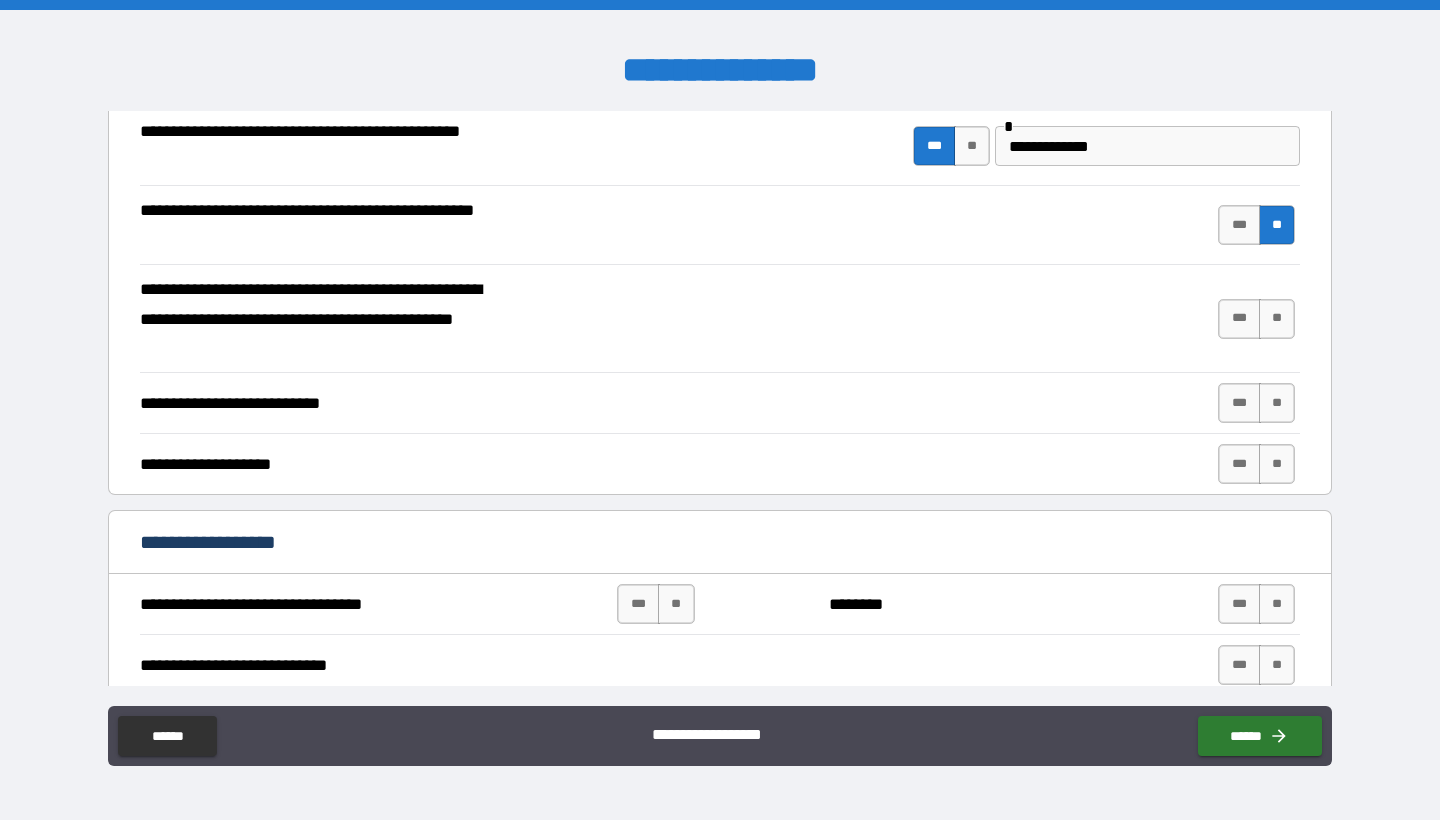 scroll, scrollTop: 423, scrollLeft: 0, axis: vertical 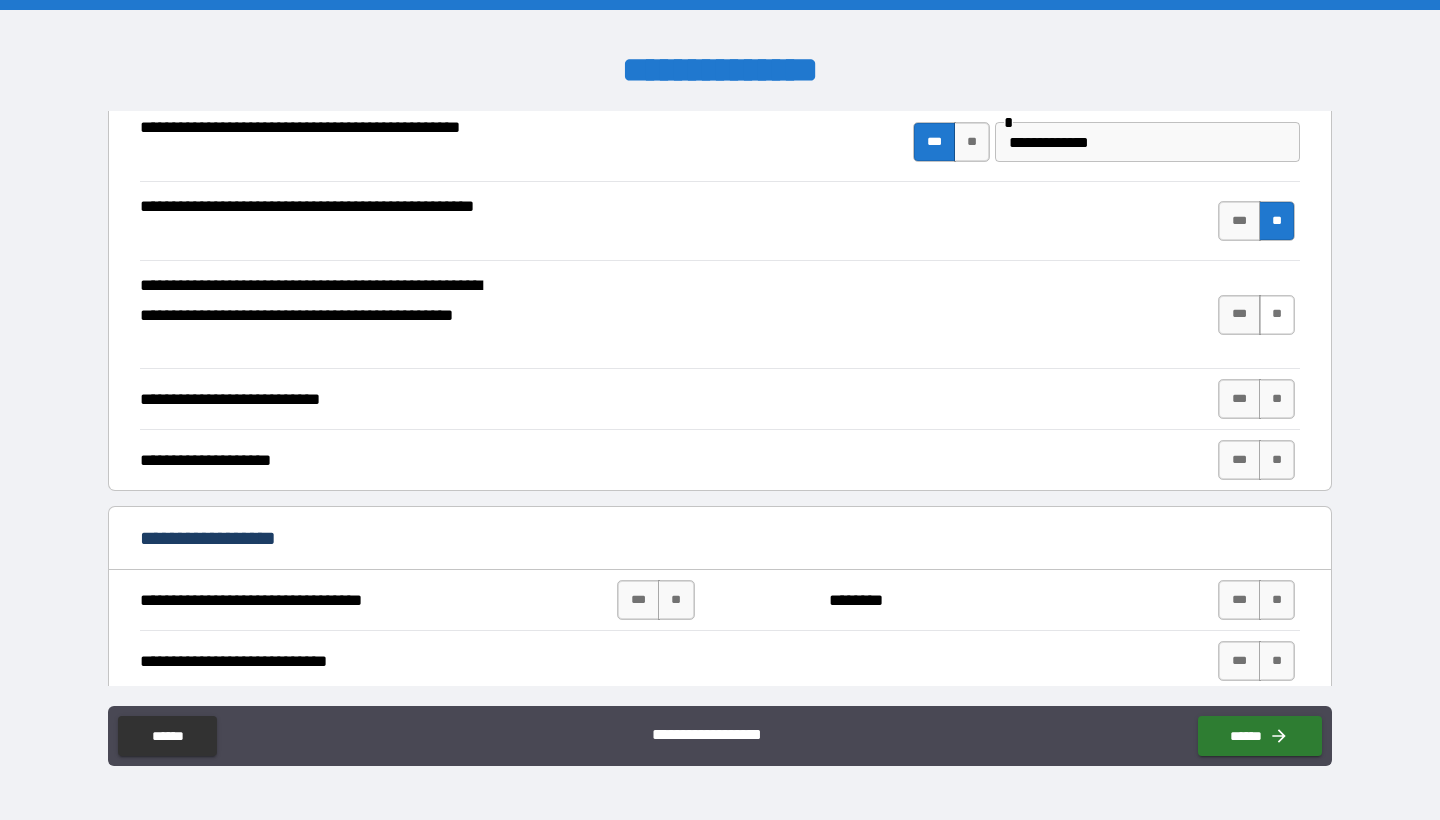 click on "**" at bounding box center [1277, 315] 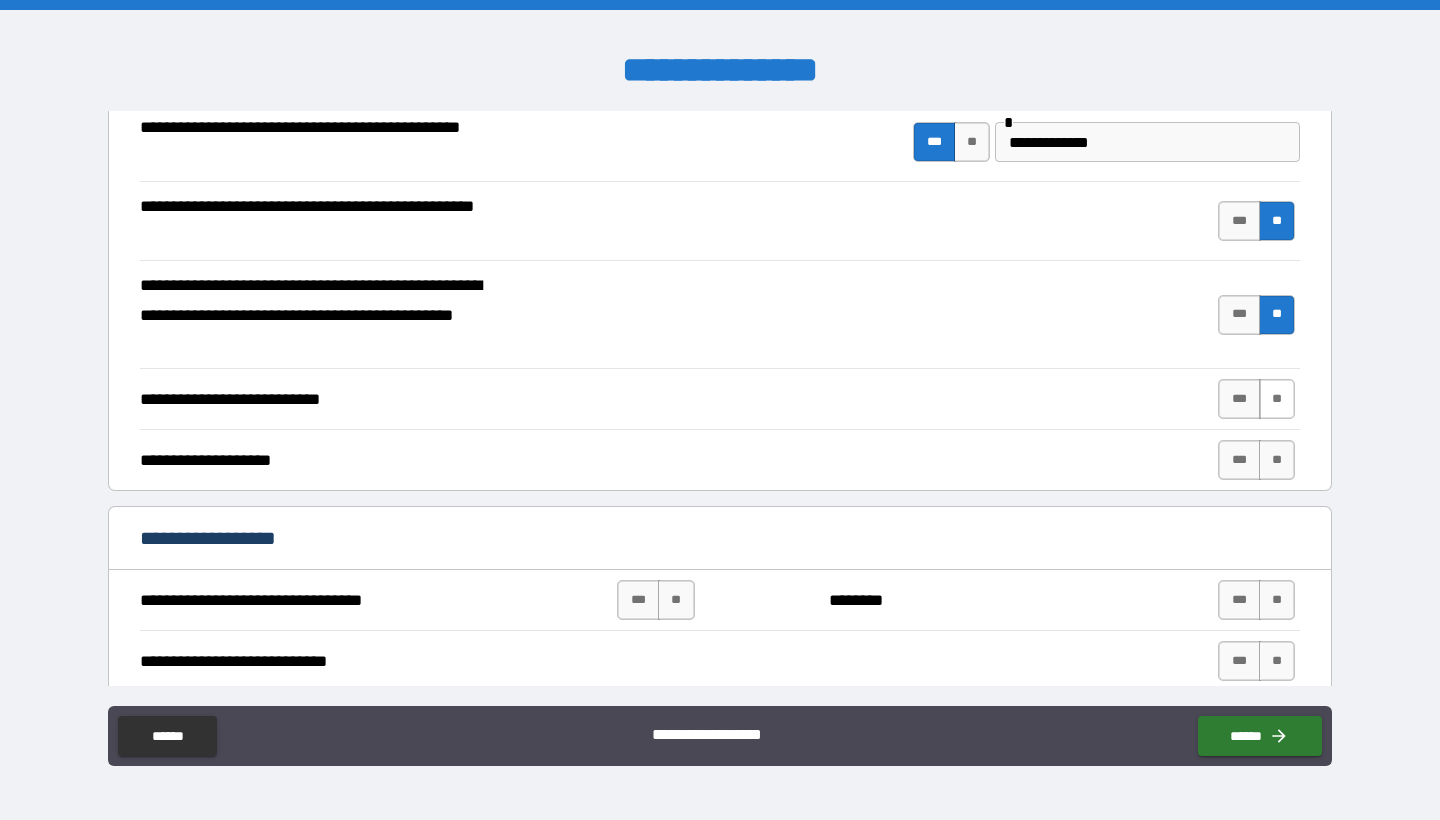 click on "**" at bounding box center (1277, 399) 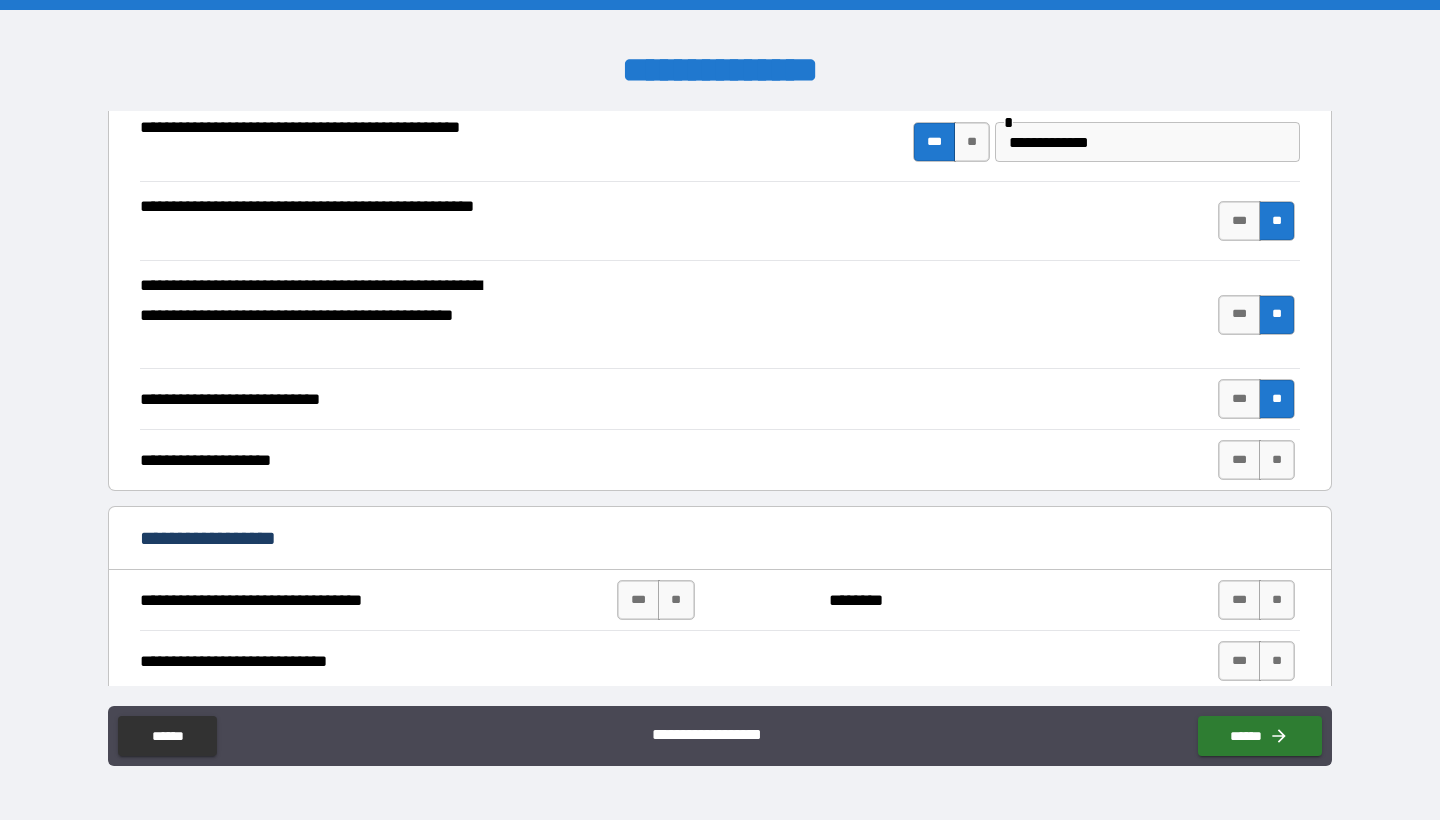 click on "**********" at bounding box center [720, 459] 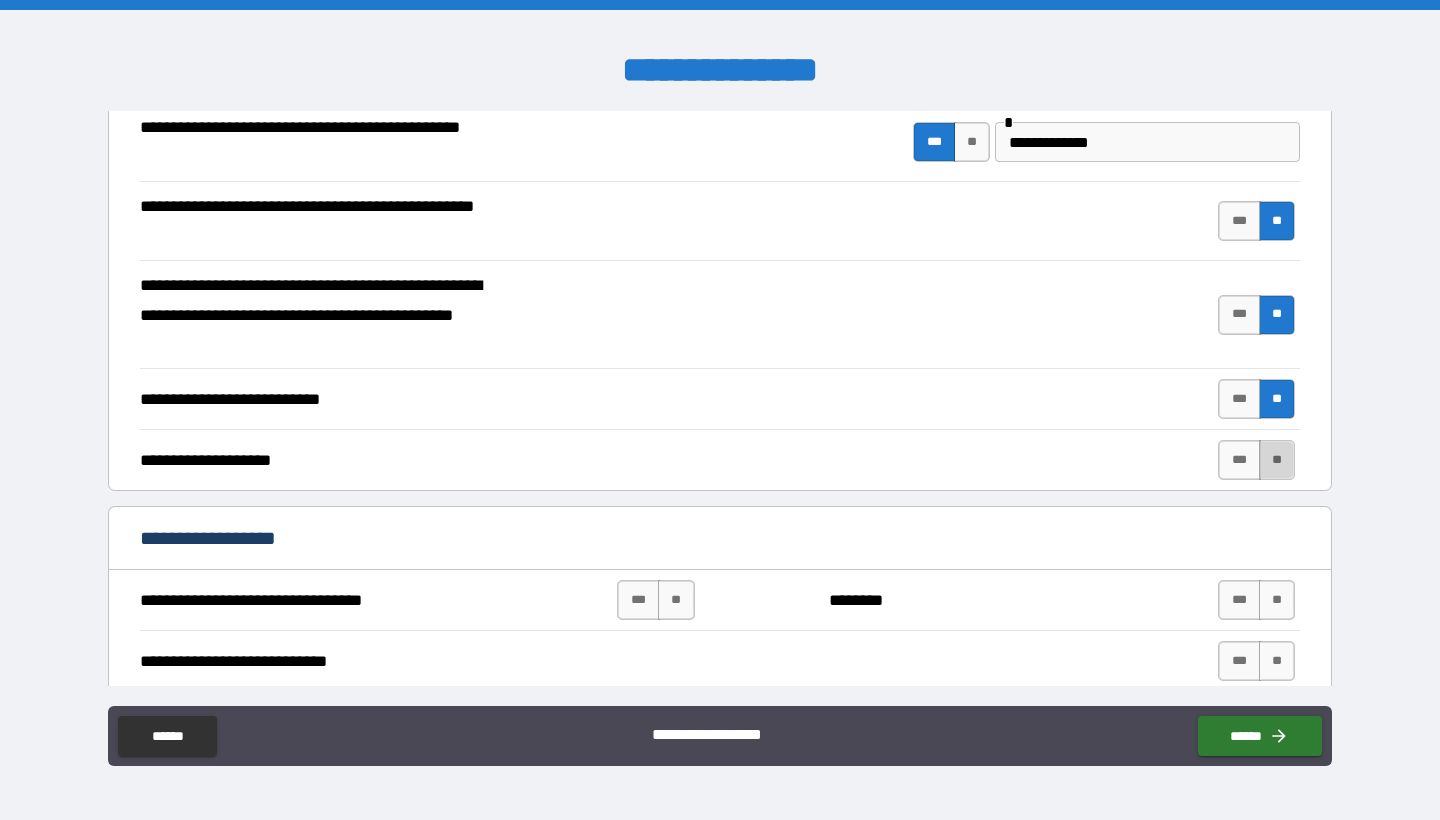 click on "**" at bounding box center [1277, 460] 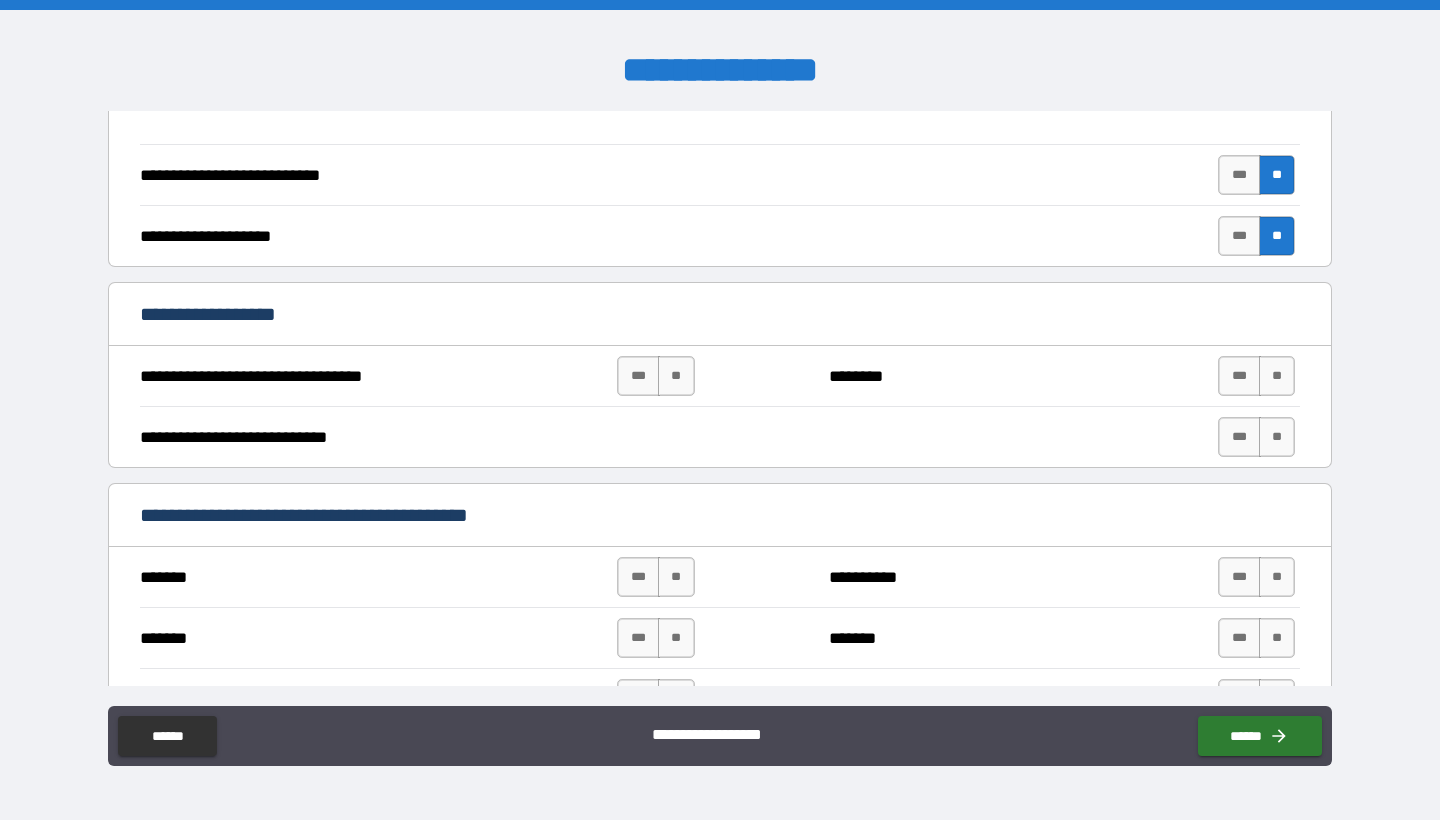 scroll, scrollTop: 669, scrollLeft: 0, axis: vertical 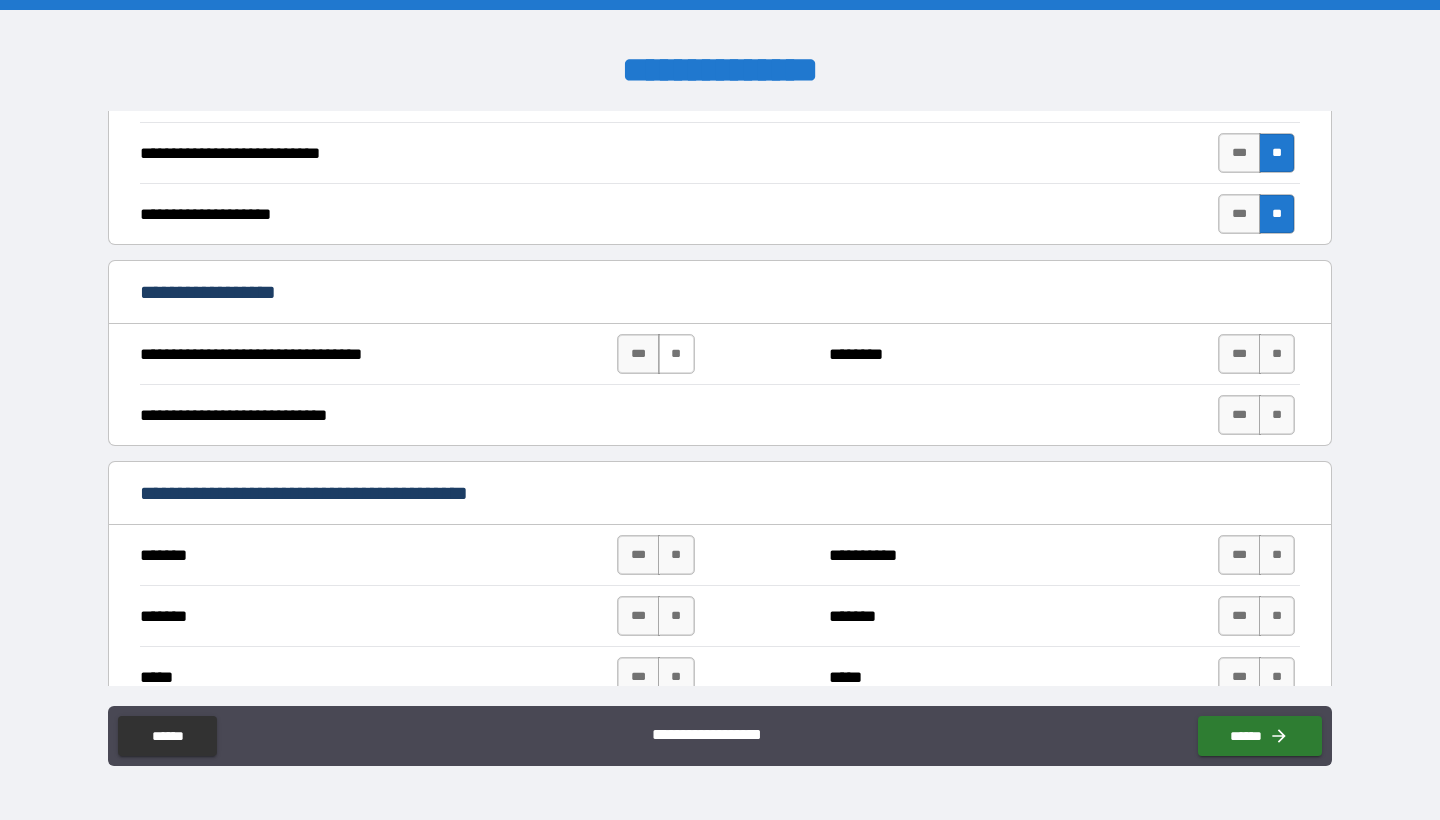 click on "**" at bounding box center [676, 354] 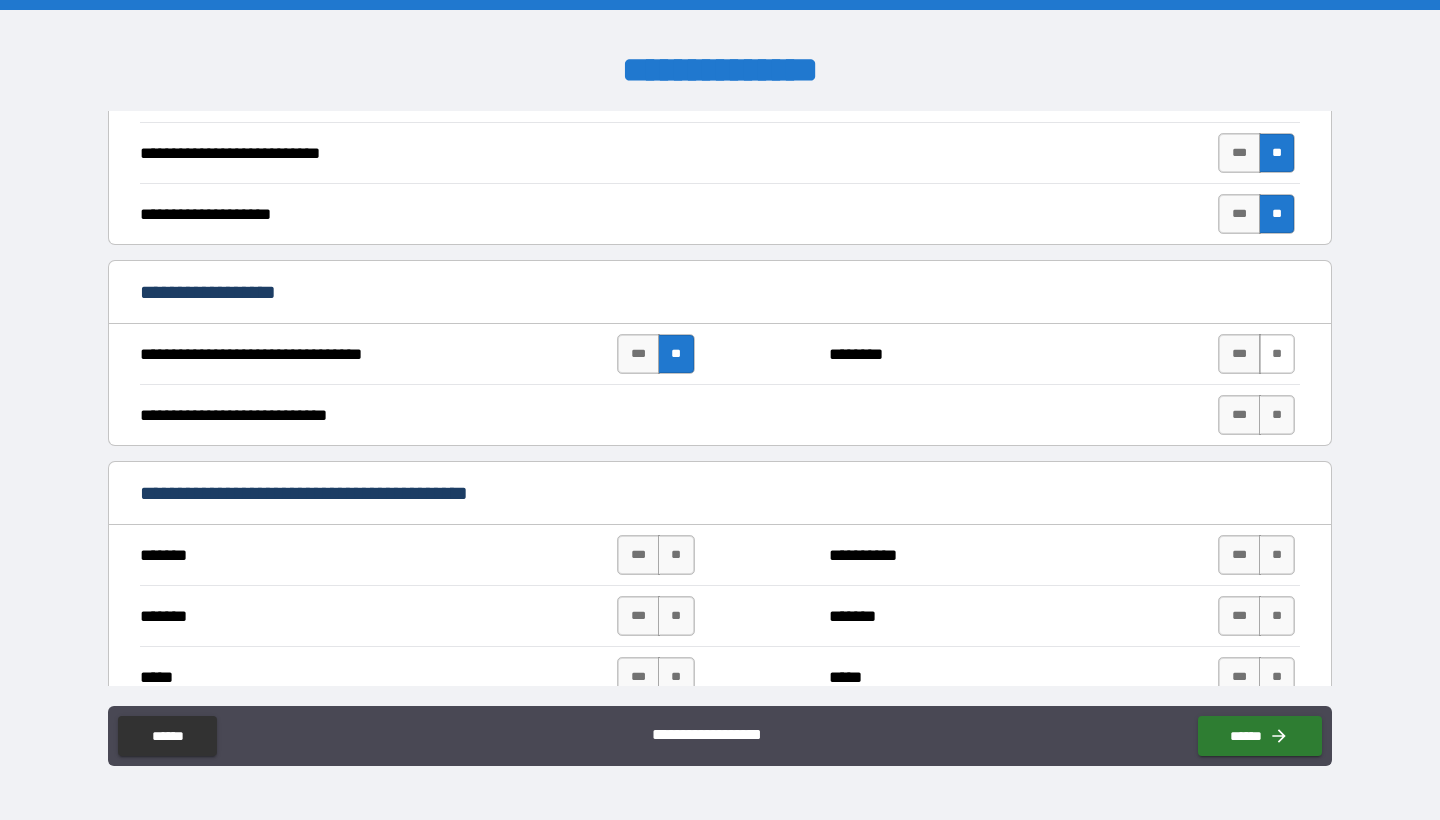 click on "**" at bounding box center [1277, 354] 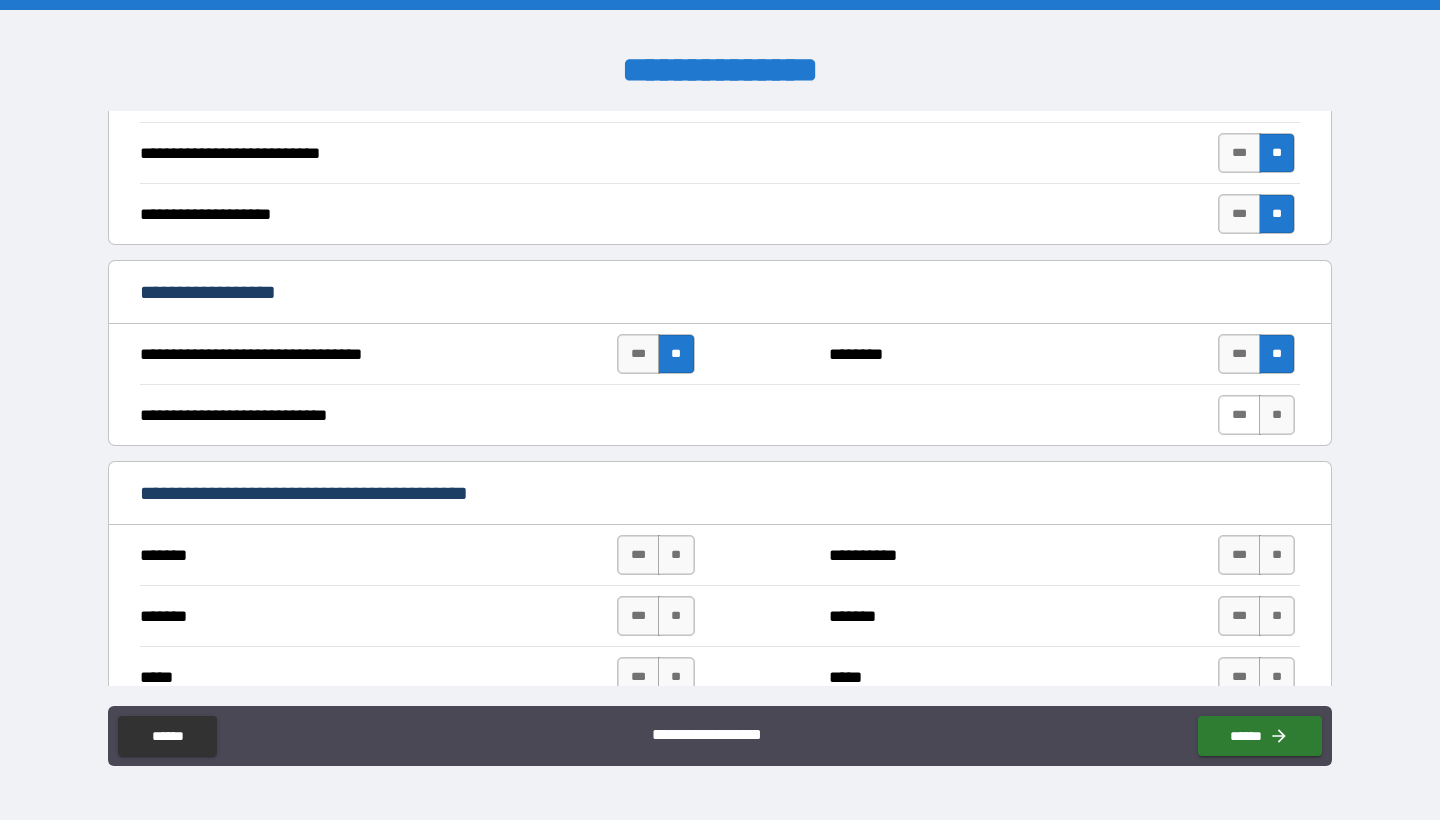 click on "***" at bounding box center (1239, 415) 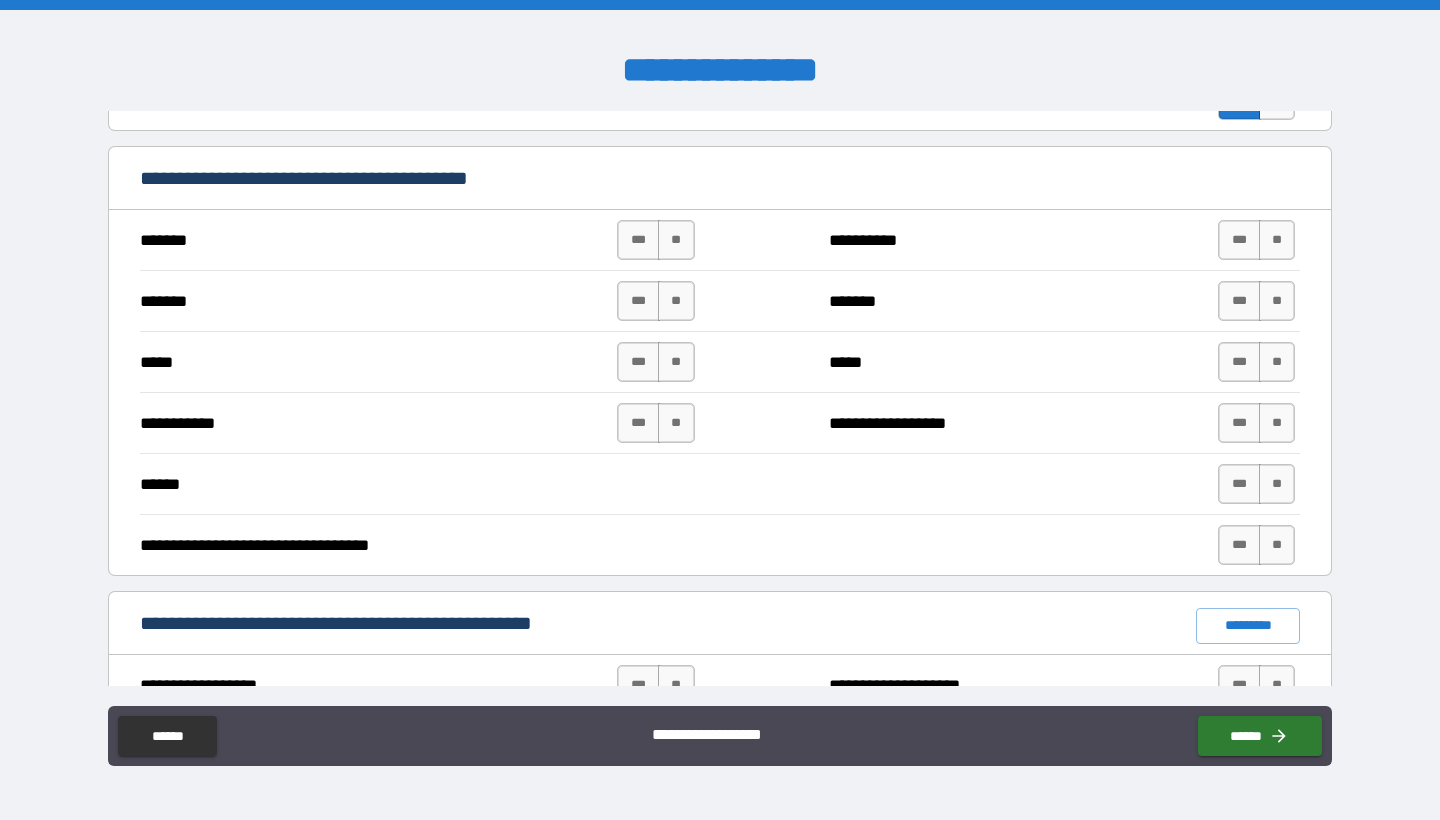 scroll, scrollTop: 983, scrollLeft: 0, axis: vertical 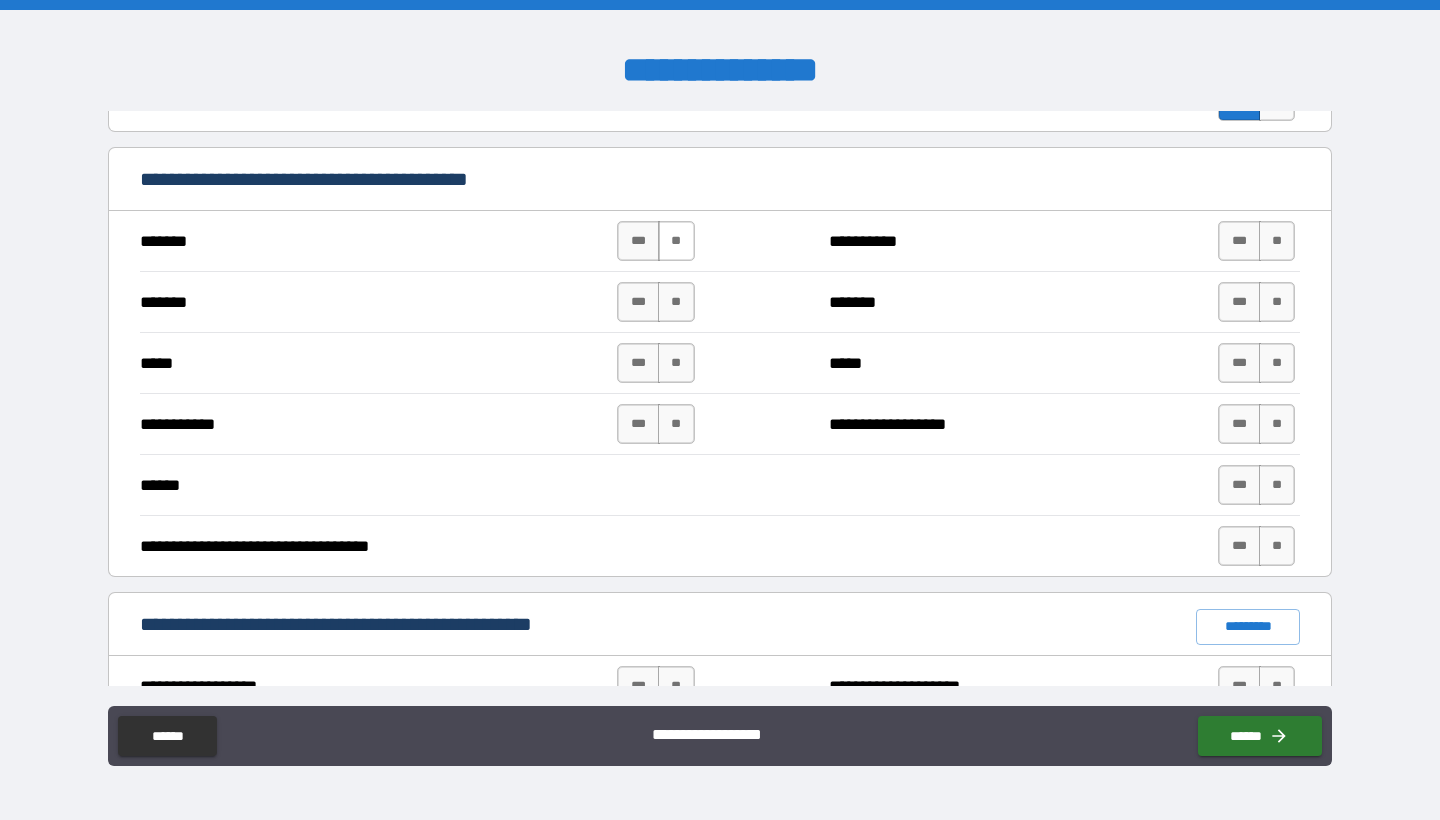 click on "**" at bounding box center (676, 241) 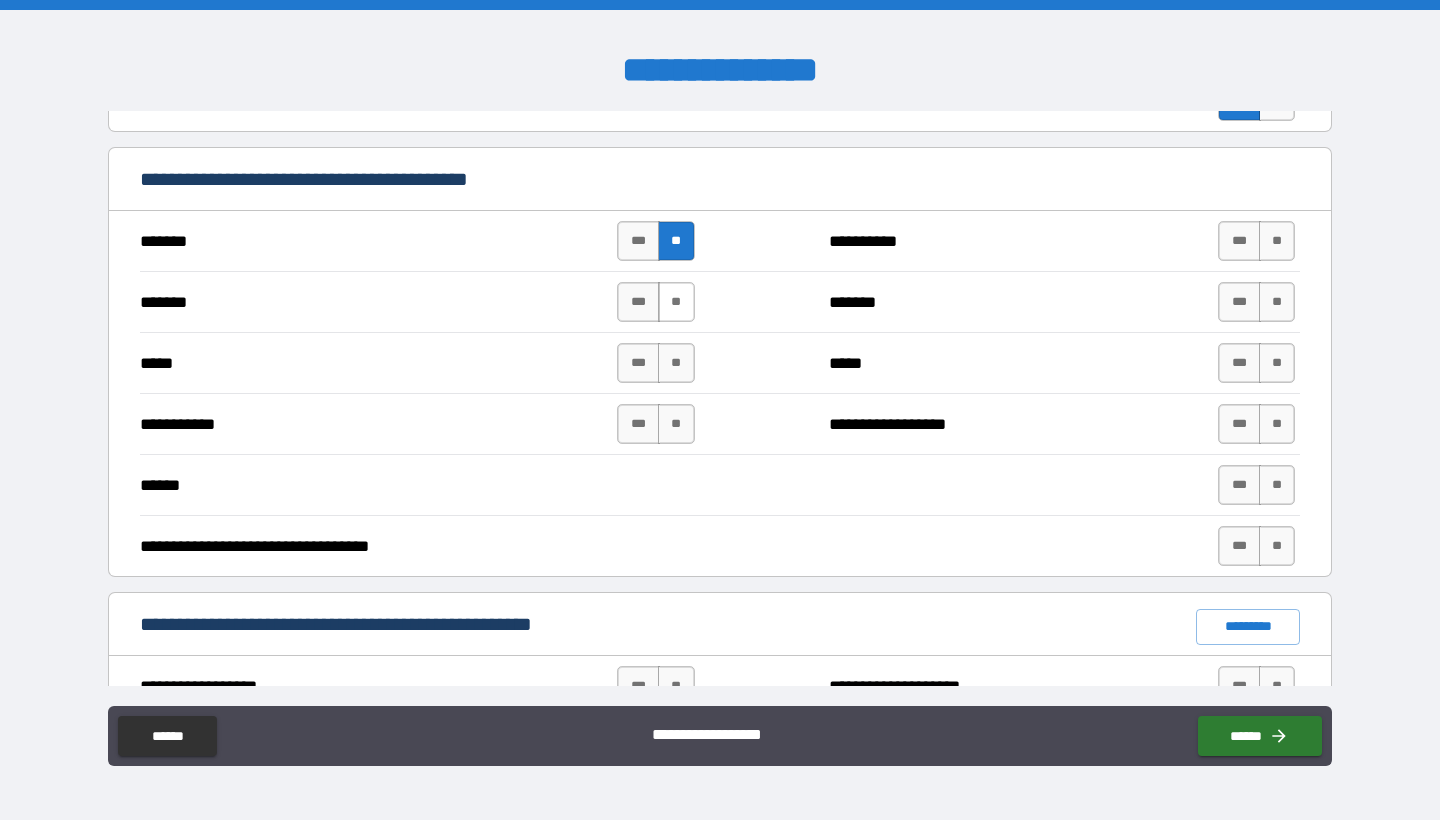click on "**" at bounding box center (676, 302) 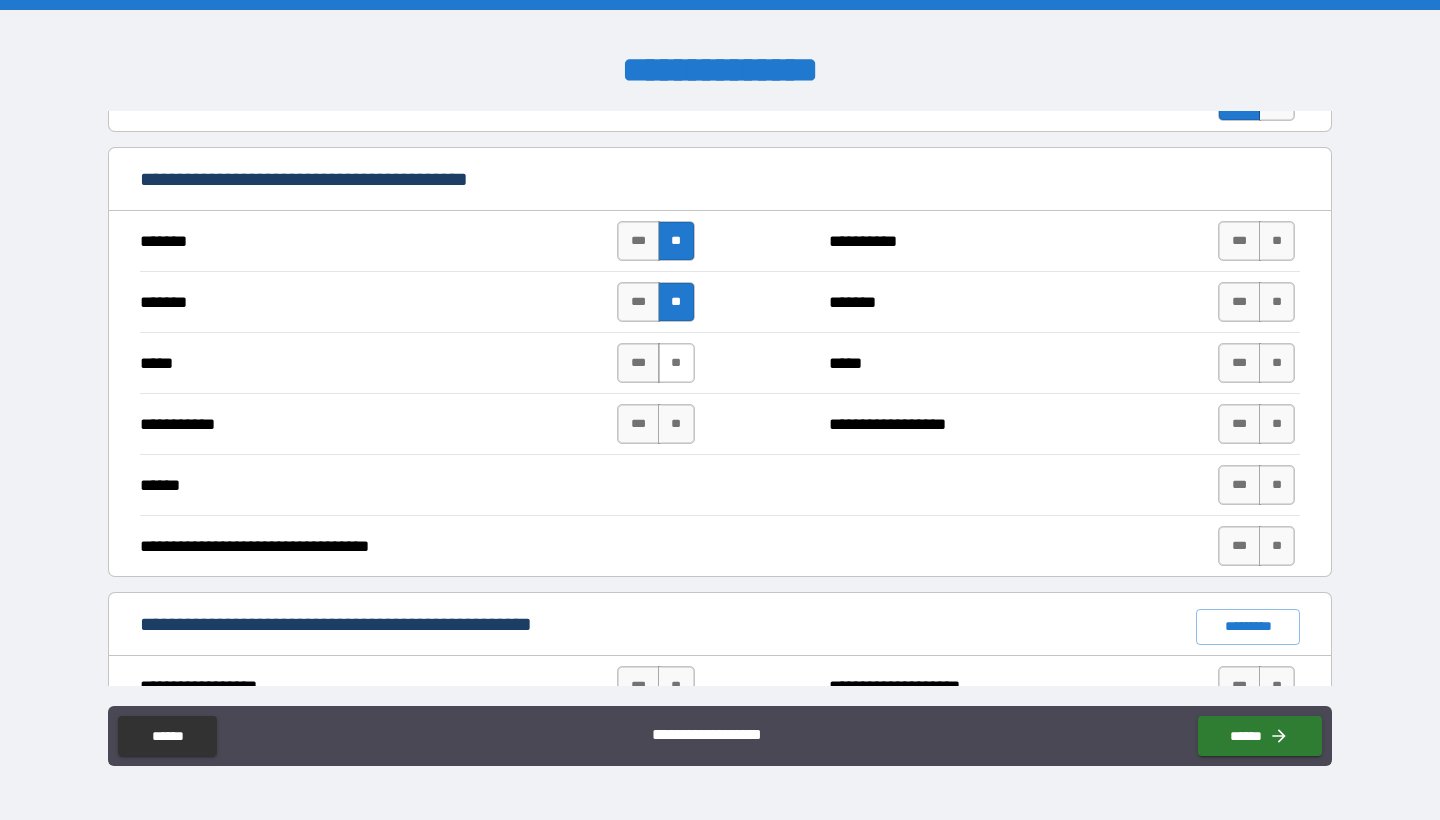 click on "**" at bounding box center [676, 363] 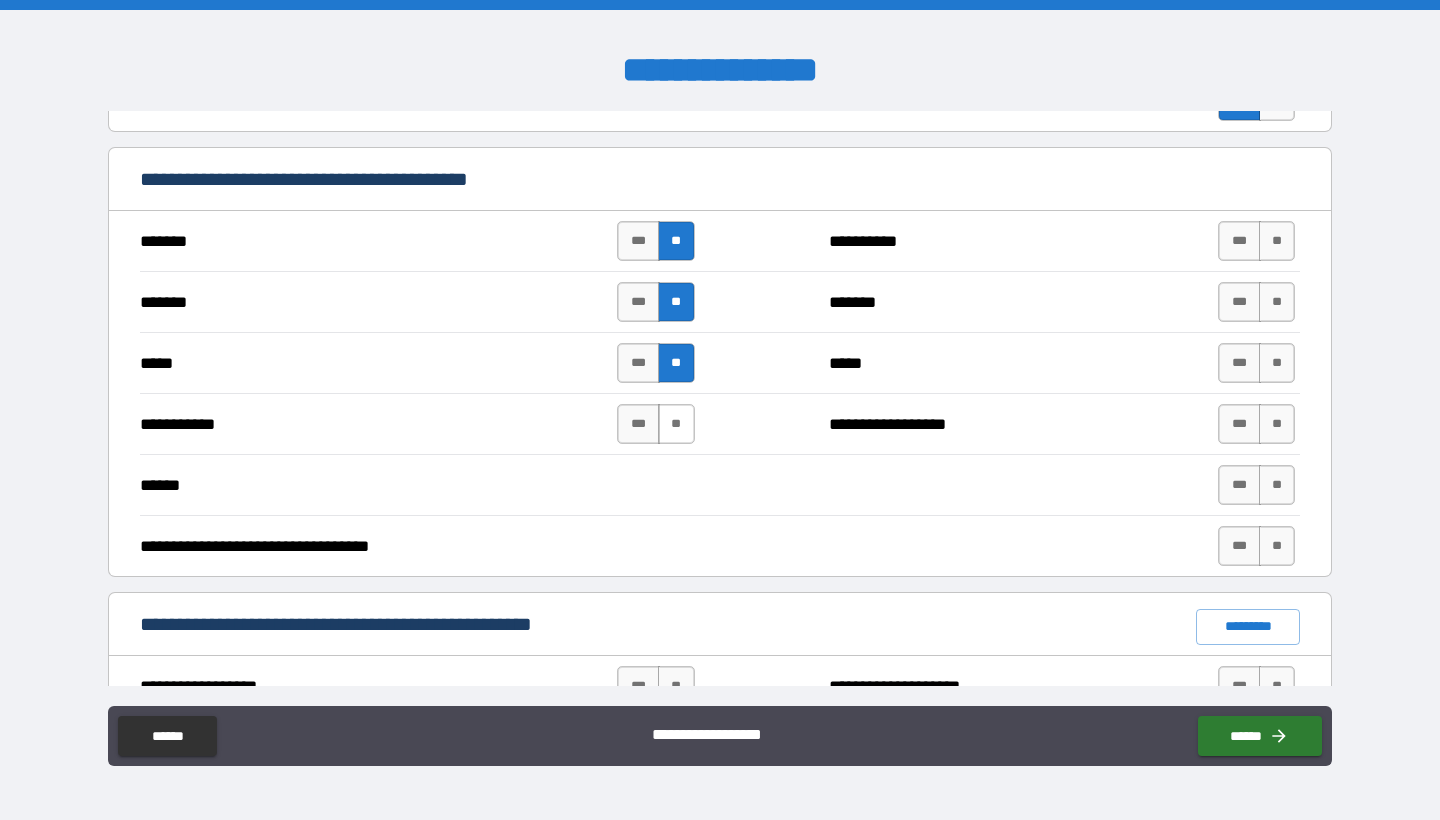 click on "**" at bounding box center (676, 424) 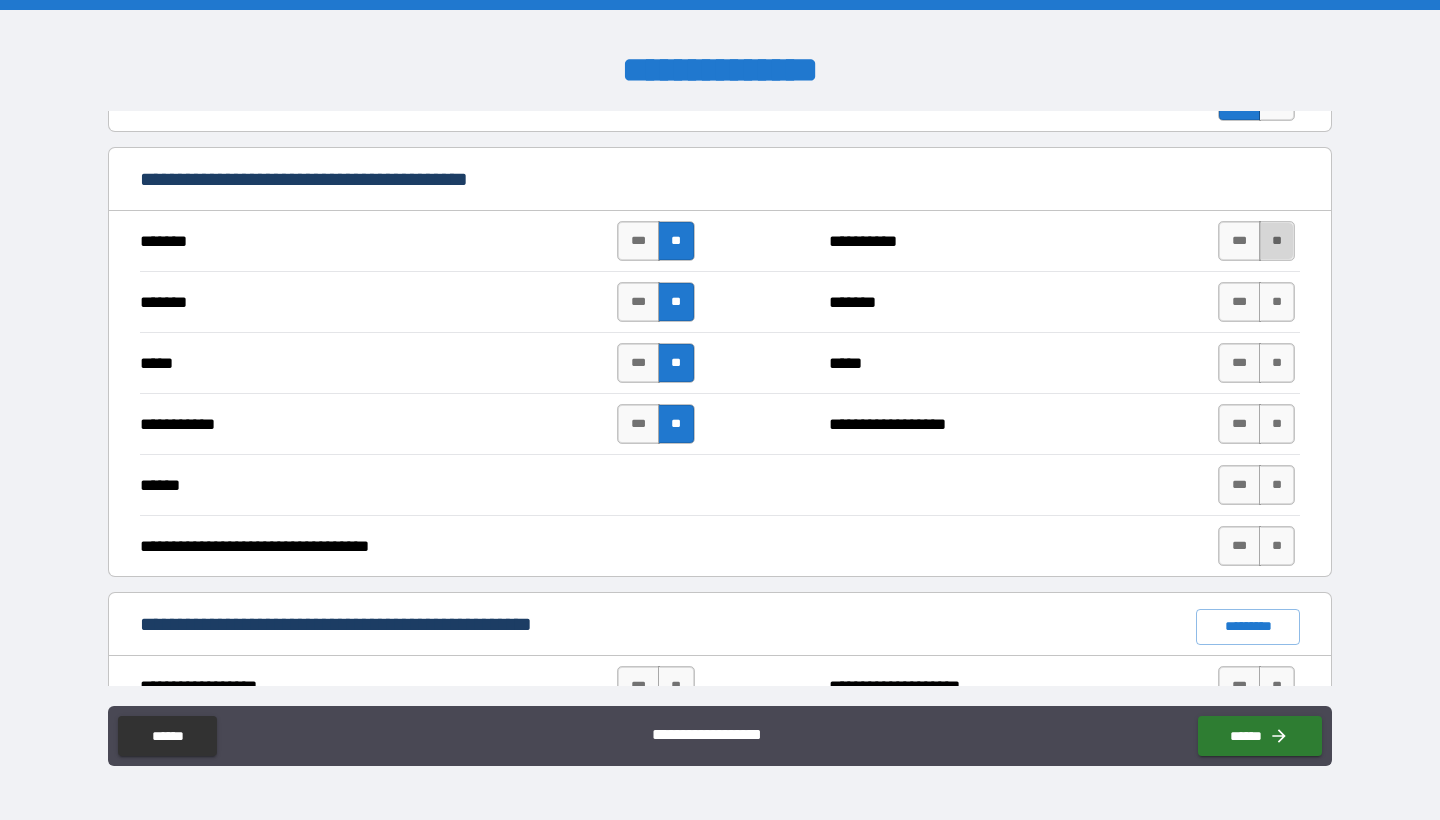 click on "**" at bounding box center (1277, 241) 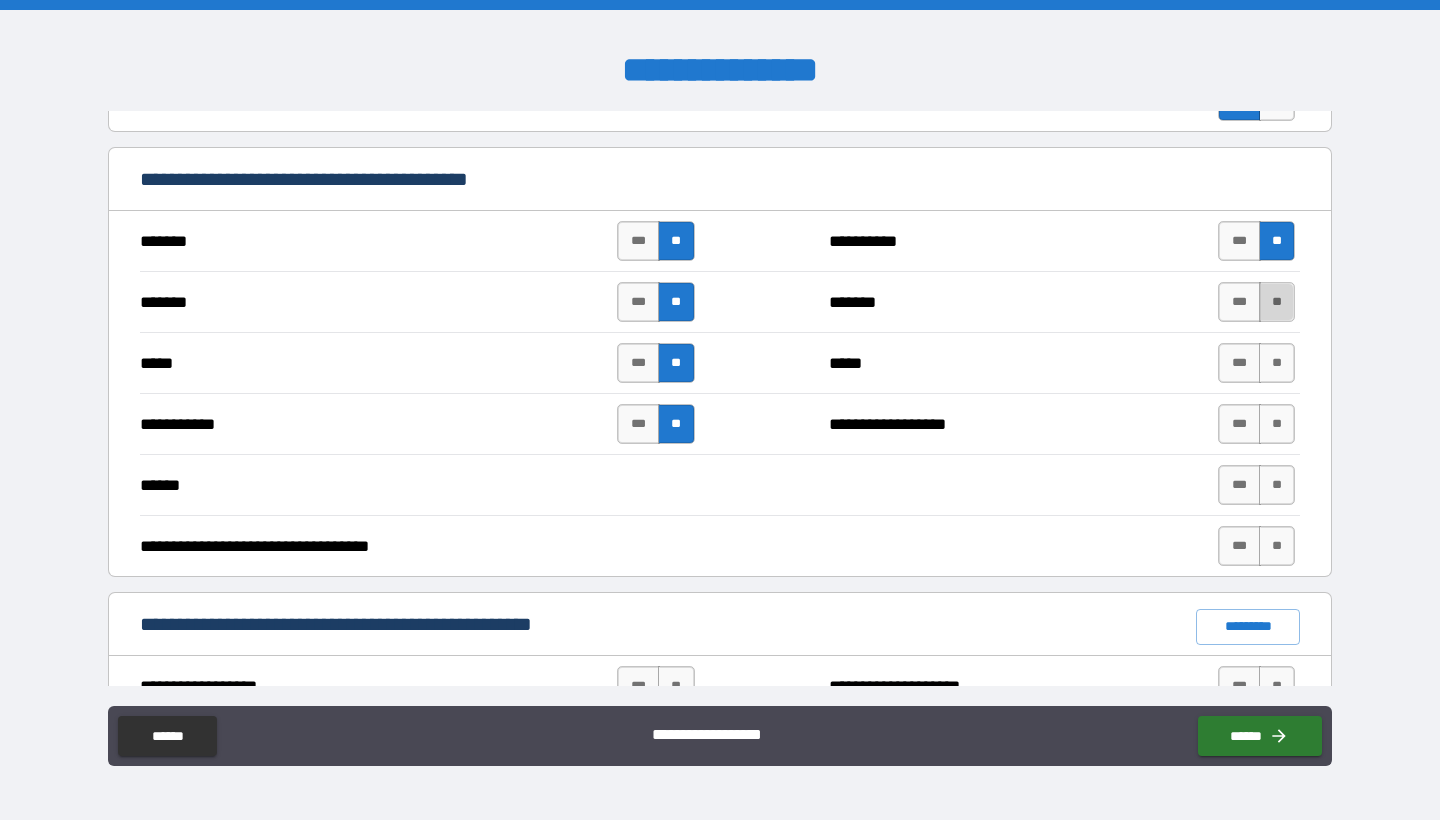 click on "**" at bounding box center [1277, 302] 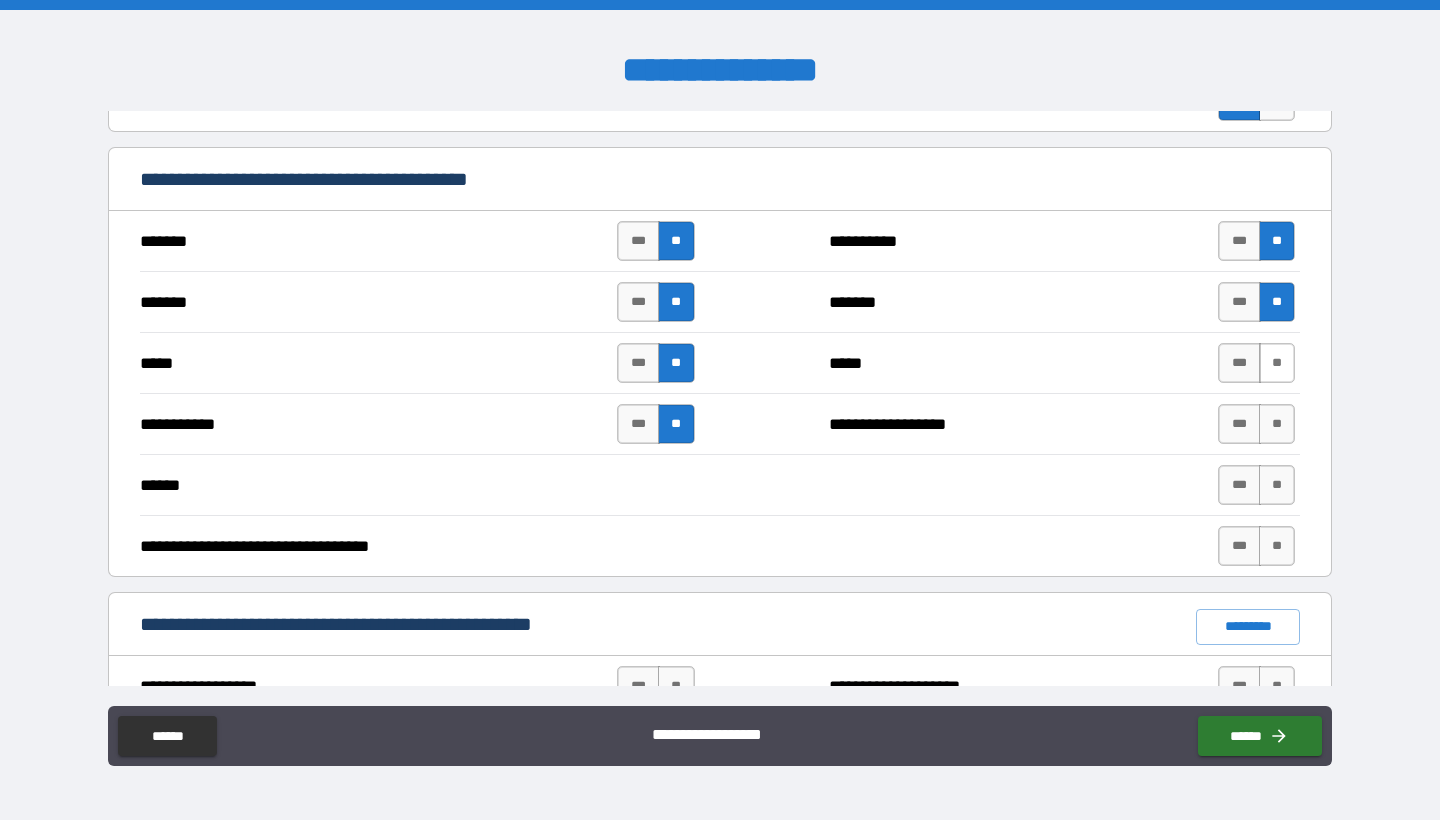 click on "**" at bounding box center [1277, 363] 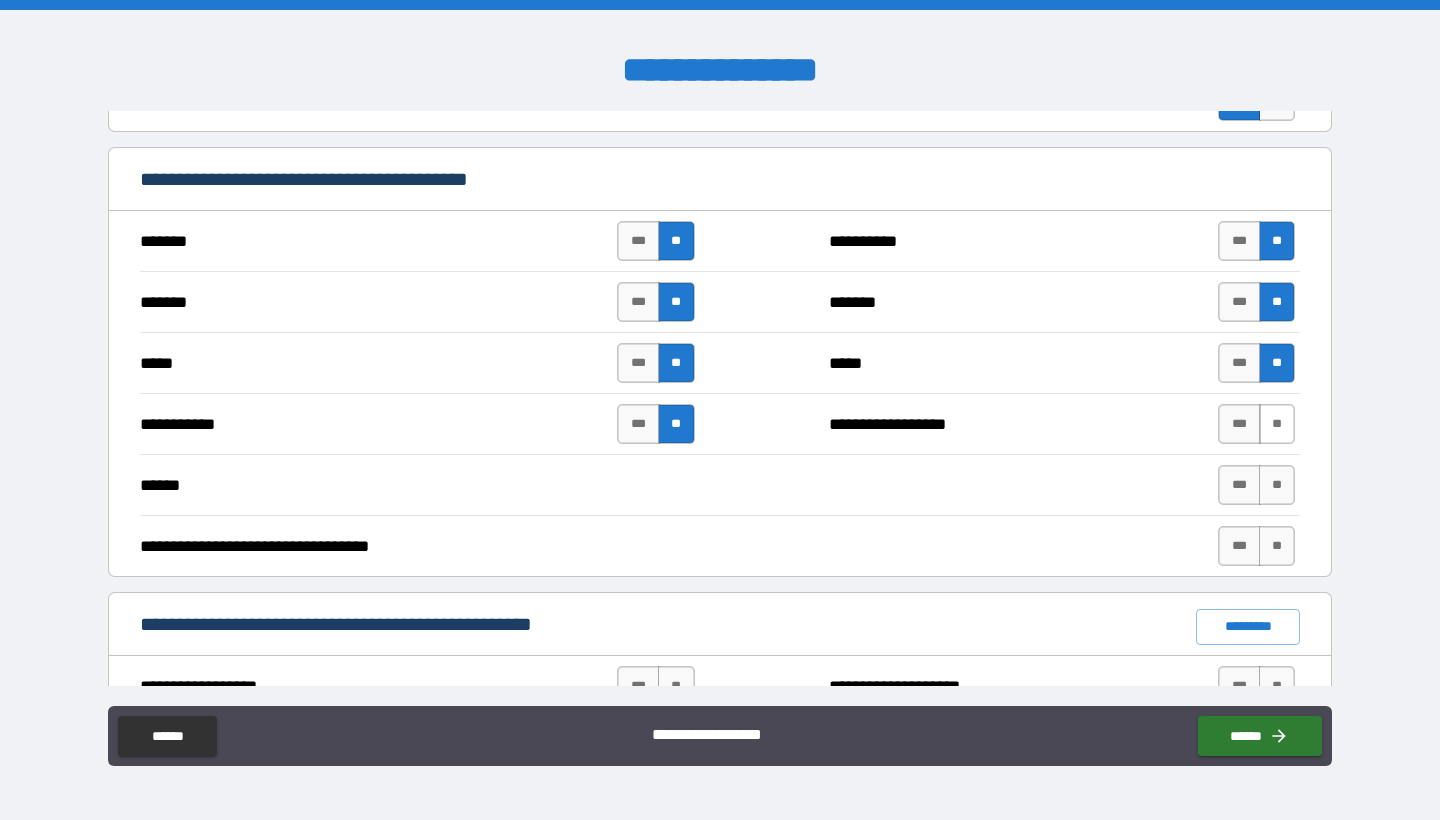 click on "**" at bounding box center (1277, 424) 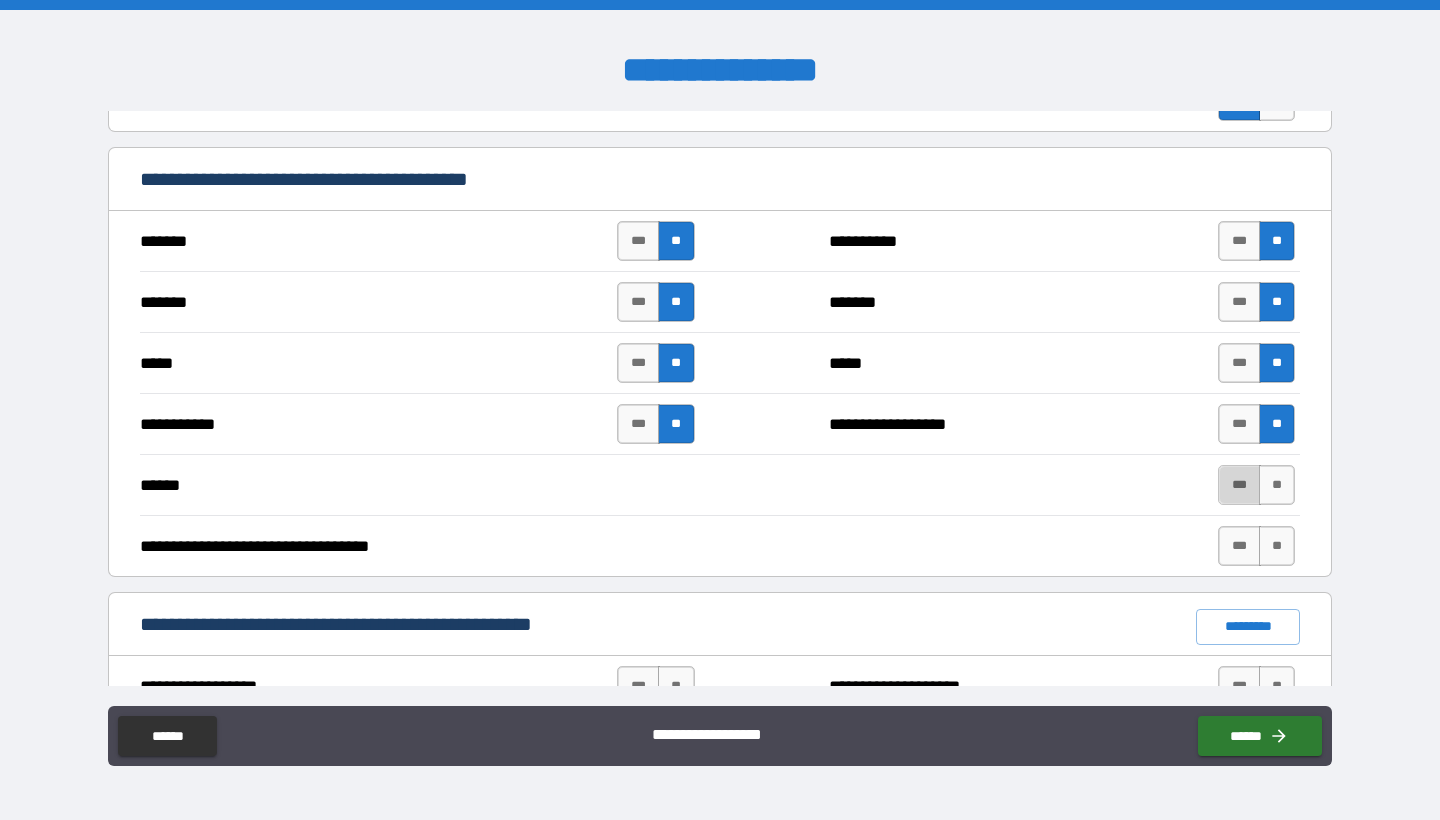 click on "***" at bounding box center (1239, 485) 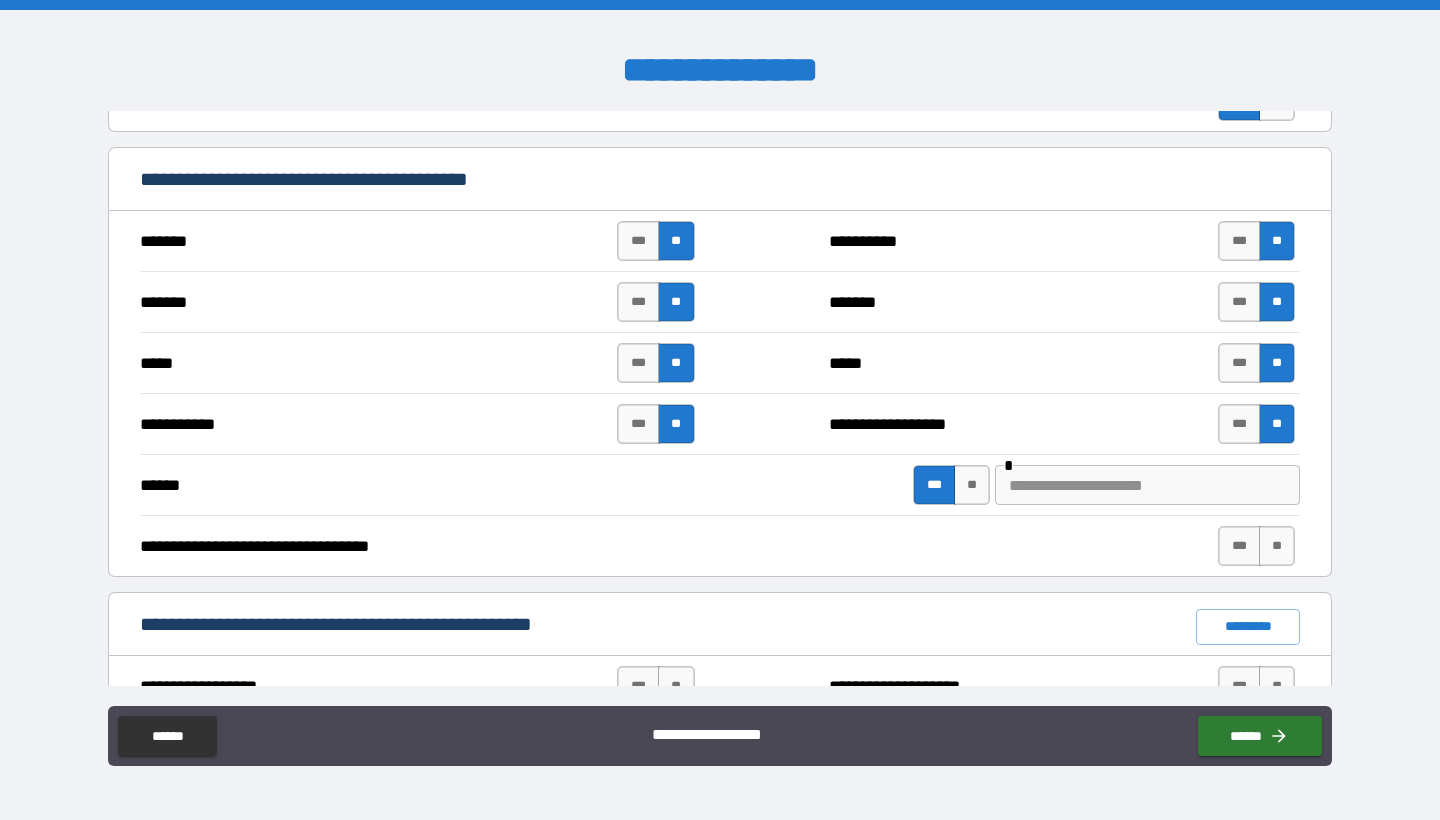 click at bounding box center (1147, 485) 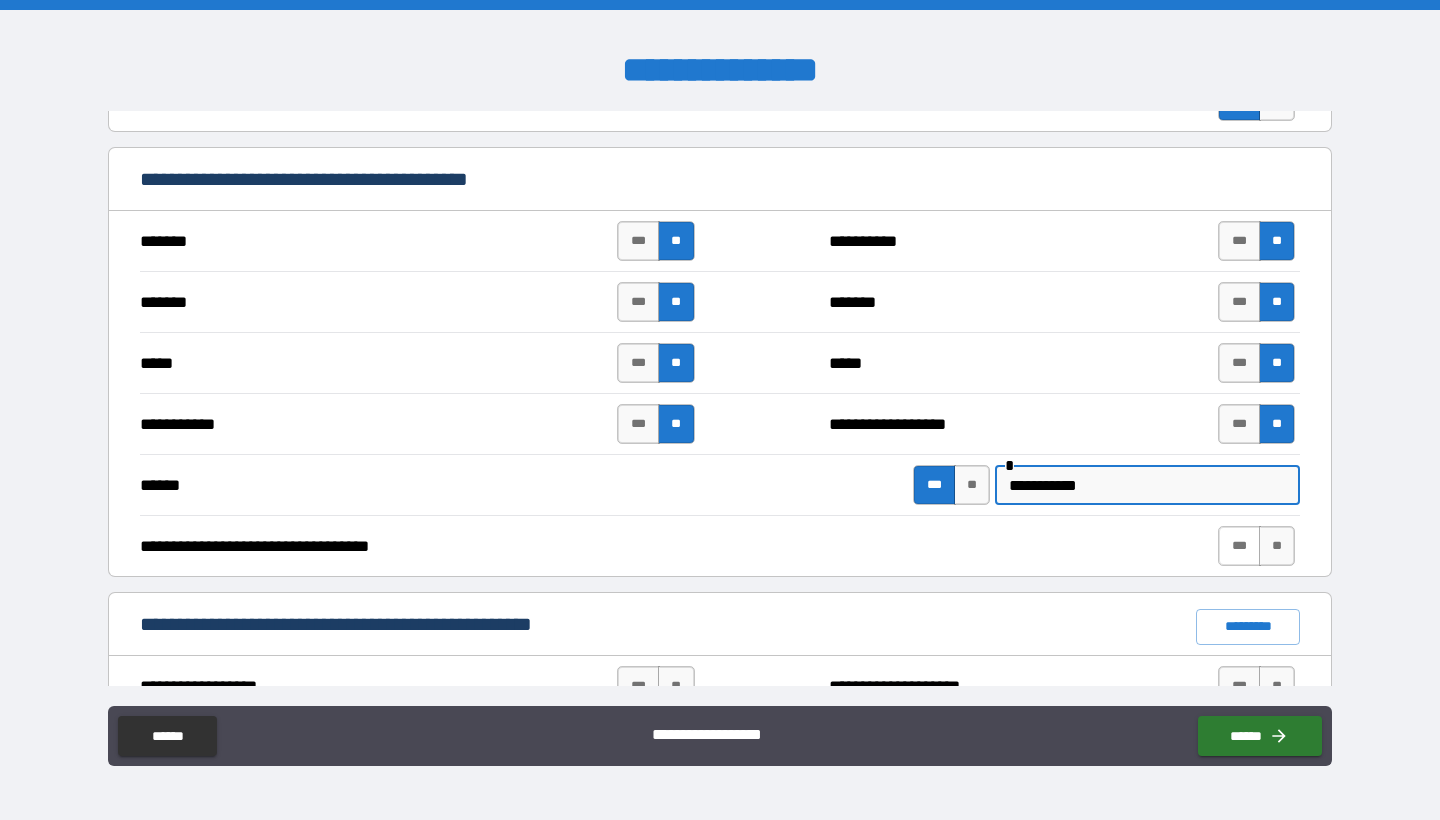 type on "**********" 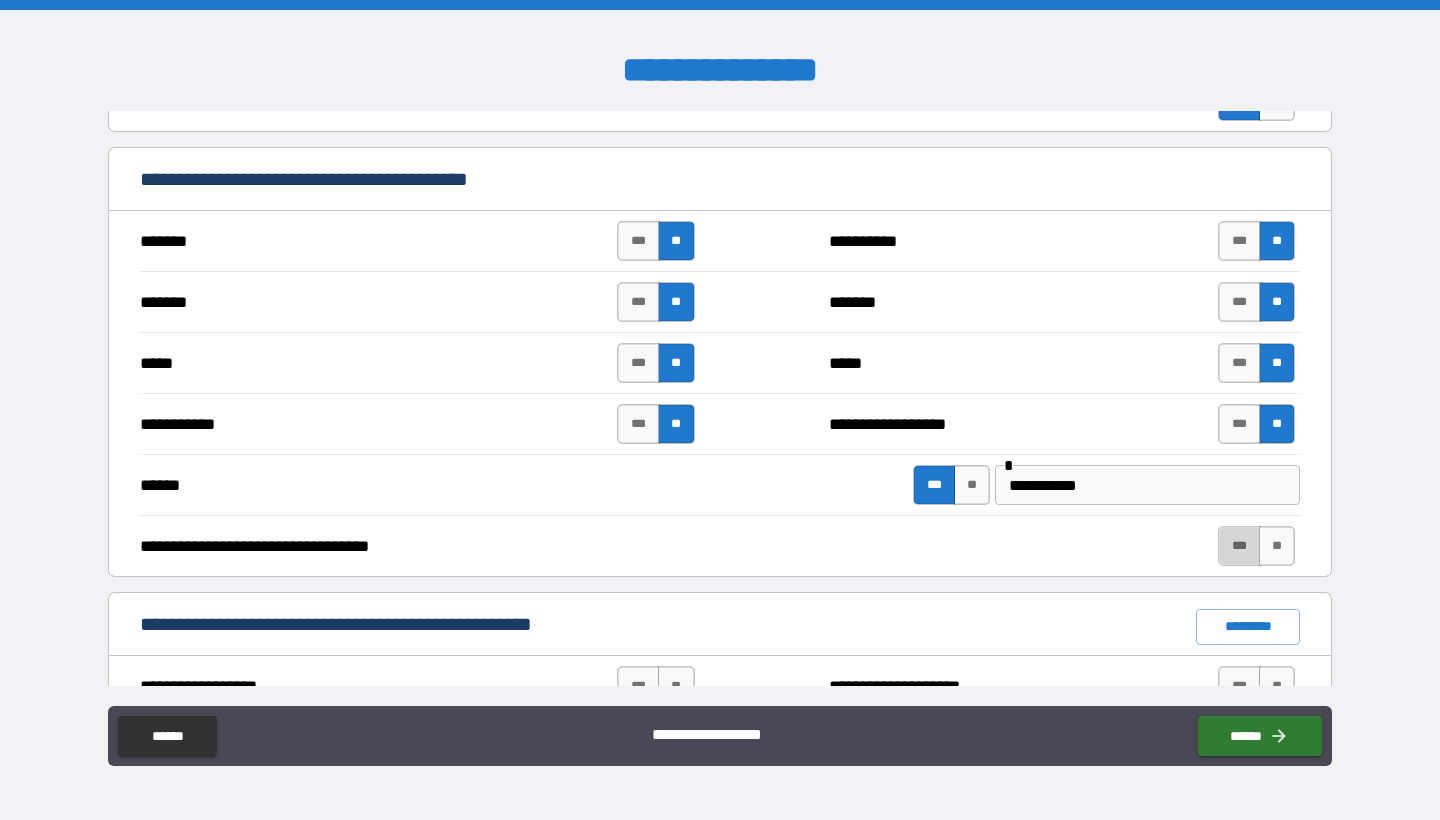 click on "***" at bounding box center (1239, 546) 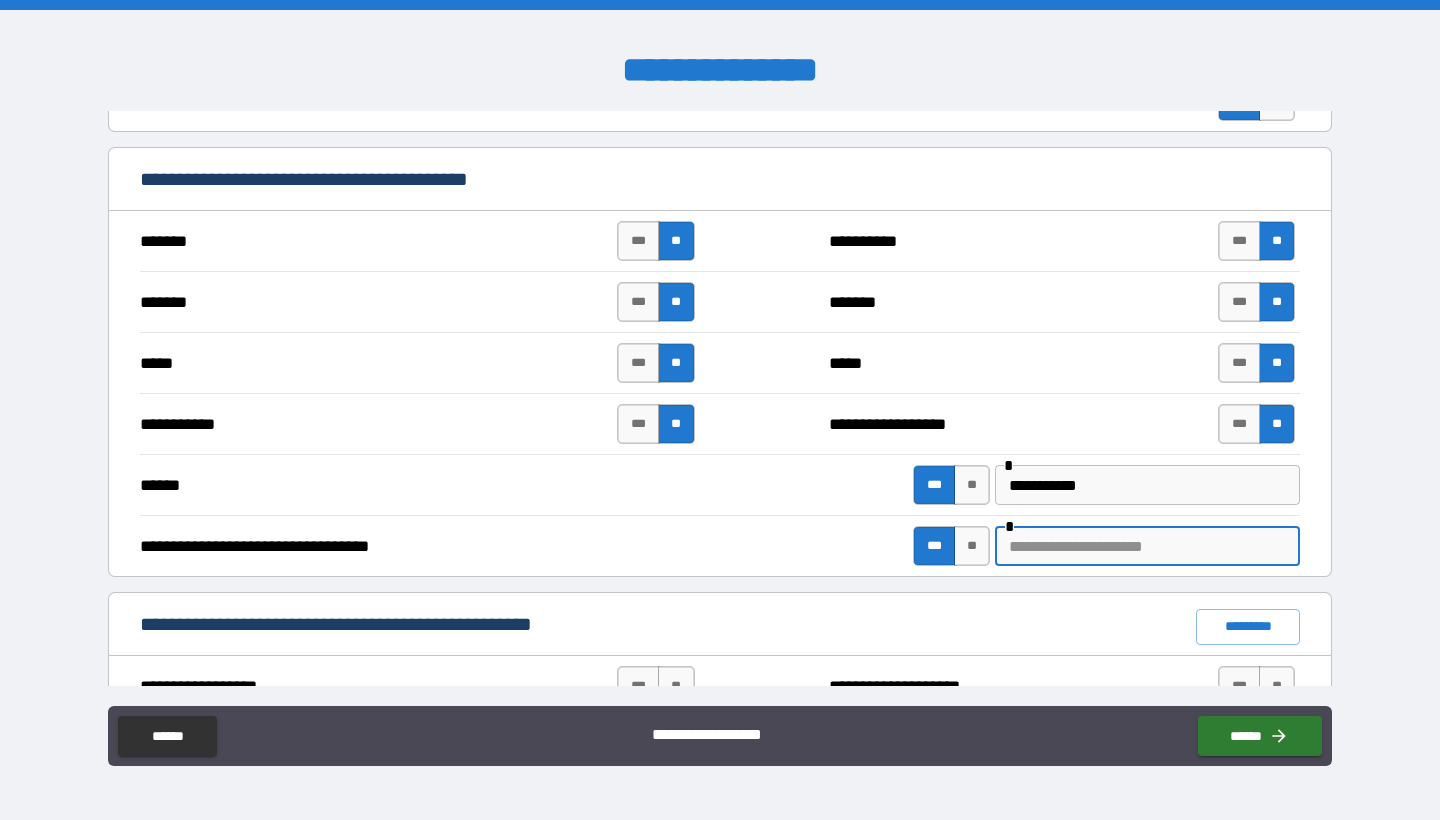 click at bounding box center [1147, 546] 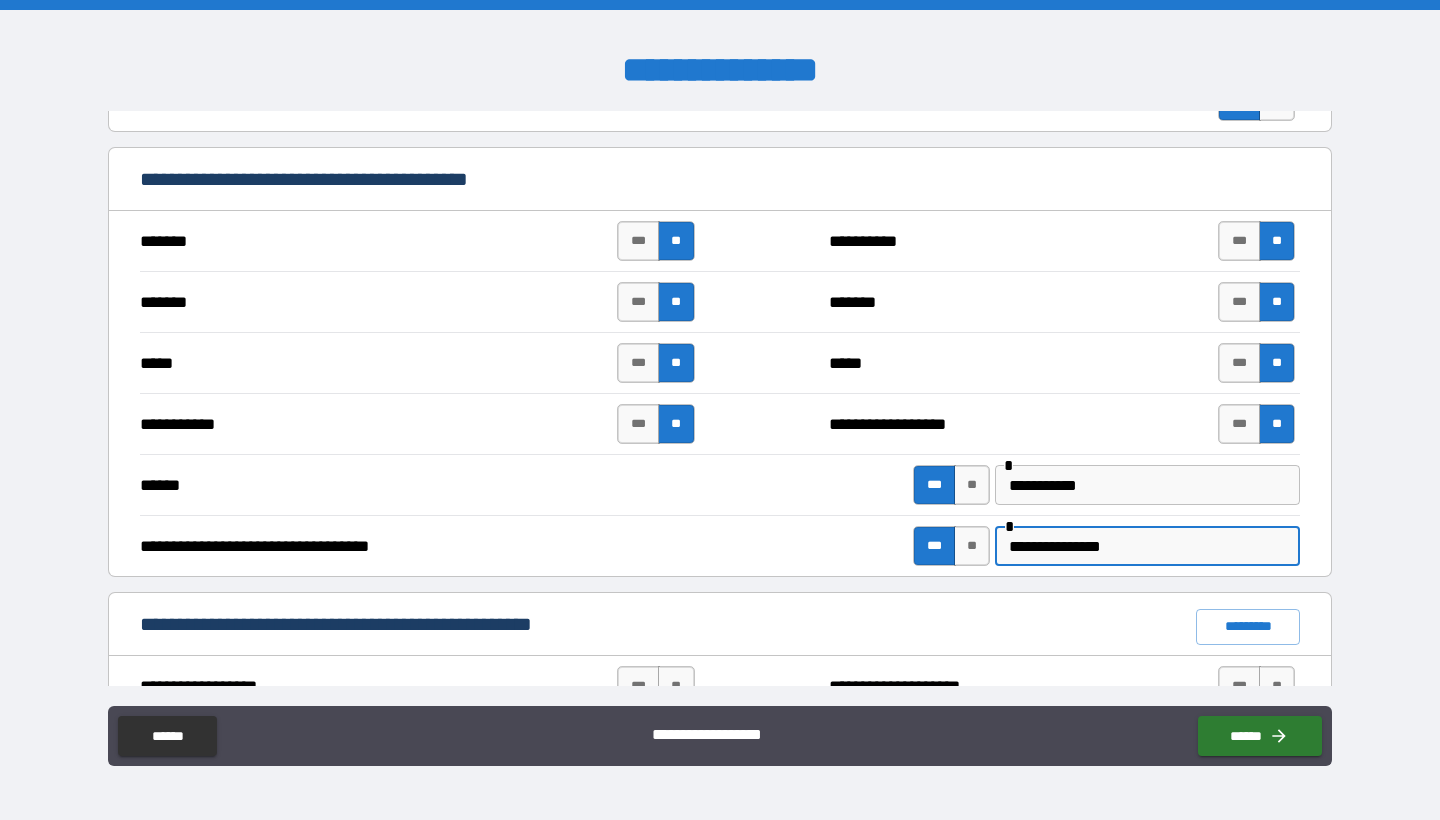 click on "**********" at bounding box center (1147, 546) 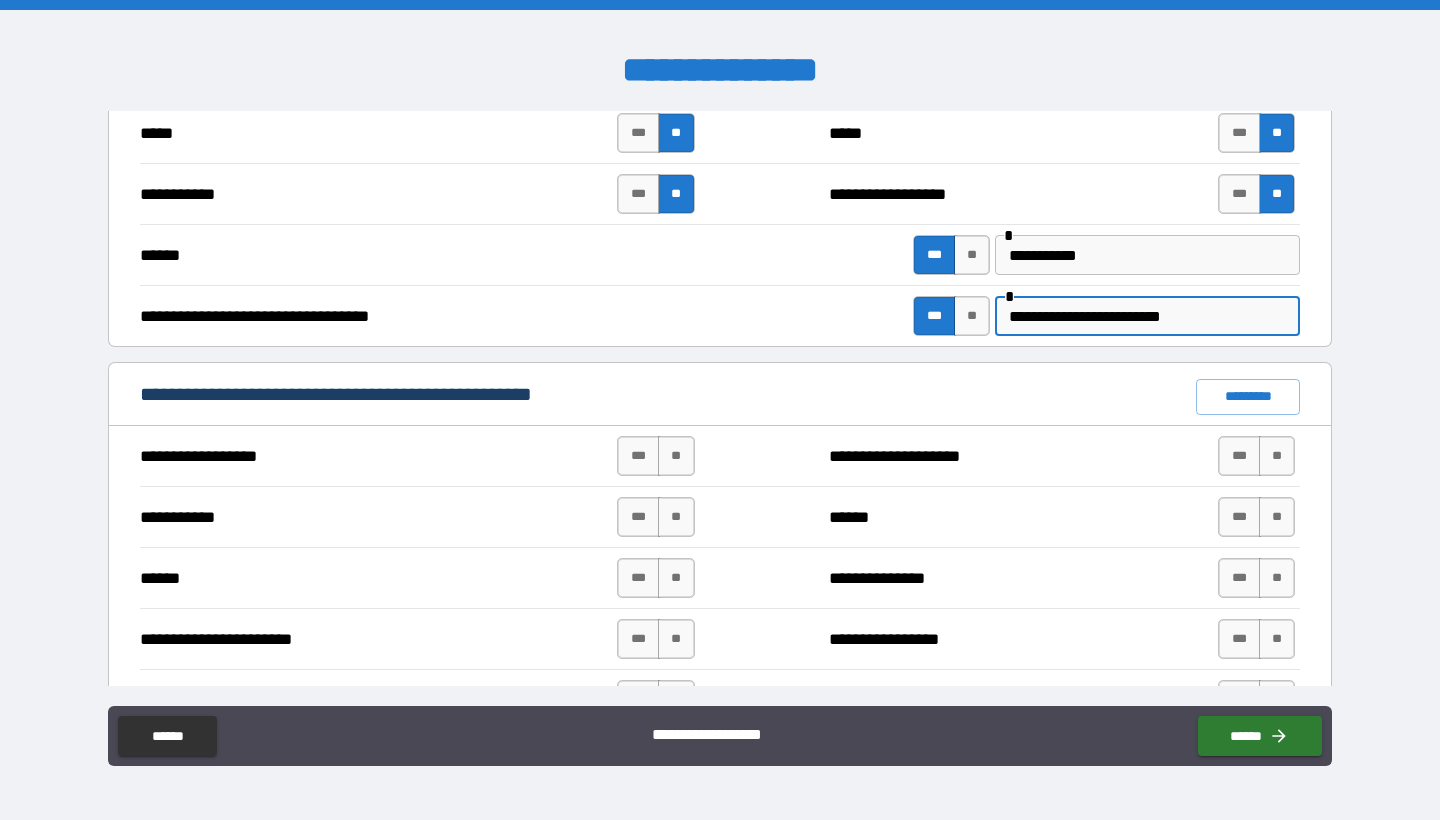 scroll, scrollTop: 1218, scrollLeft: 0, axis: vertical 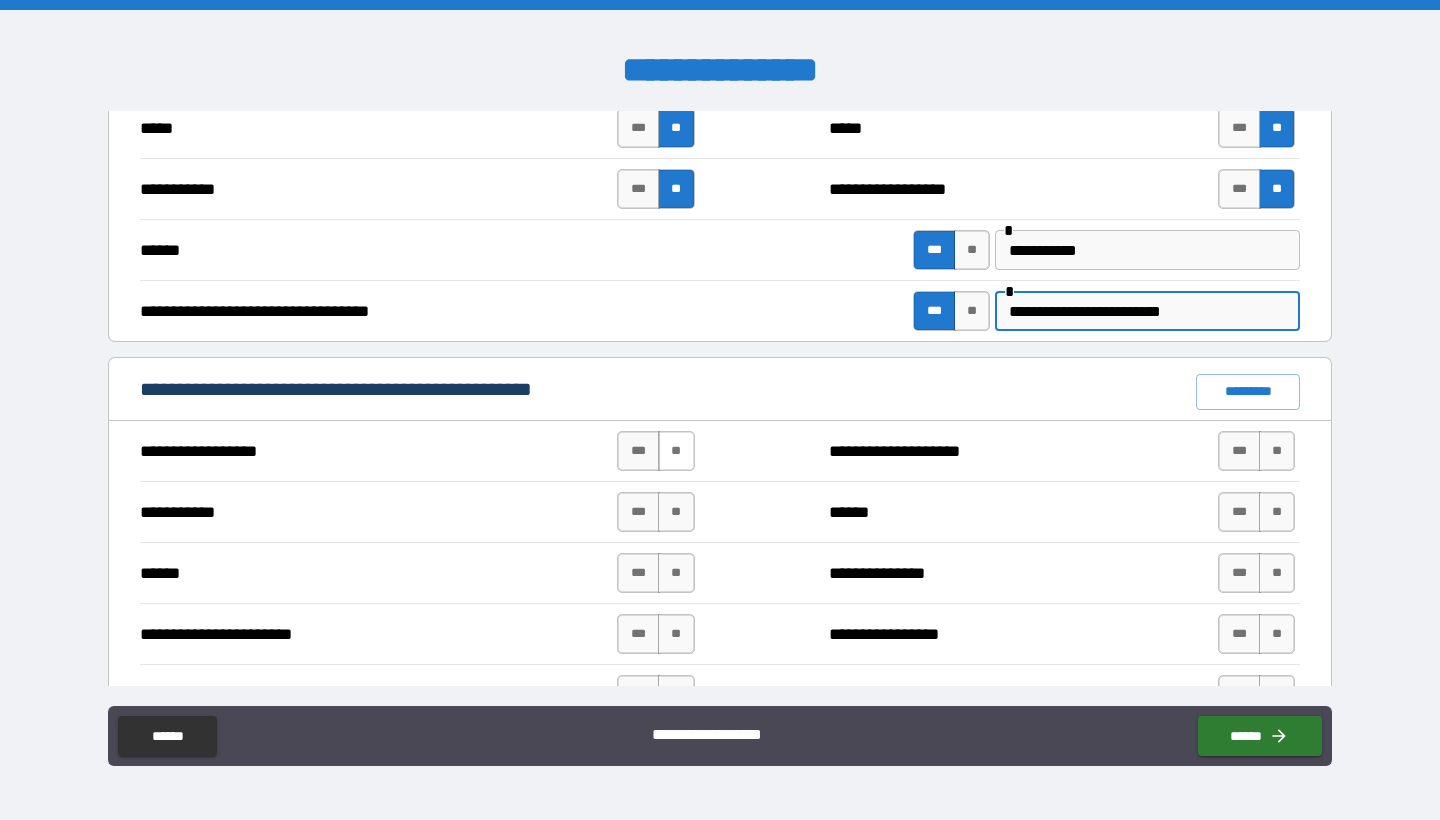 type on "**********" 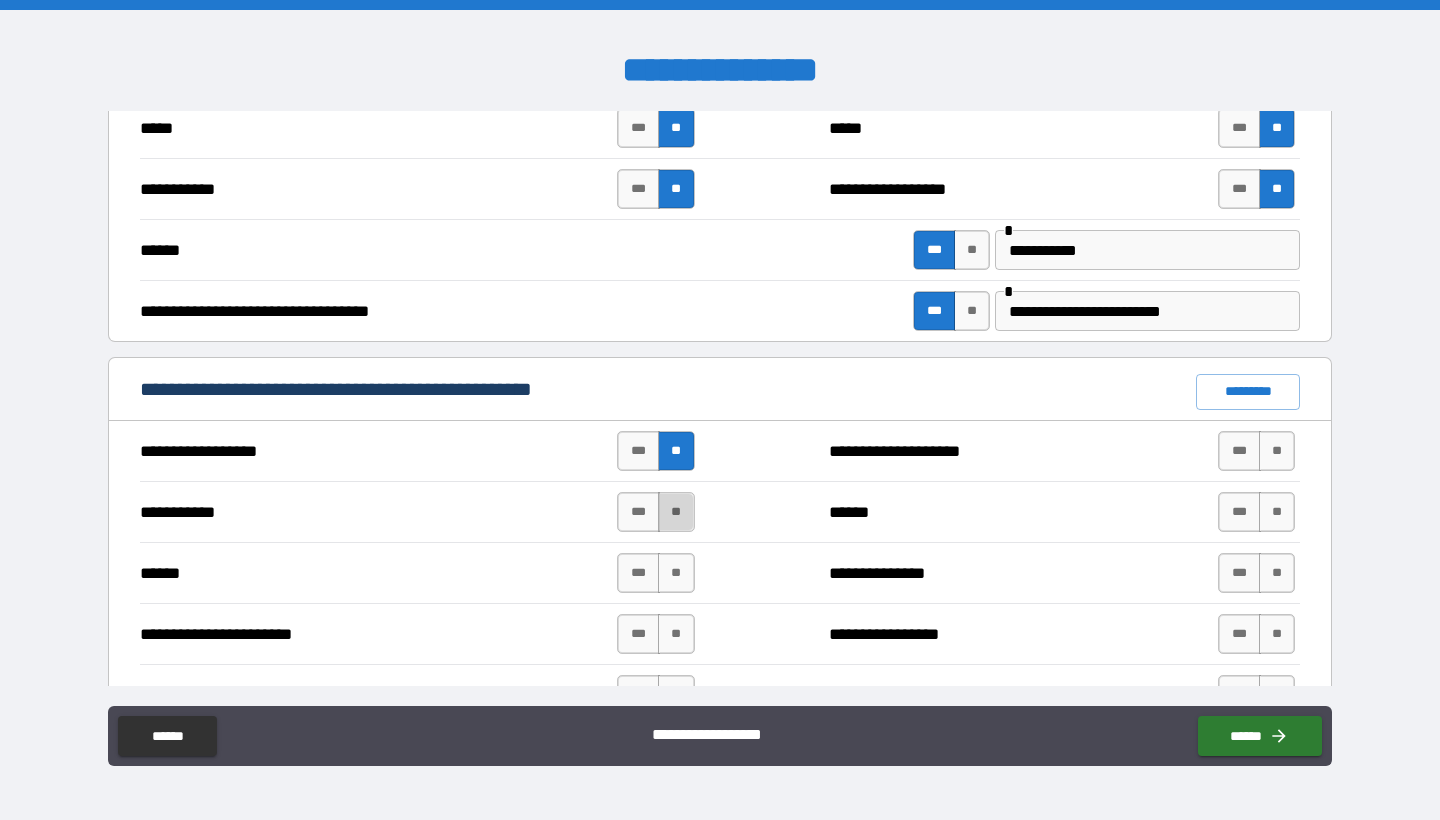 click on "**" at bounding box center (676, 512) 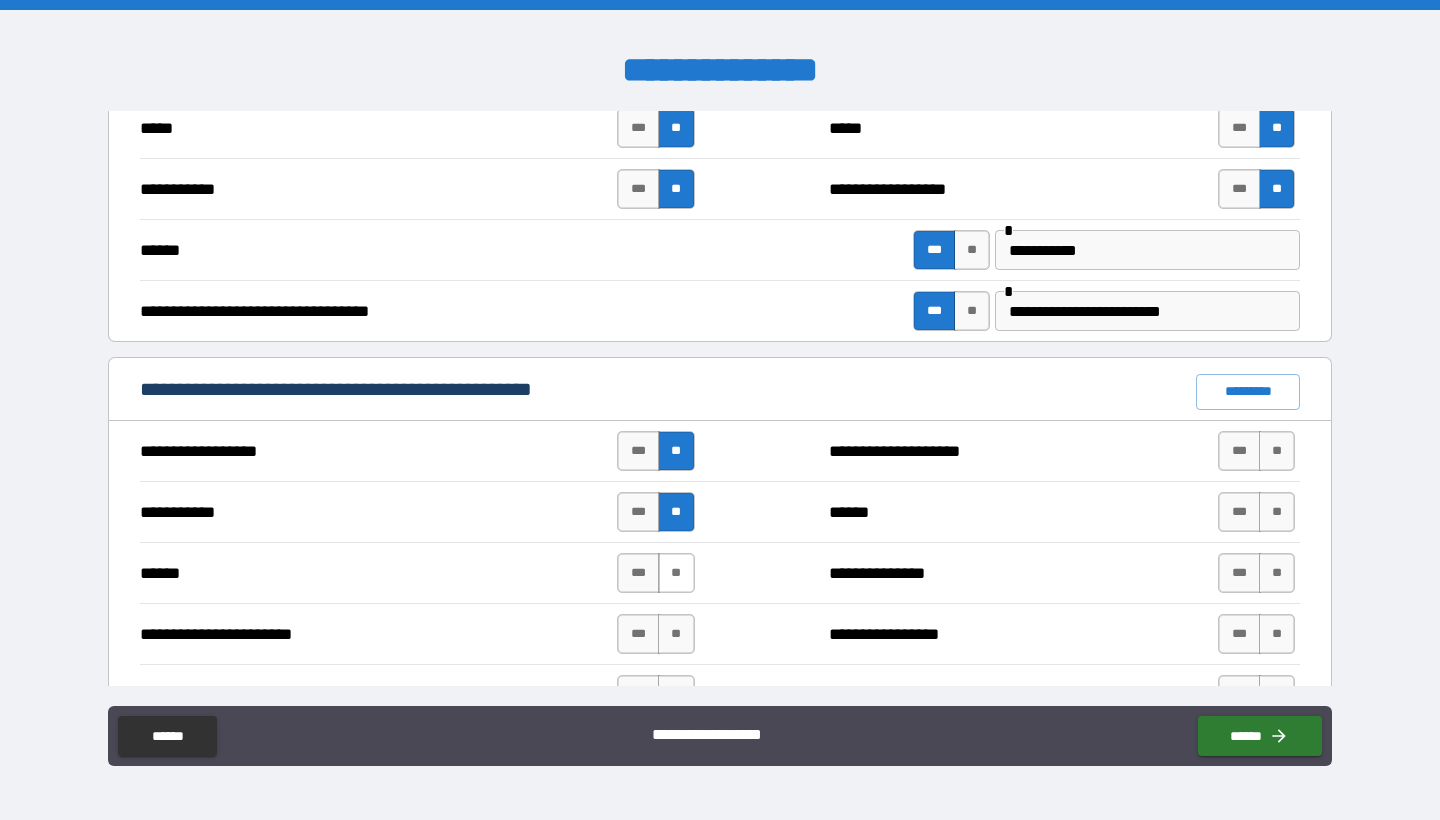 click on "**" at bounding box center (676, 573) 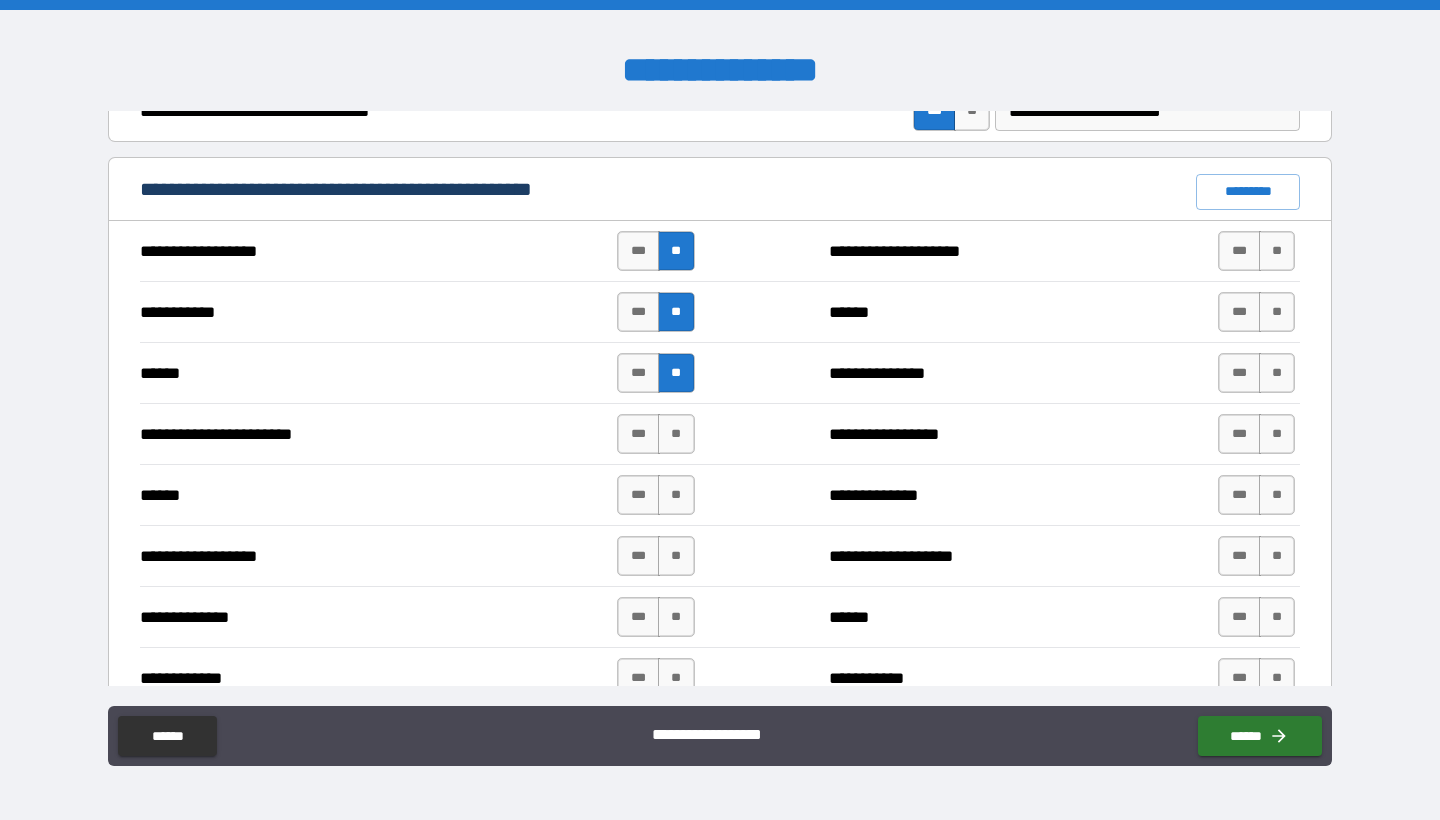 scroll, scrollTop: 1421, scrollLeft: 0, axis: vertical 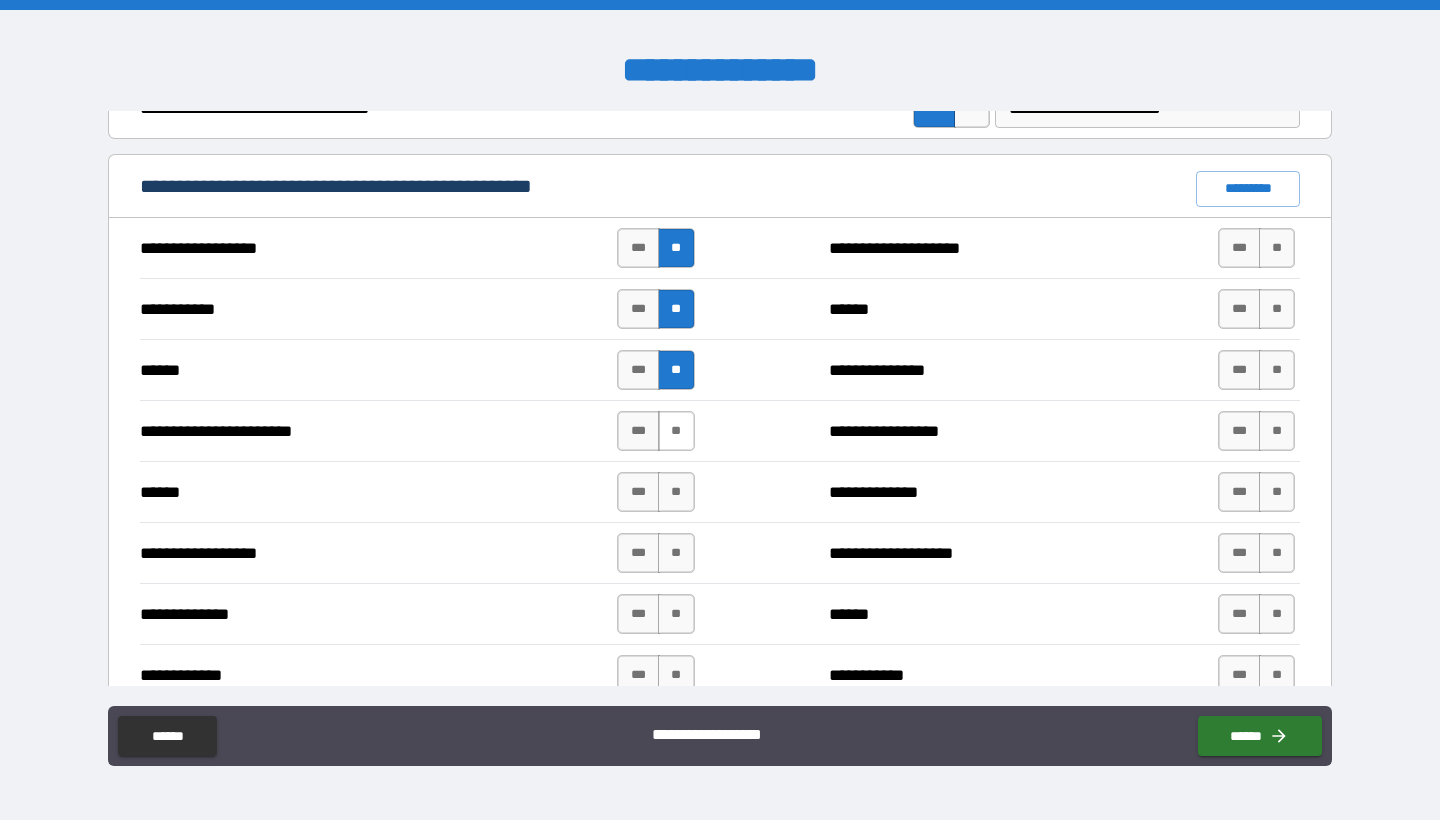 click on "**" at bounding box center (676, 431) 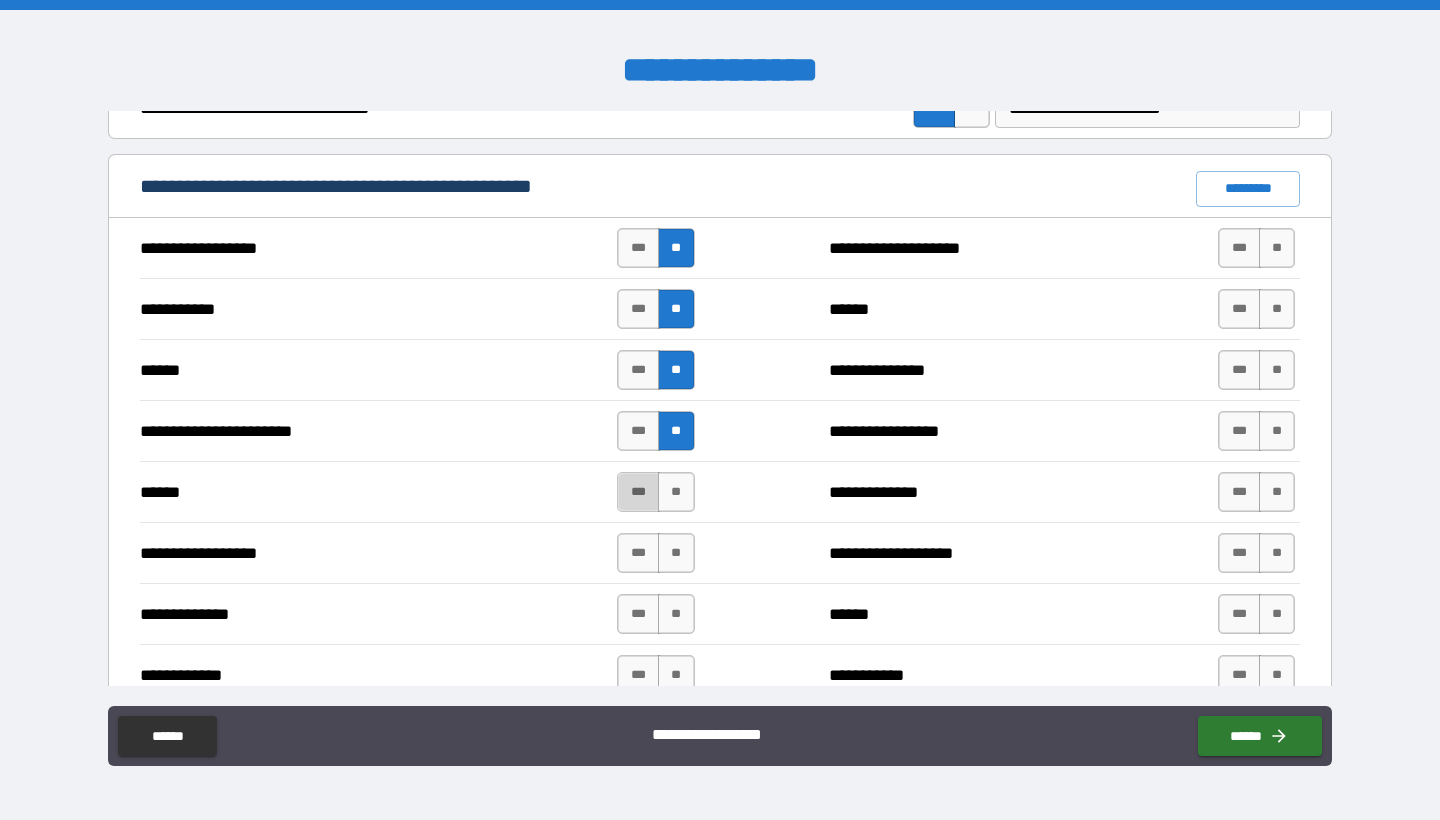 click on "***" at bounding box center [638, 492] 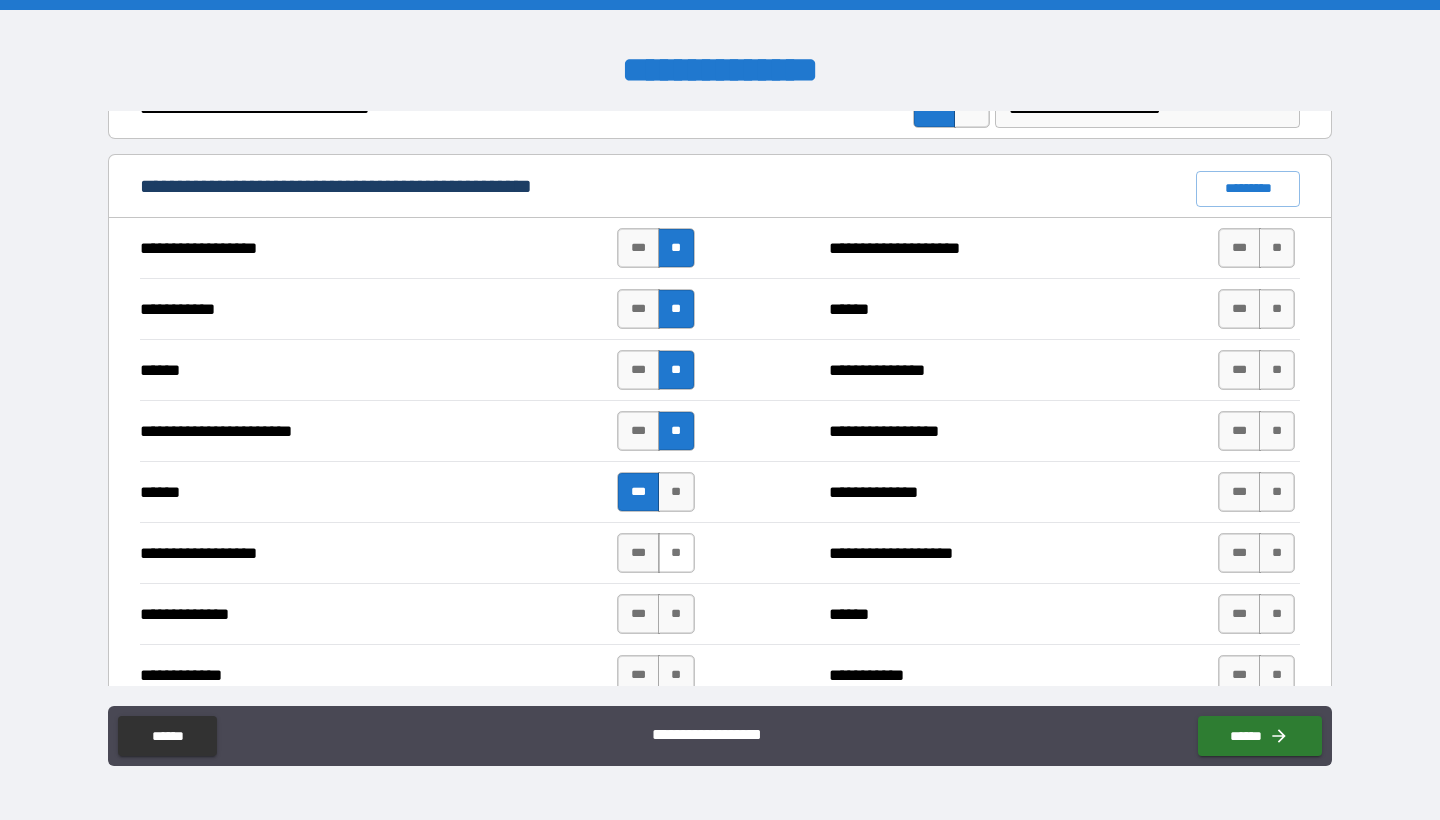 click on "**" at bounding box center [676, 553] 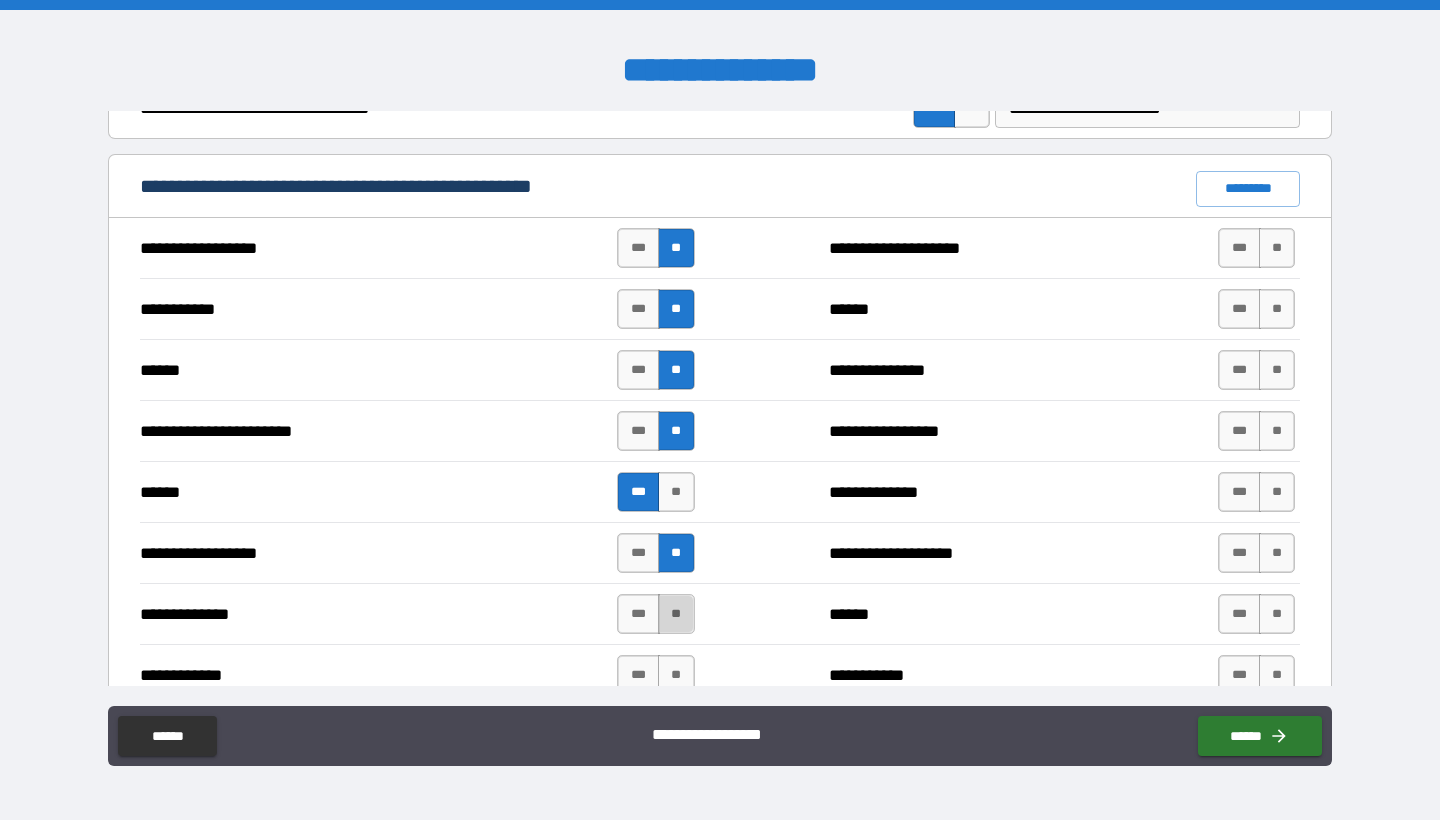 click on "**" at bounding box center [676, 614] 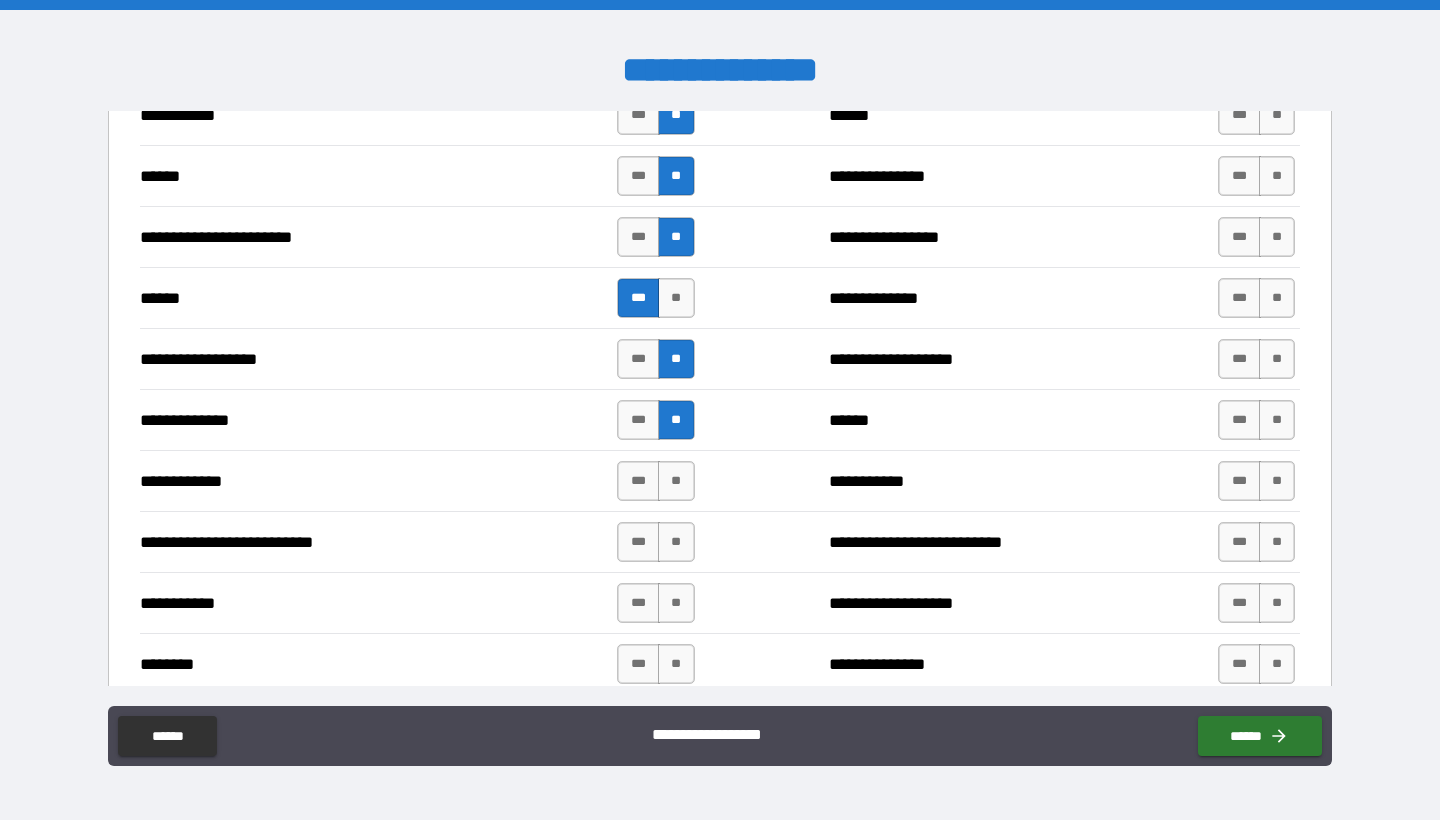 scroll, scrollTop: 1616, scrollLeft: 0, axis: vertical 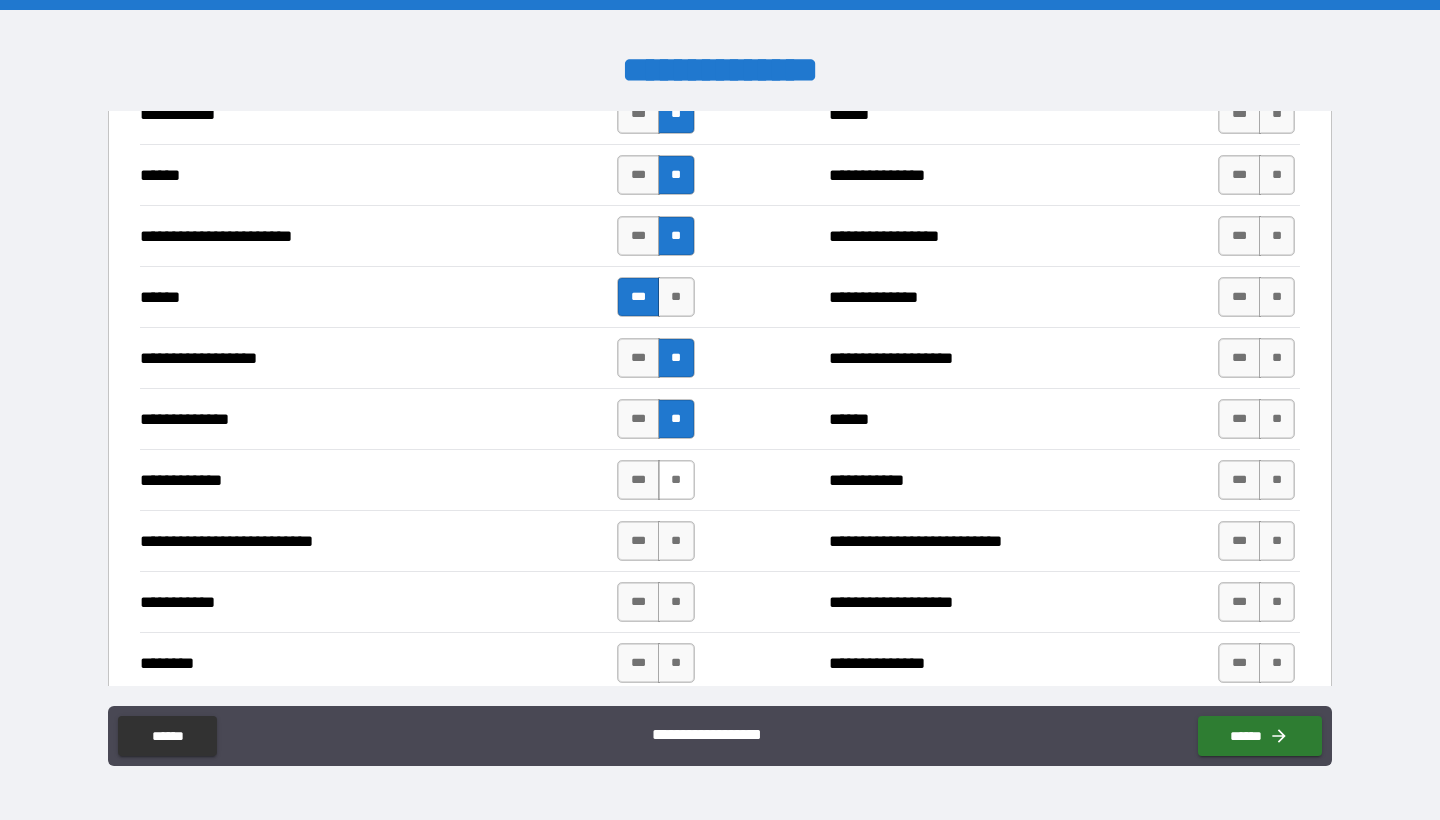 click on "**" at bounding box center (676, 480) 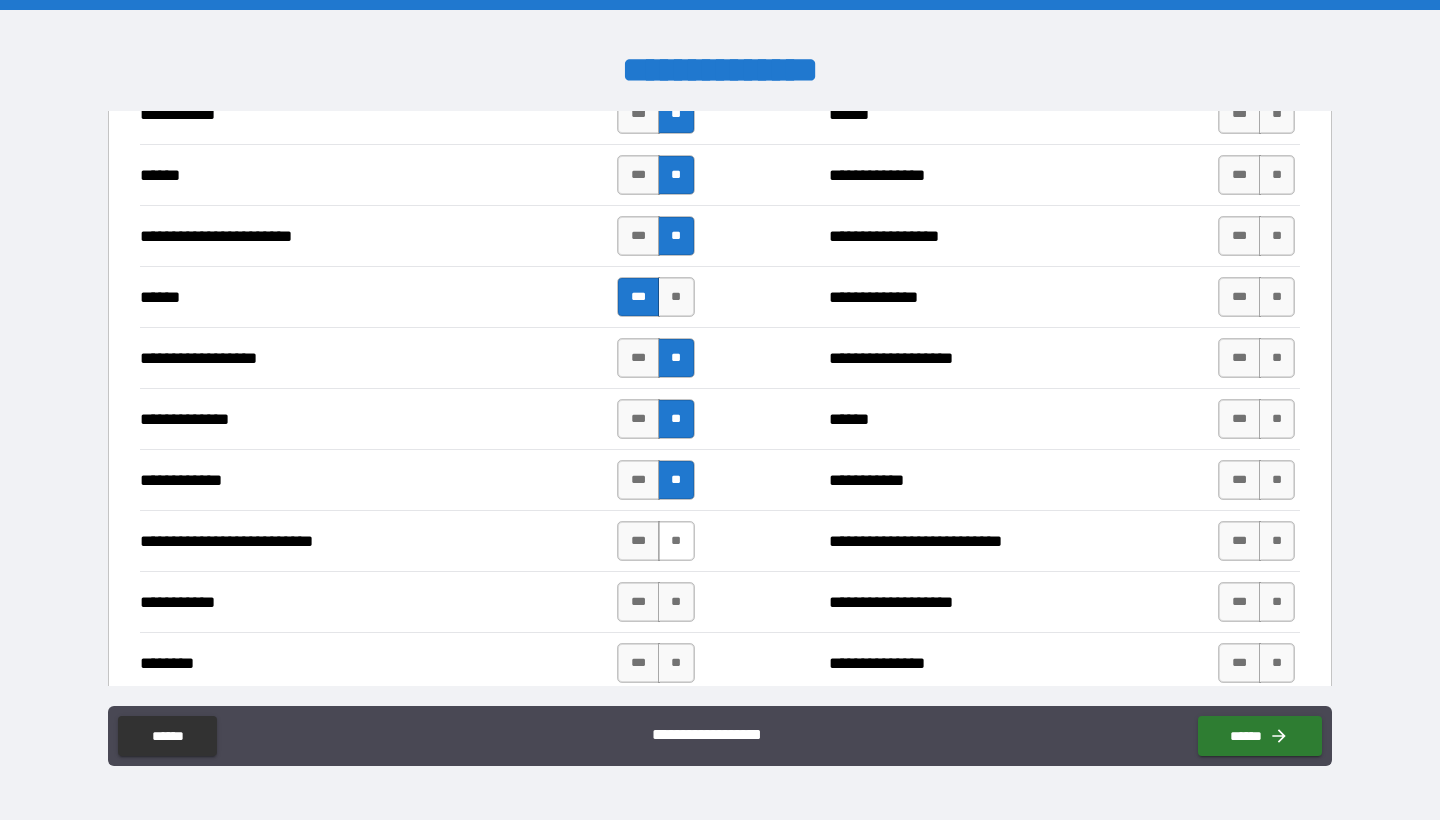 click on "**" at bounding box center [676, 541] 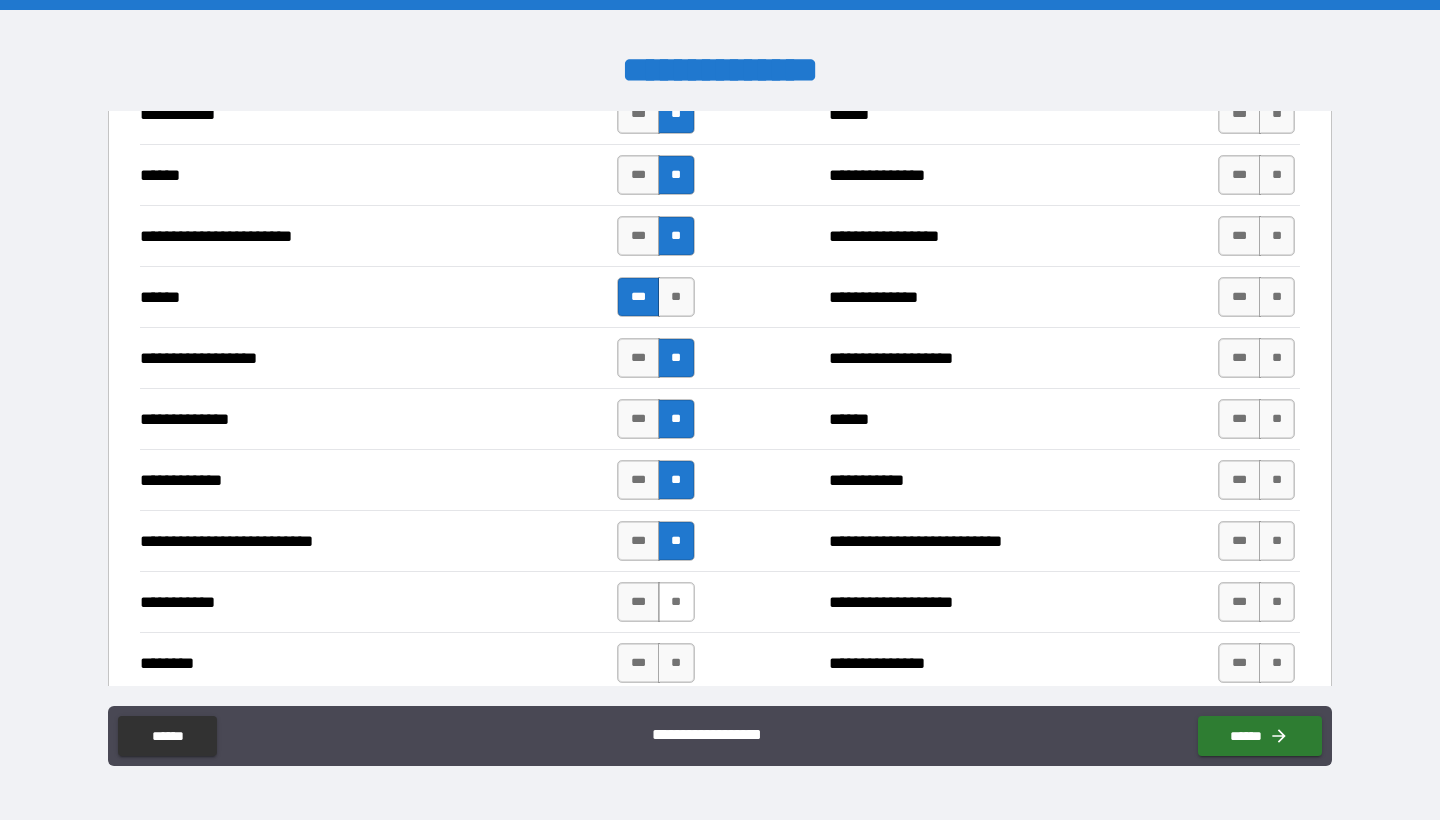 click on "**" at bounding box center (676, 602) 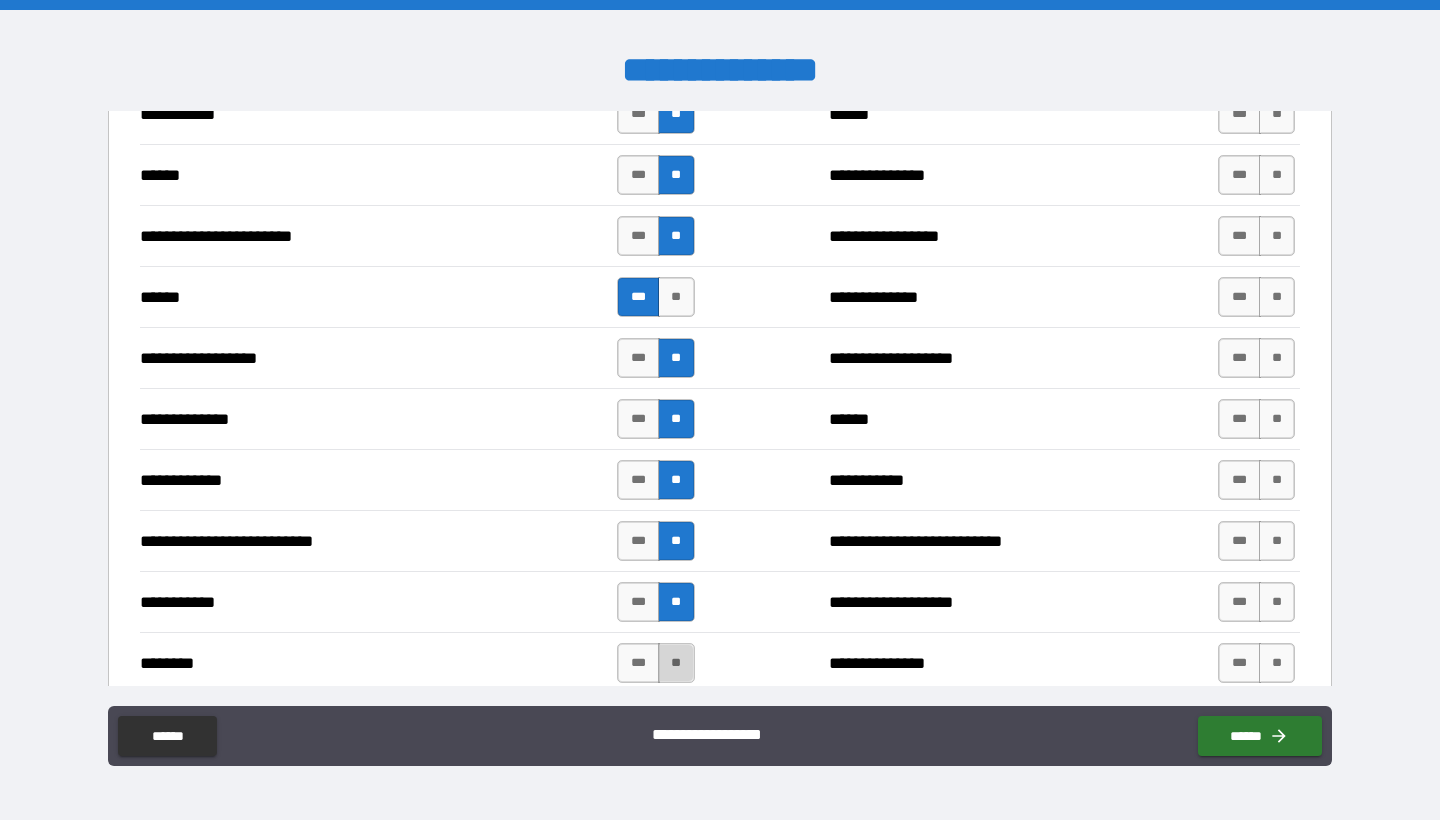 click on "**" at bounding box center (676, 663) 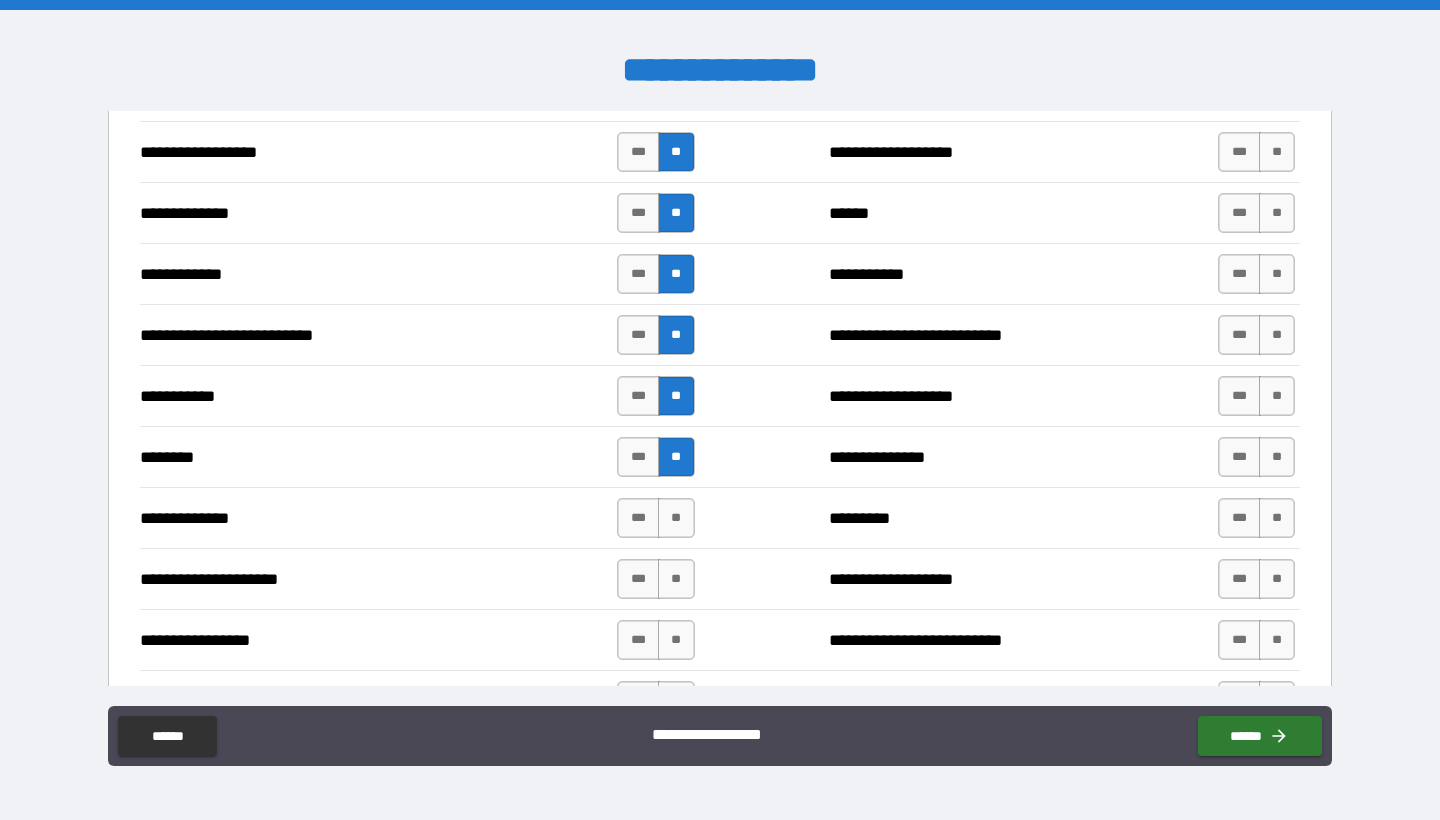 scroll, scrollTop: 1844, scrollLeft: 0, axis: vertical 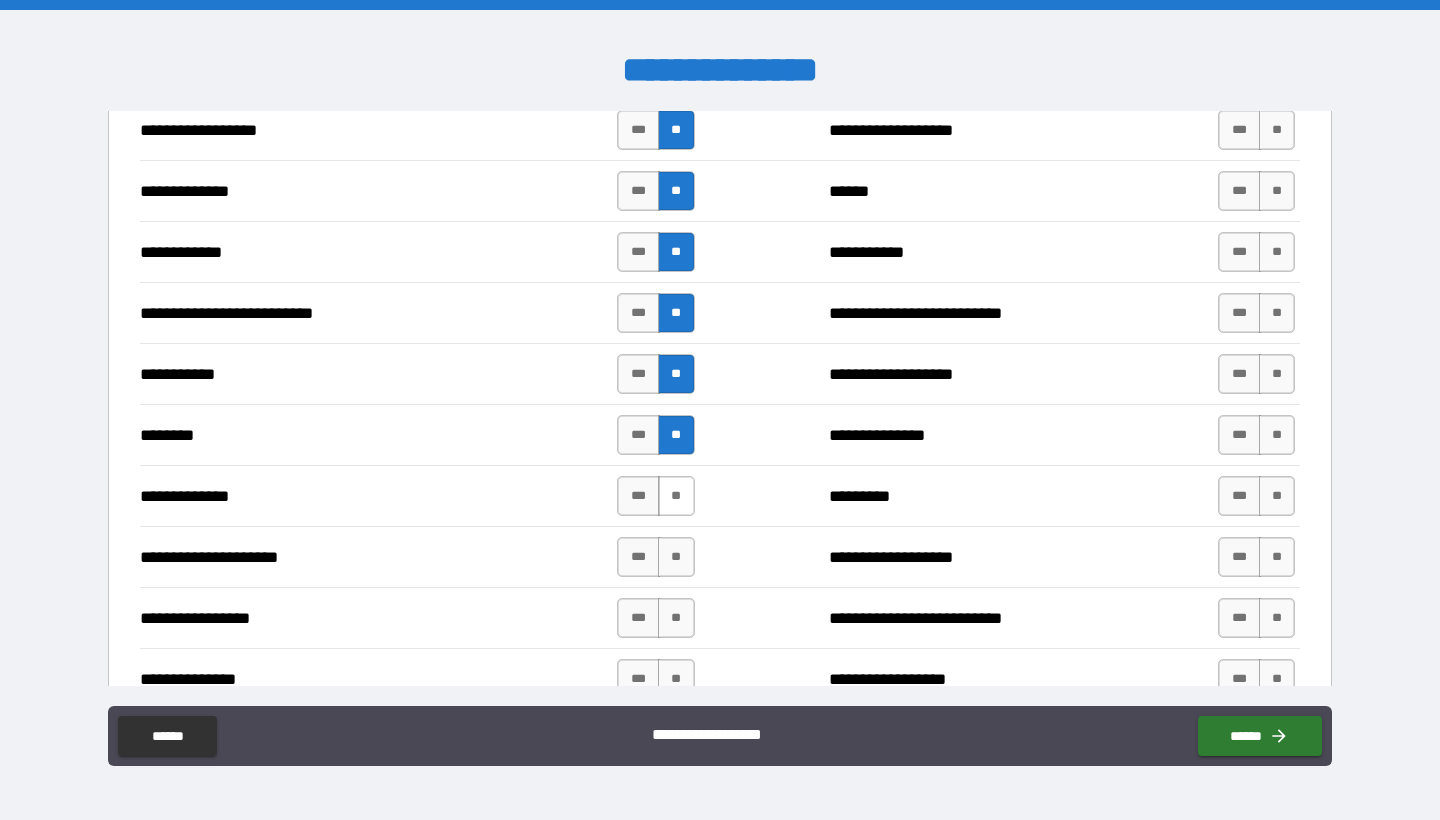 click on "**" at bounding box center [676, 496] 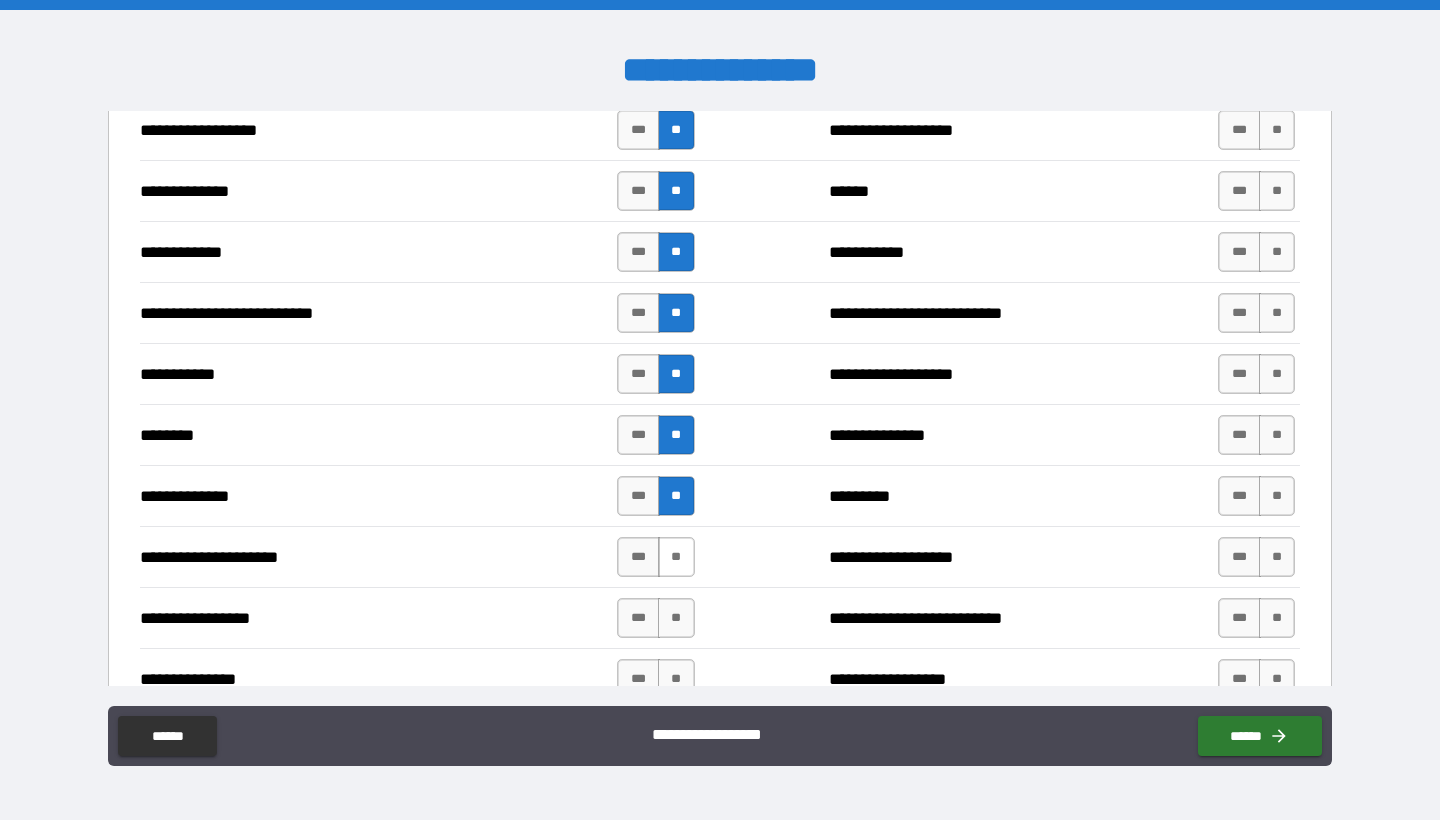 click on "**" at bounding box center (676, 557) 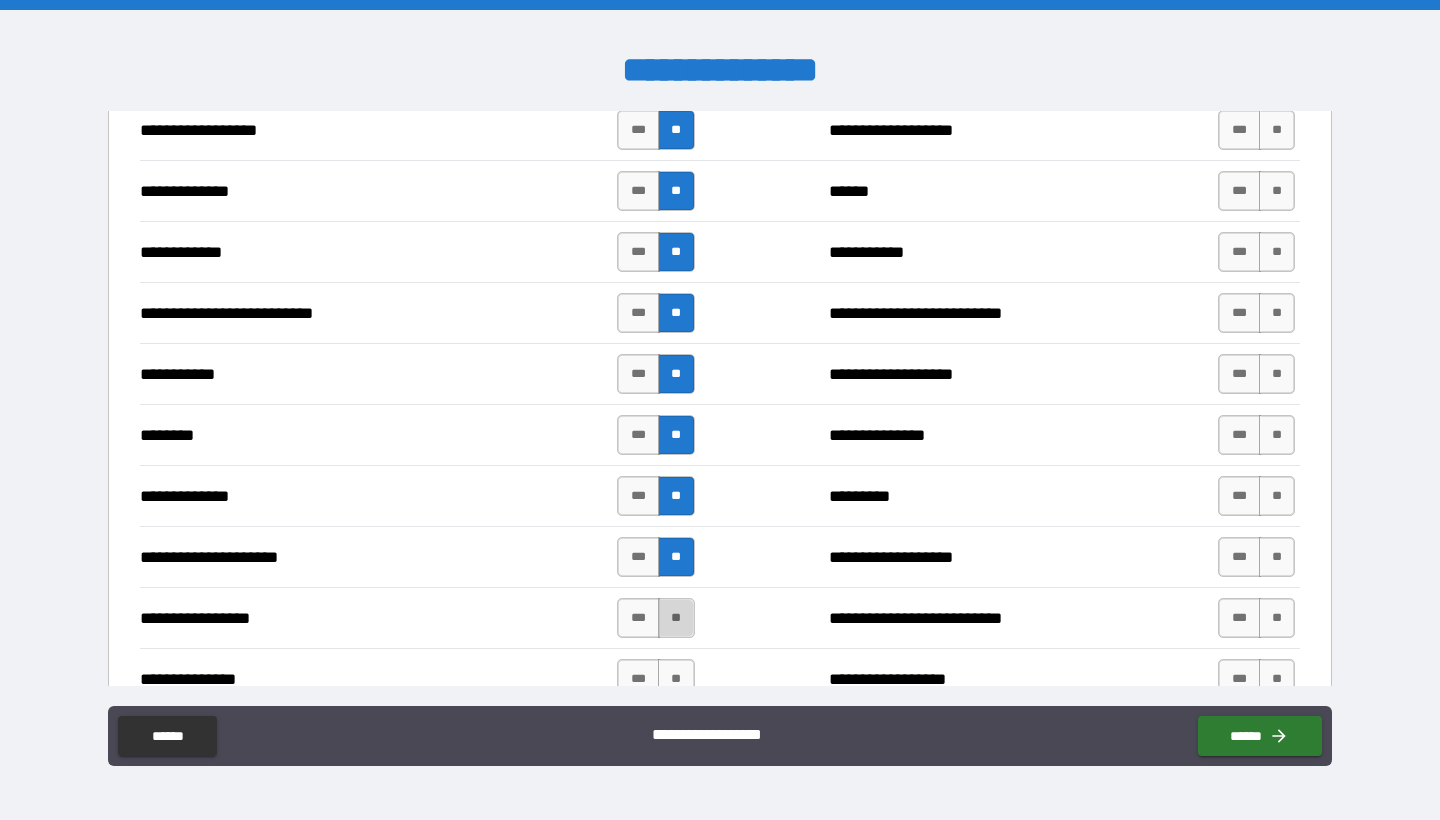 click on "**" at bounding box center (676, 618) 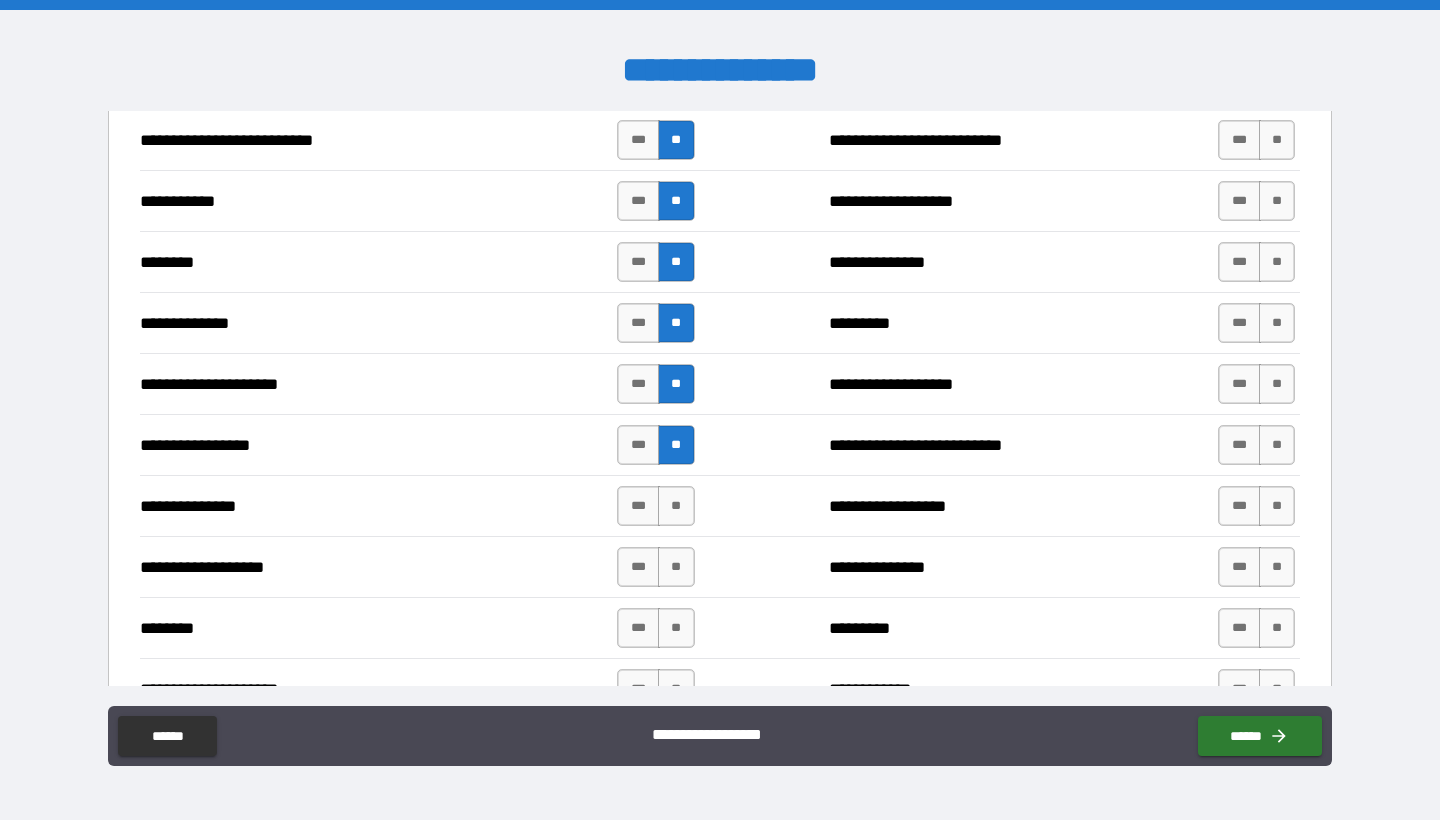 scroll, scrollTop: 2020, scrollLeft: 0, axis: vertical 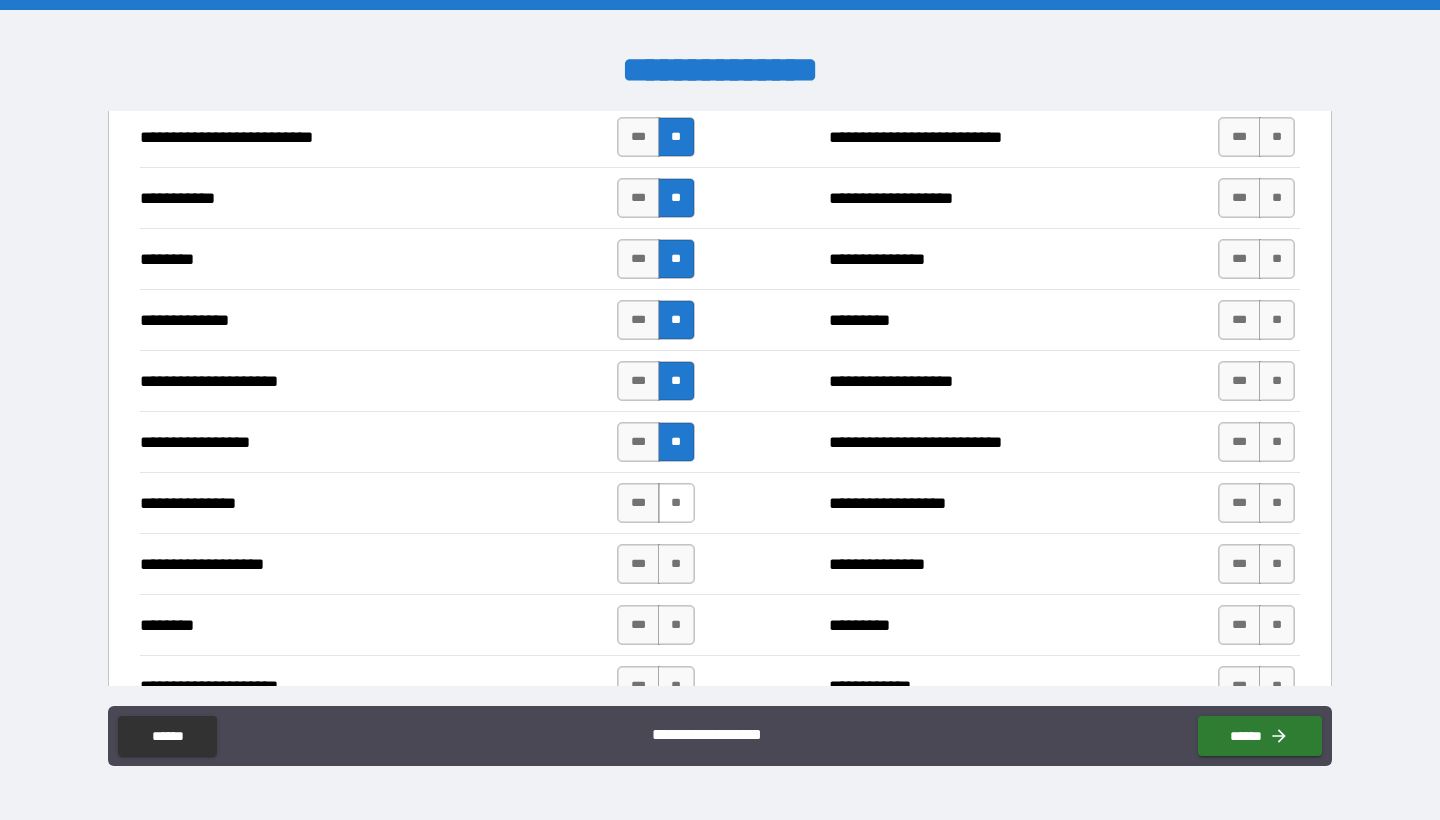 click on "**" at bounding box center (676, 503) 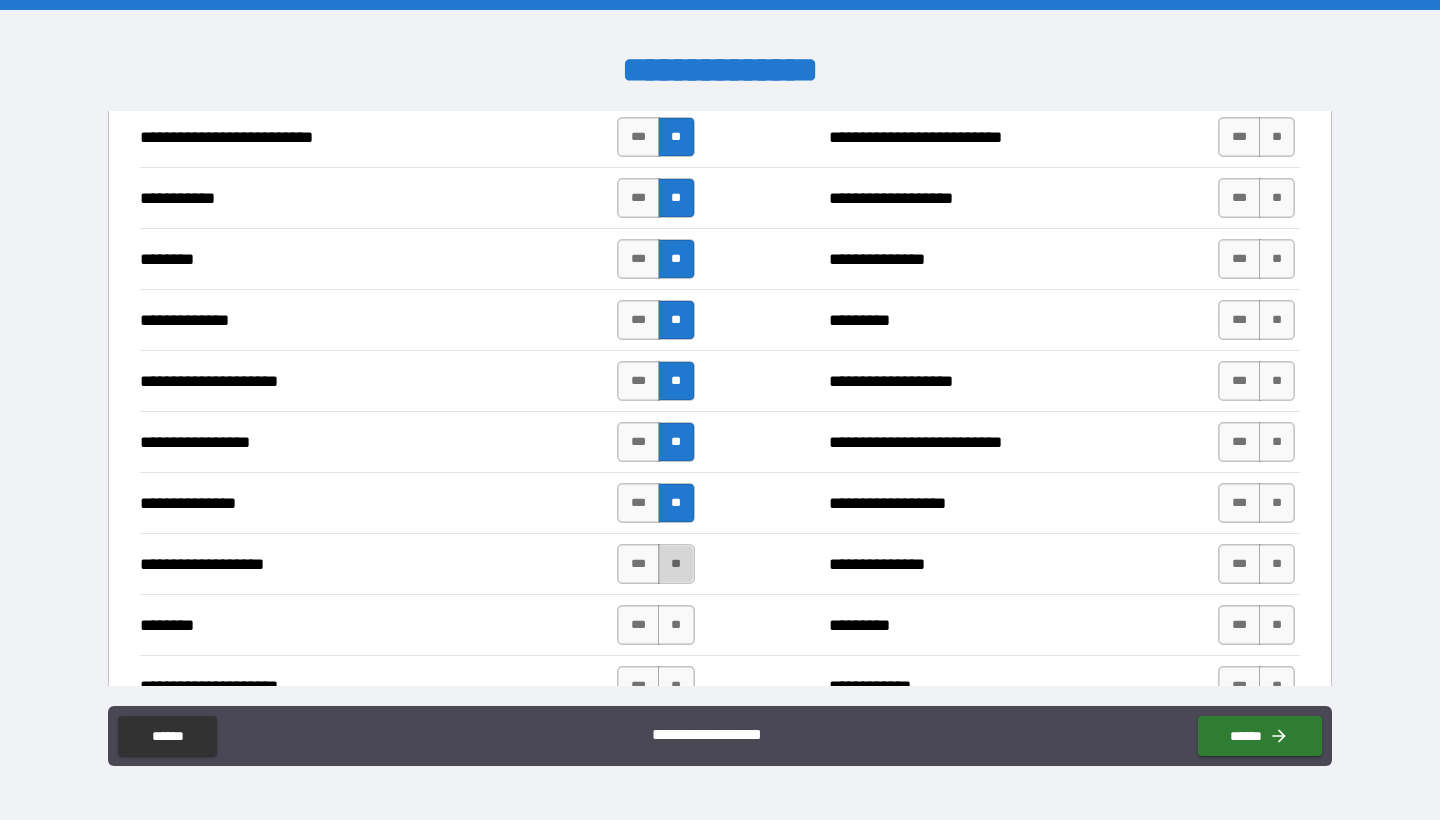 click on "**" at bounding box center (676, 564) 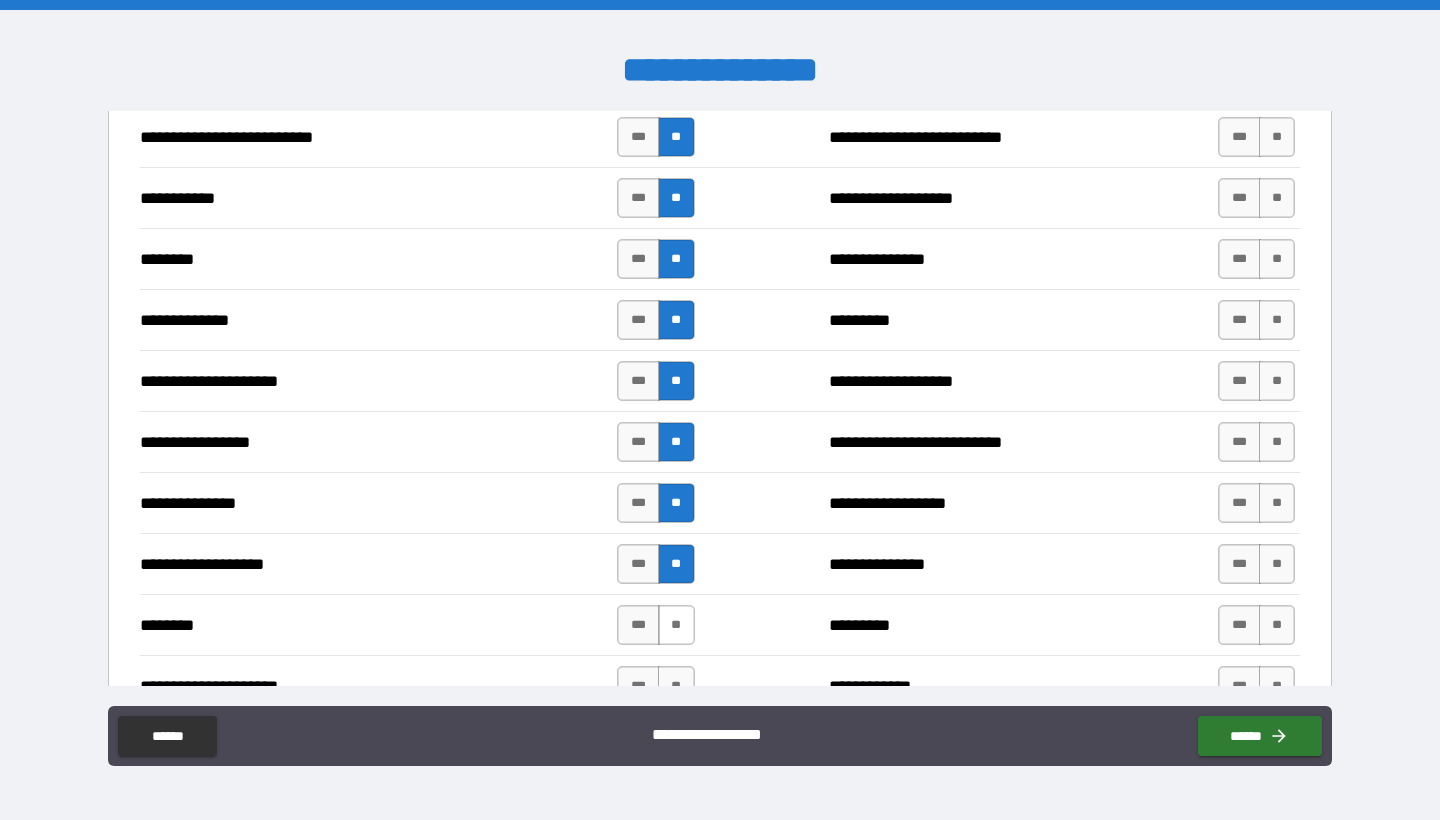 click on "**" at bounding box center (676, 625) 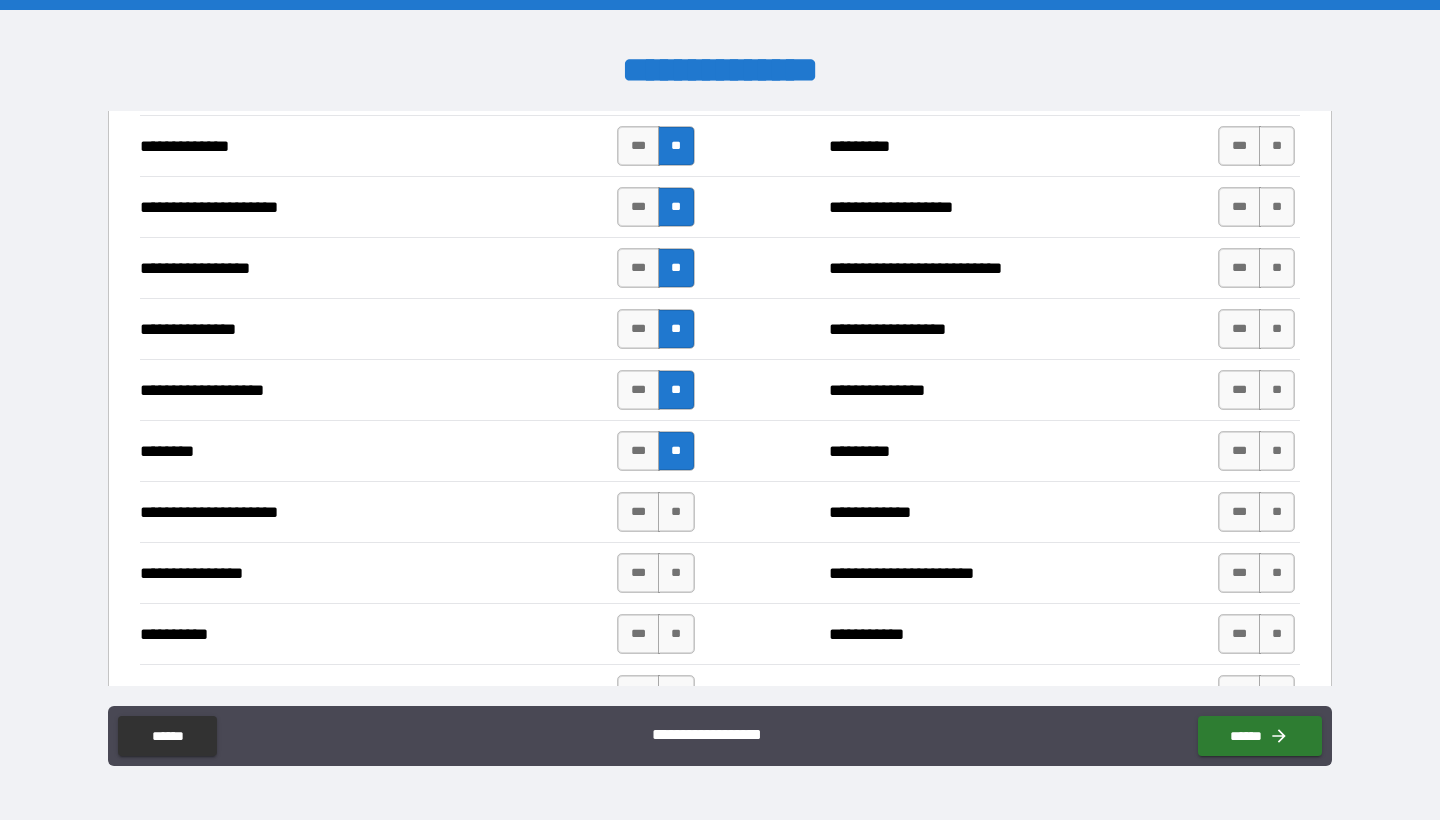 scroll, scrollTop: 2201, scrollLeft: 0, axis: vertical 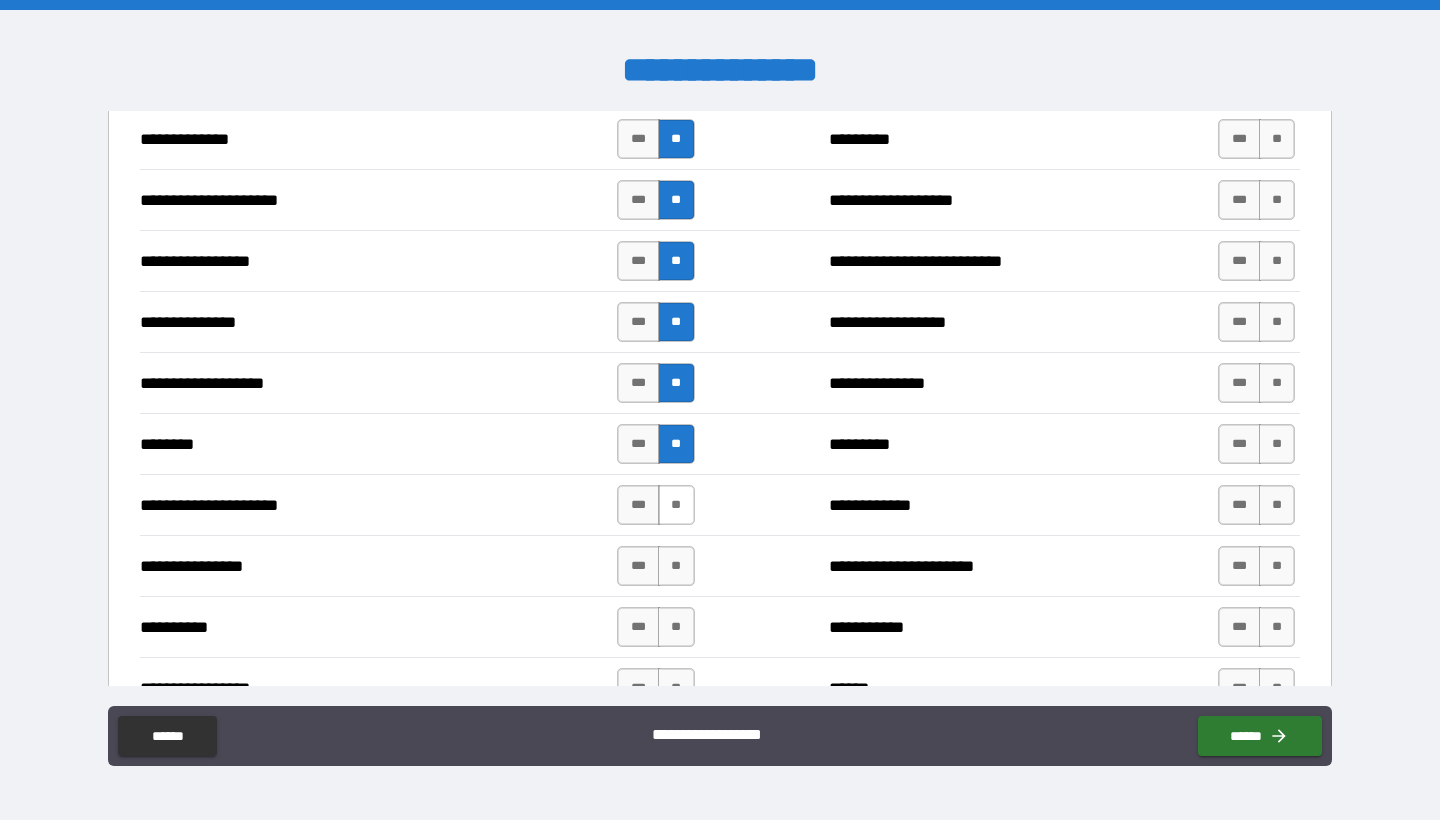 click on "**" at bounding box center [676, 505] 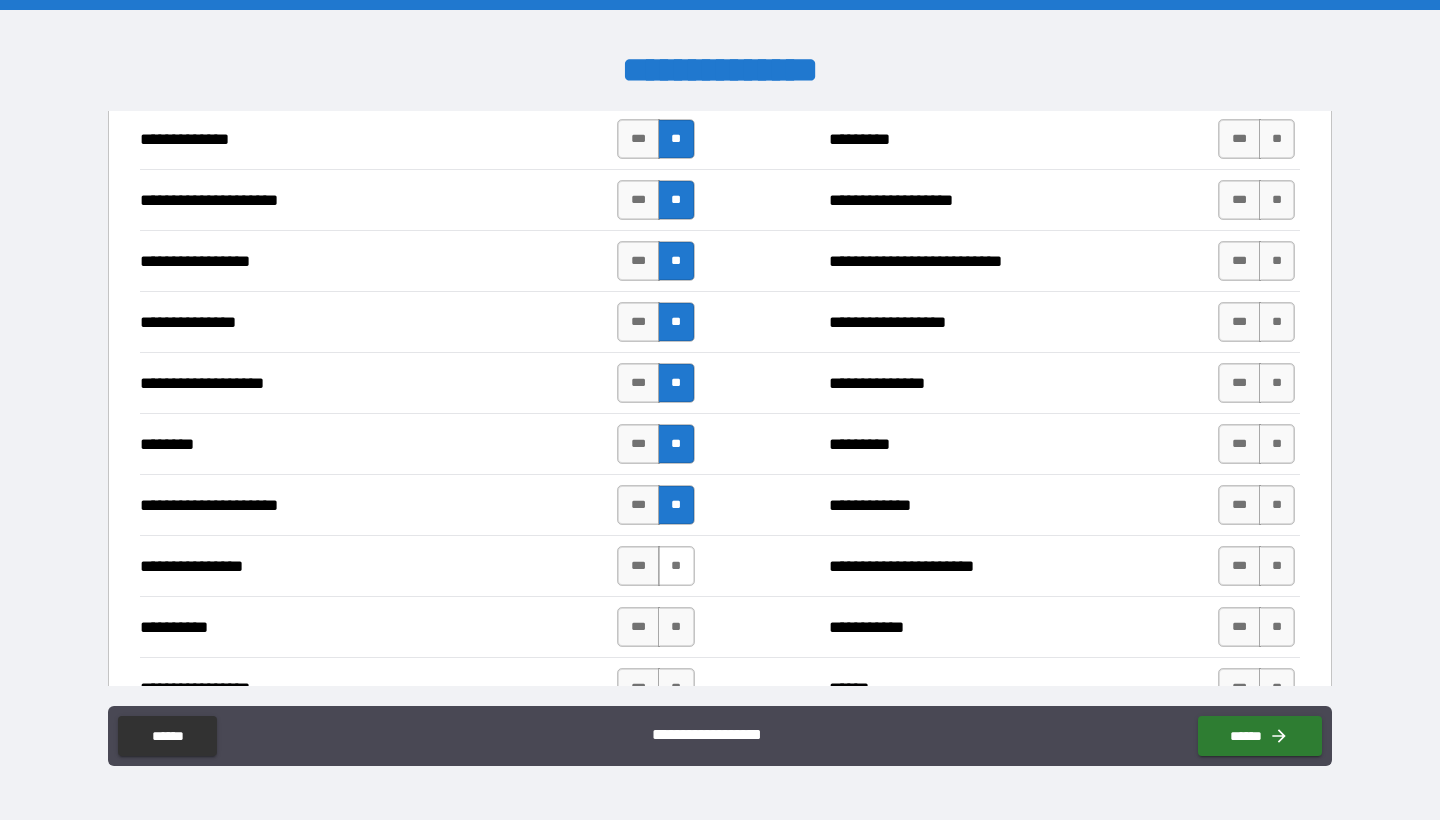 click on "**" at bounding box center [676, 566] 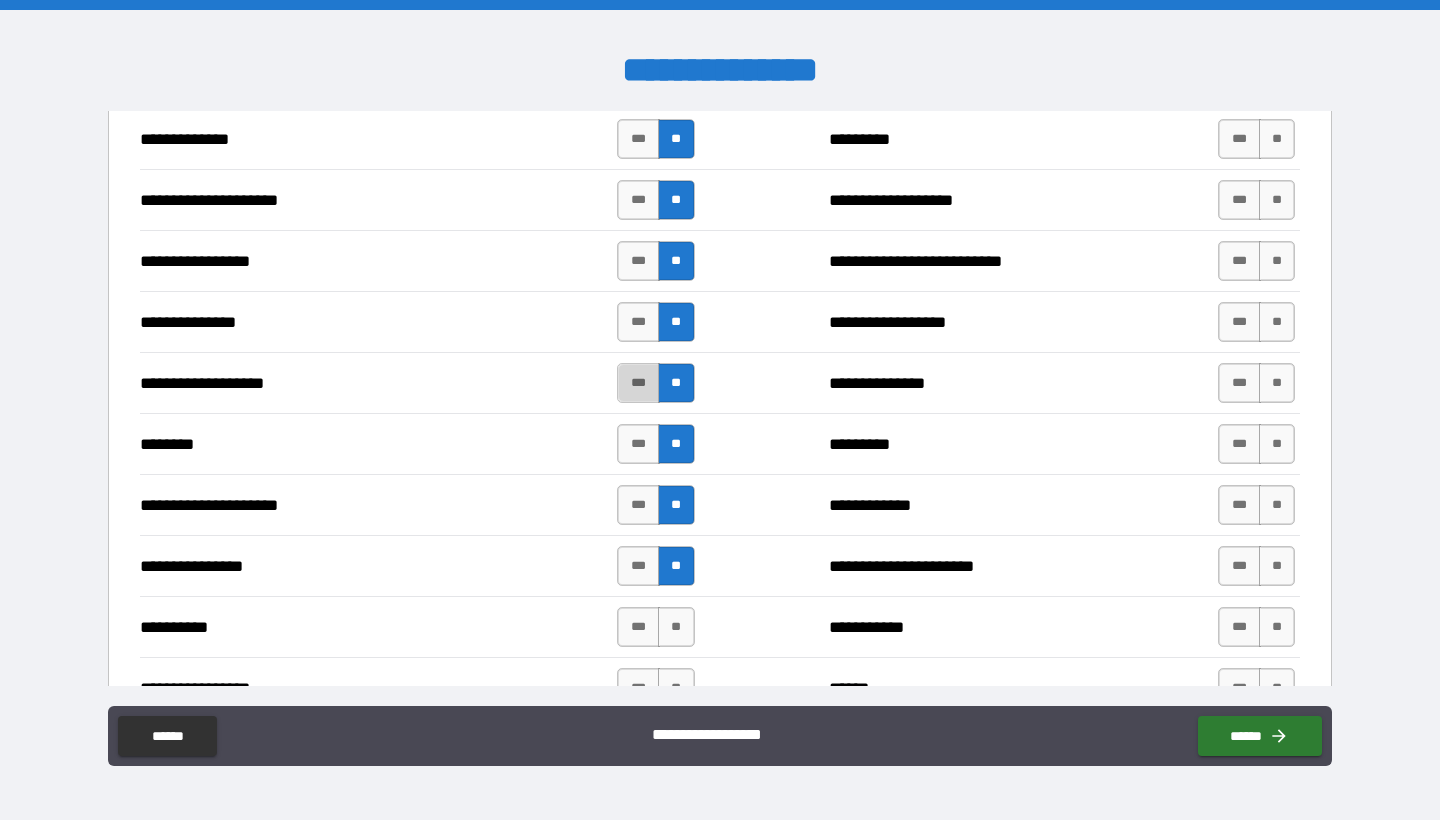click on "***" at bounding box center [638, 383] 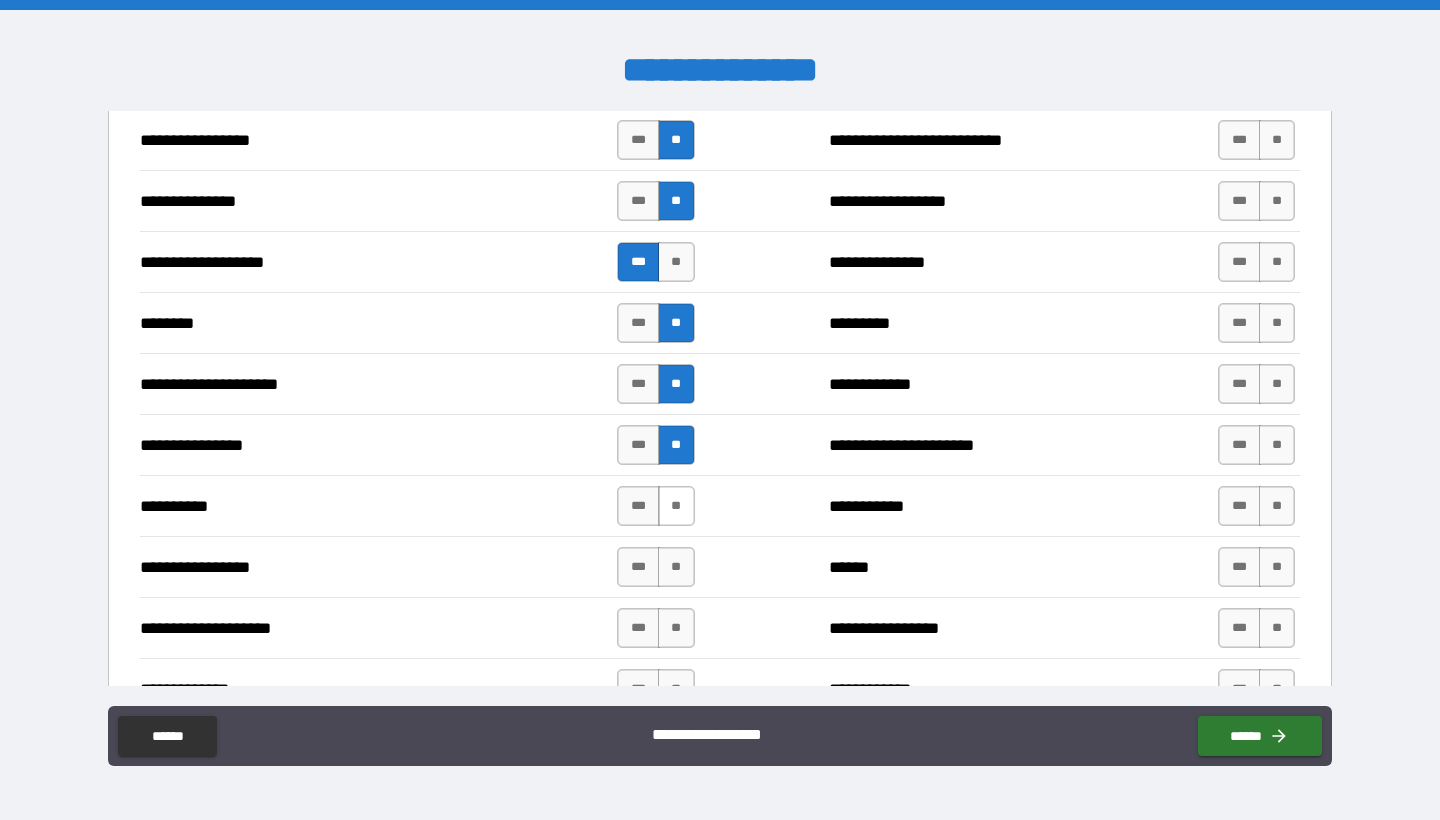 scroll, scrollTop: 2324, scrollLeft: 0, axis: vertical 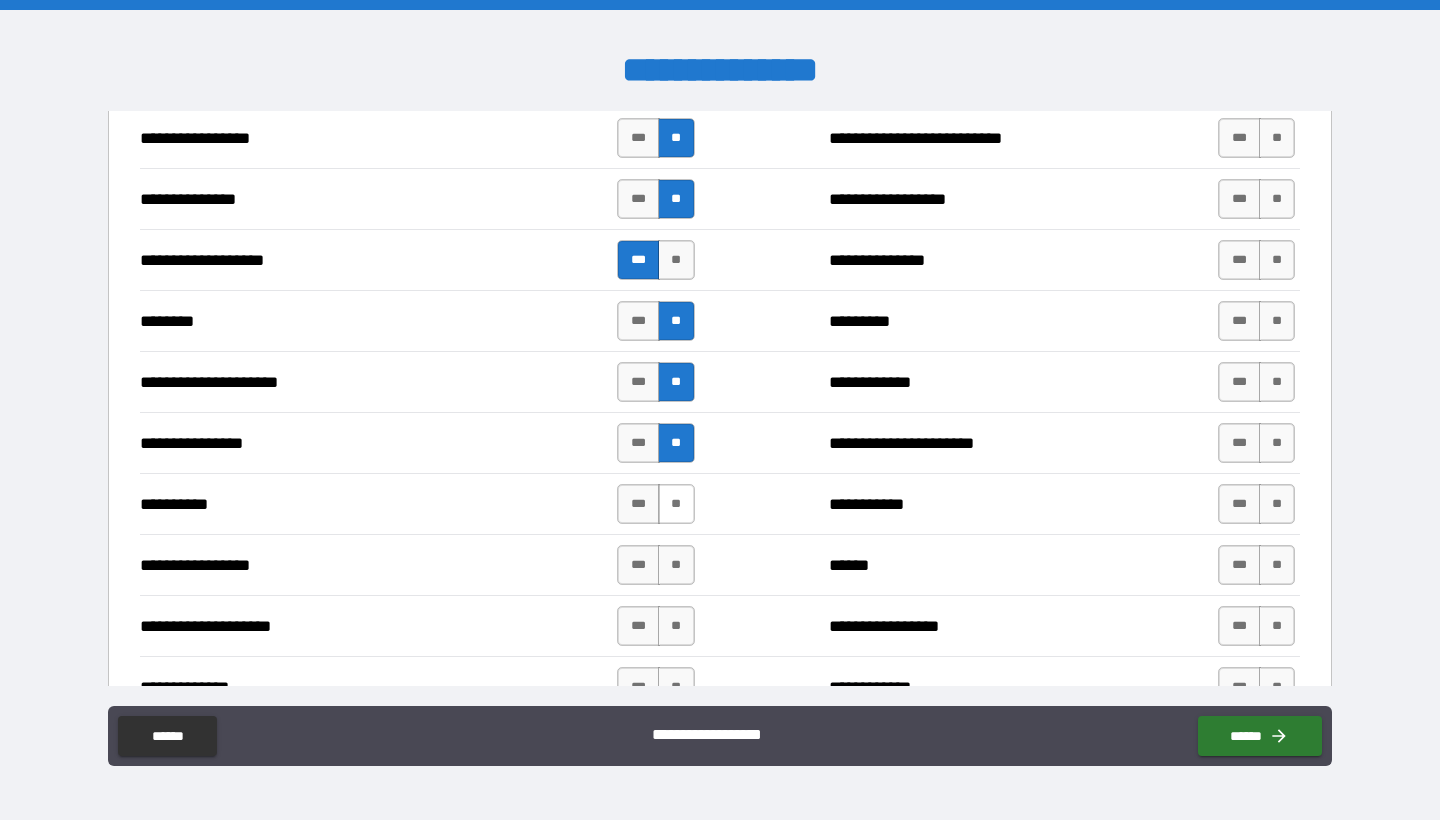 click on "**" at bounding box center (676, 504) 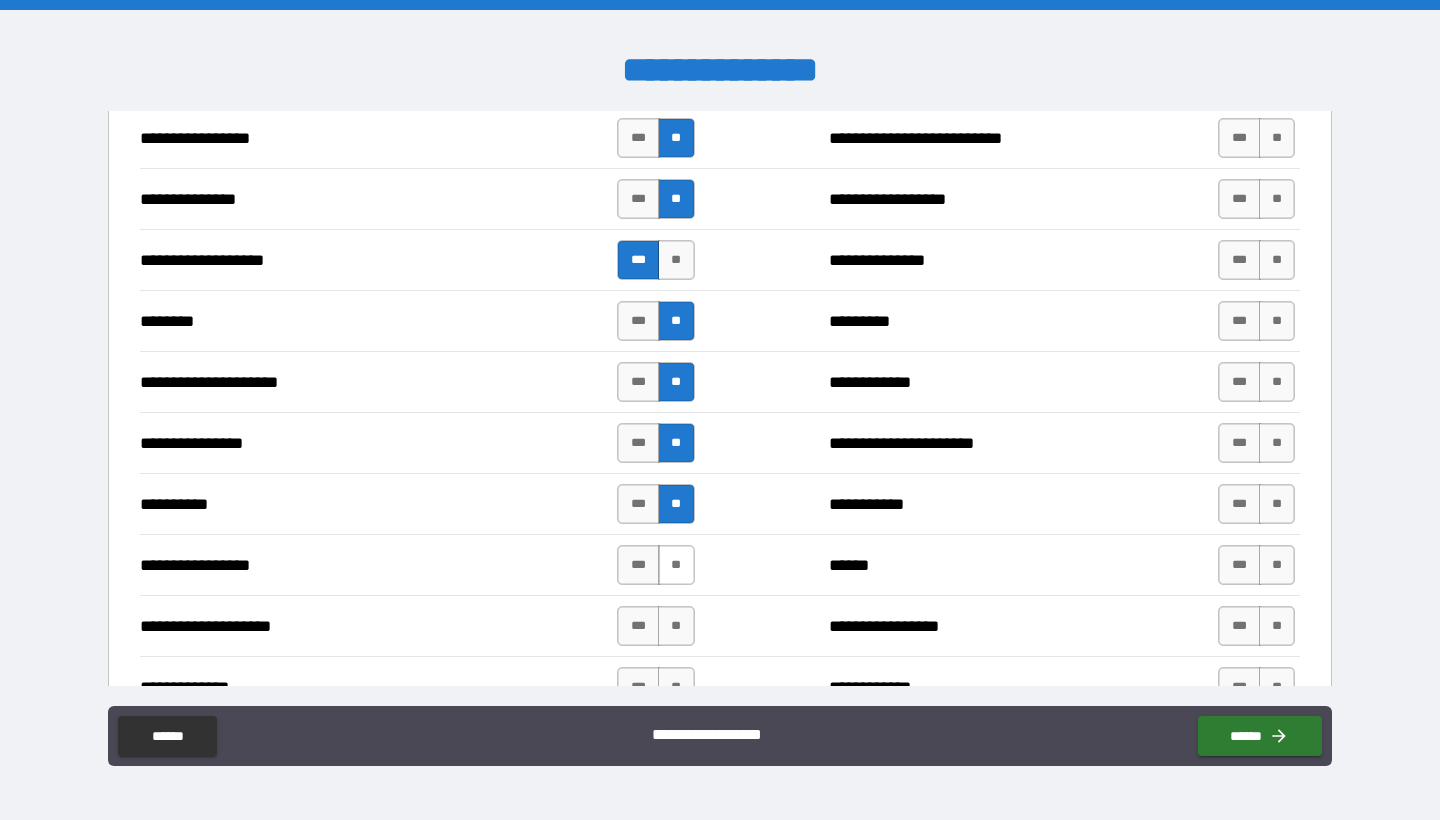 click on "**" at bounding box center [676, 565] 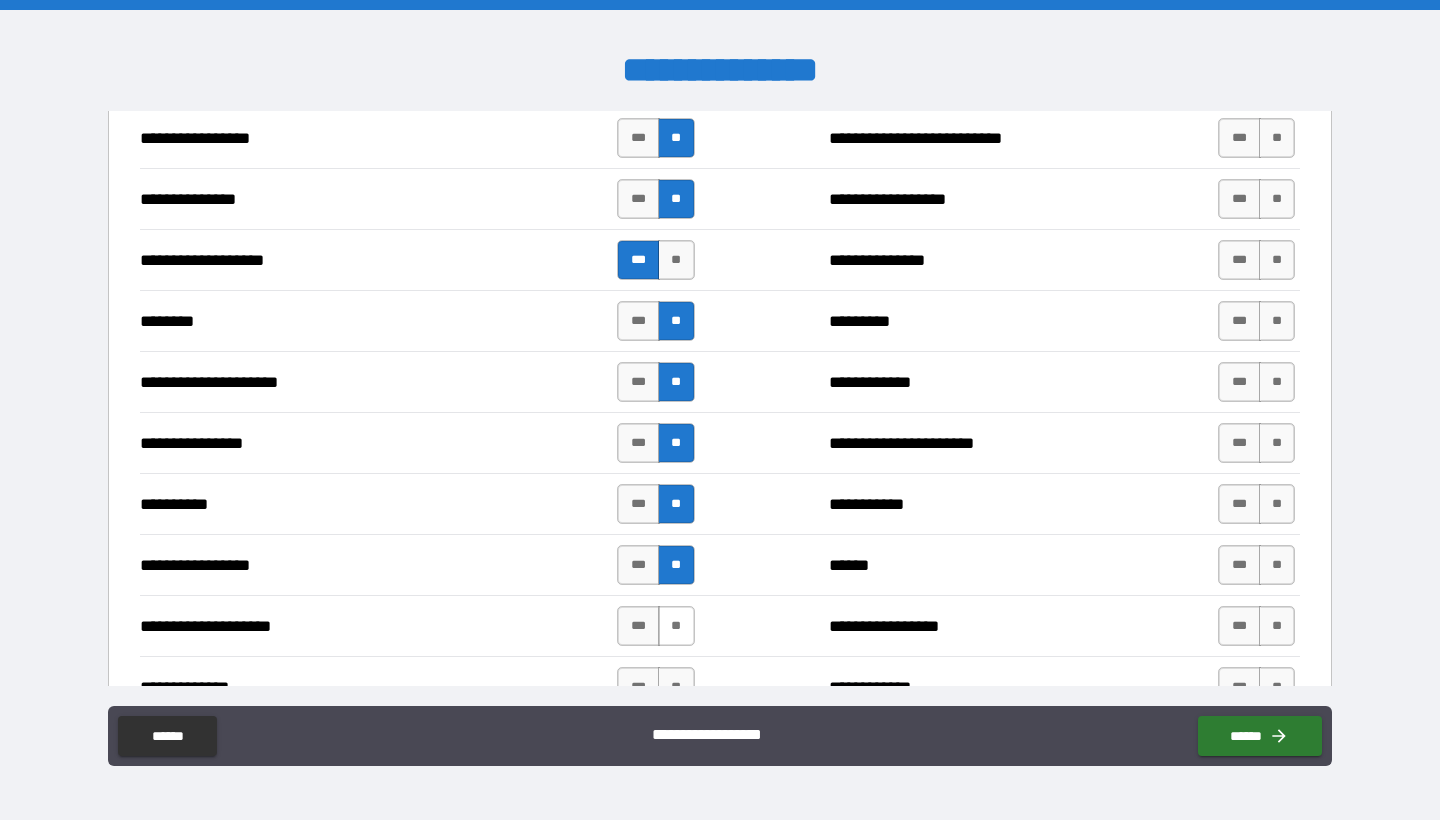 click on "**" at bounding box center [676, 626] 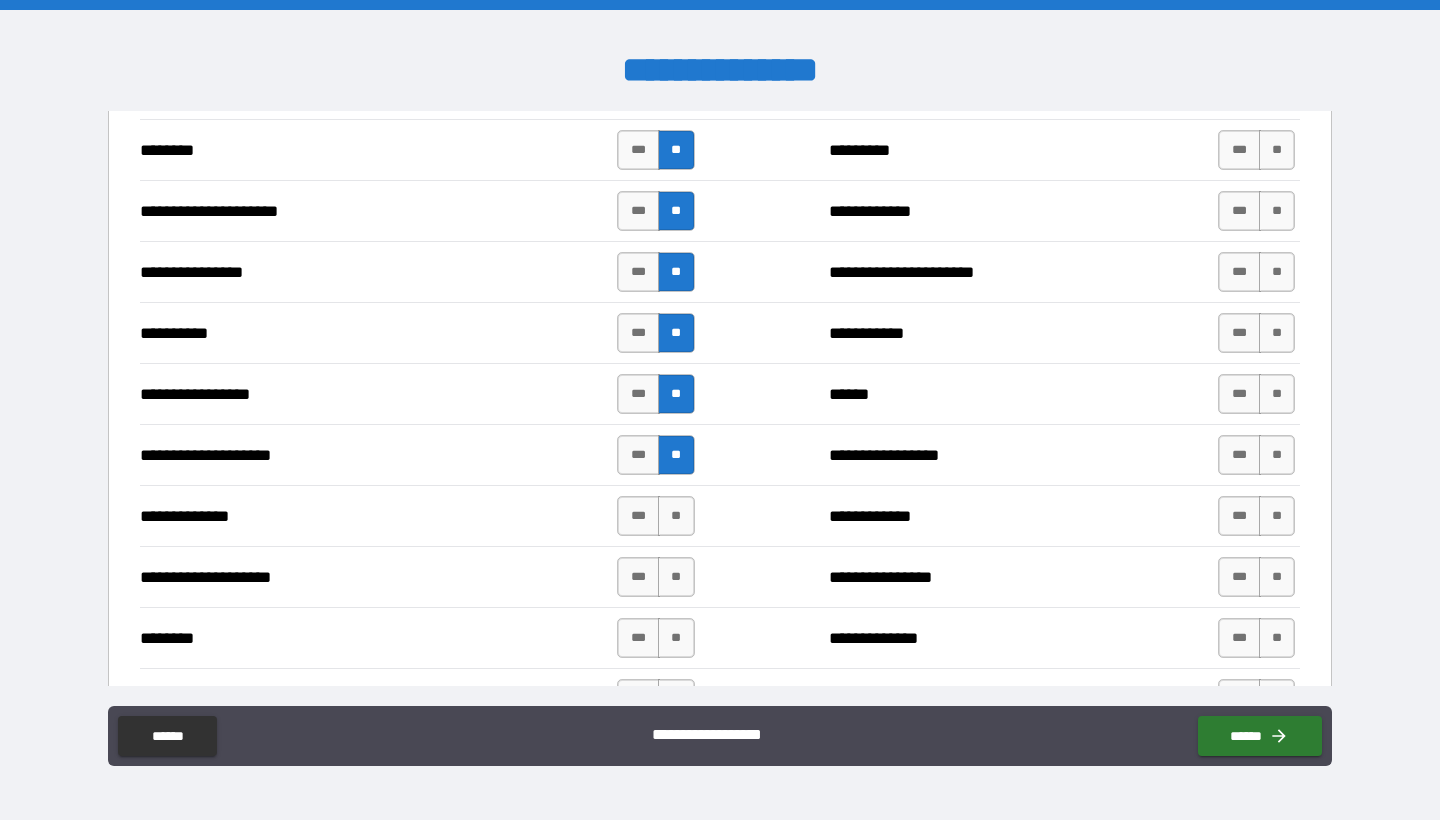 scroll, scrollTop: 2510, scrollLeft: 0, axis: vertical 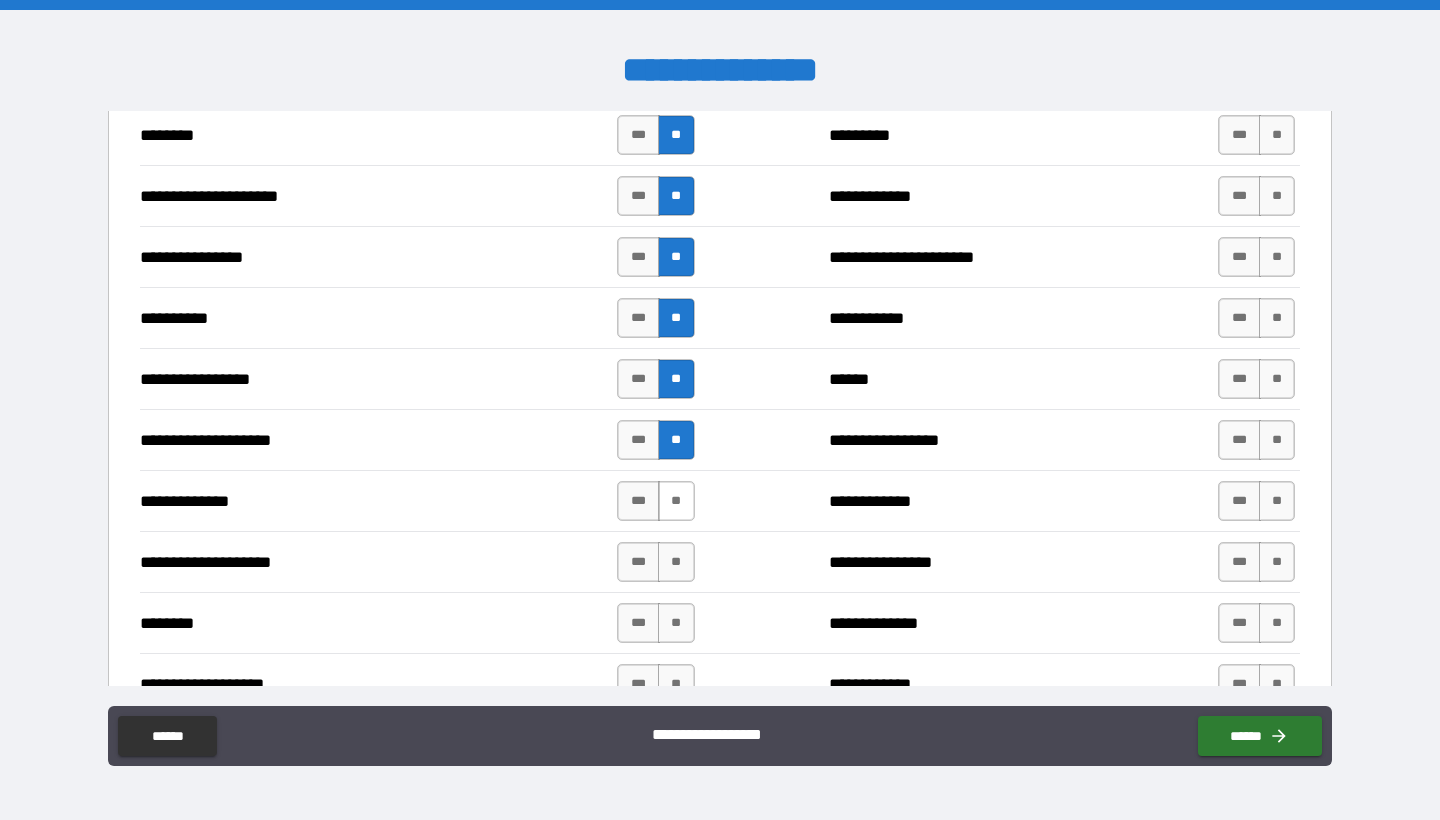 click on "**" at bounding box center (676, 501) 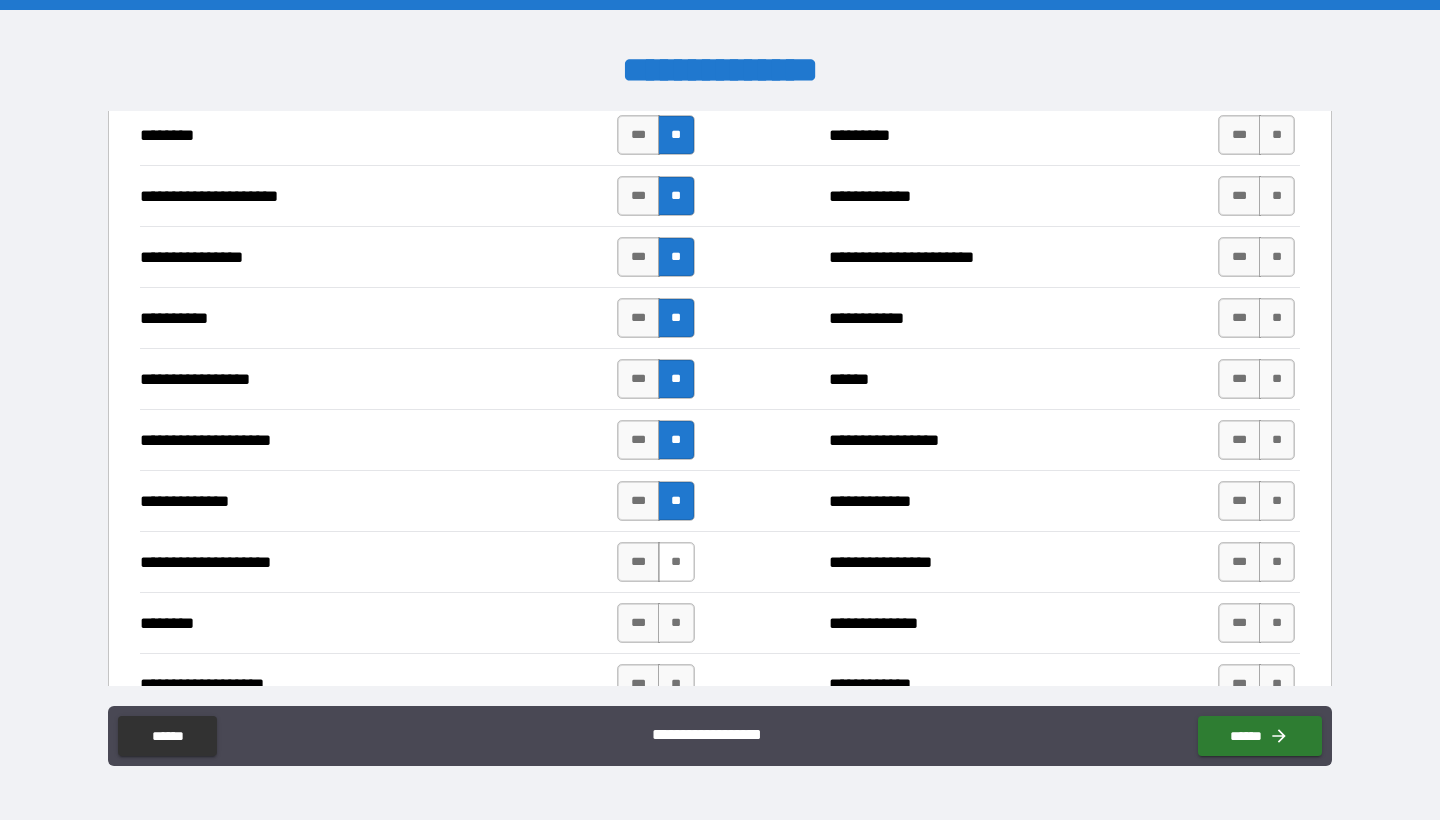 click on "**" at bounding box center (676, 562) 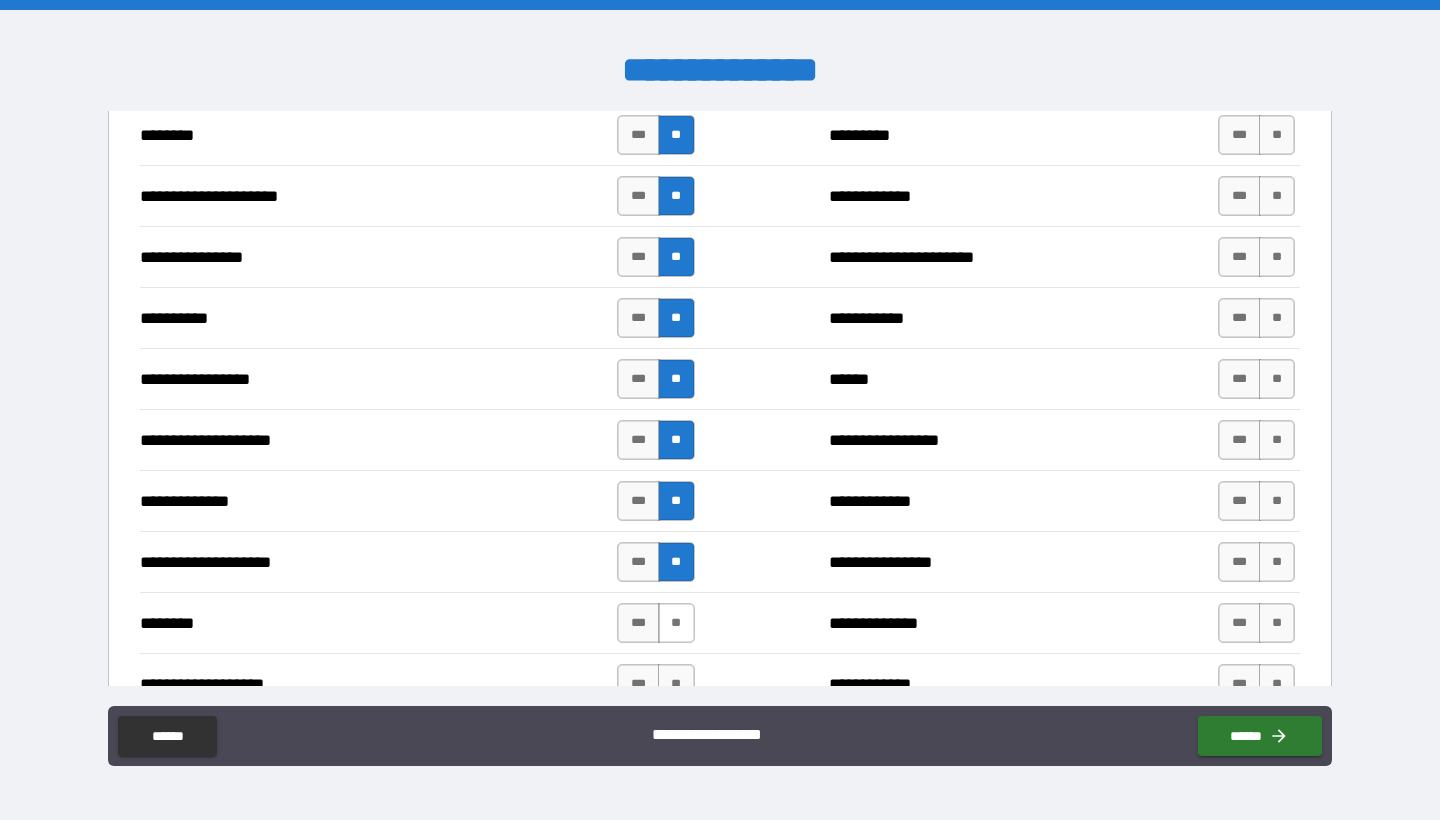 click on "**" at bounding box center [676, 623] 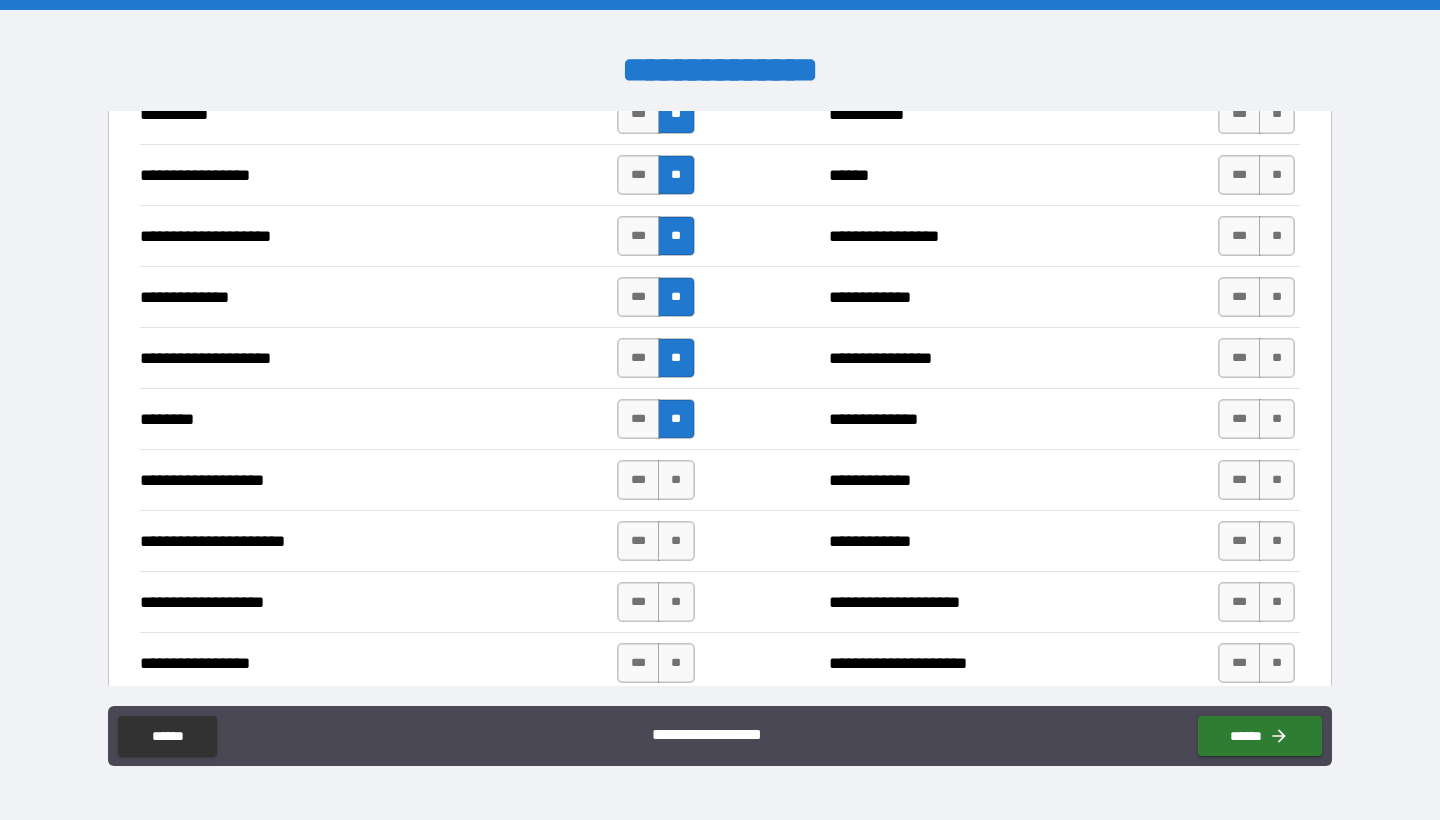 scroll, scrollTop: 2721, scrollLeft: 0, axis: vertical 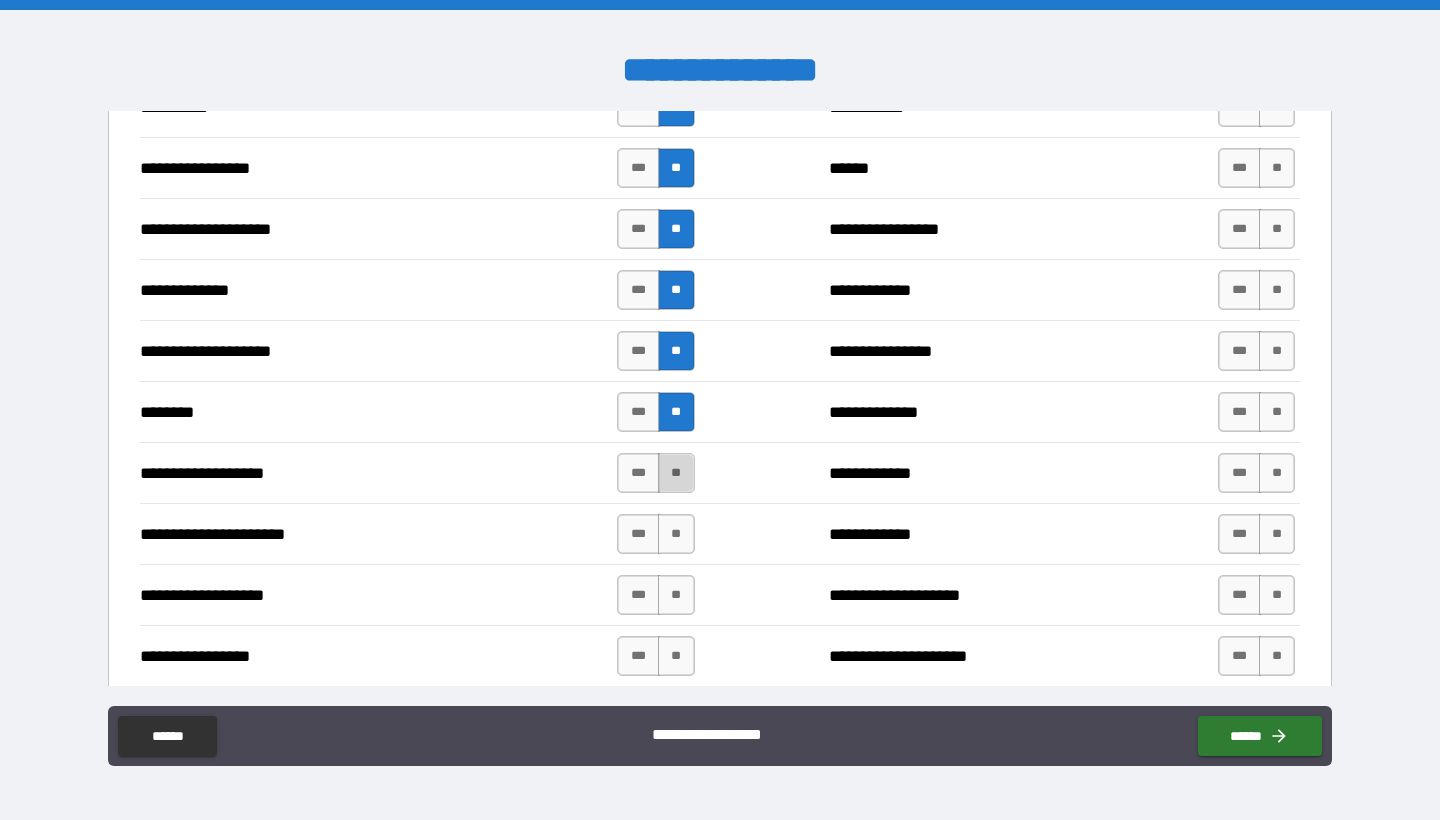click on "**" at bounding box center [676, 473] 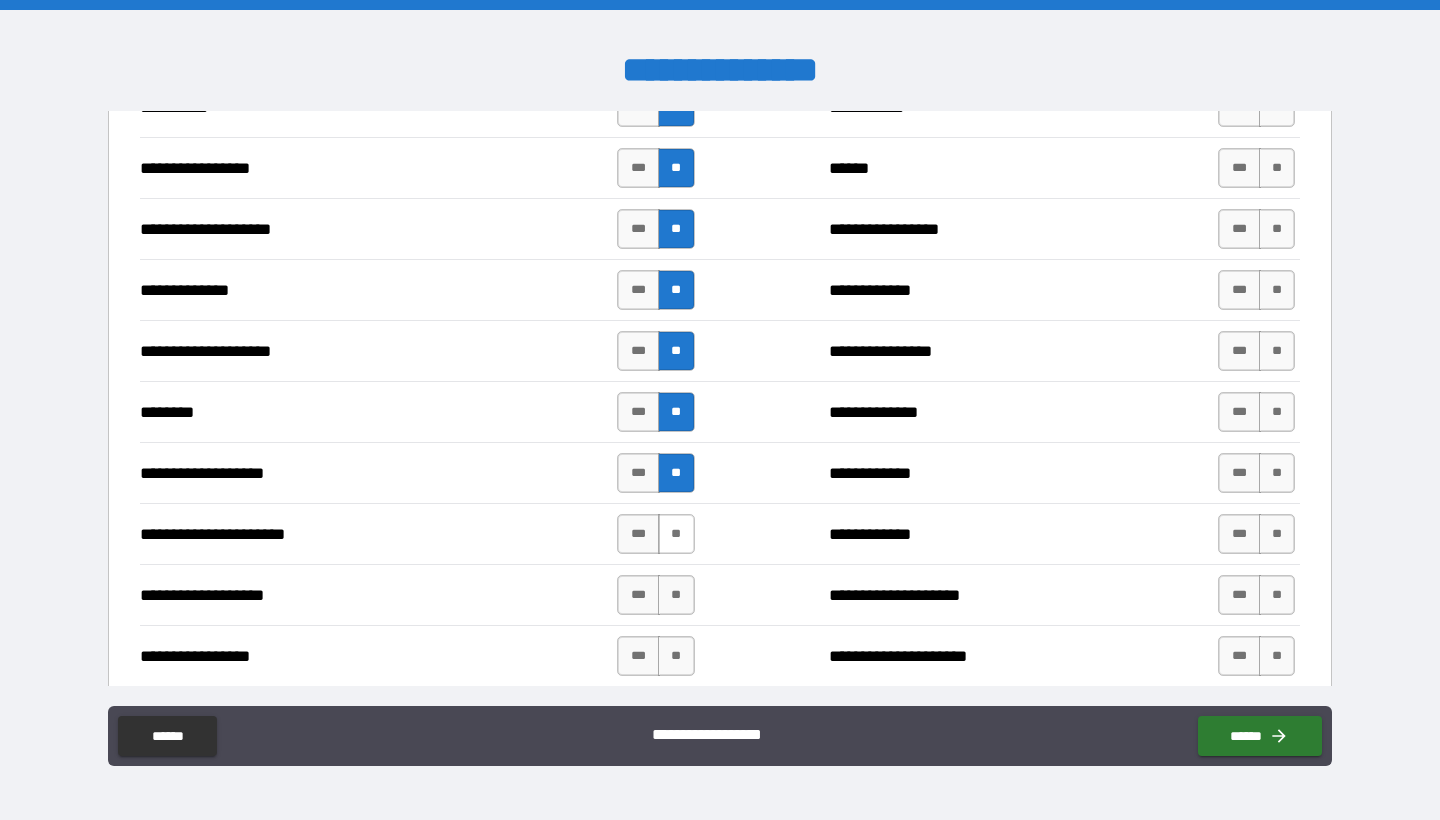 click on "**" at bounding box center (676, 534) 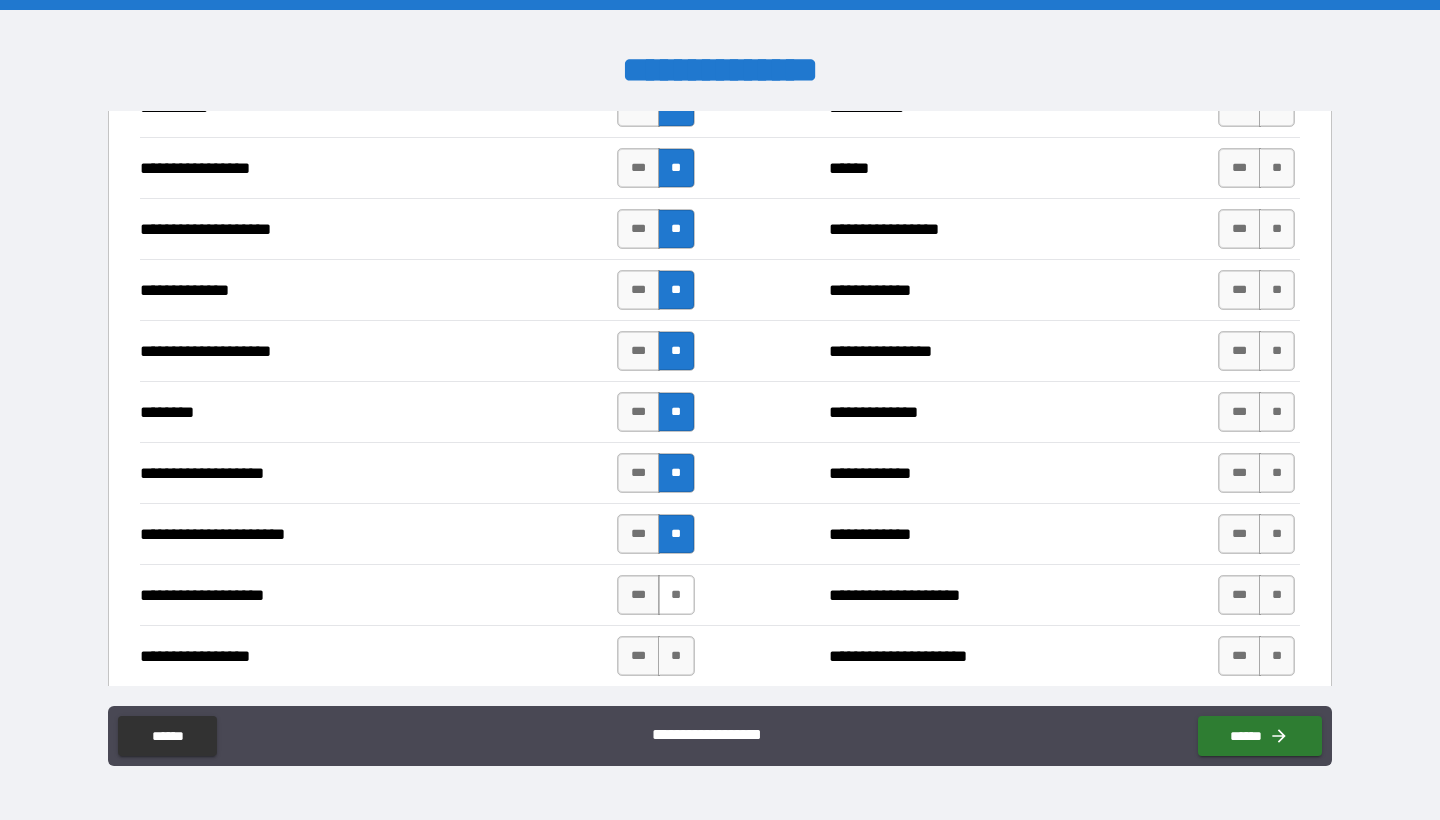 click on "**" at bounding box center (676, 595) 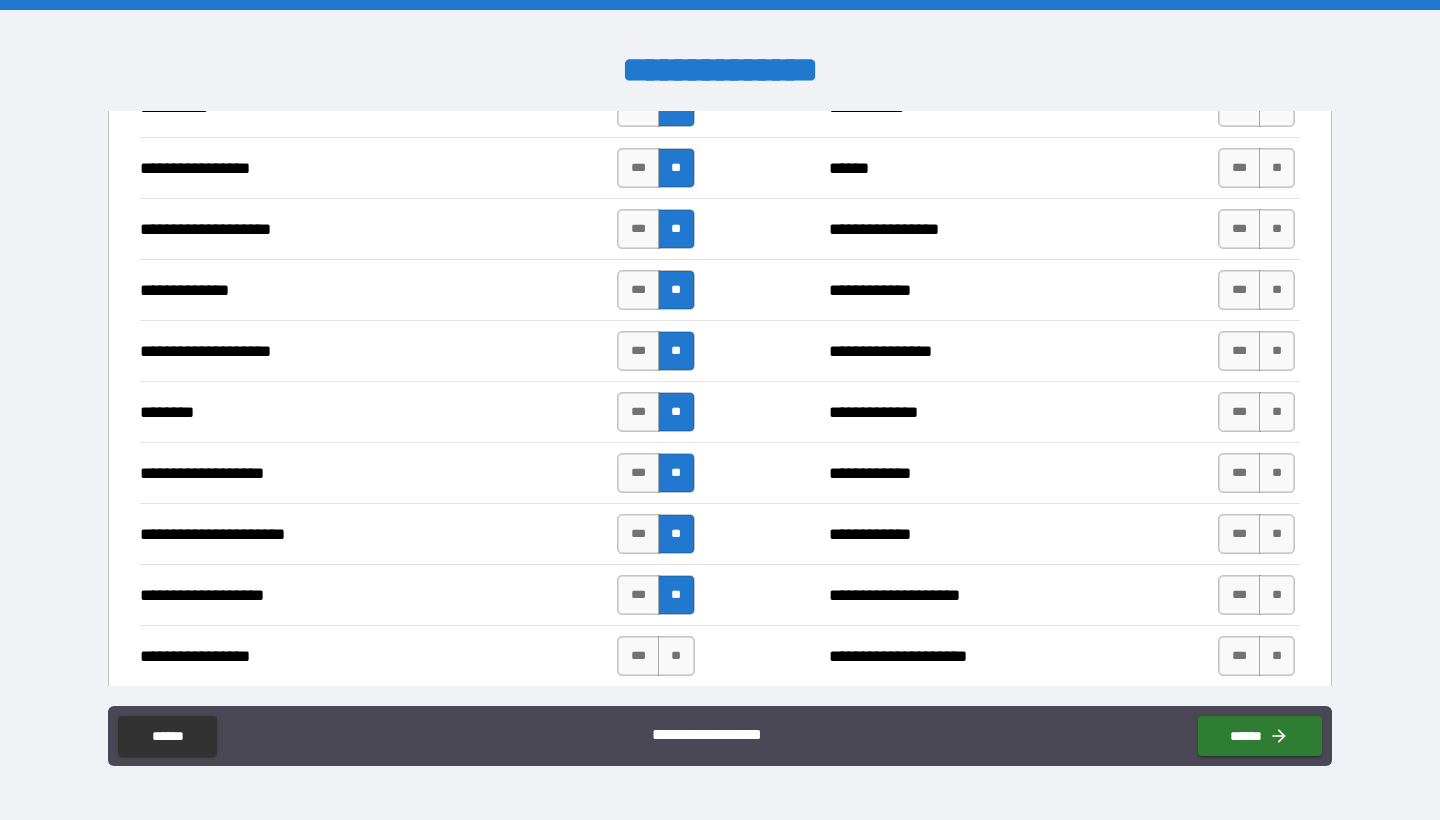 scroll, scrollTop: 2925, scrollLeft: 0, axis: vertical 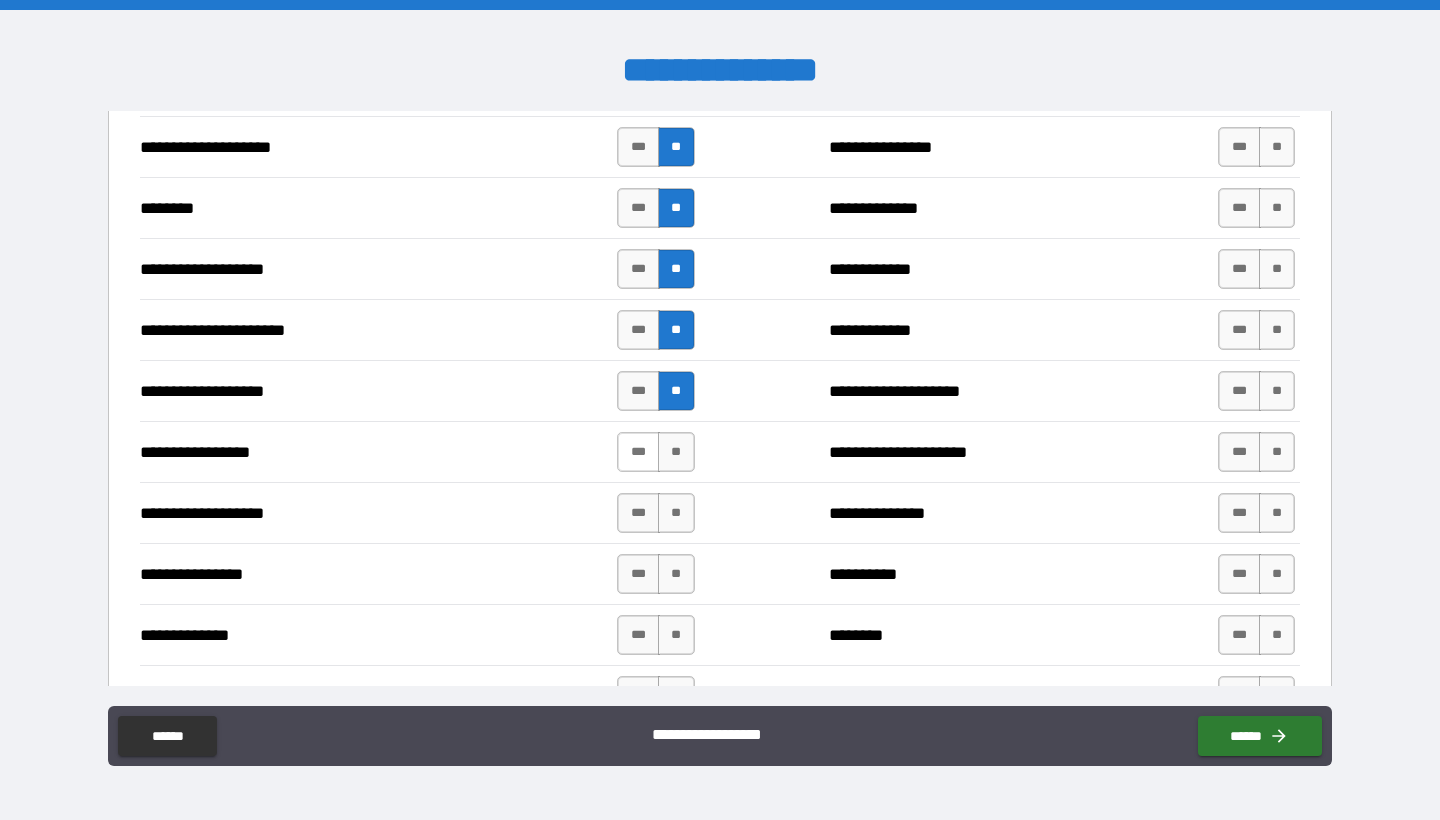 click on "***" at bounding box center (638, 452) 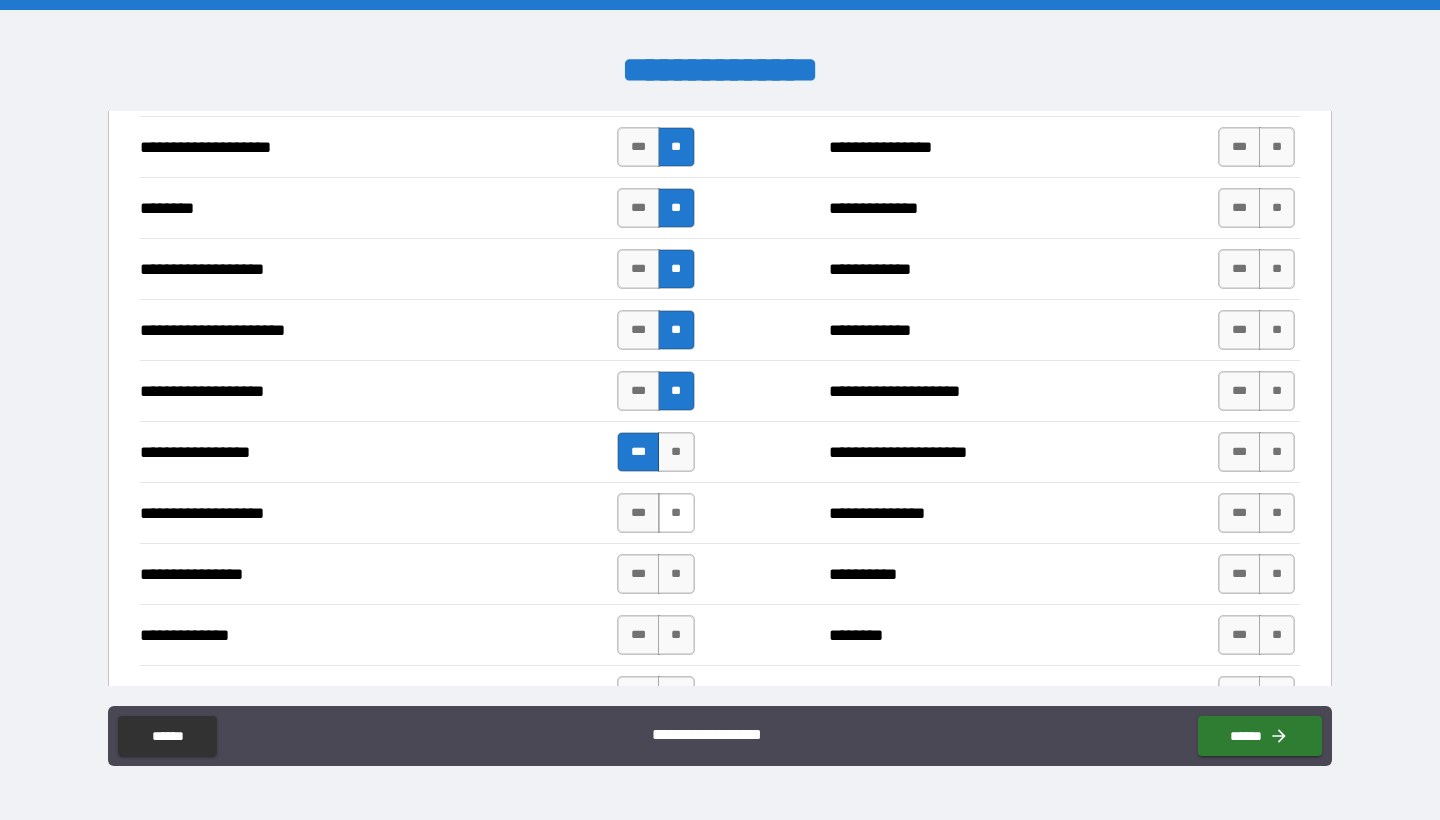 click on "**" at bounding box center [676, 513] 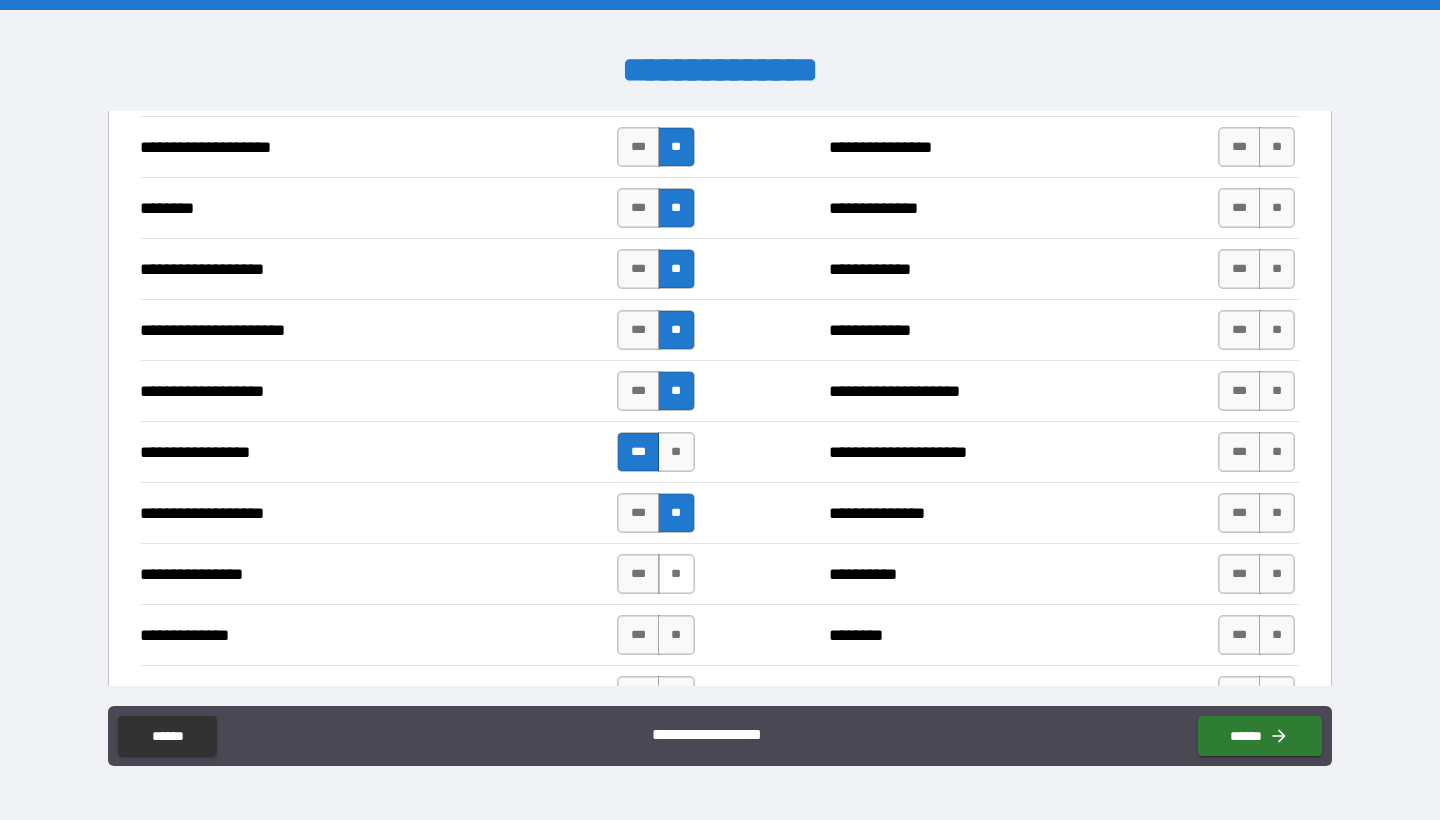click on "**" at bounding box center [676, 574] 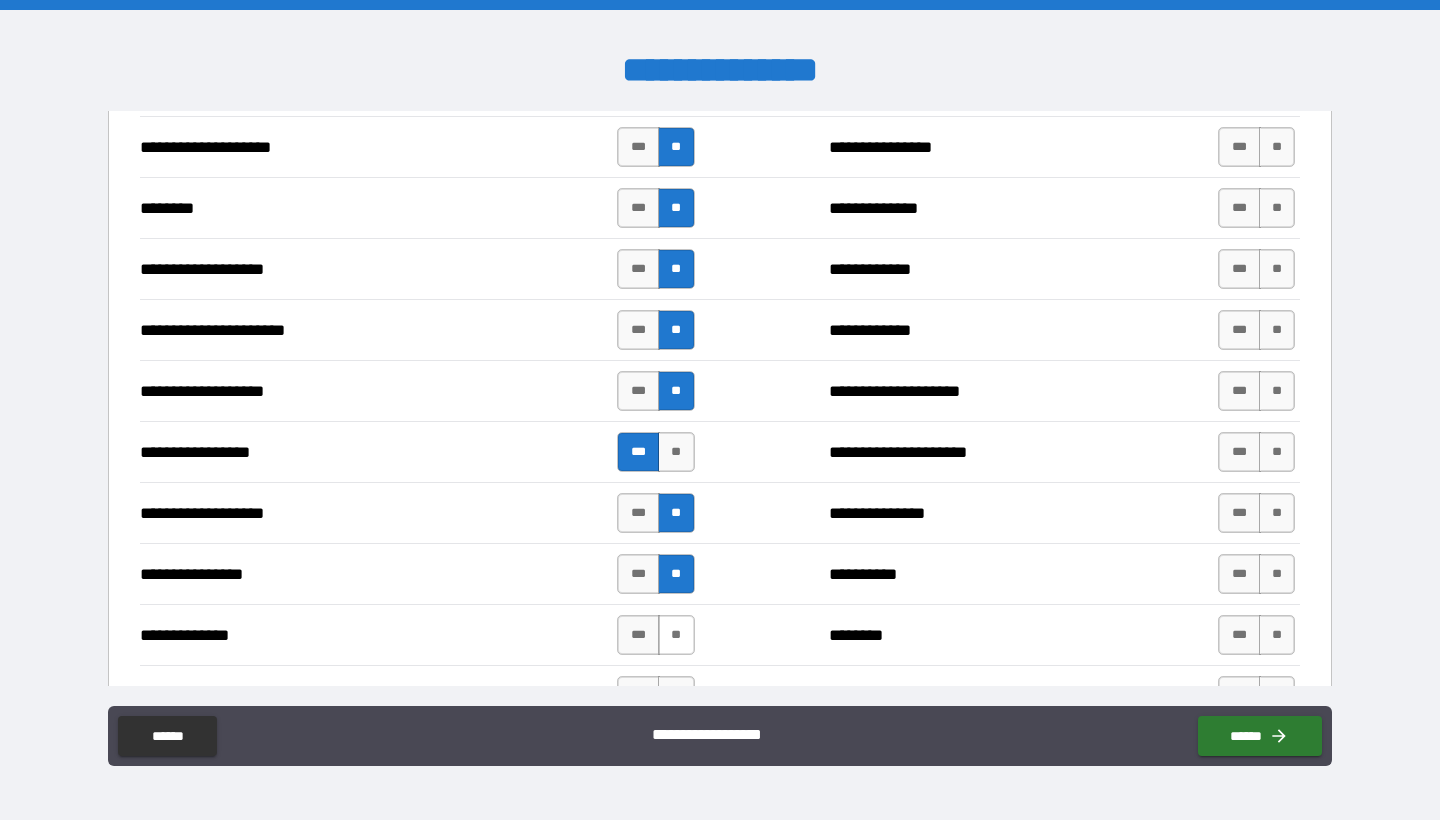 click on "**" at bounding box center (676, 635) 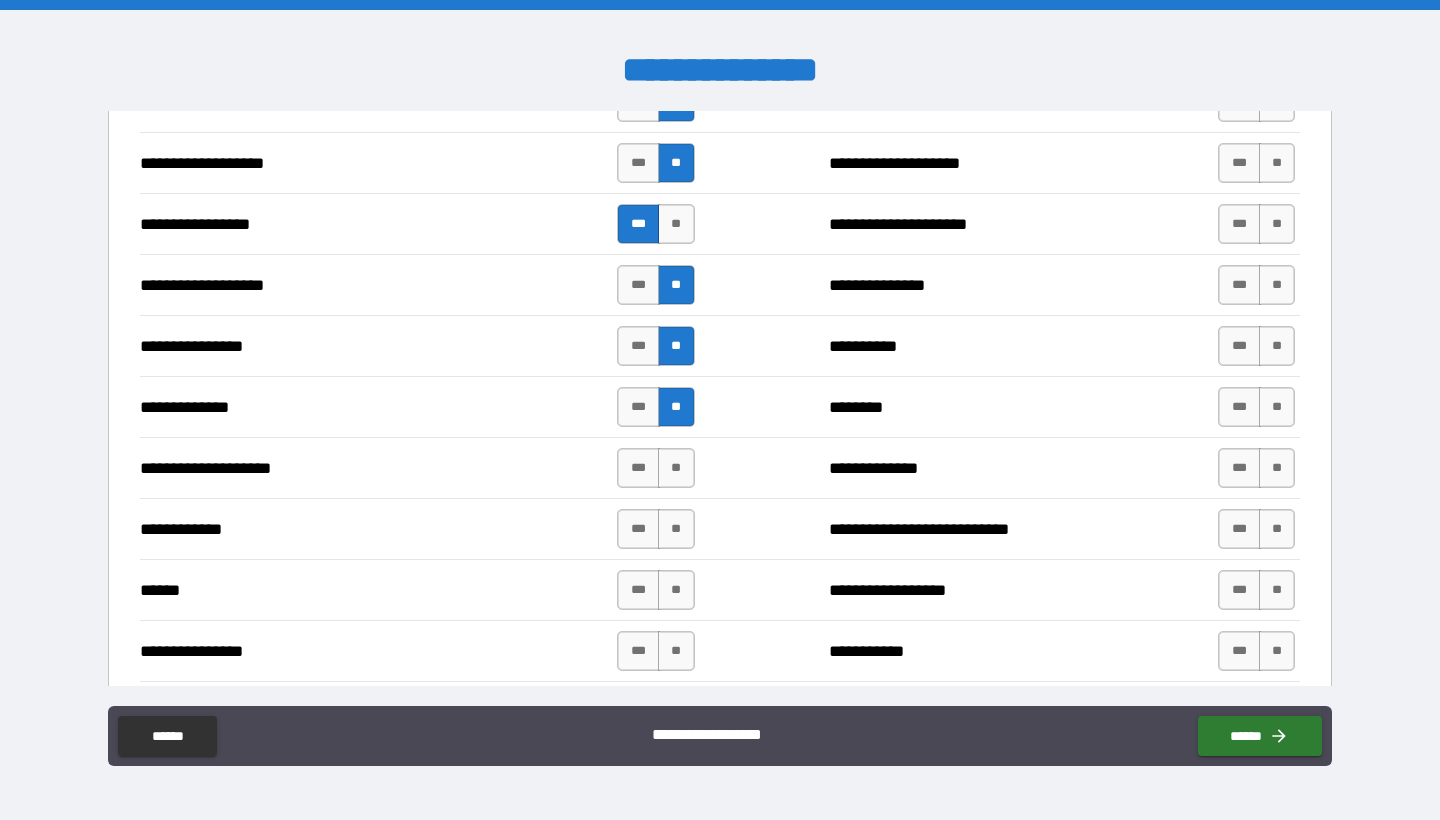 scroll, scrollTop: 3160, scrollLeft: 0, axis: vertical 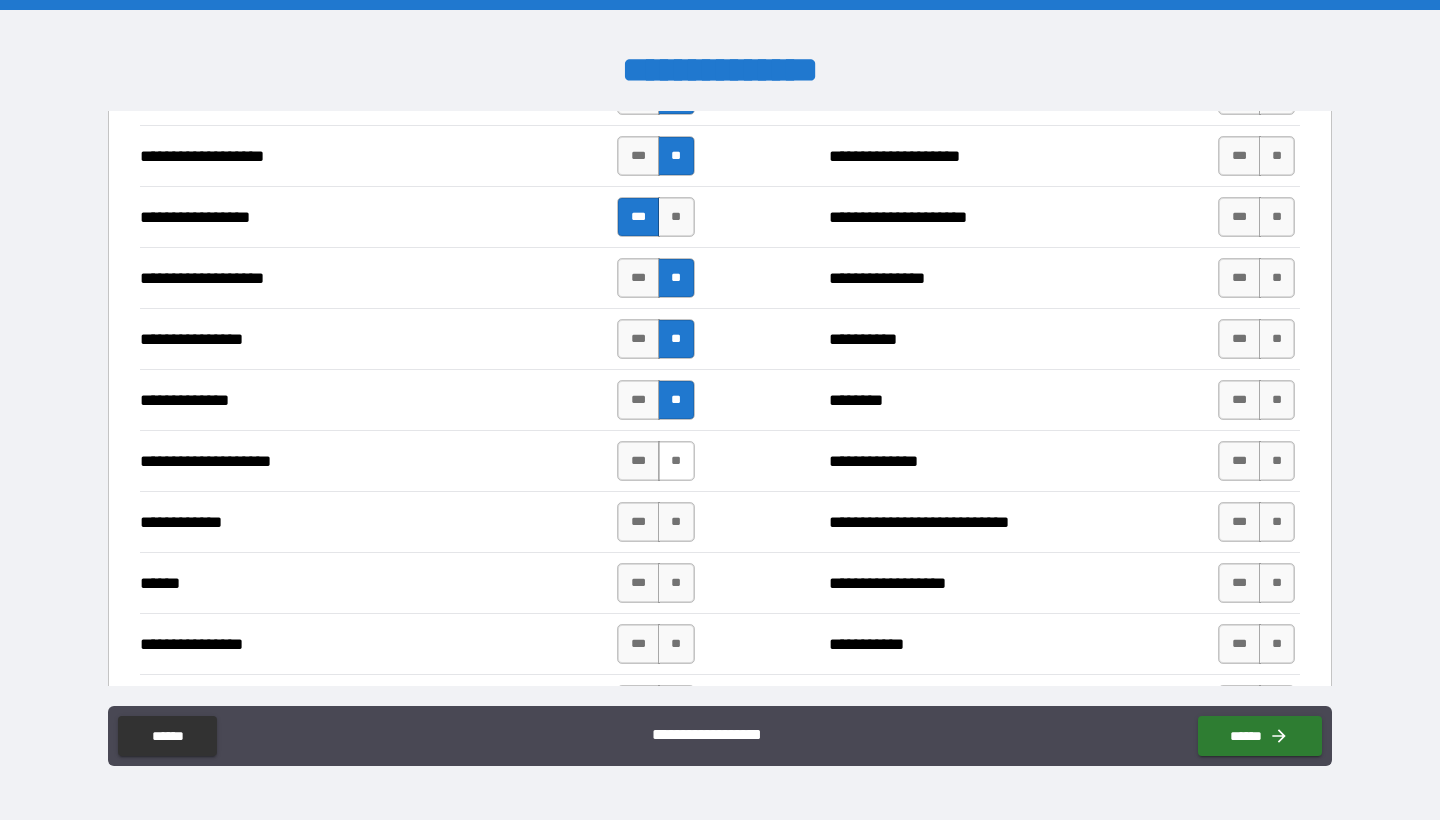 click on "**" at bounding box center (676, 461) 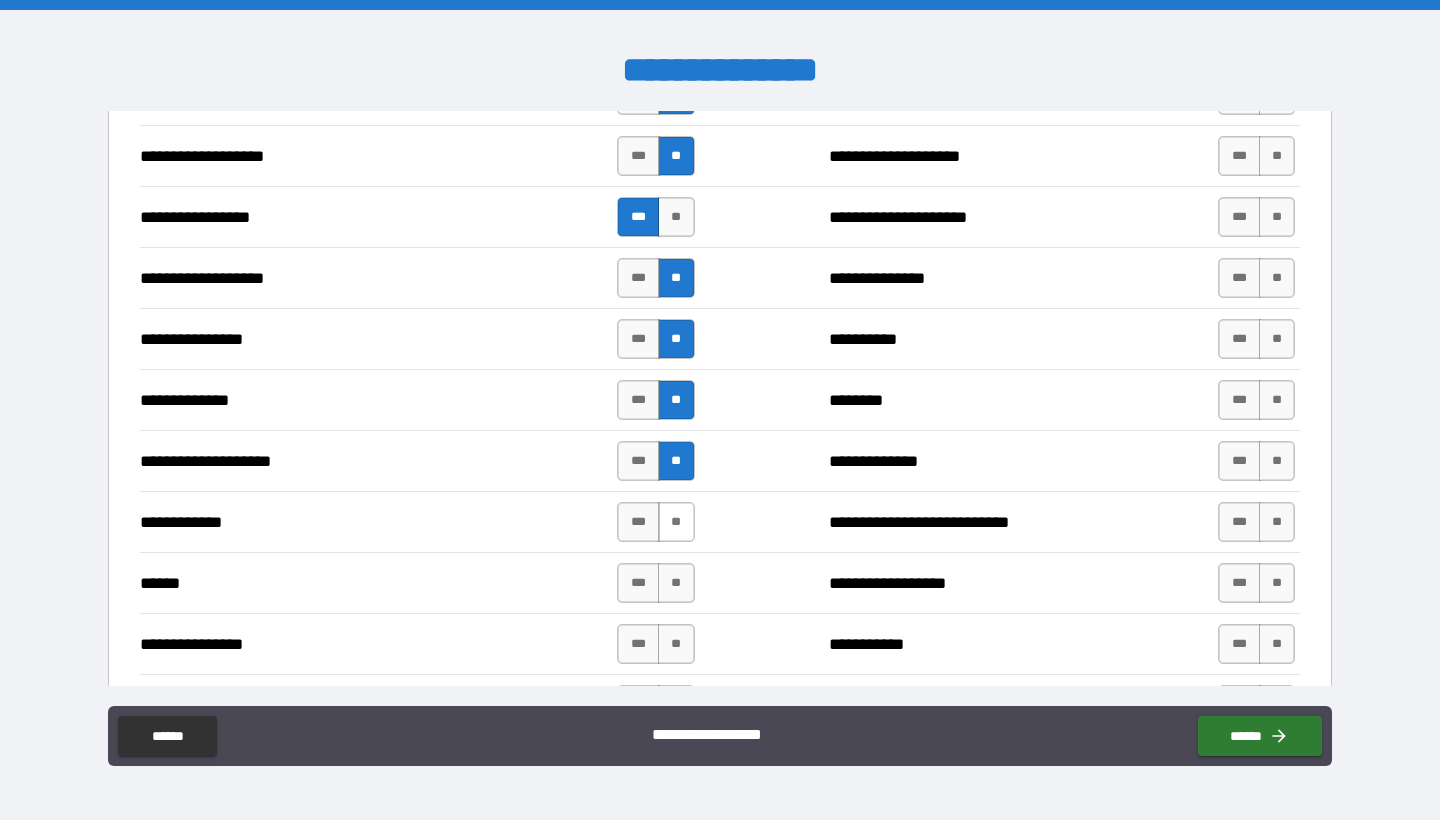 click on "**" at bounding box center (676, 522) 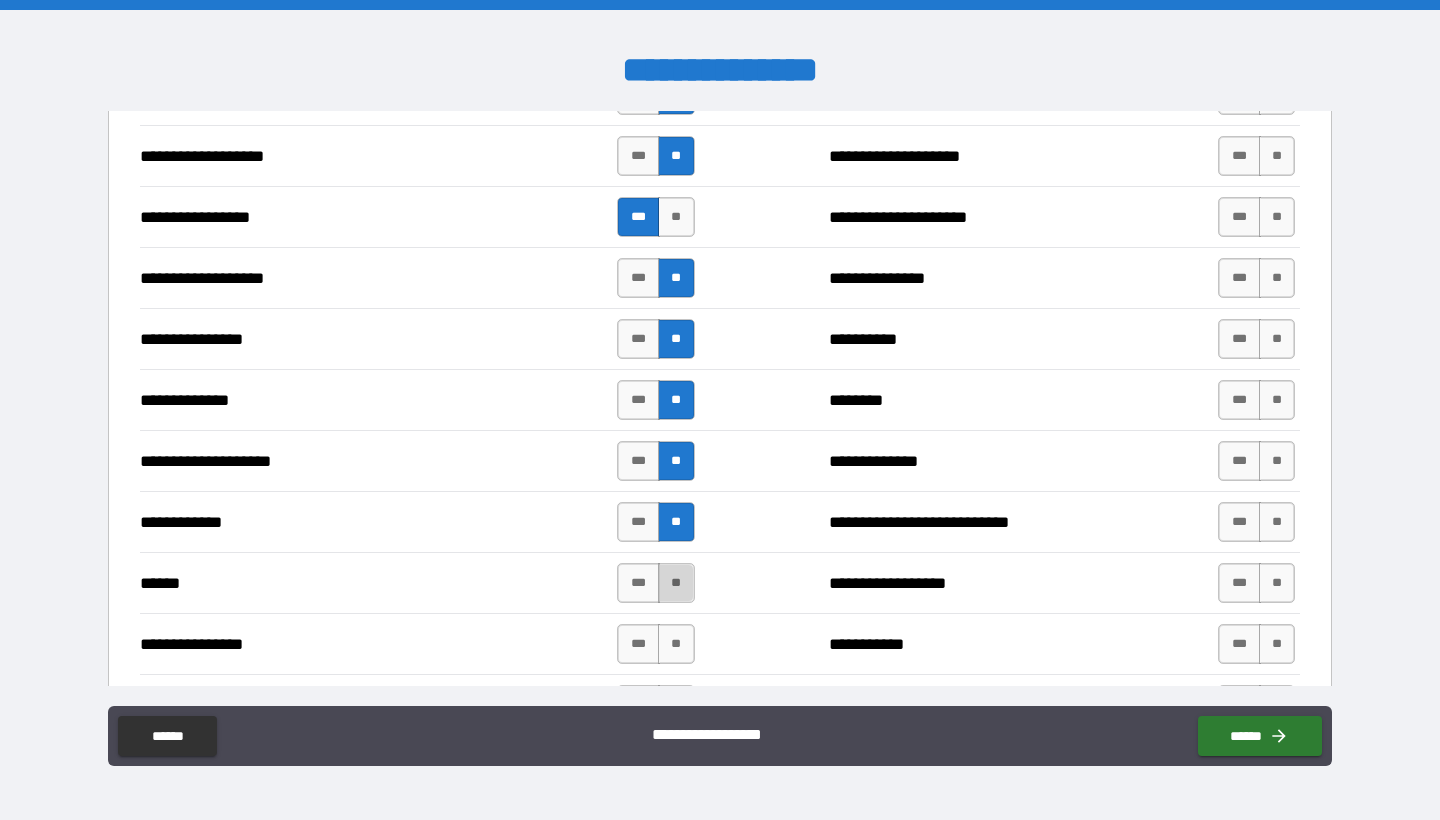 click on "**" at bounding box center (676, 583) 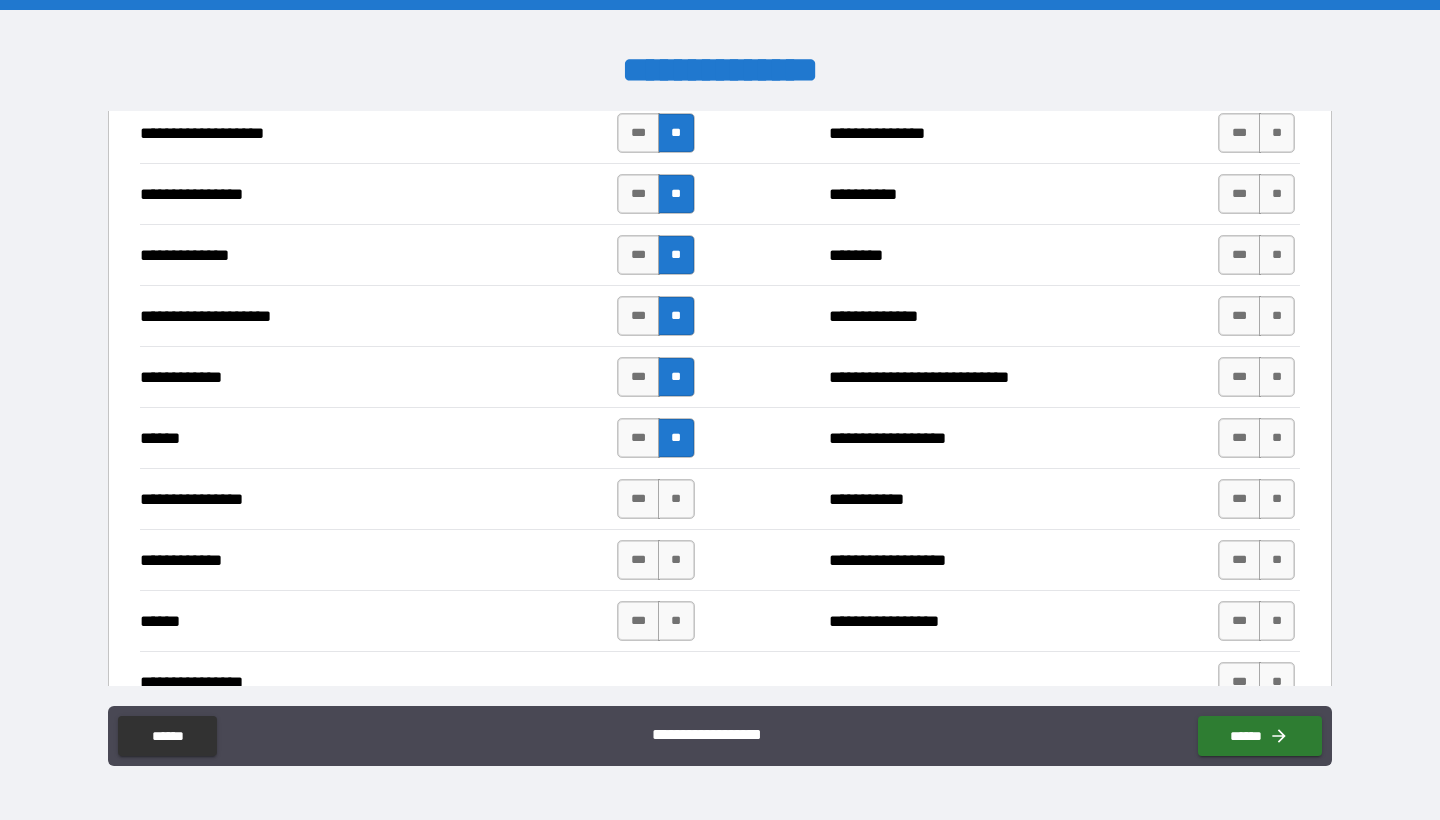scroll, scrollTop: 3322, scrollLeft: 0, axis: vertical 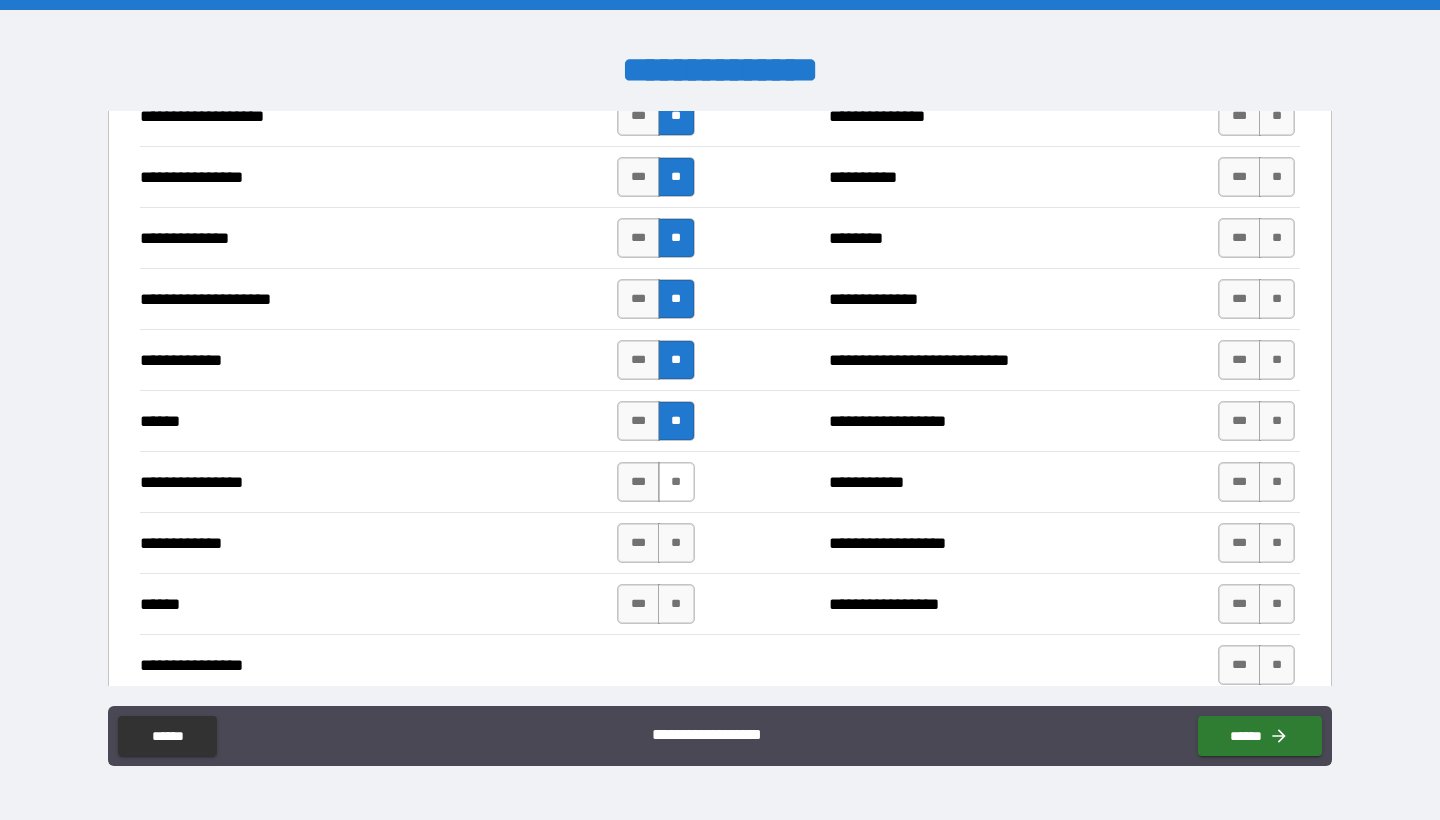 click on "**" at bounding box center (676, 482) 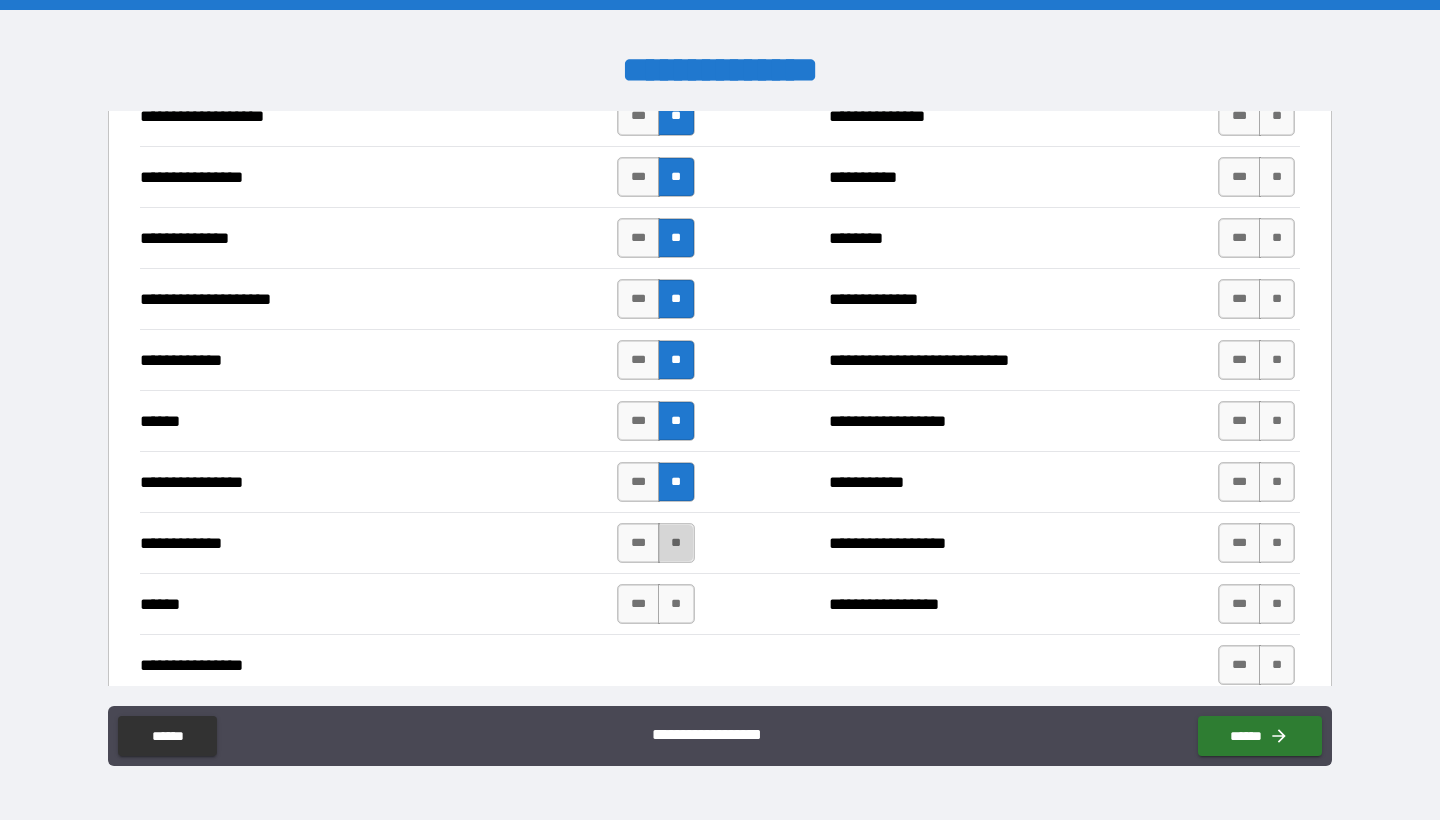 click on "**" at bounding box center [676, 543] 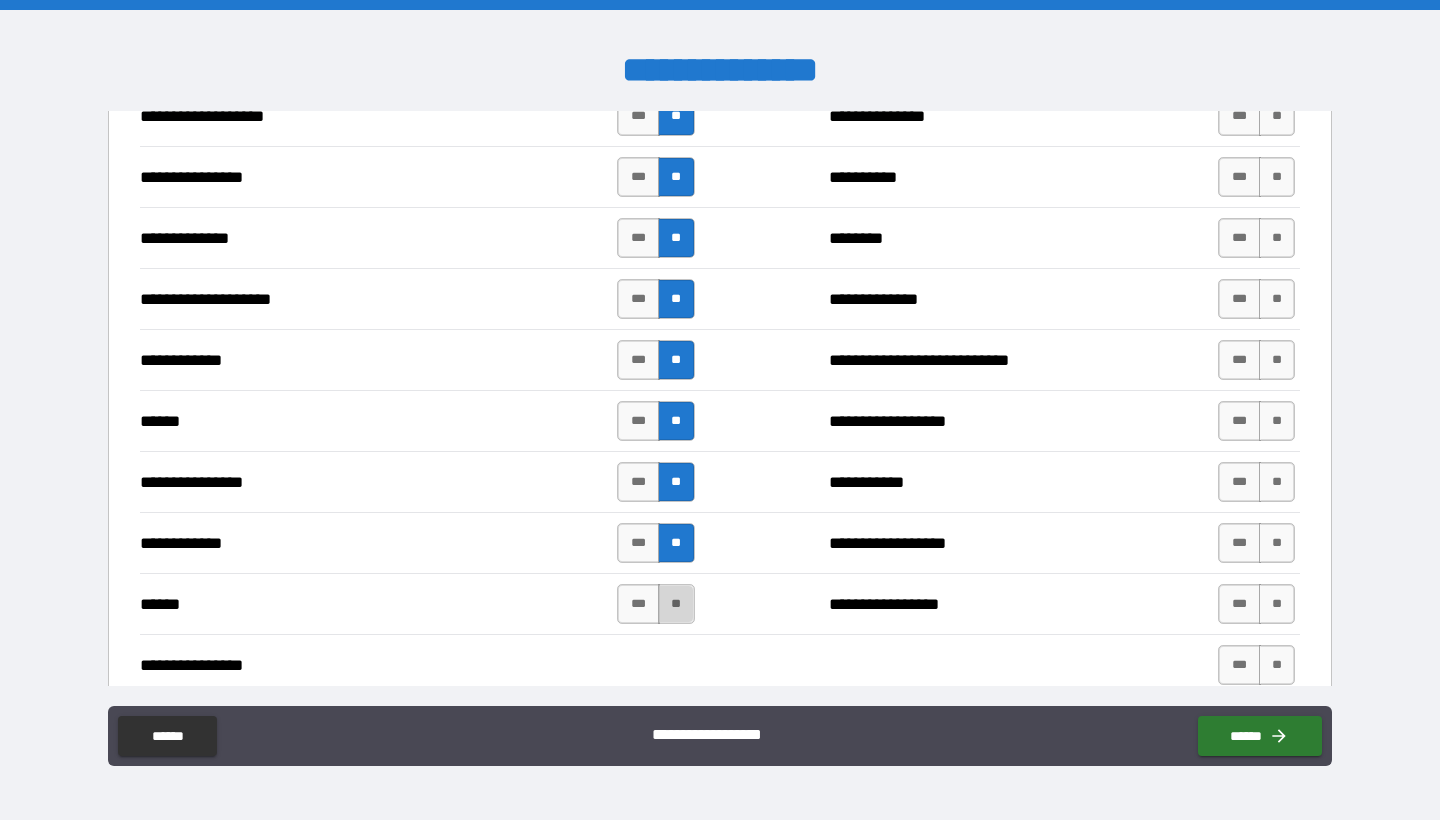 click on "**" at bounding box center [676, 604] 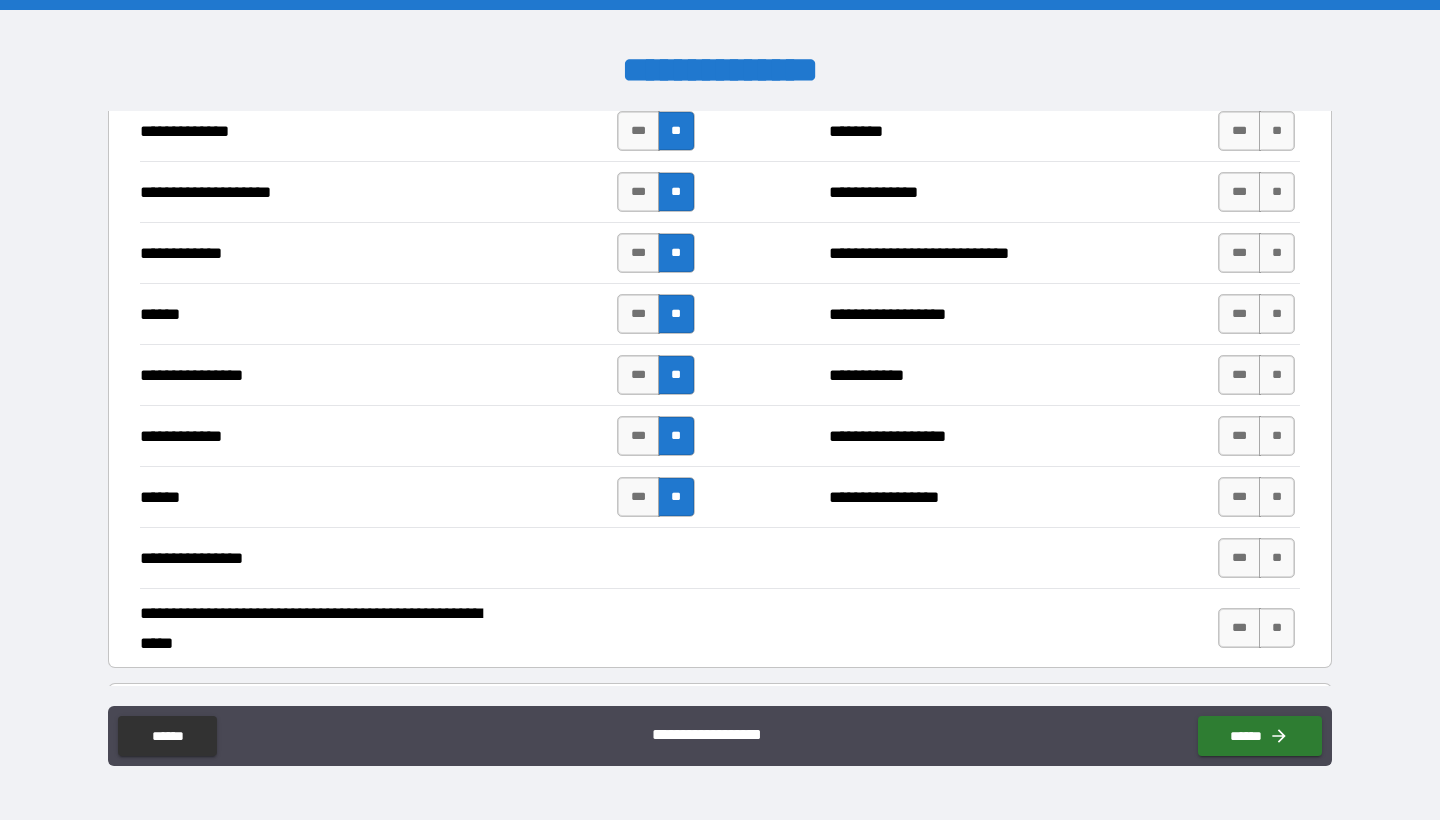 scroll, scrollTop: 3435, scrollLeft: 0, axis: vertical 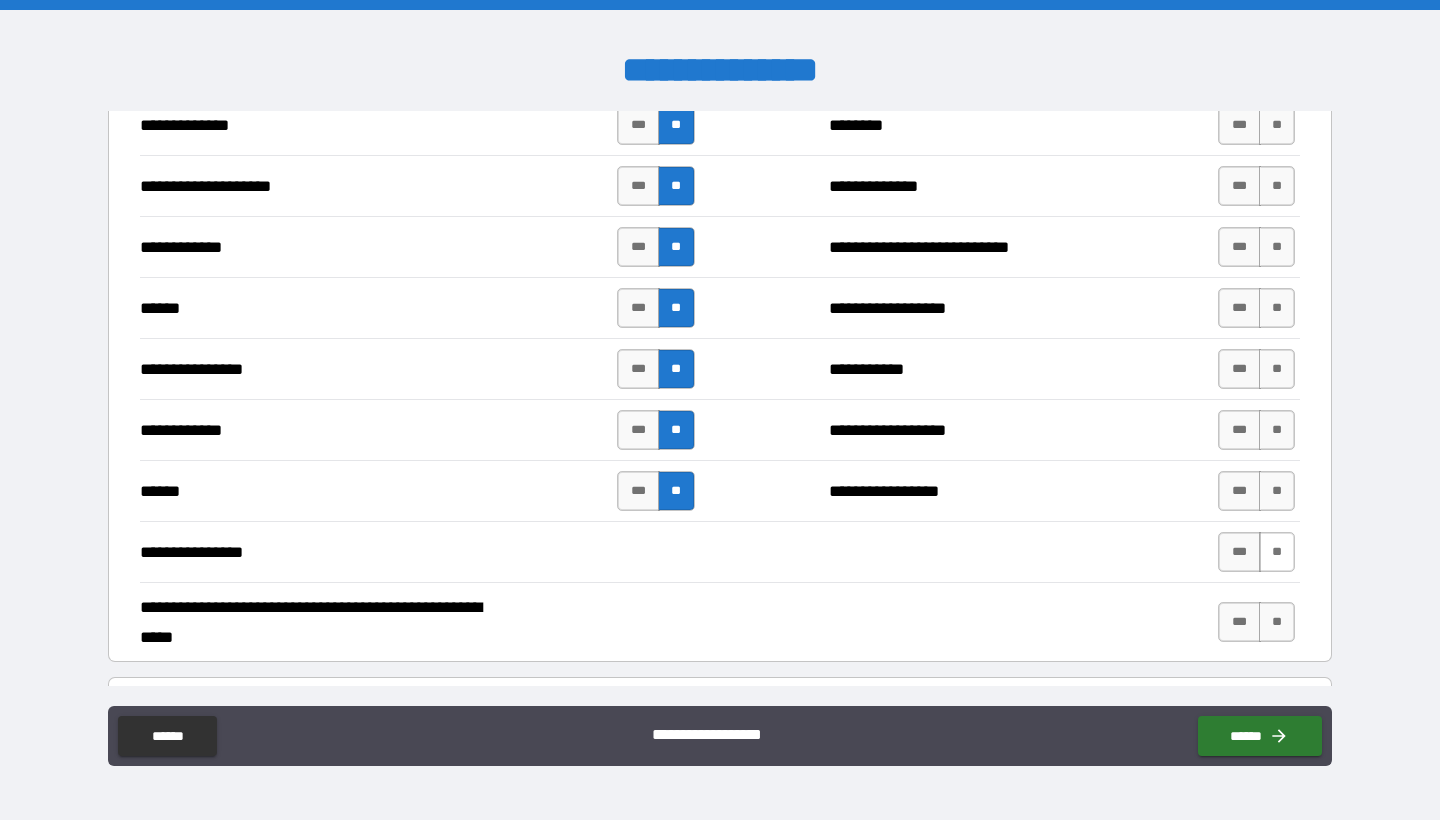 click on "**" at bounding box center (1277, 552) 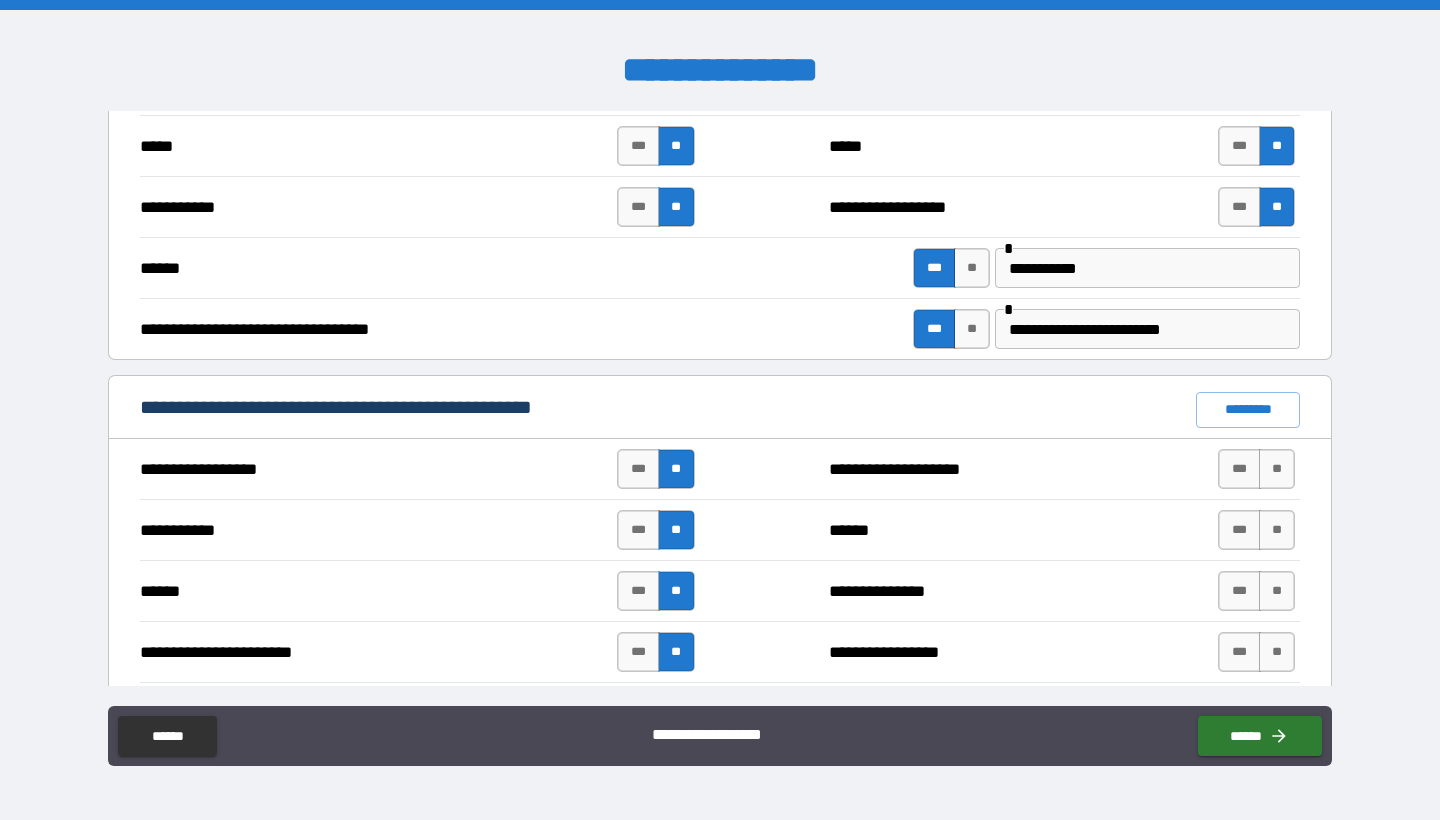 scroll, scrollTop: 1234, scrollLeft: 0, axis: vertical 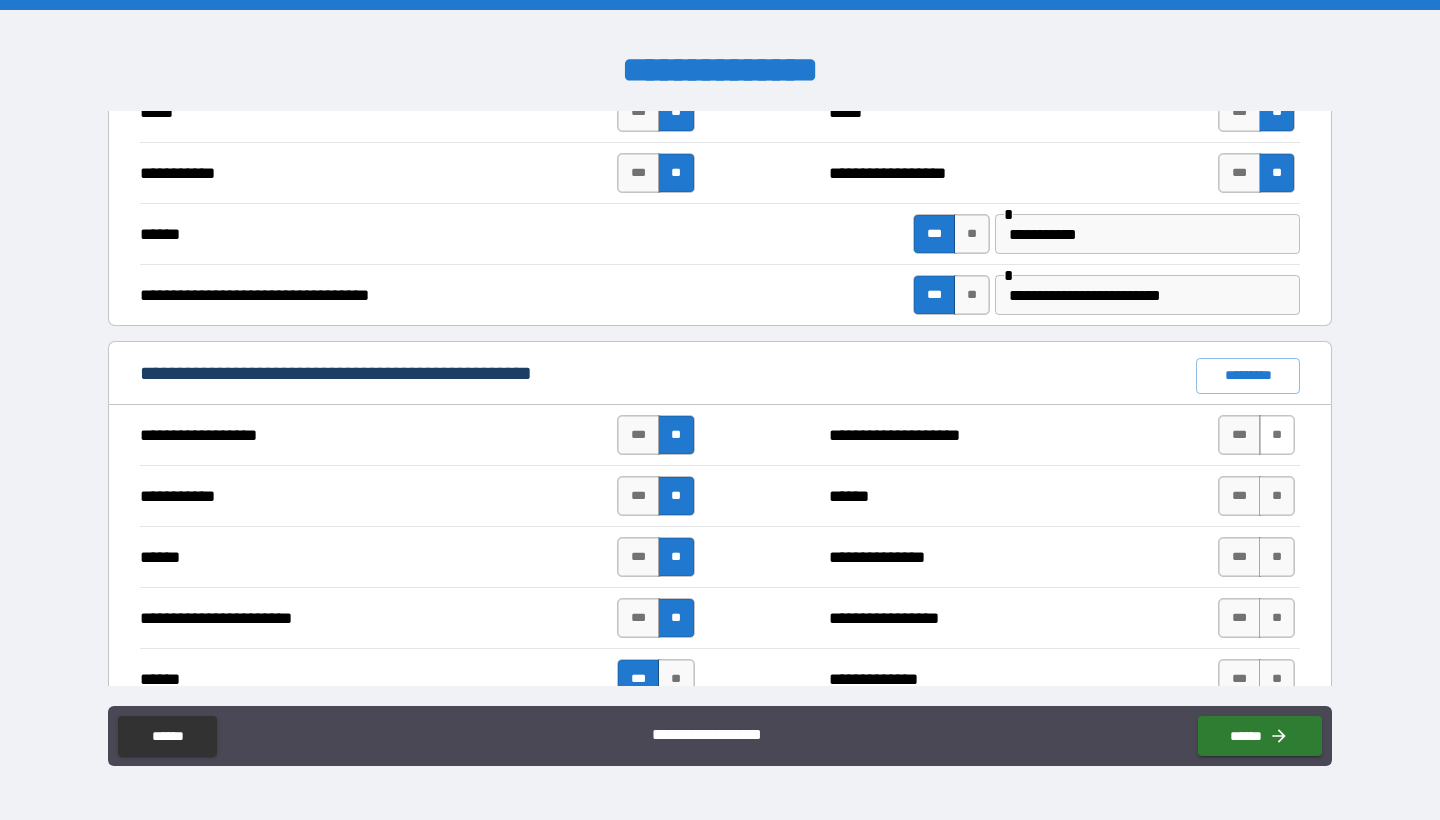 click on "**" at bounding box center [1277, 435] 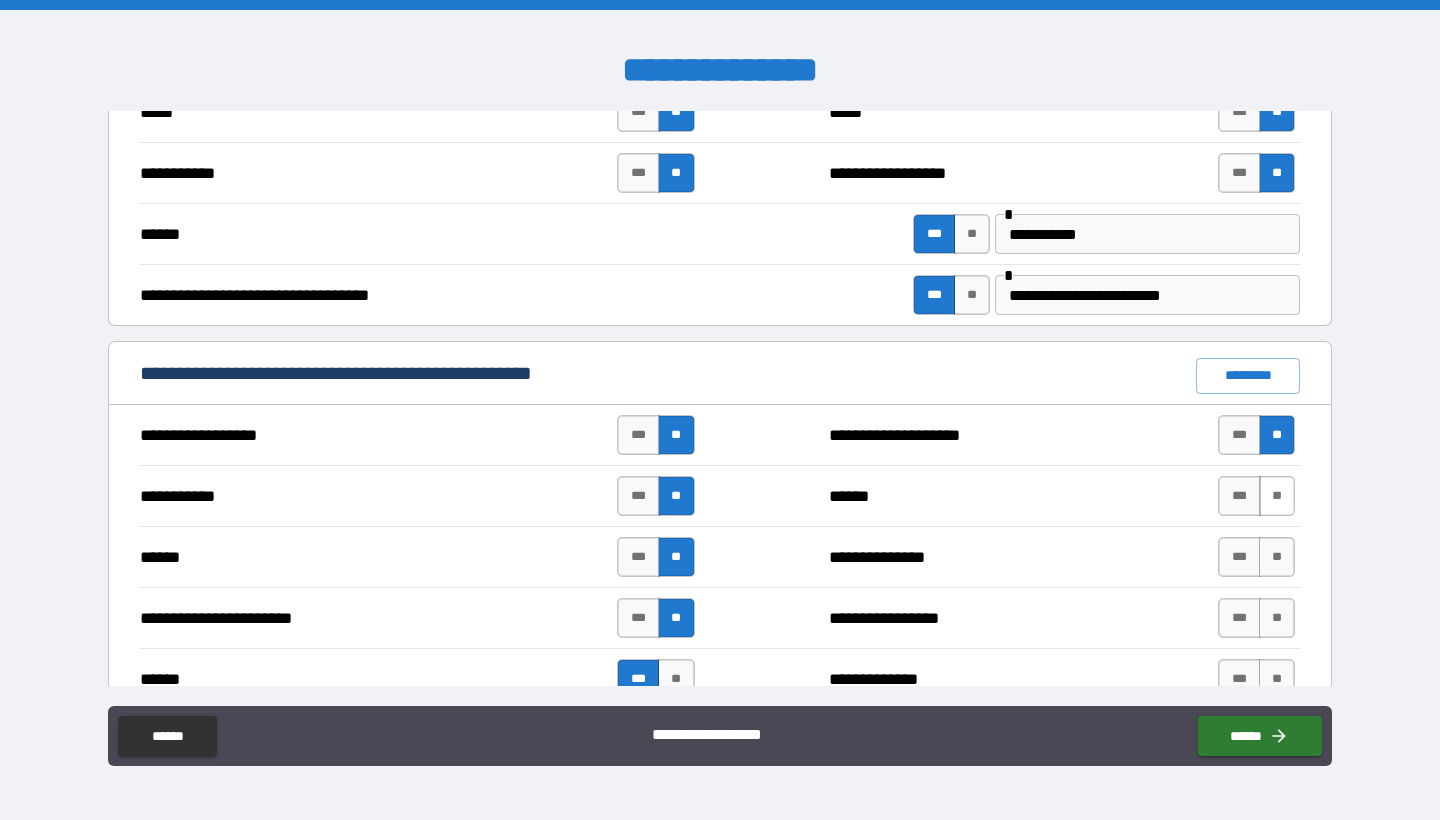 click on "**" at bounding box center (1277, 496) 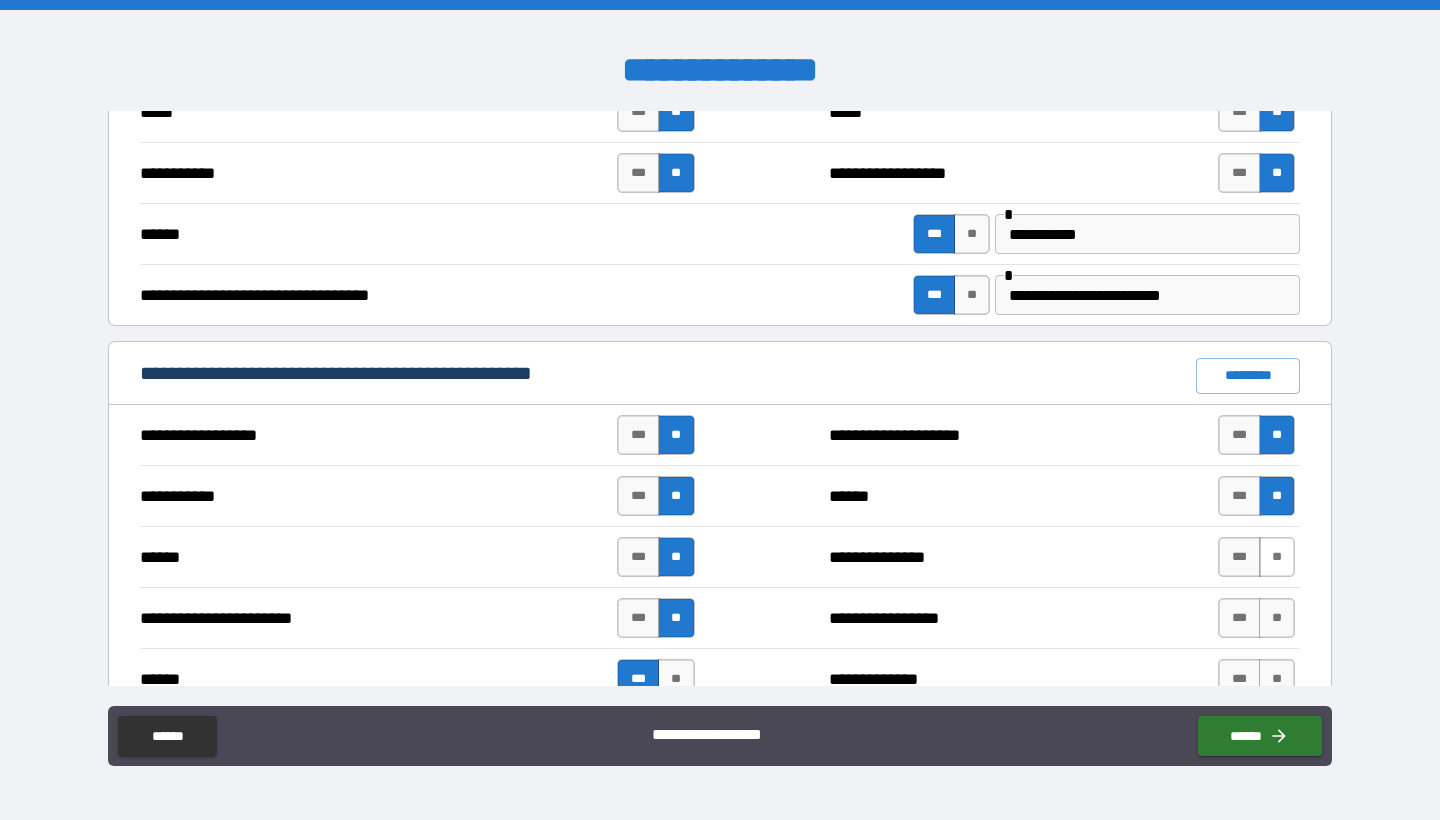 click on "**" at bounding box center (1277, 557) 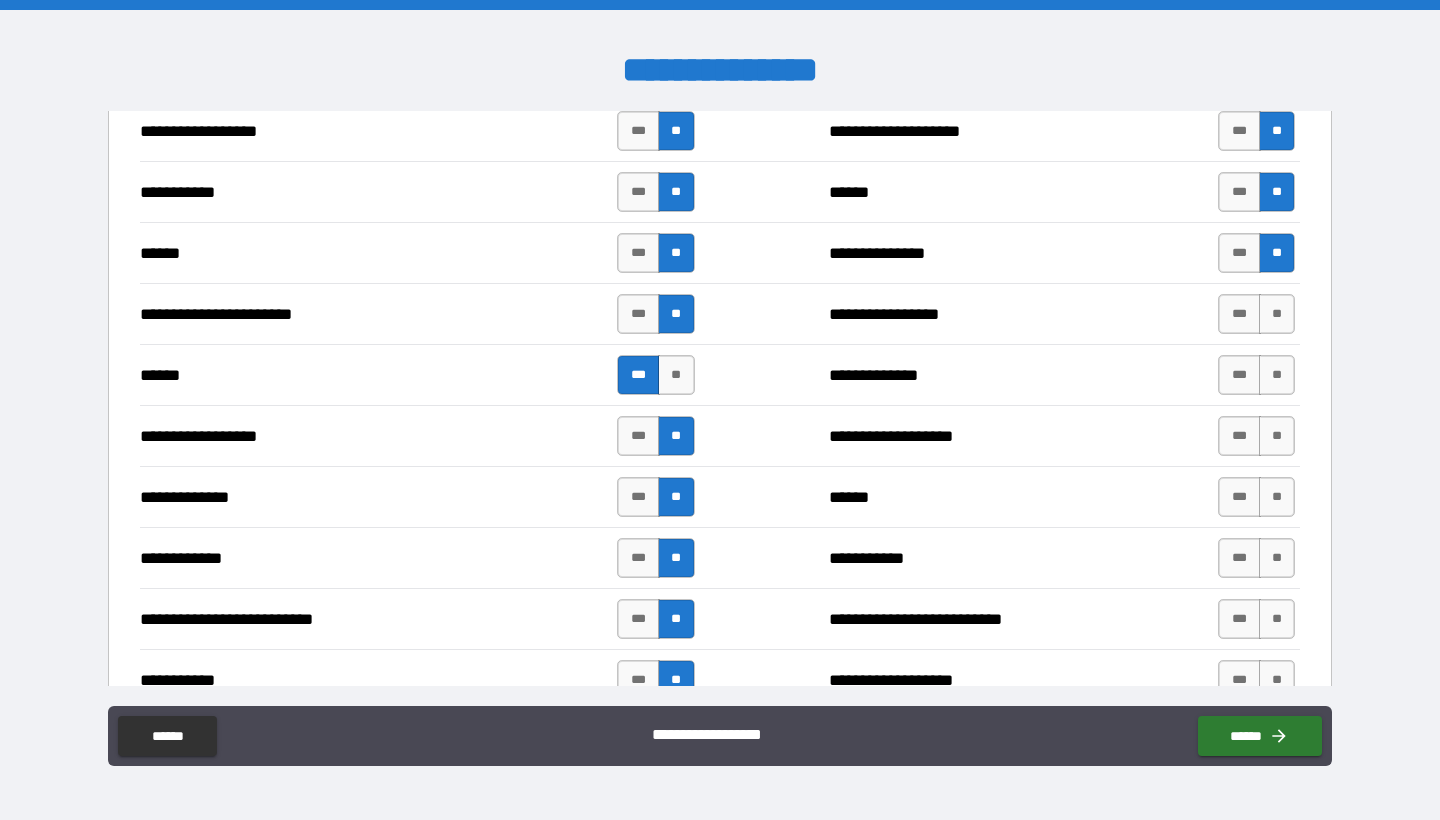 scroll, scrollTop: 1542, scrollLeft: 0, axis: vertical 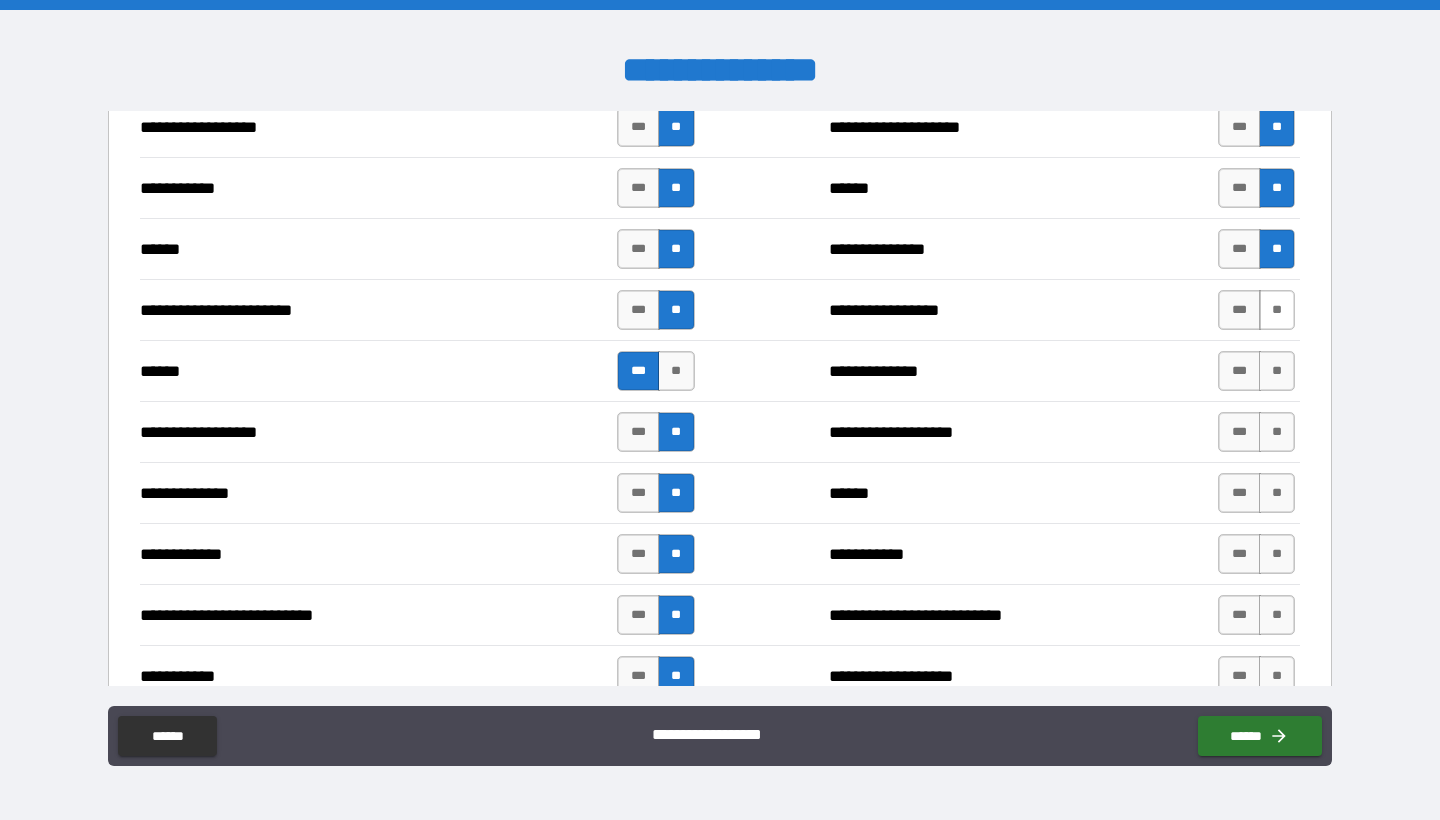 click on "**" at bounding box center [1277, 310] 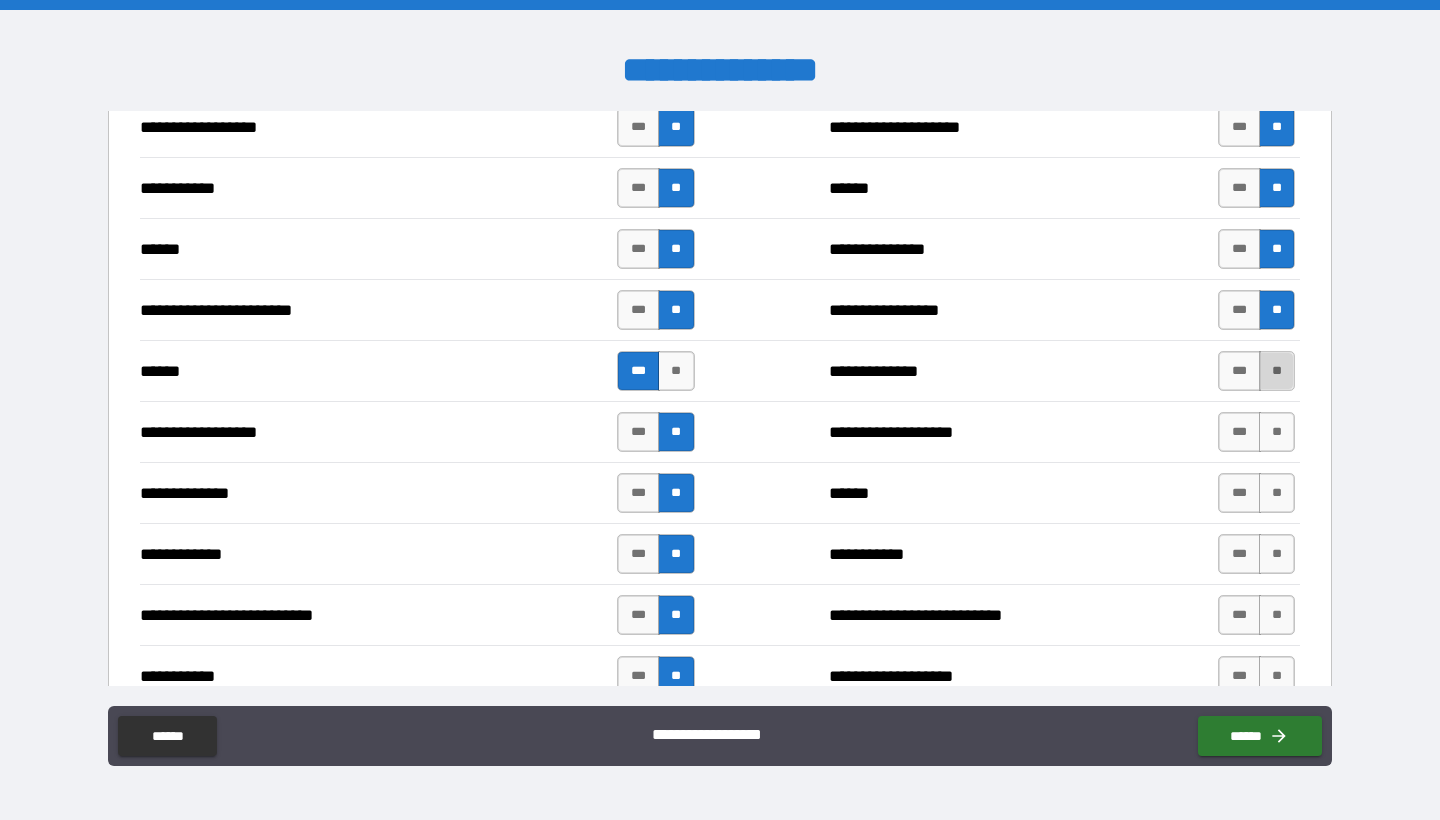 click on "**" at bounding box center (1277, 371) 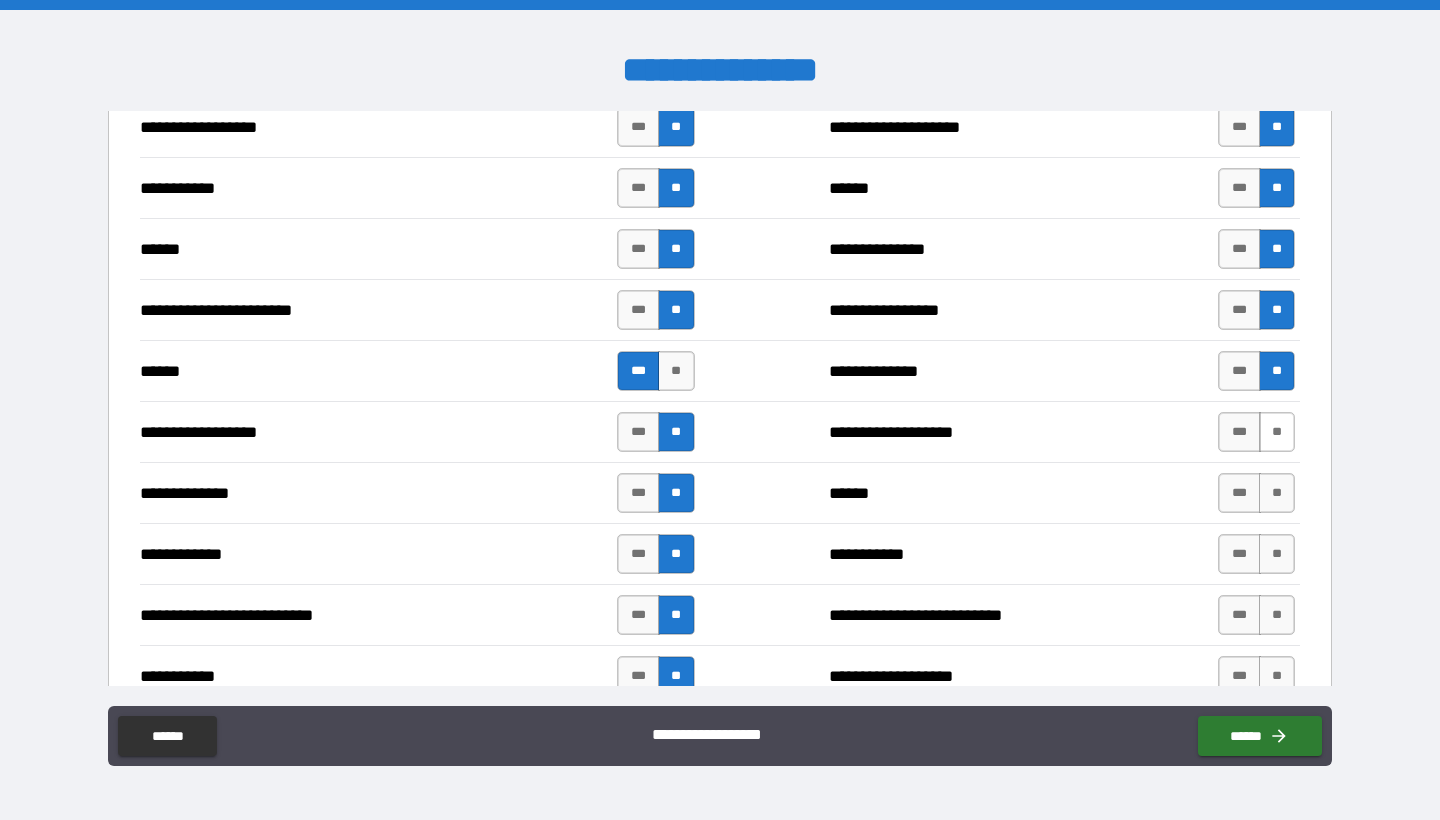 click on "**" at bounding box center (1277, 432) 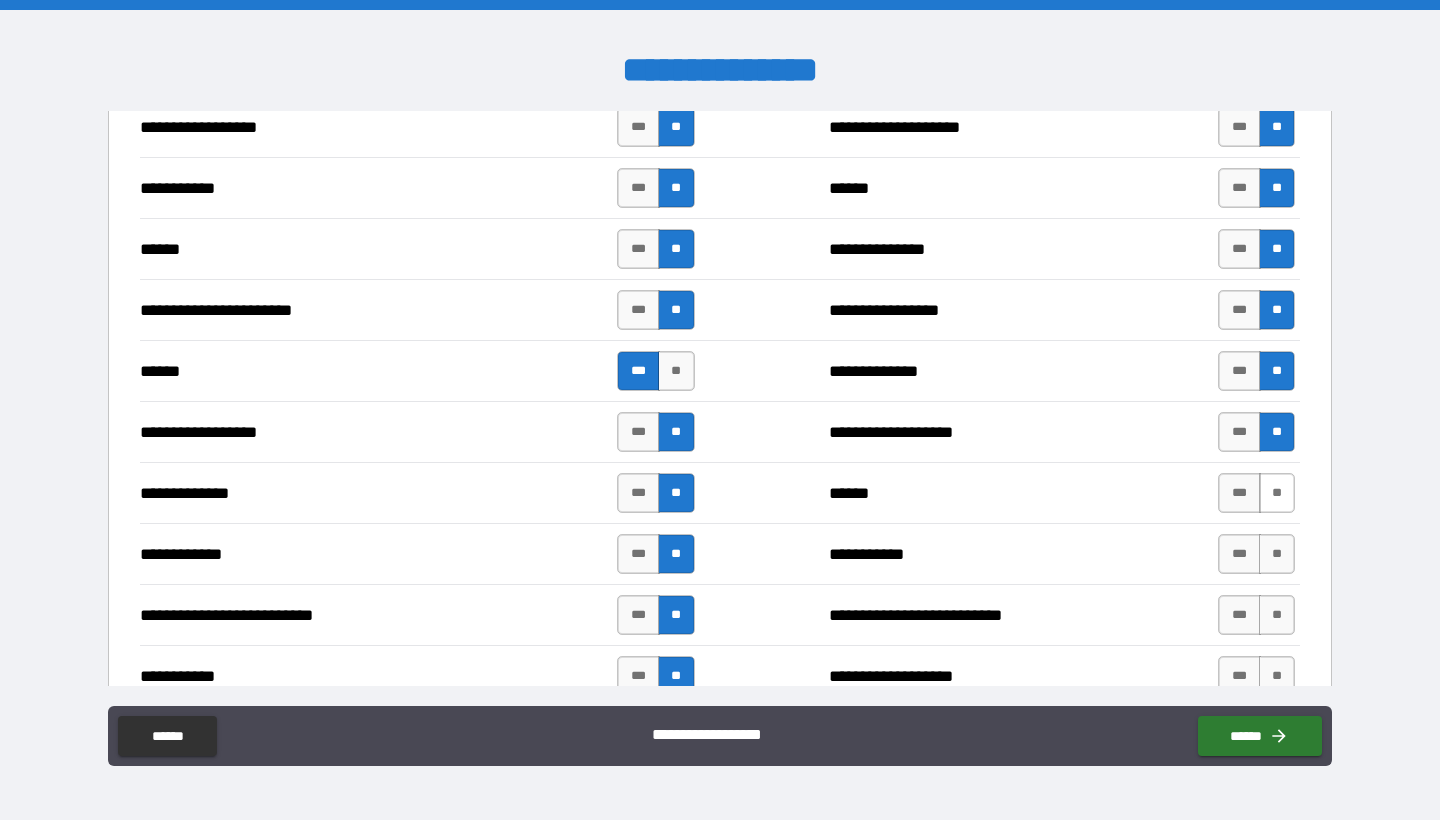 click on "**" at bounding box center (1277, 493) 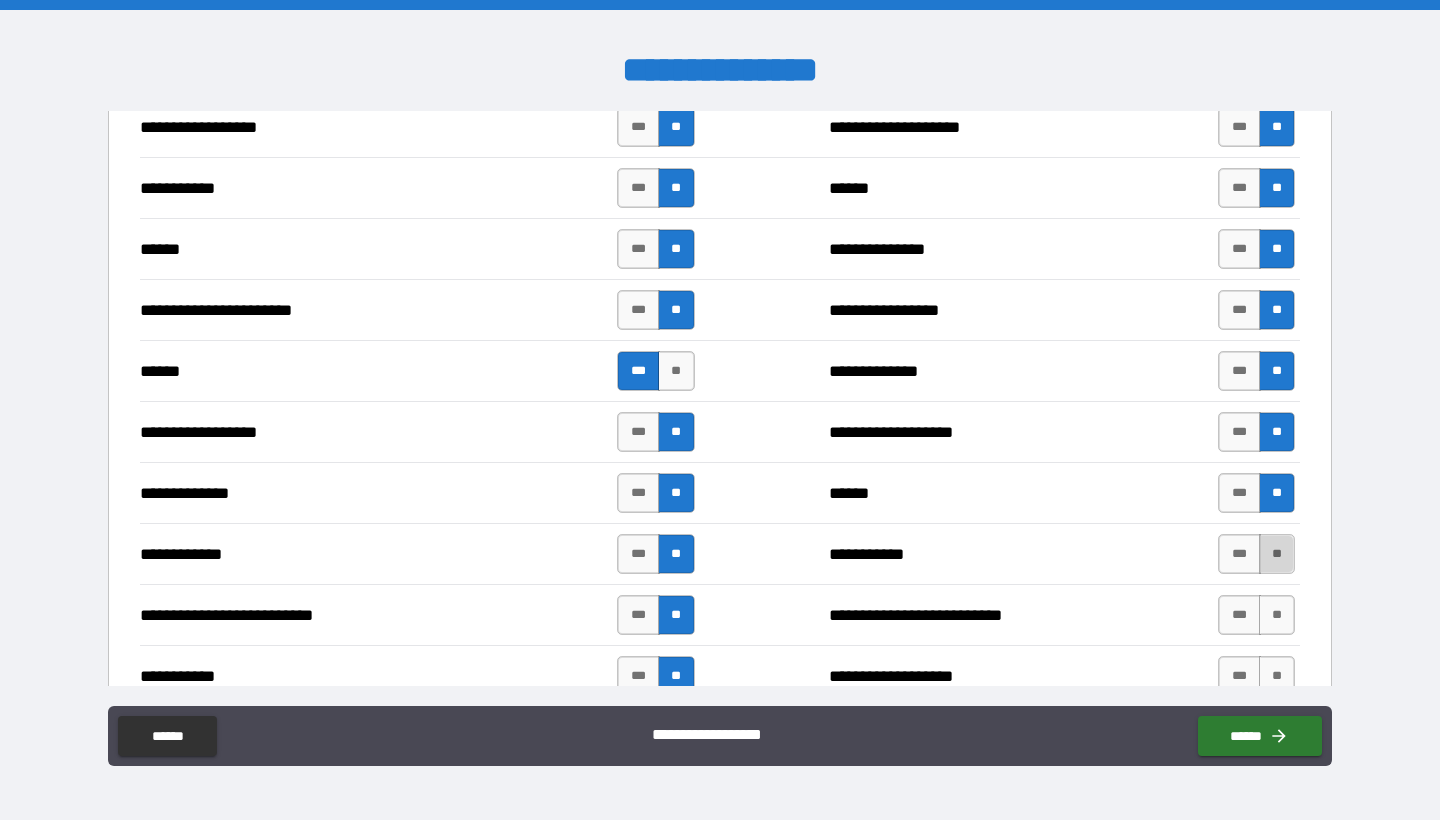 click on "**" at bounding box center (1277, 554) 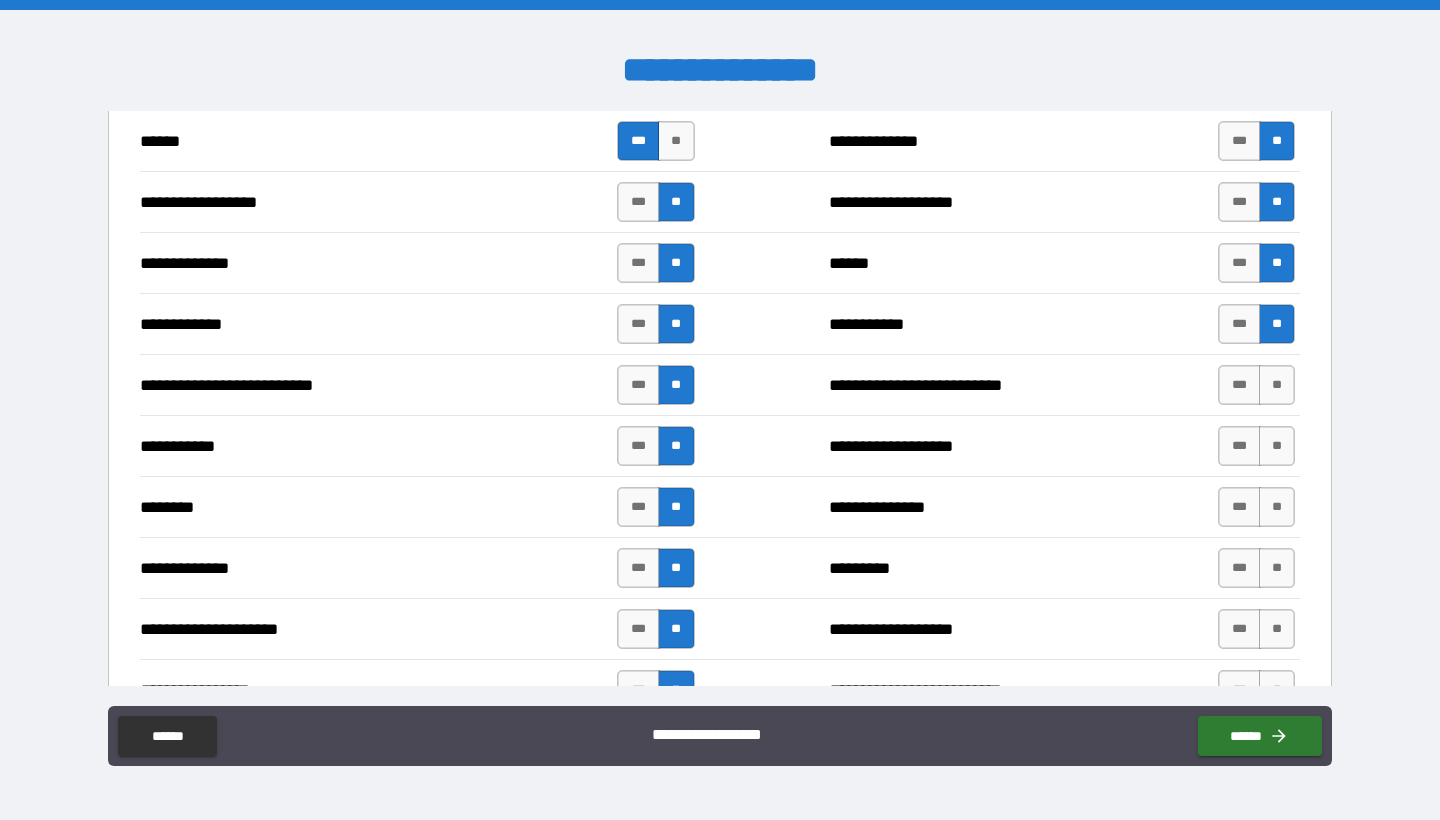 scroll, scrollTop: 1774, scrollLeft: 0, axis: vertical 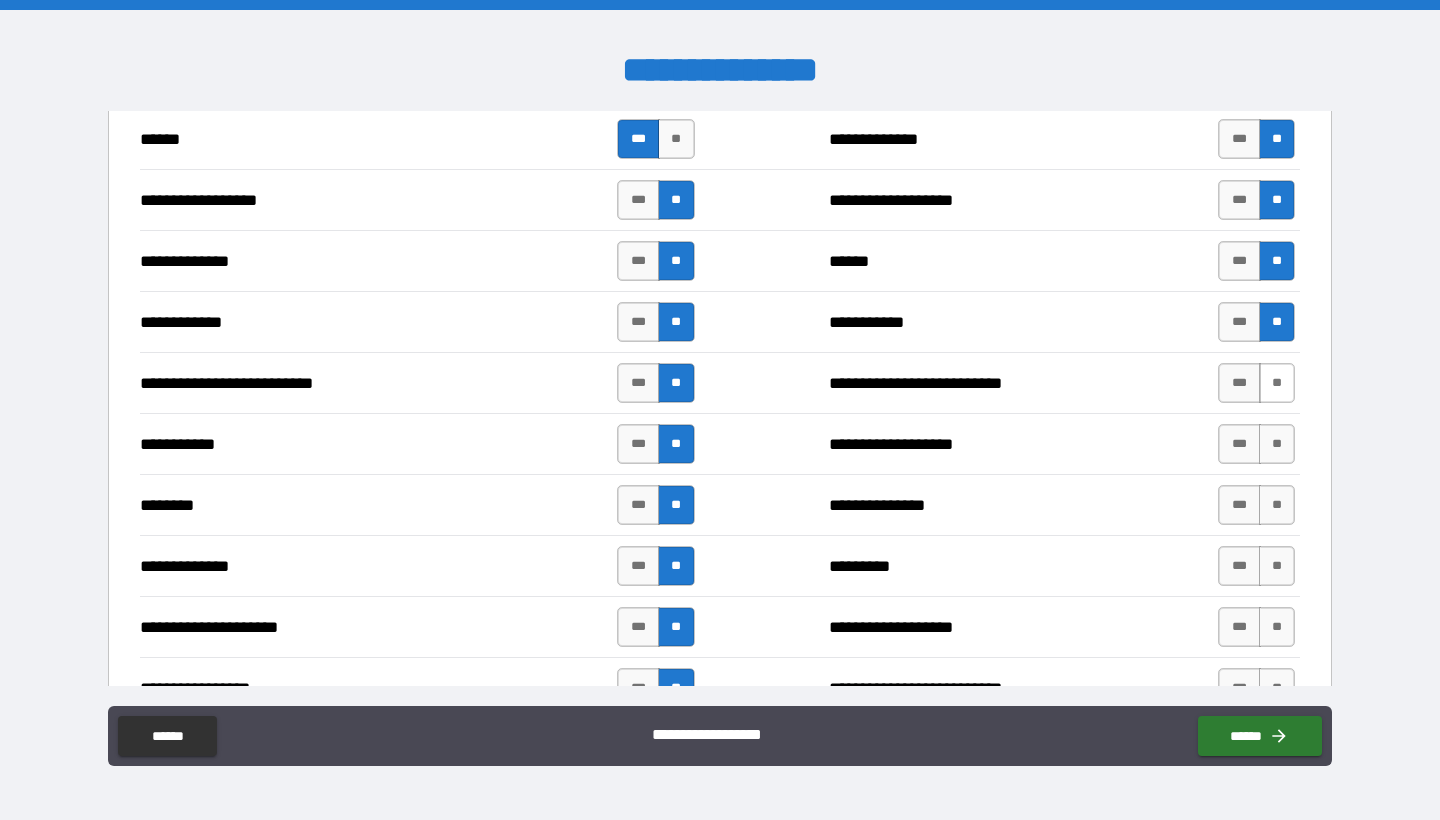 click on "**" at bounding box center [1277, 383] 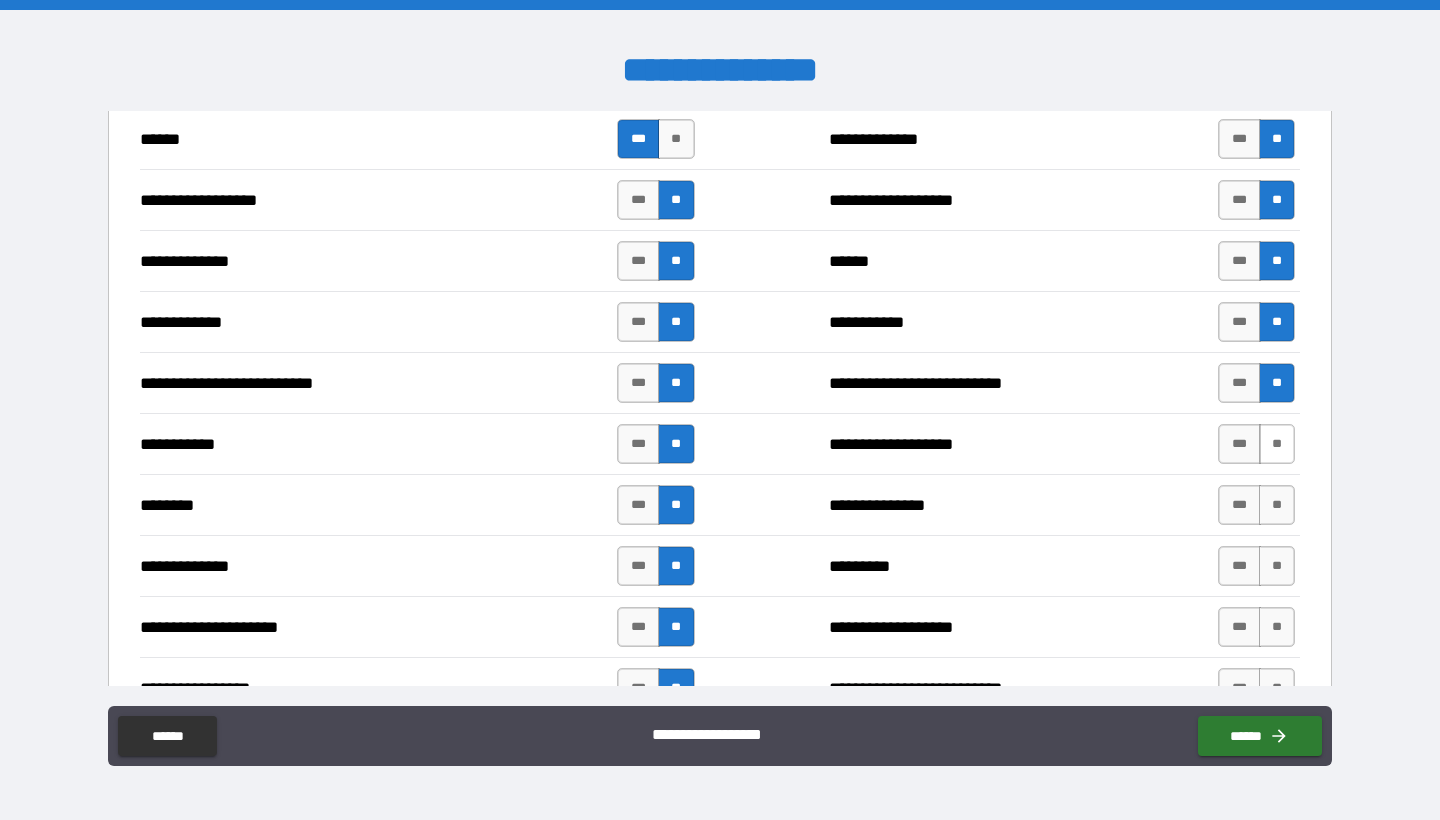 click on "**" at bounding box center [1277, 444] 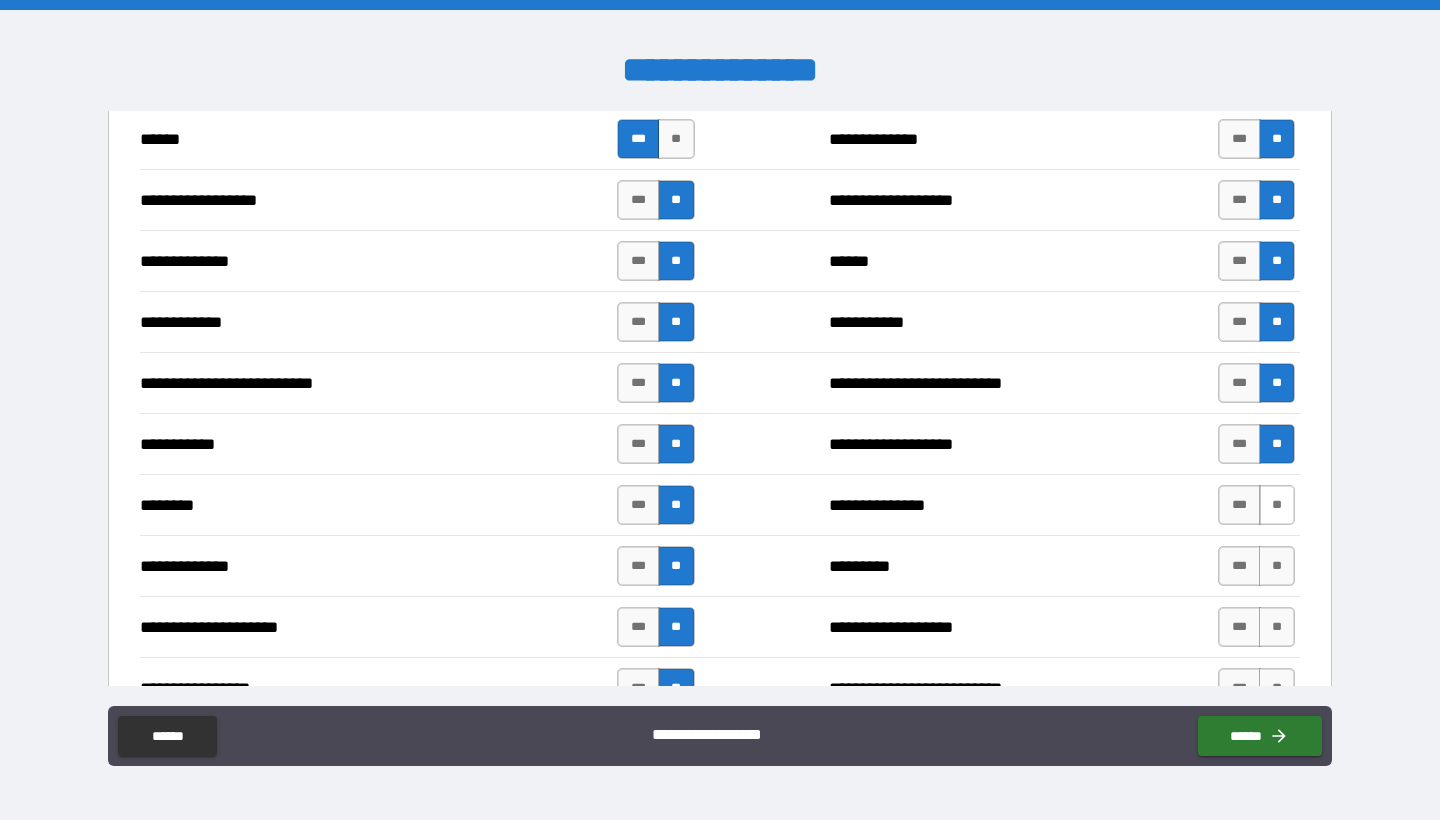 click on "**" at bounding box center (1277, 505) 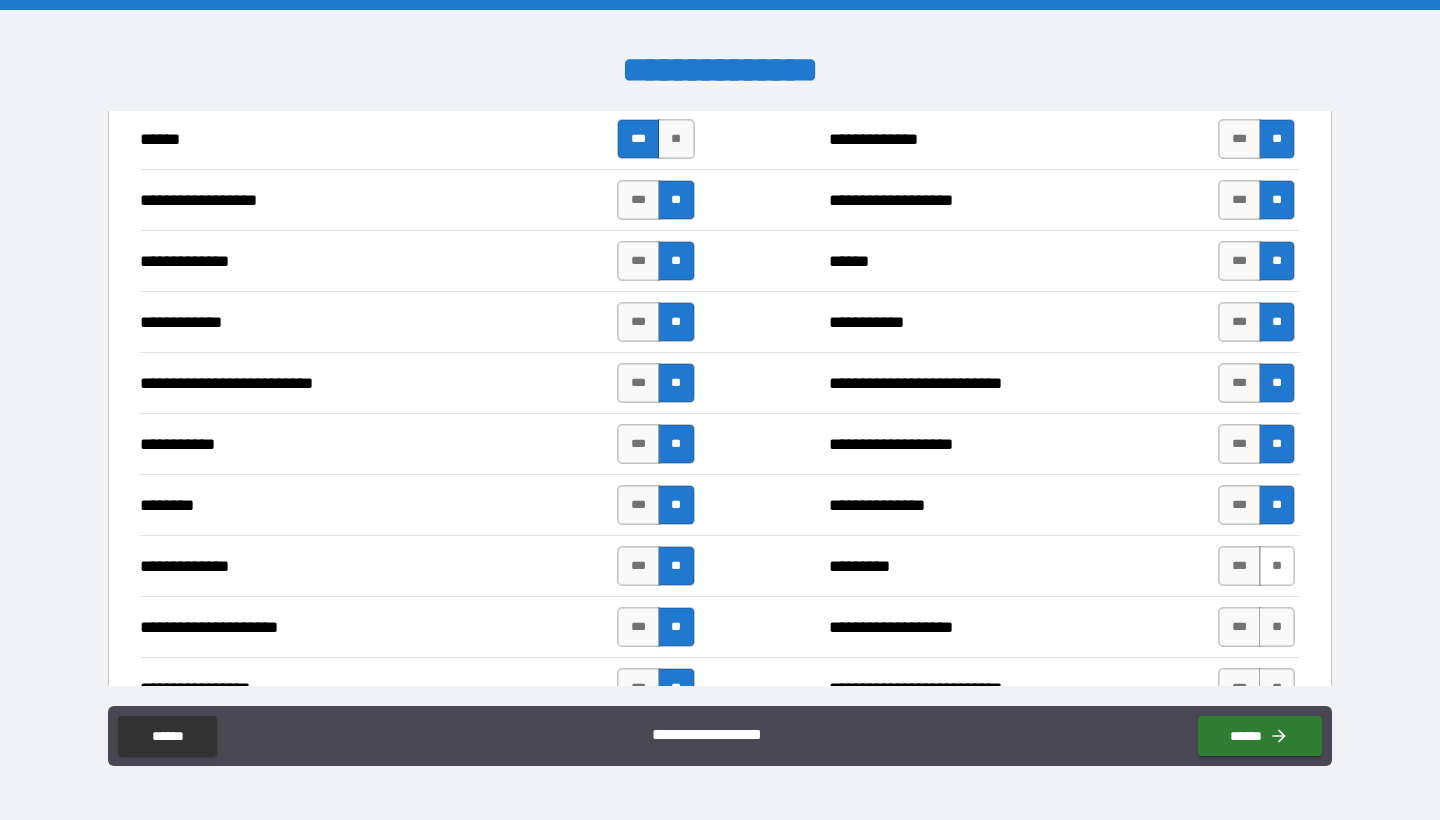 click on "**" at bounding box center [1277, 566] 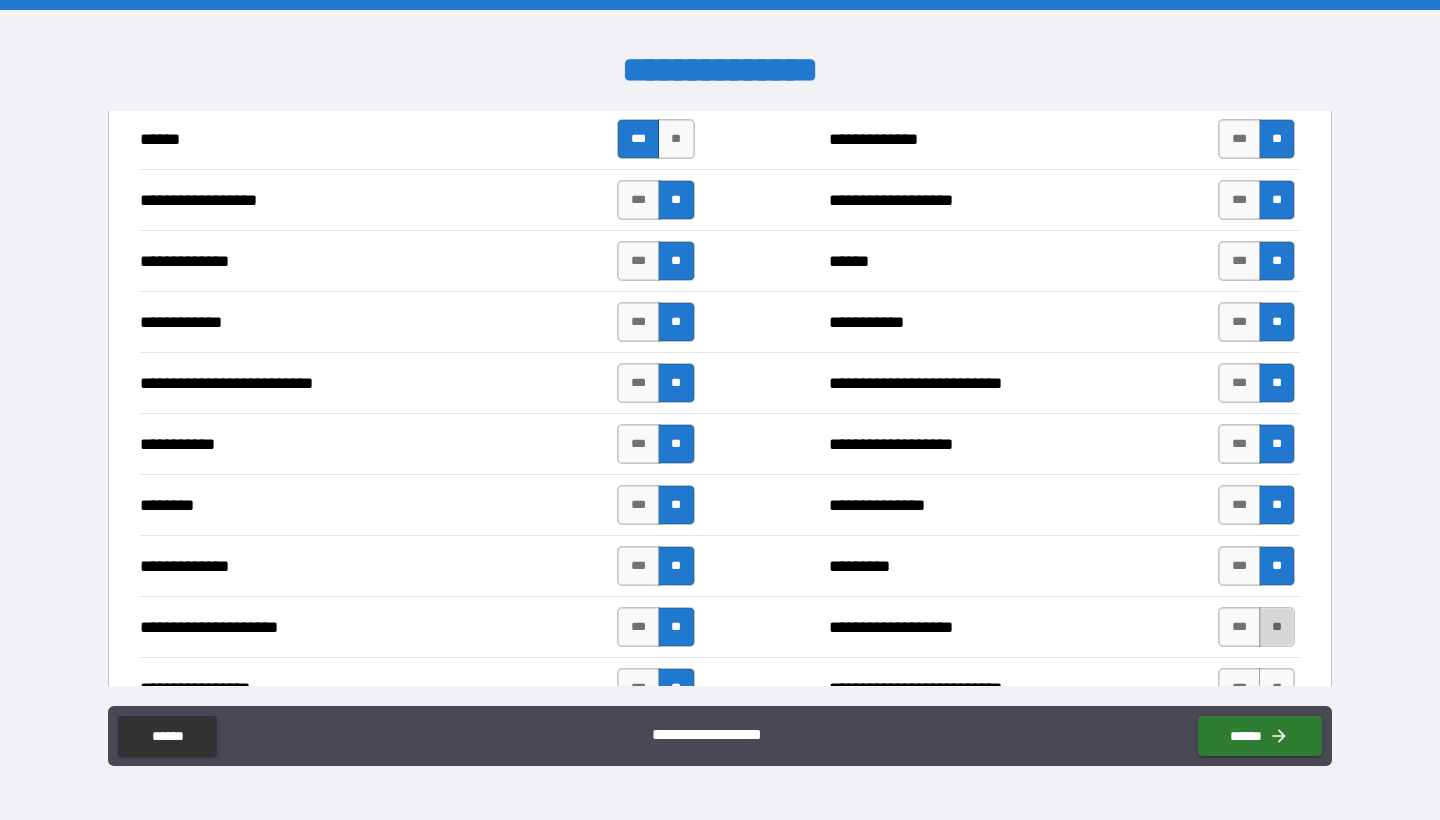 click on "**" at bounding box center (1277, 627) 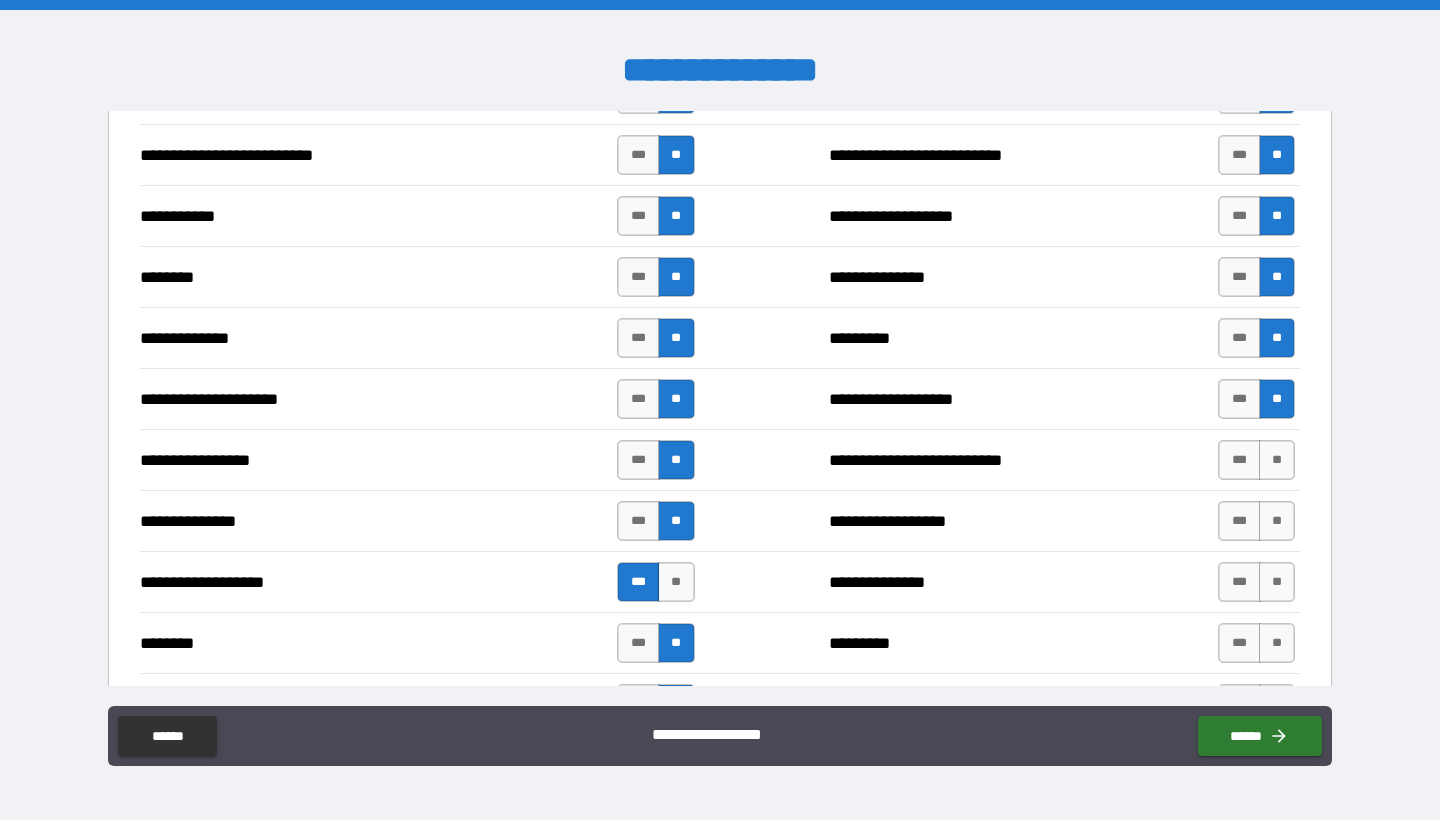 scroll, scrollTop: 2003, scrollLeft: 0, axis: vertical 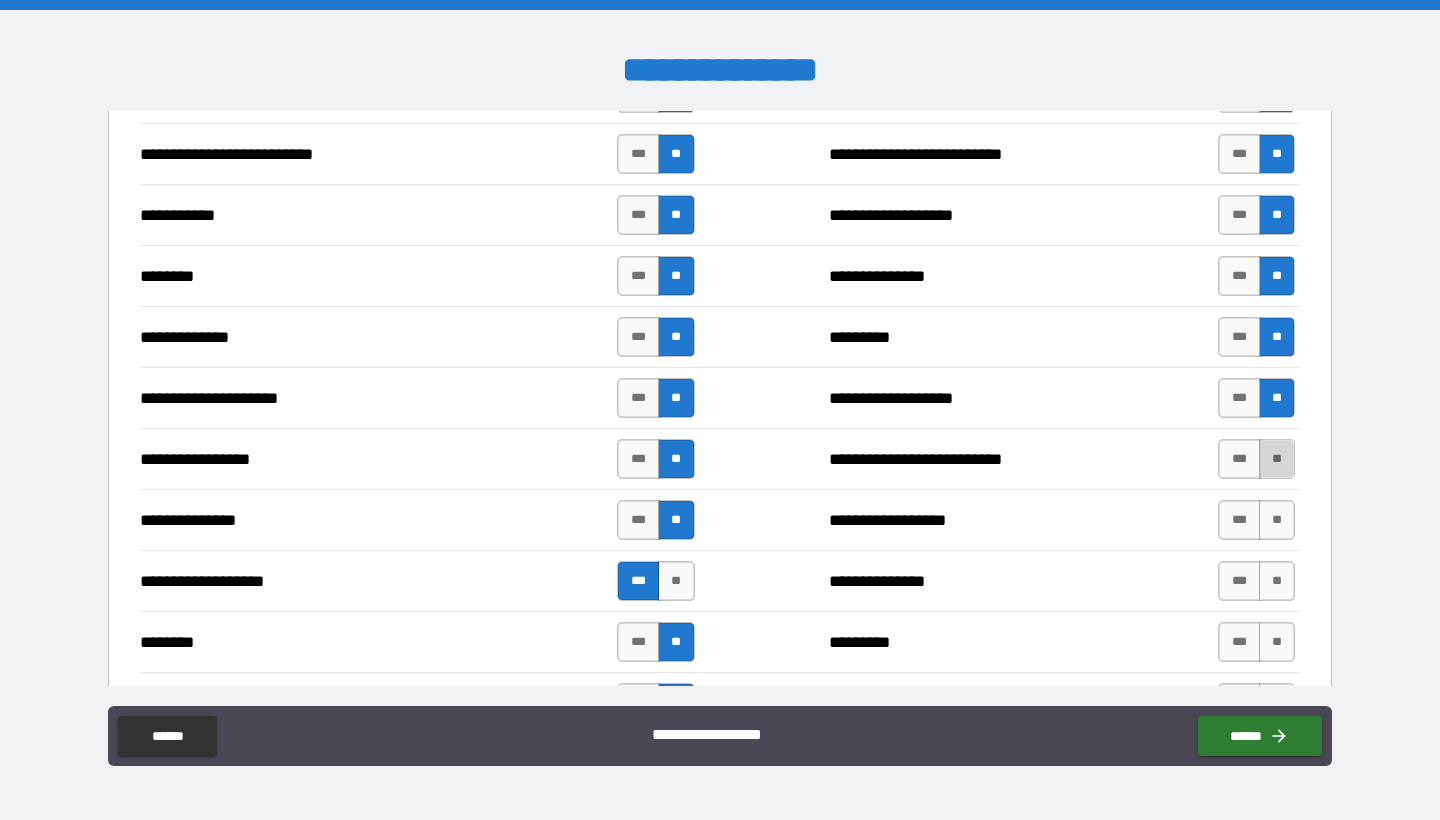 click on "**" at bounding box center [1277, 459] 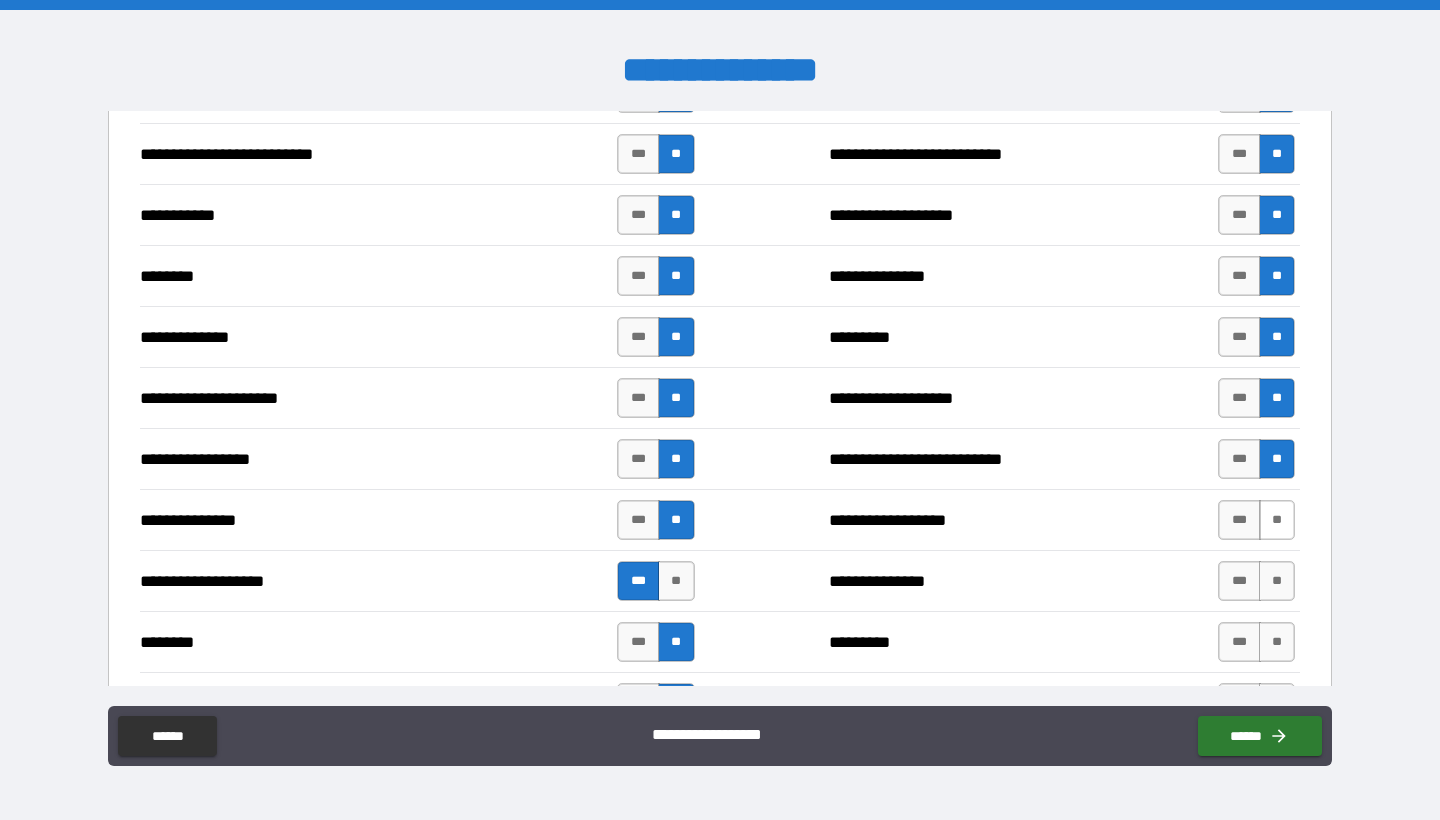 click on "**" at bounding box center [1277, 520] 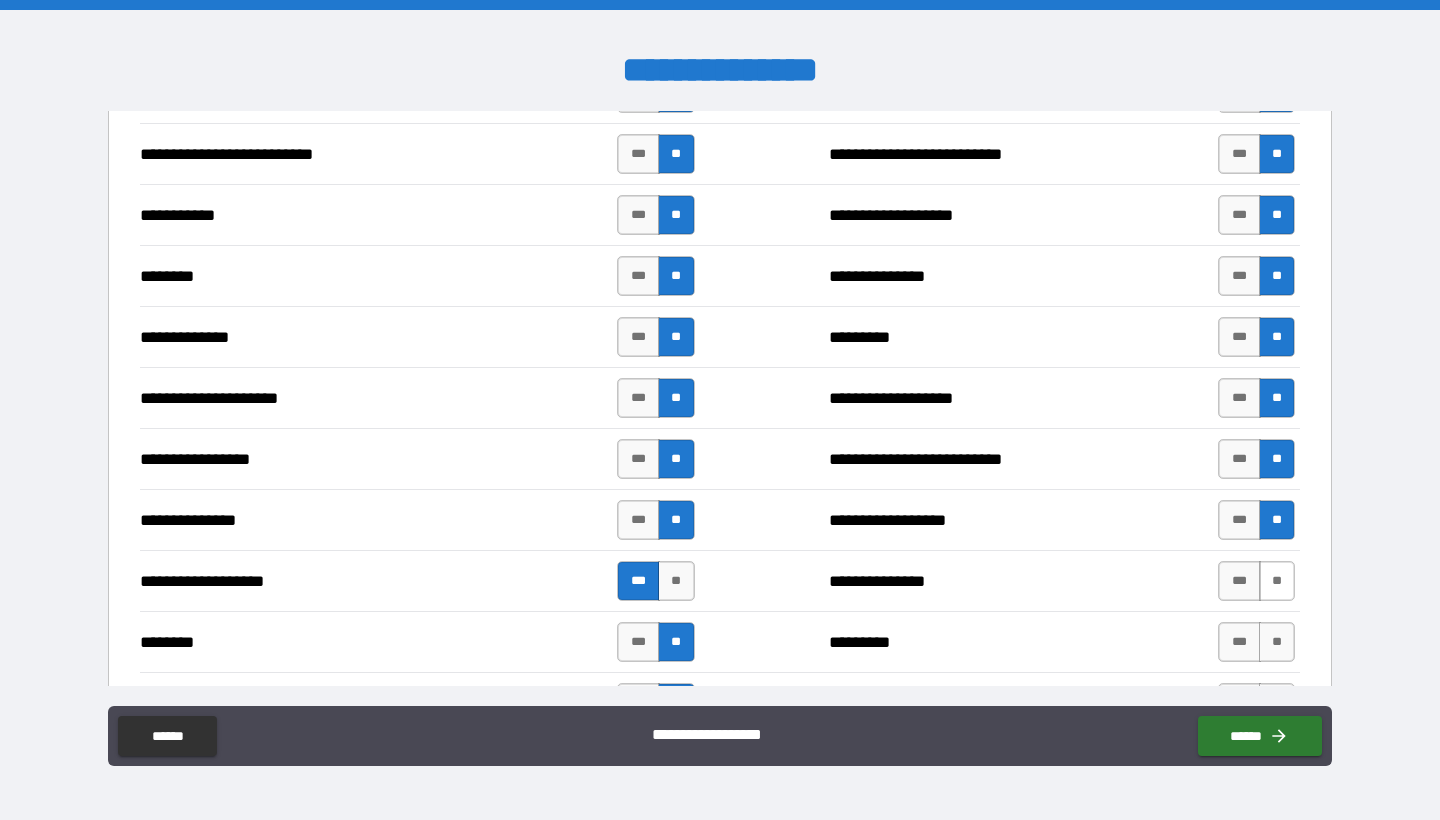 click on "**" at bounding box center (1277, 581) 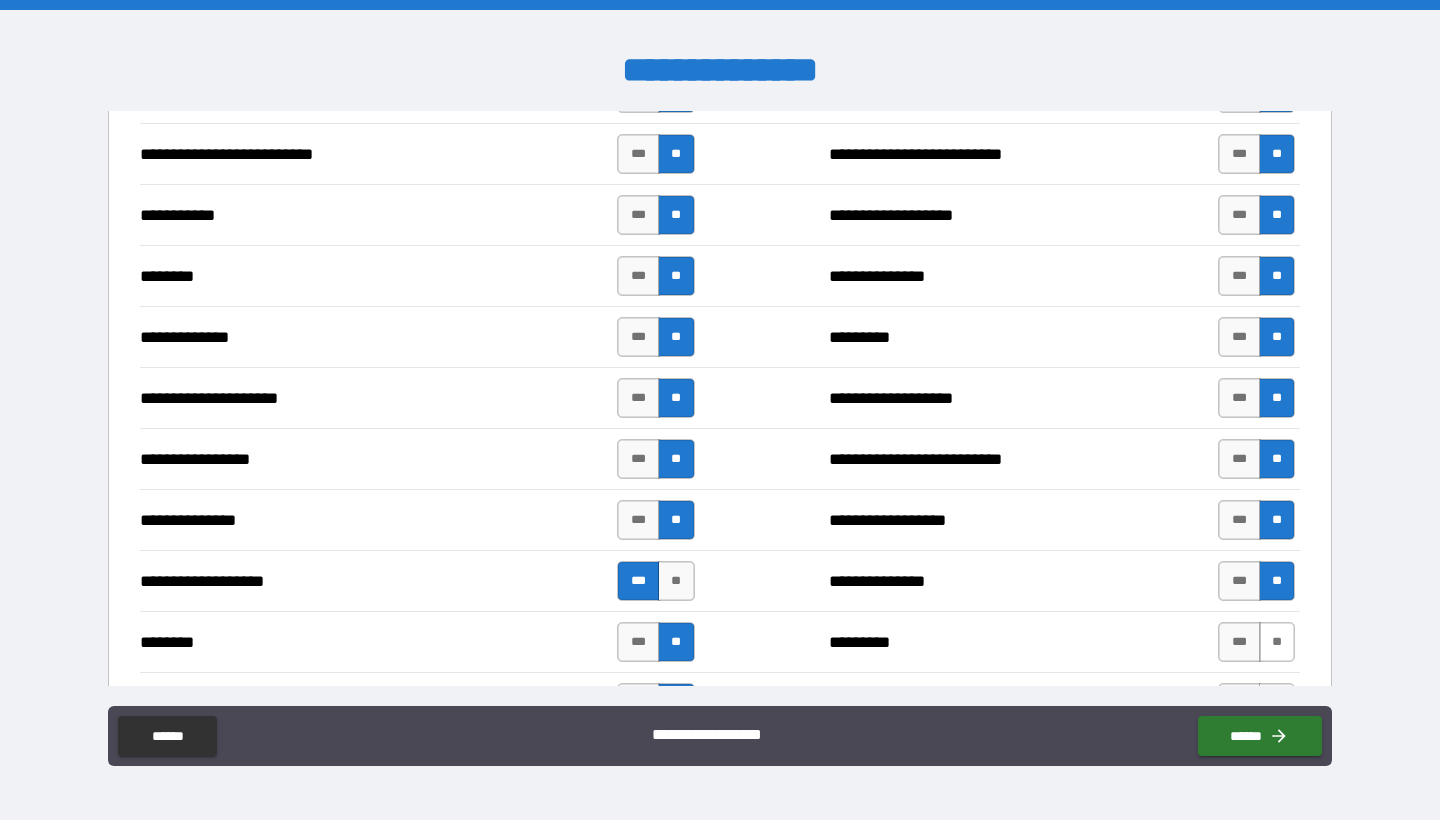 click on "**" at bounding box center [1277, 642] 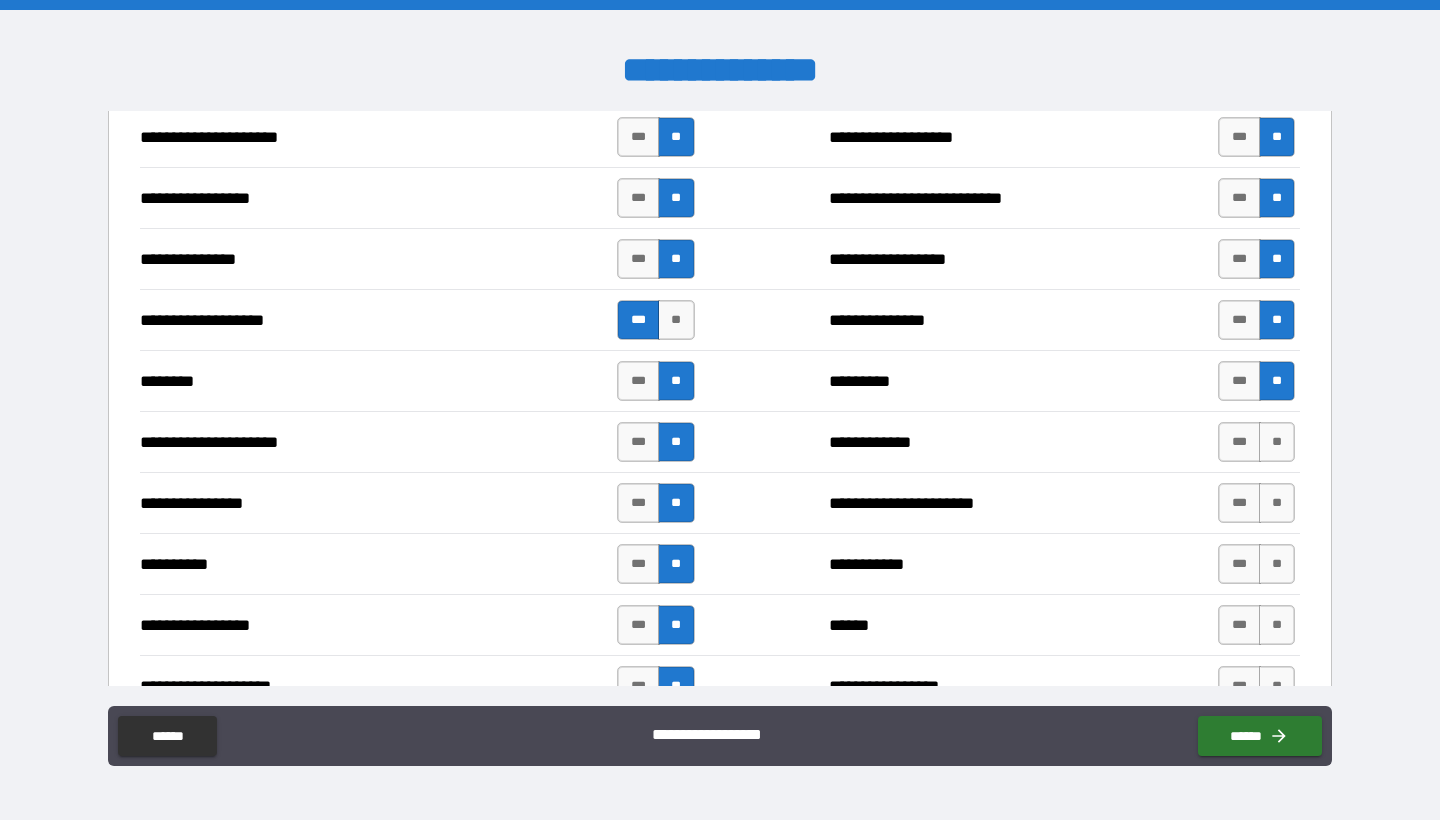 scroll, scrollTop: 2267, scrollLeft: 0, axis: vertical 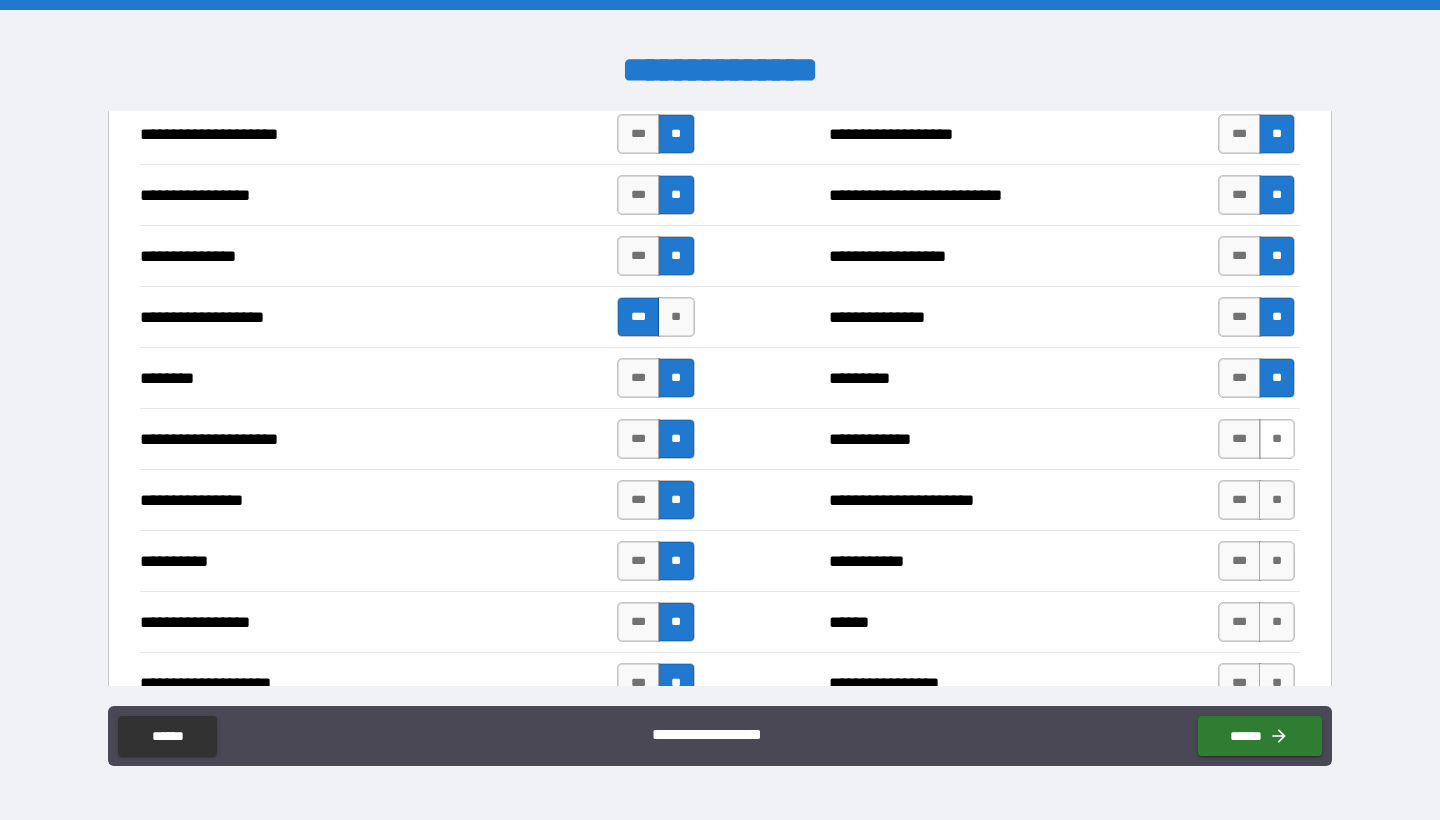 click on "**" at bounding box center (1277, 439) 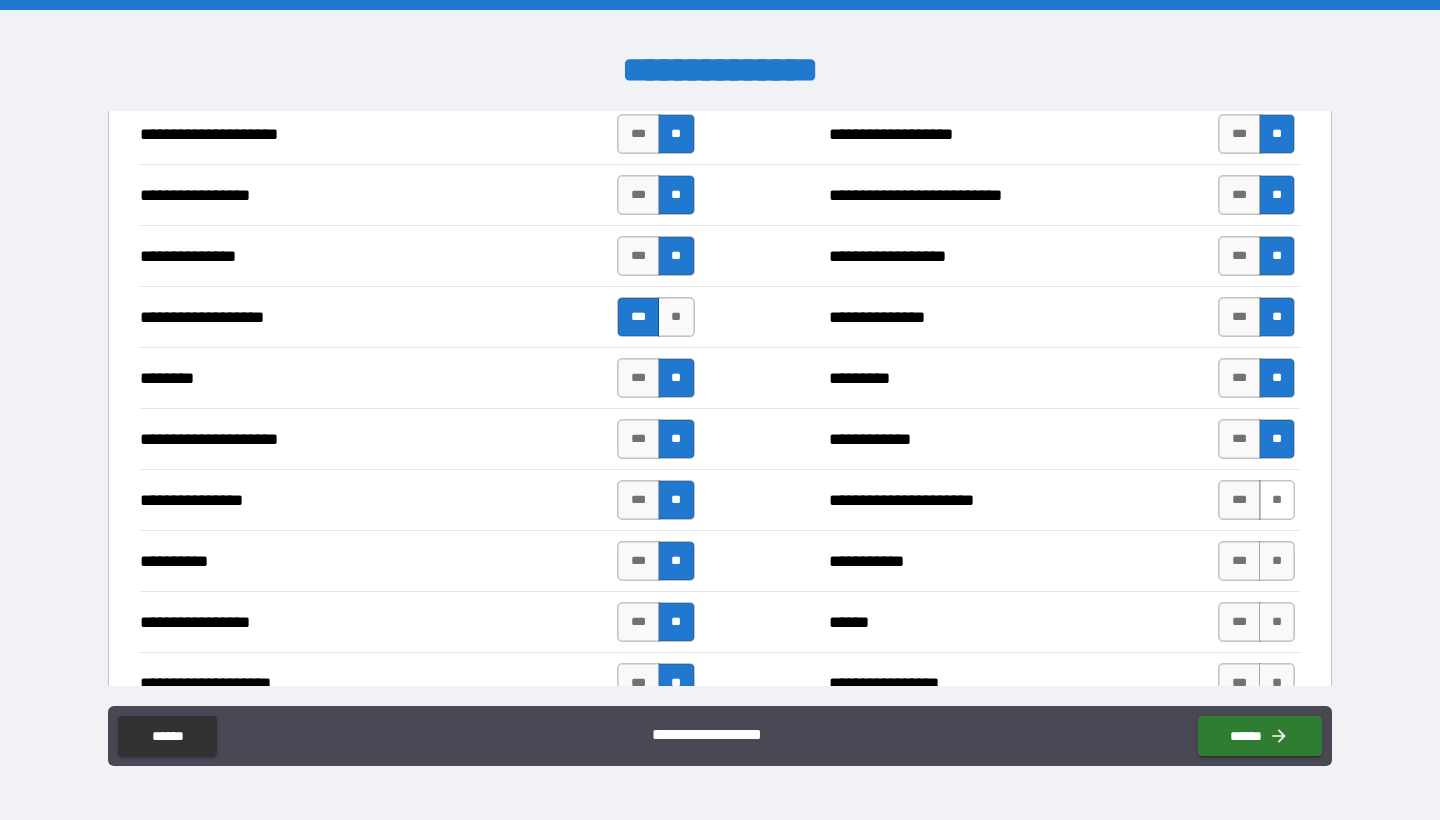 click on "**" at bounding box center (1277, 500) 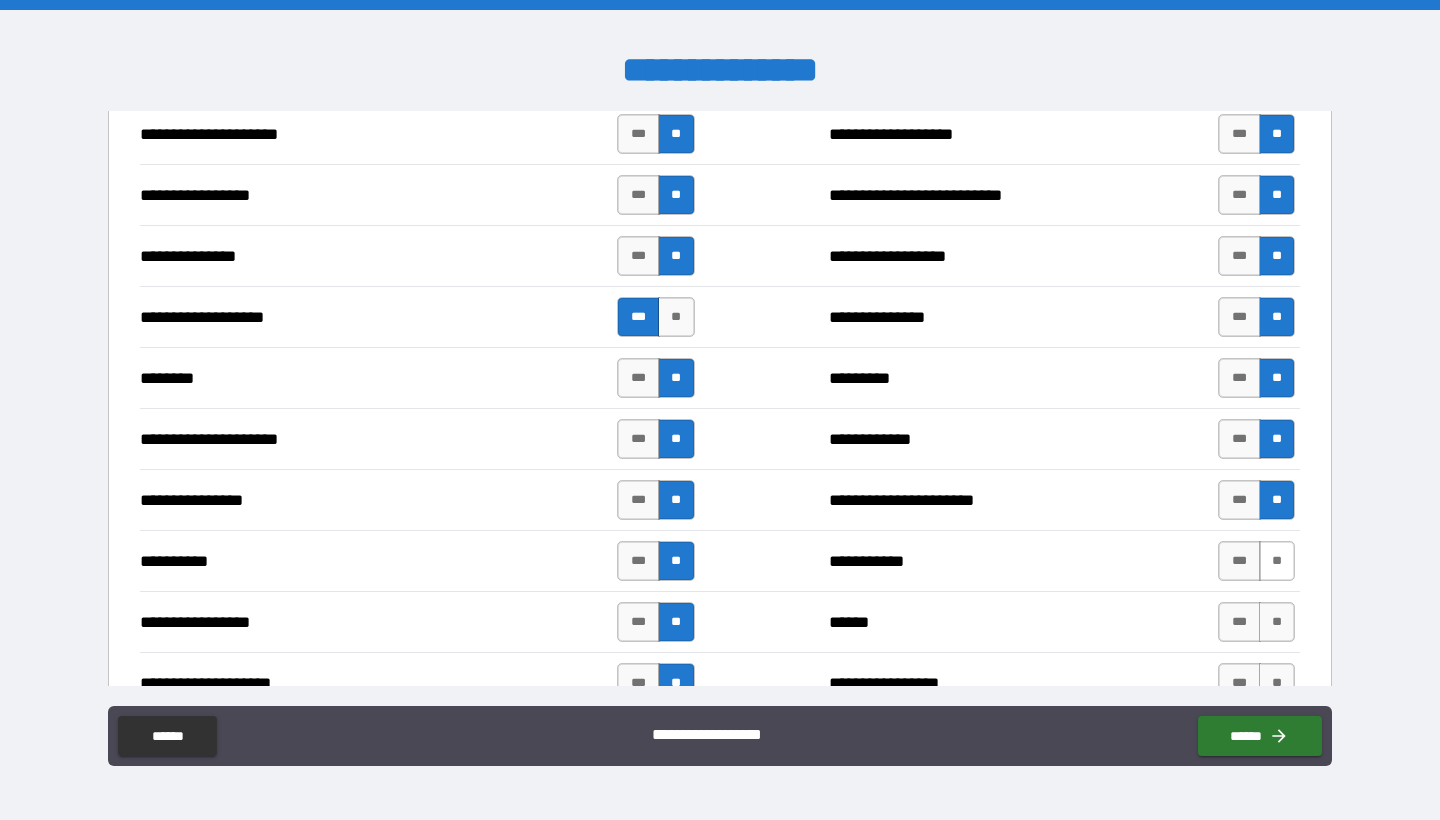click on "**" at bounding box center (1277, 561) 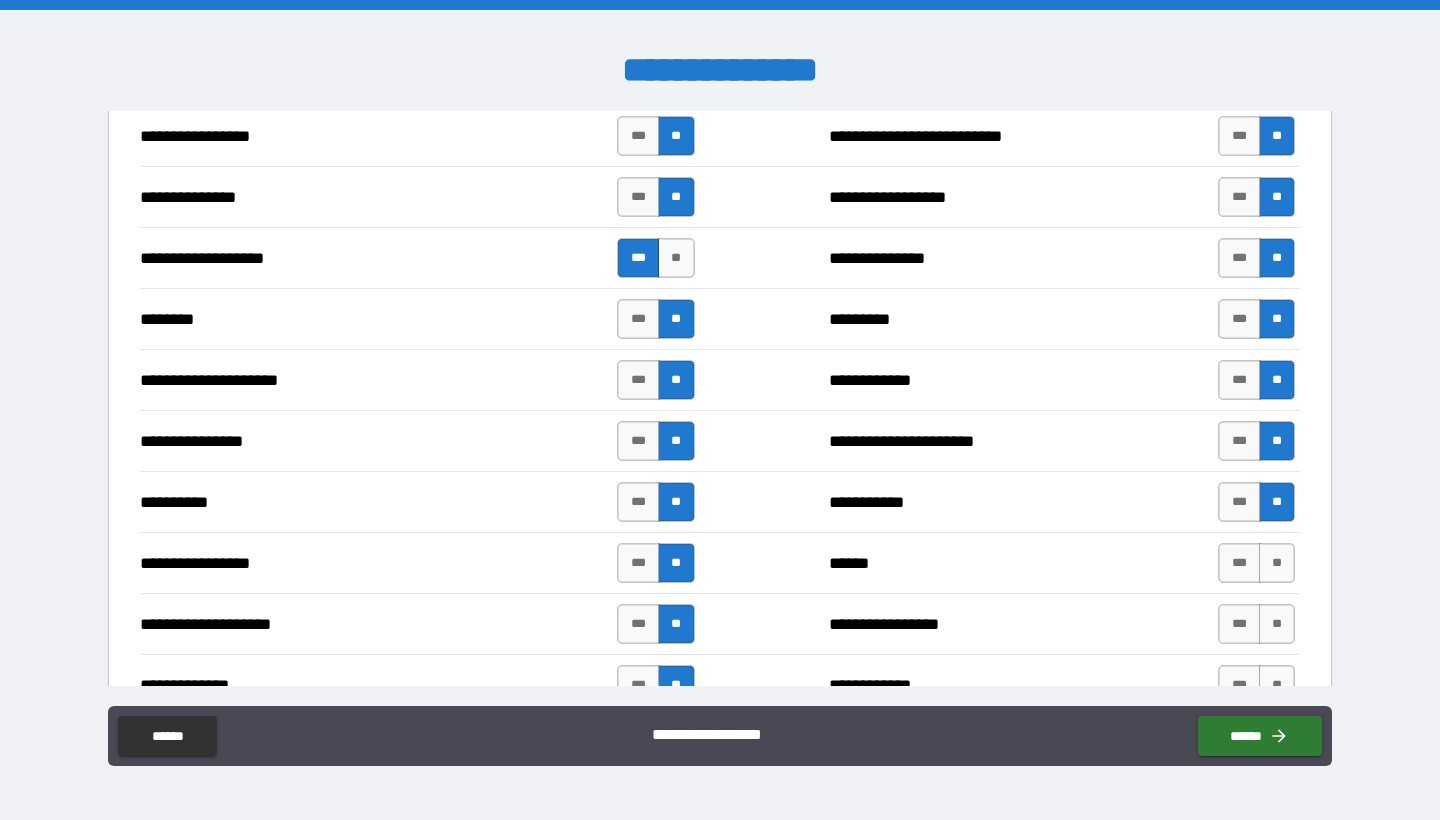 scroll, scrollTop: 2327, scrollLeft: 0, axis: vertical 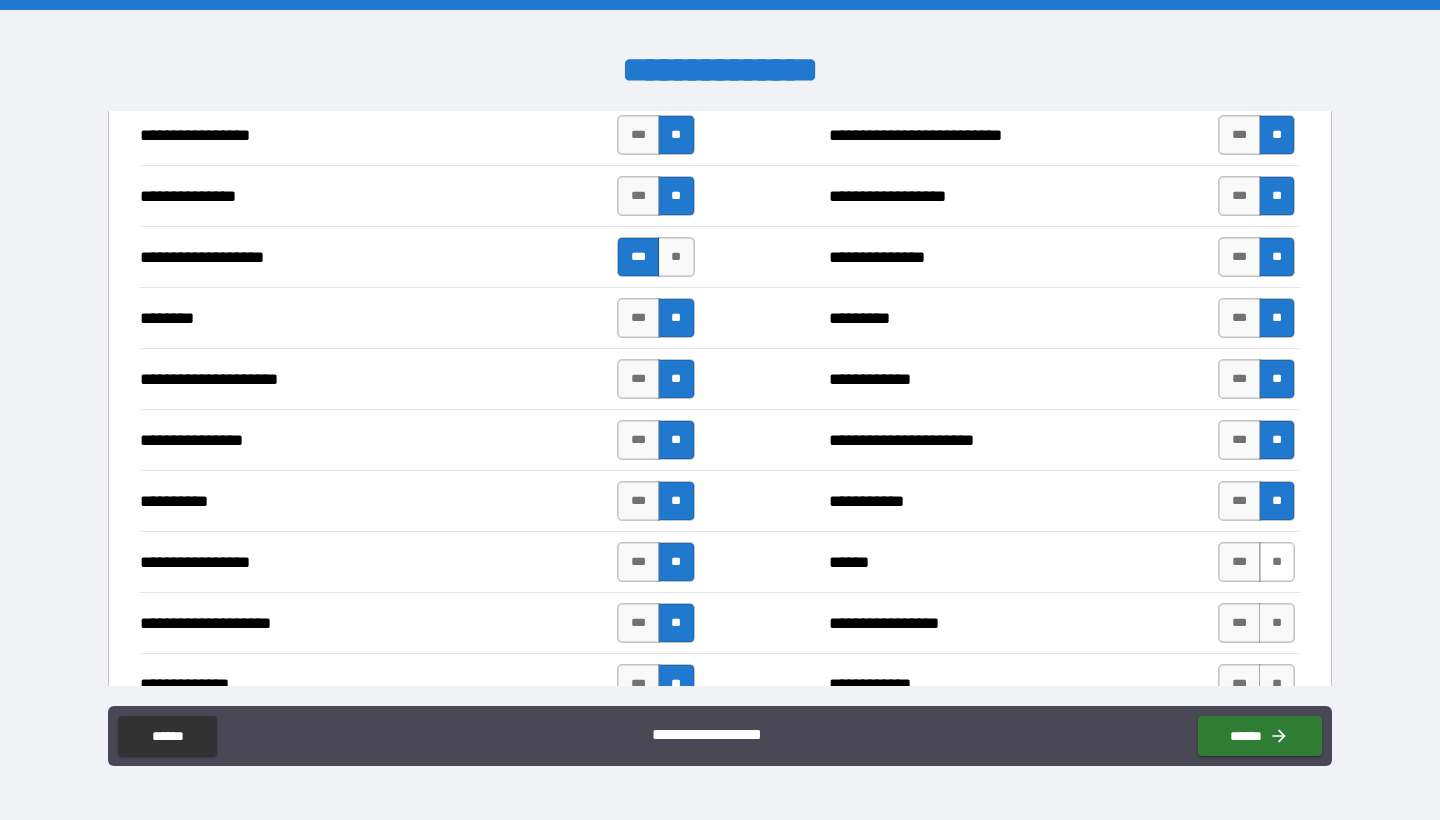 click on "**" at bounding box center (1277, 562) 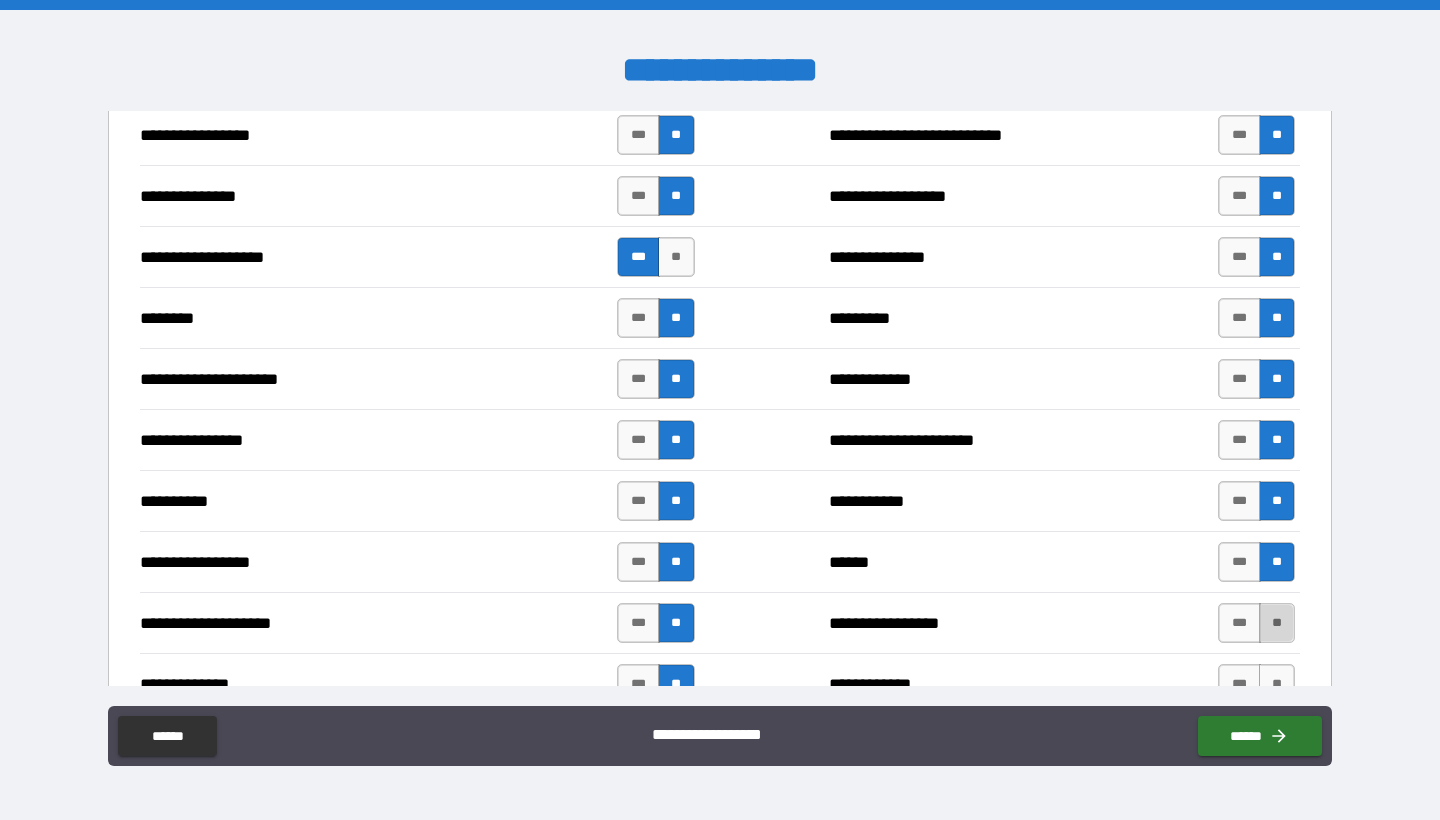 click on "**" at bounding box center (1277, 623) 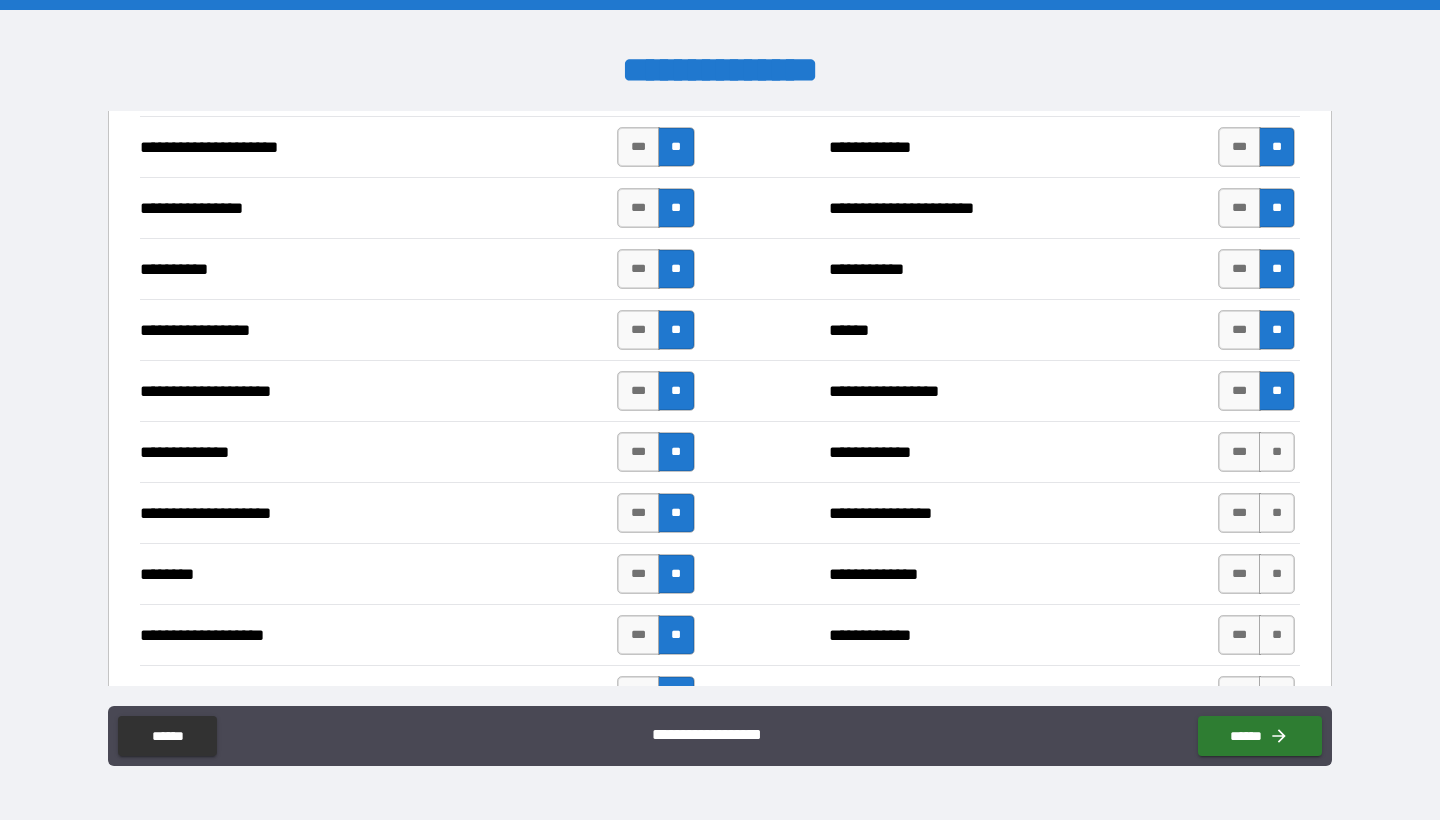 scroll, scrollTop: 2581, scrollLeft: 0, axis: vertical 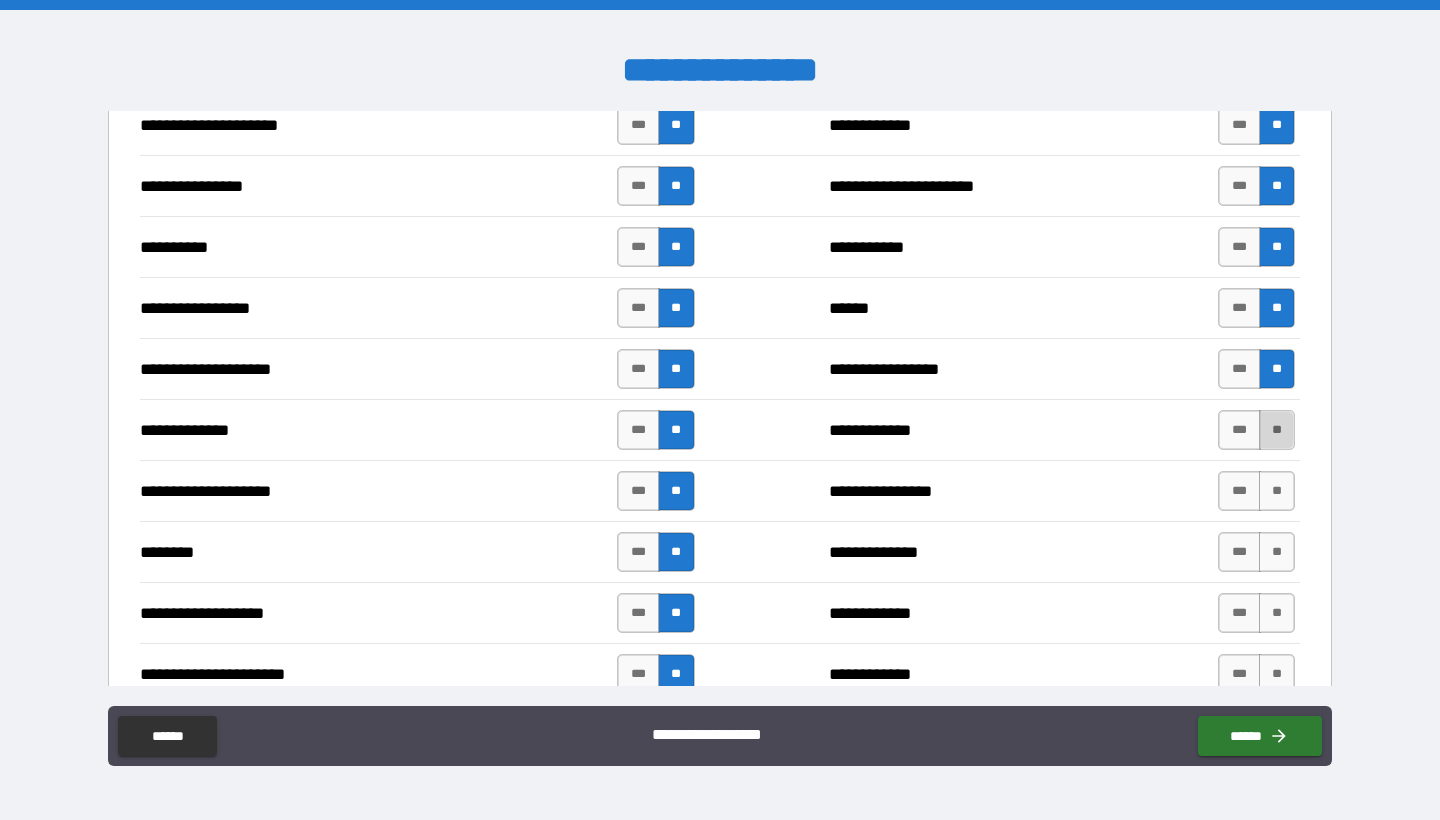 click on "**" at bounding box center (1277, 430) 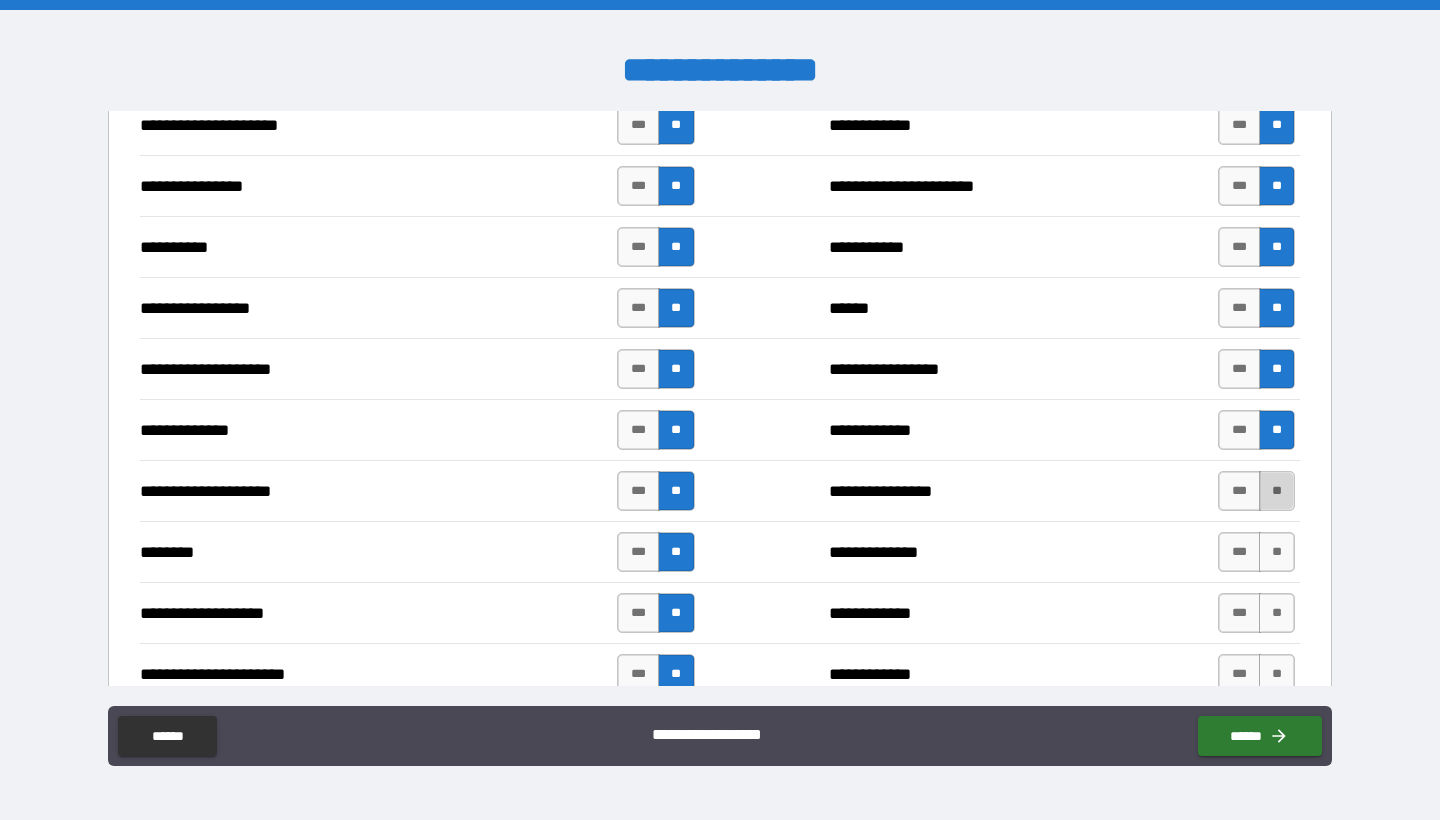 click on "**" at bounding box center [1277, 491] 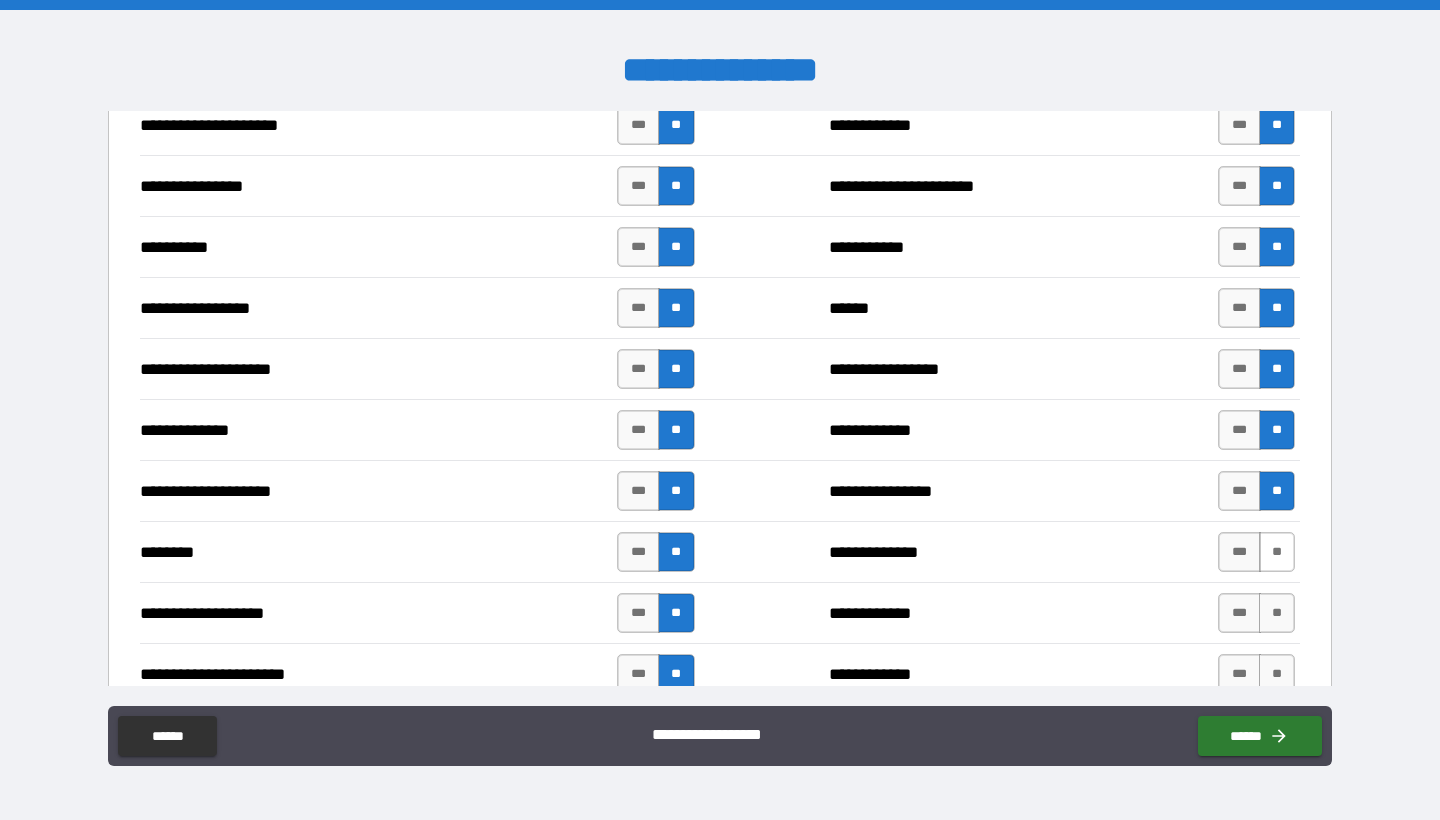 click on "**" at bounding box center (1277, 552) 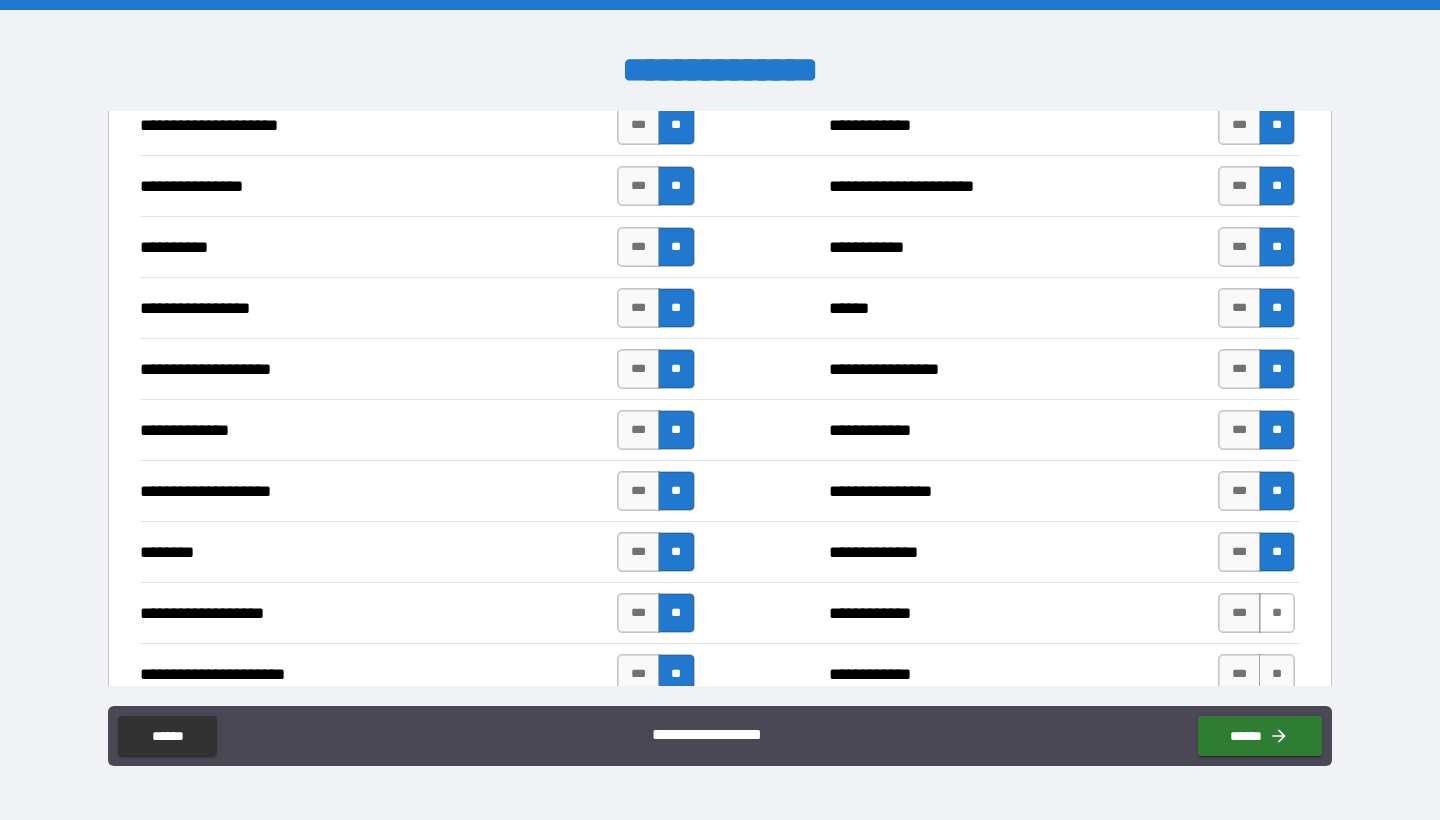 click on "**" at bounding box center (1277, 613) 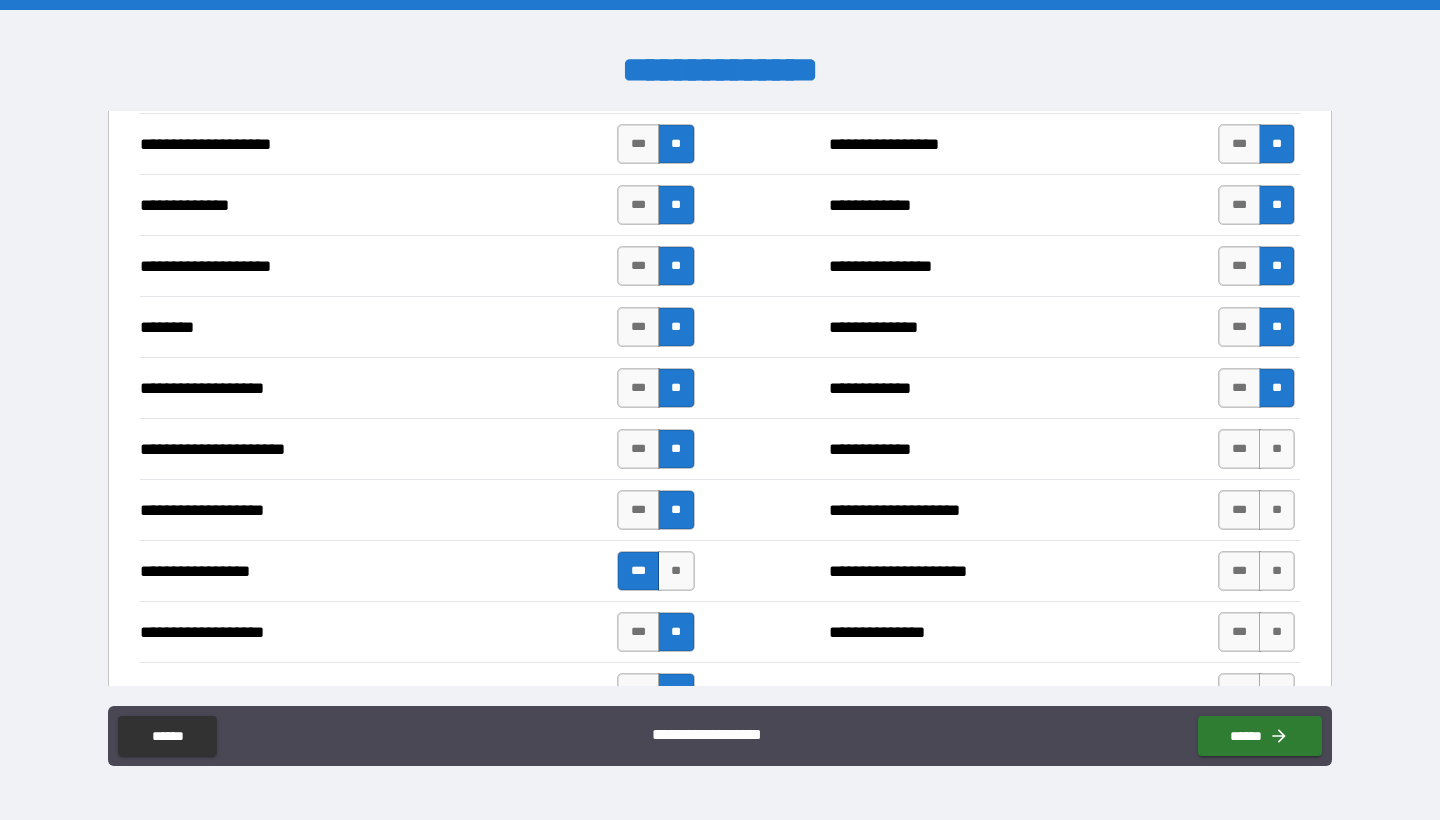 scroll, scrollTop: 2817, scrollLeft: 0, axis: vertical 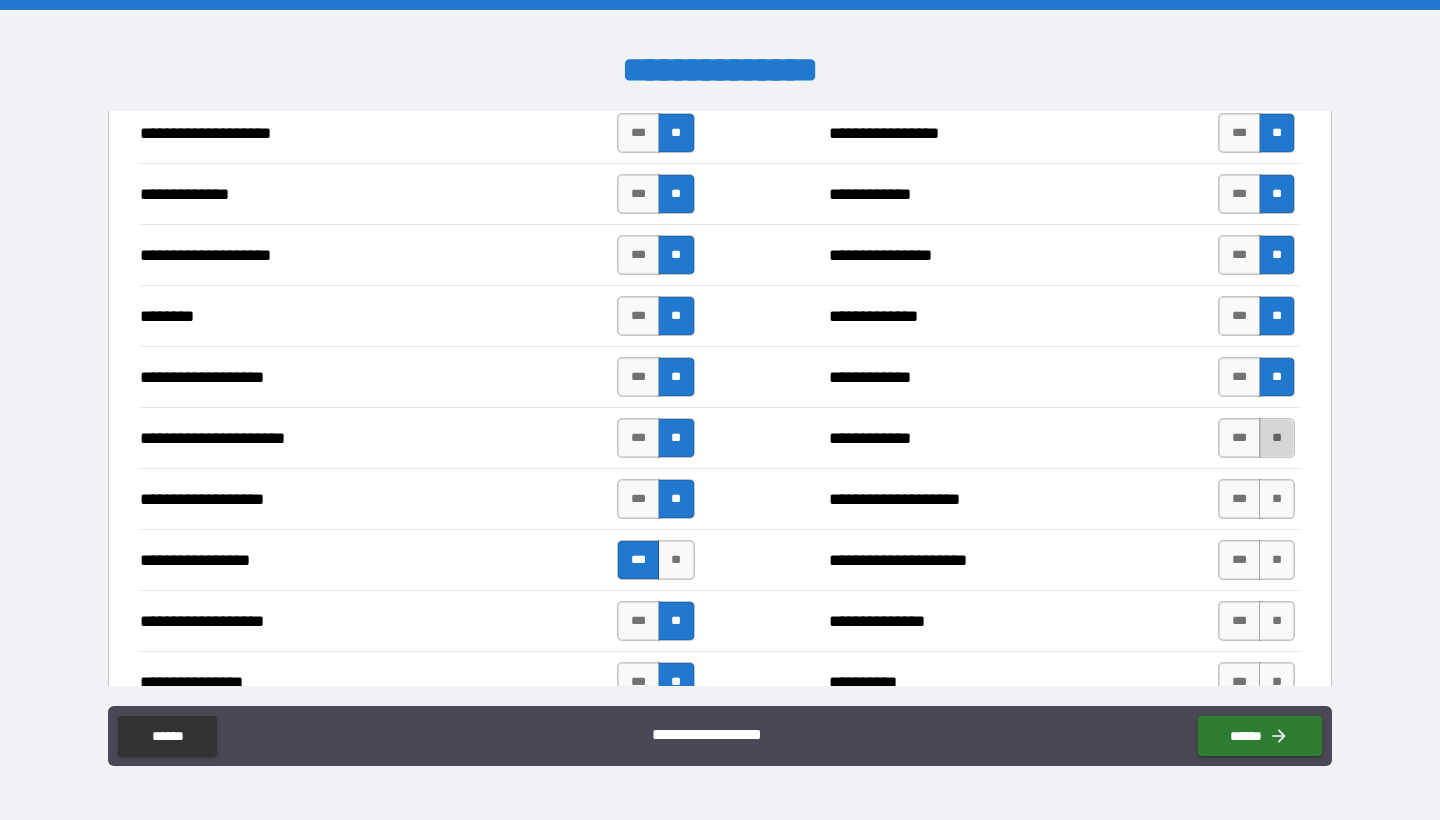 click on "**" at bounding box center (1277, 438) 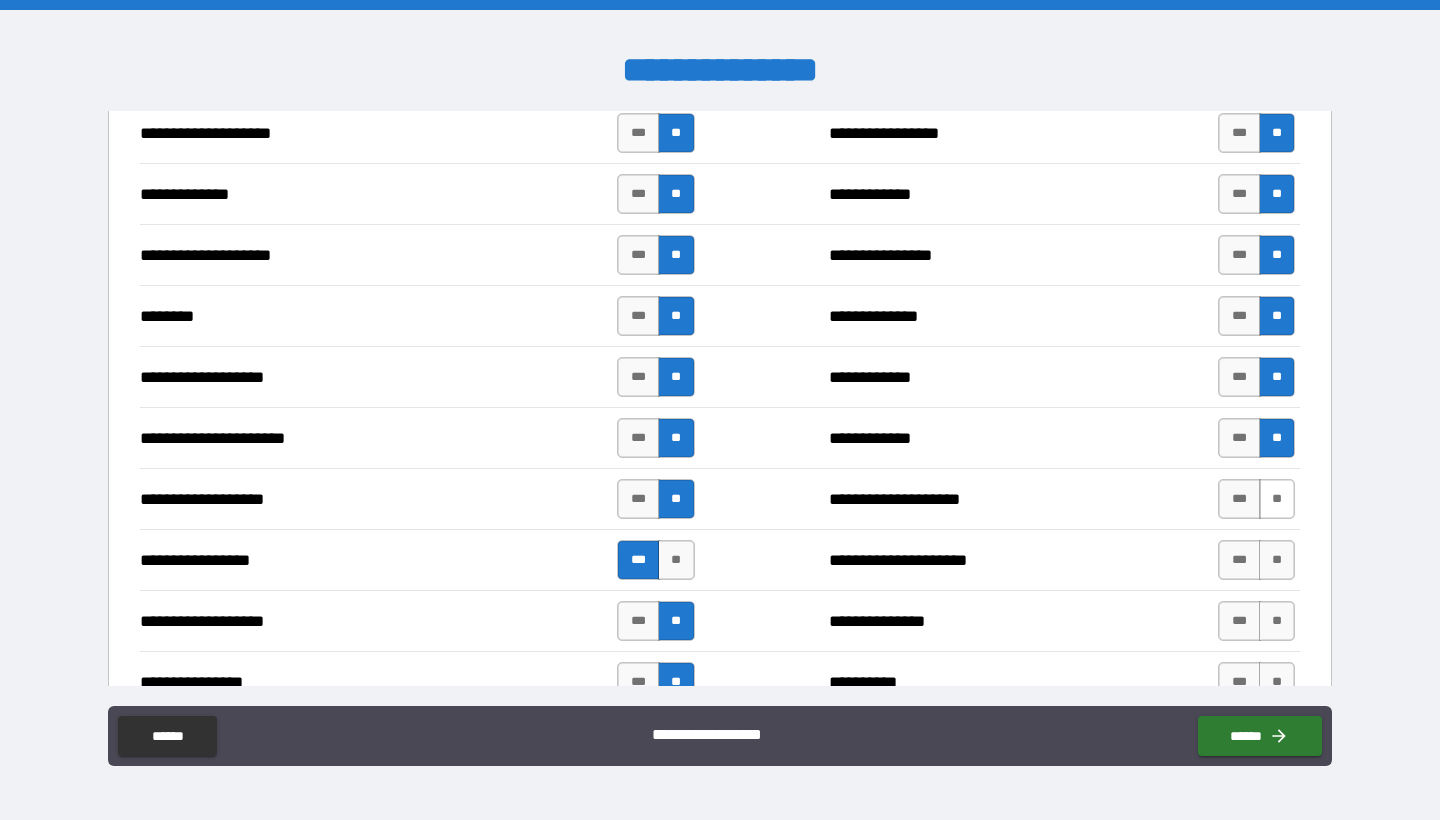 click on "**" at bounding box center (1277, 499) 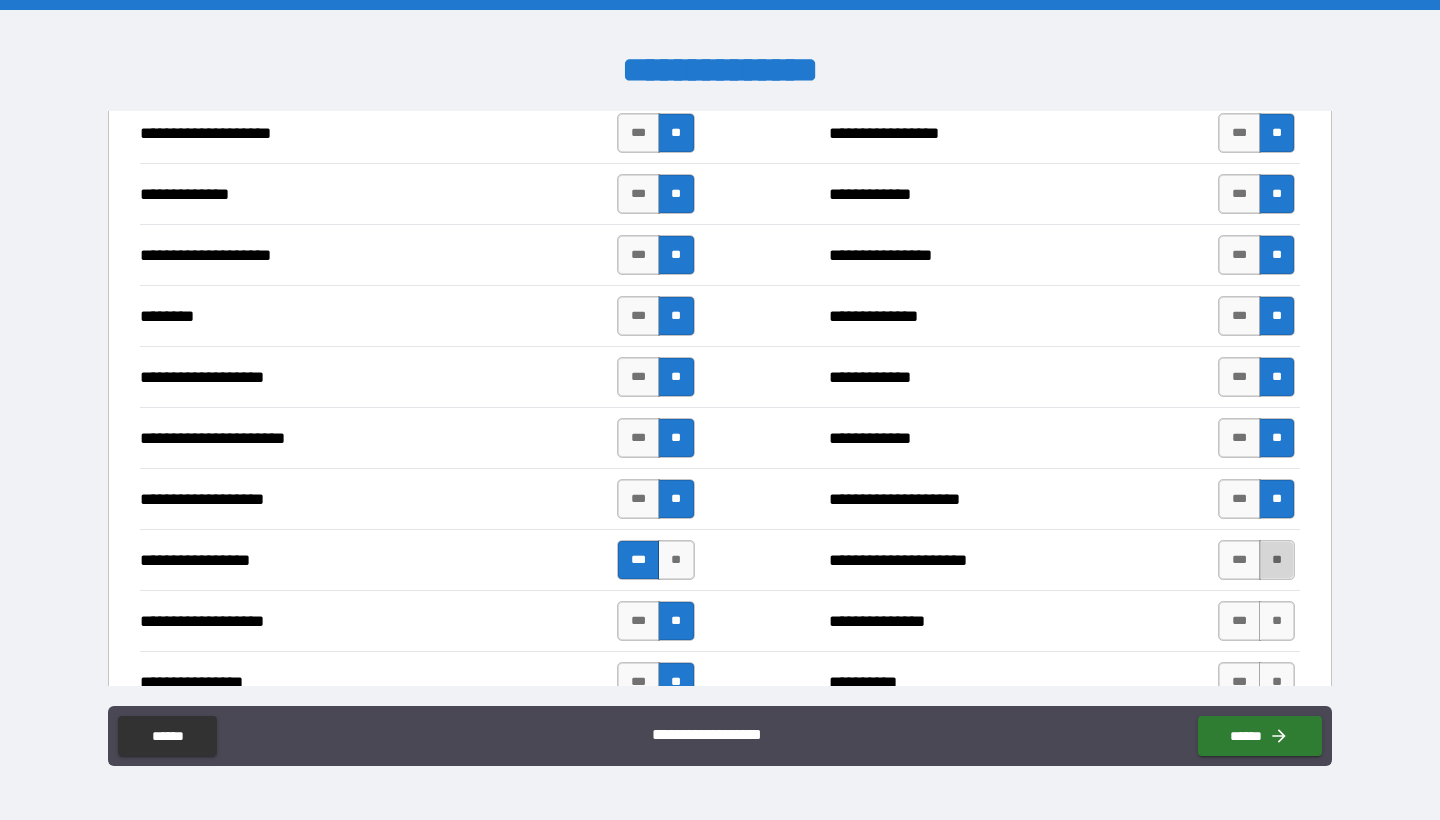 click on "**" at bounding box center [1277, 560] 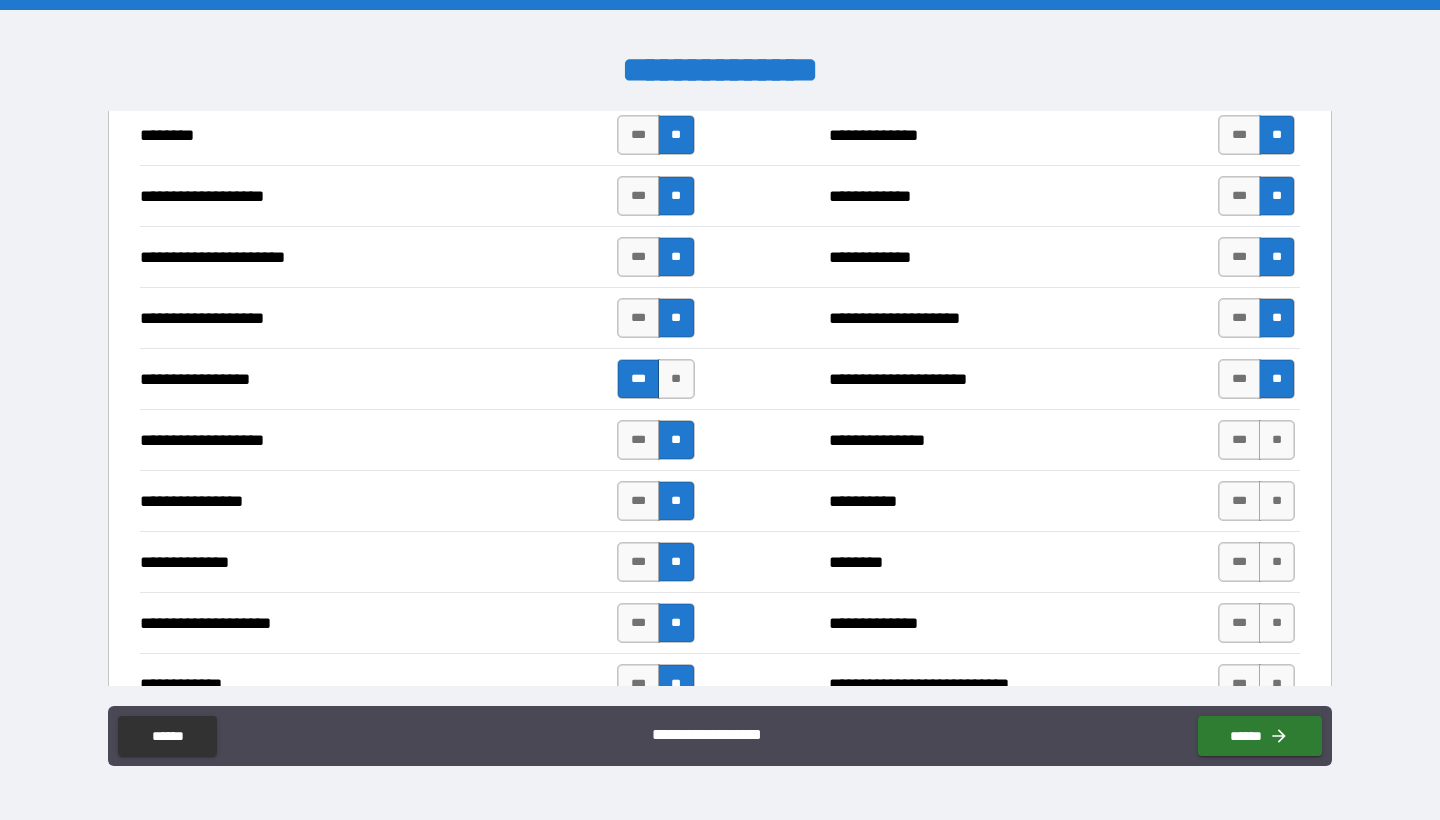 scroll, scrollTop: 3011, scrollLeft: 0, axis: vertical 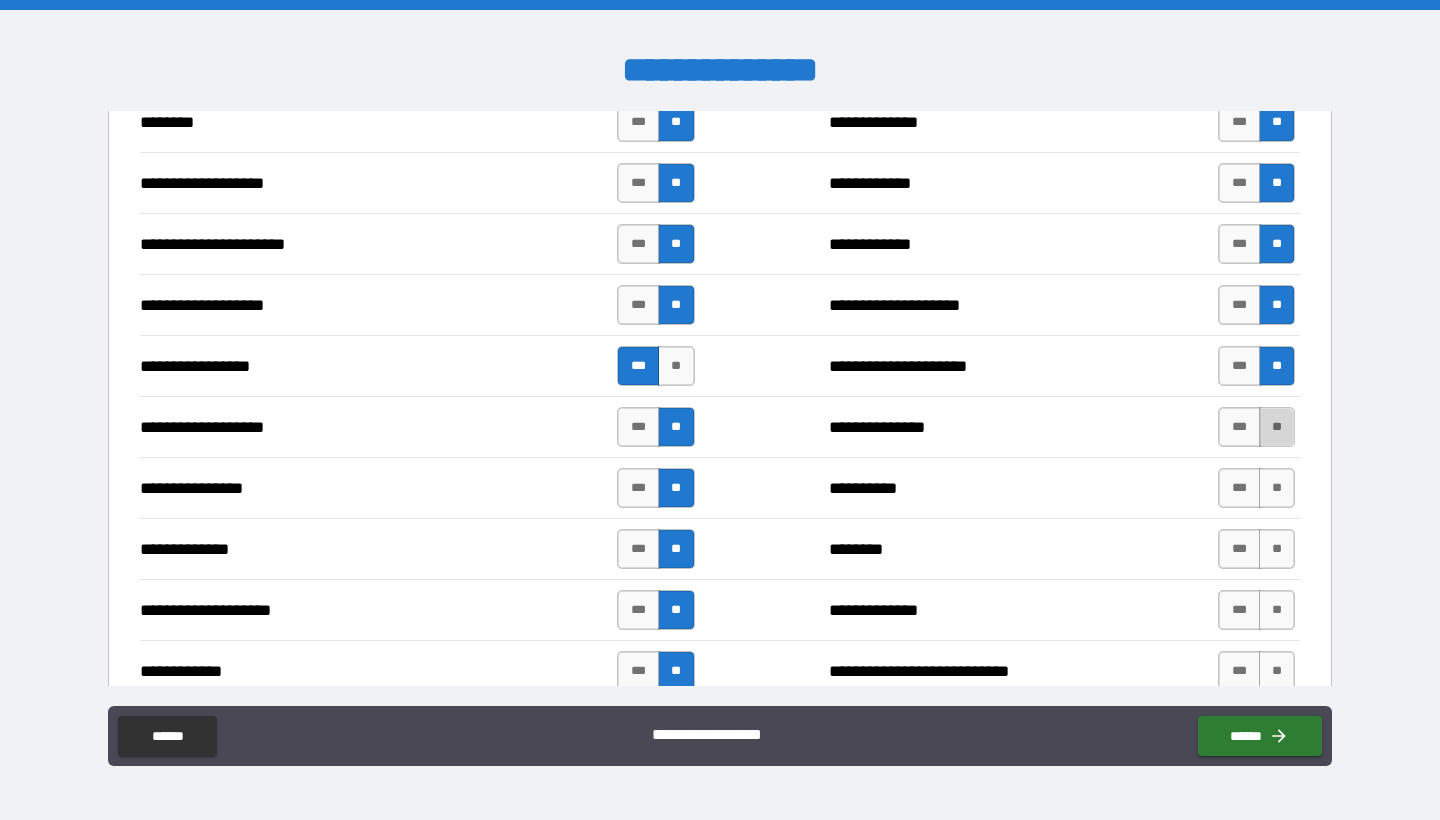 click on "**" at bounding box center (1277, 427) 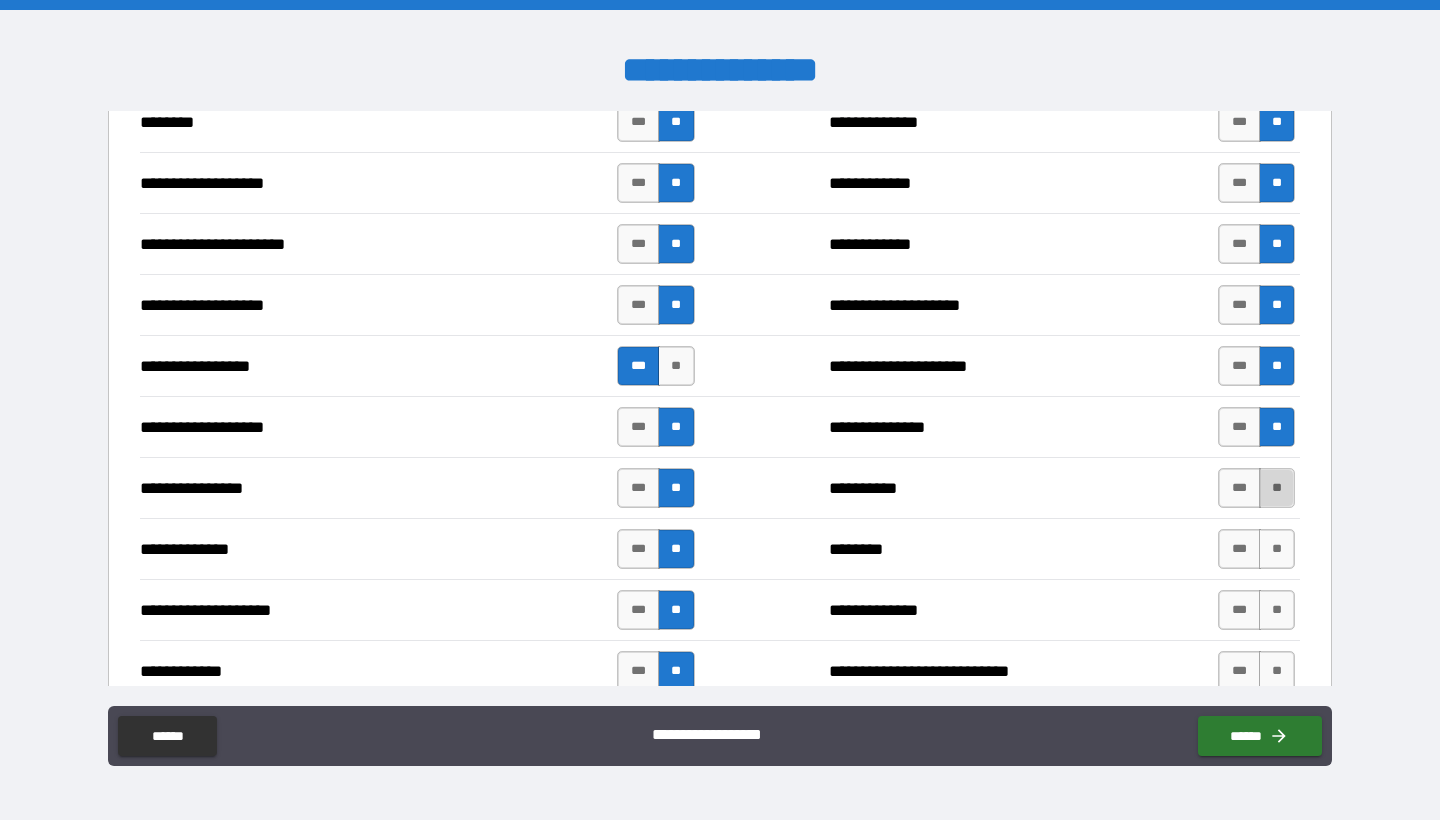 click on "**" at bounding box center (1277, 488) 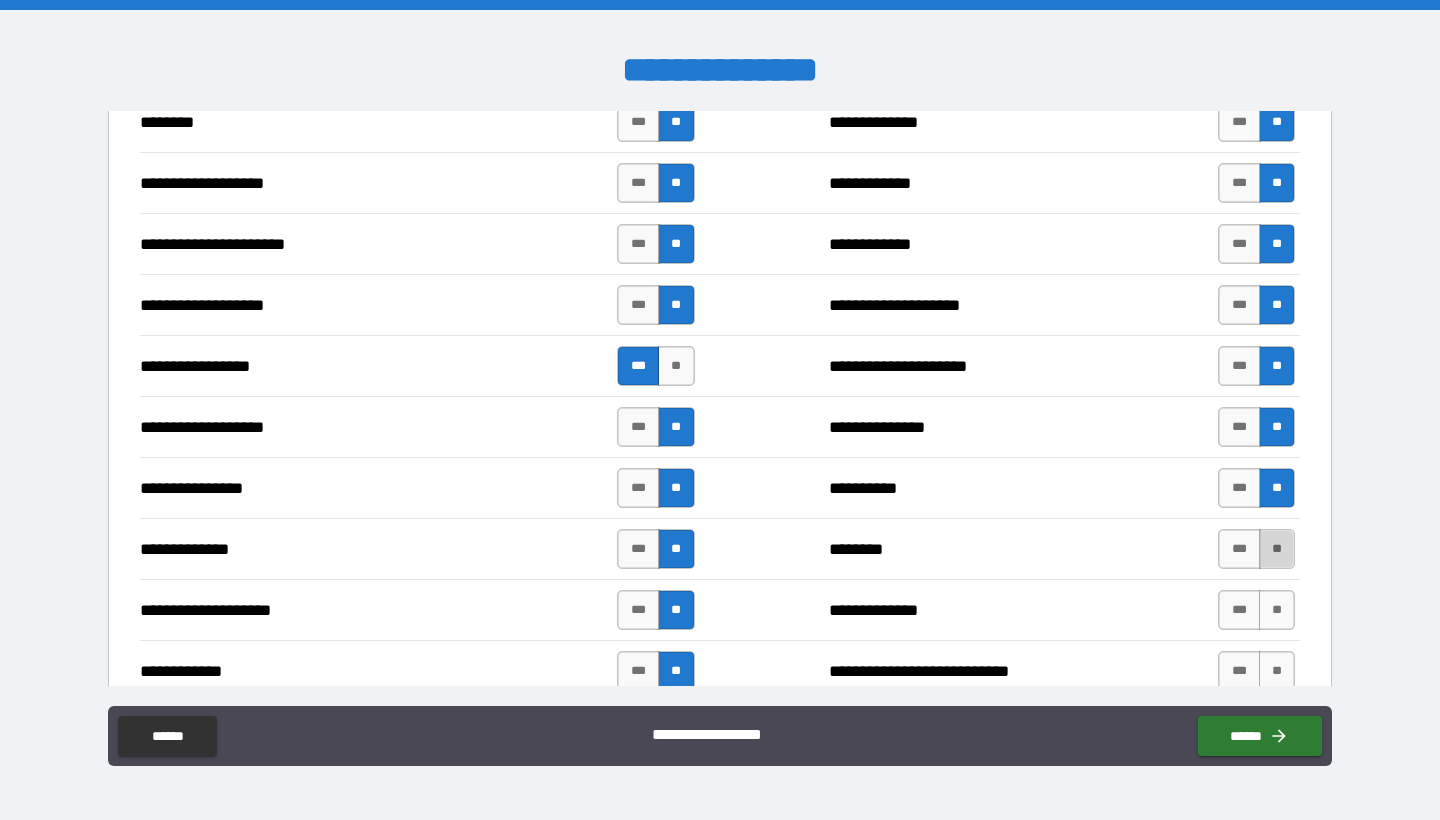 click on "**" at bounding box center [1277, 549] 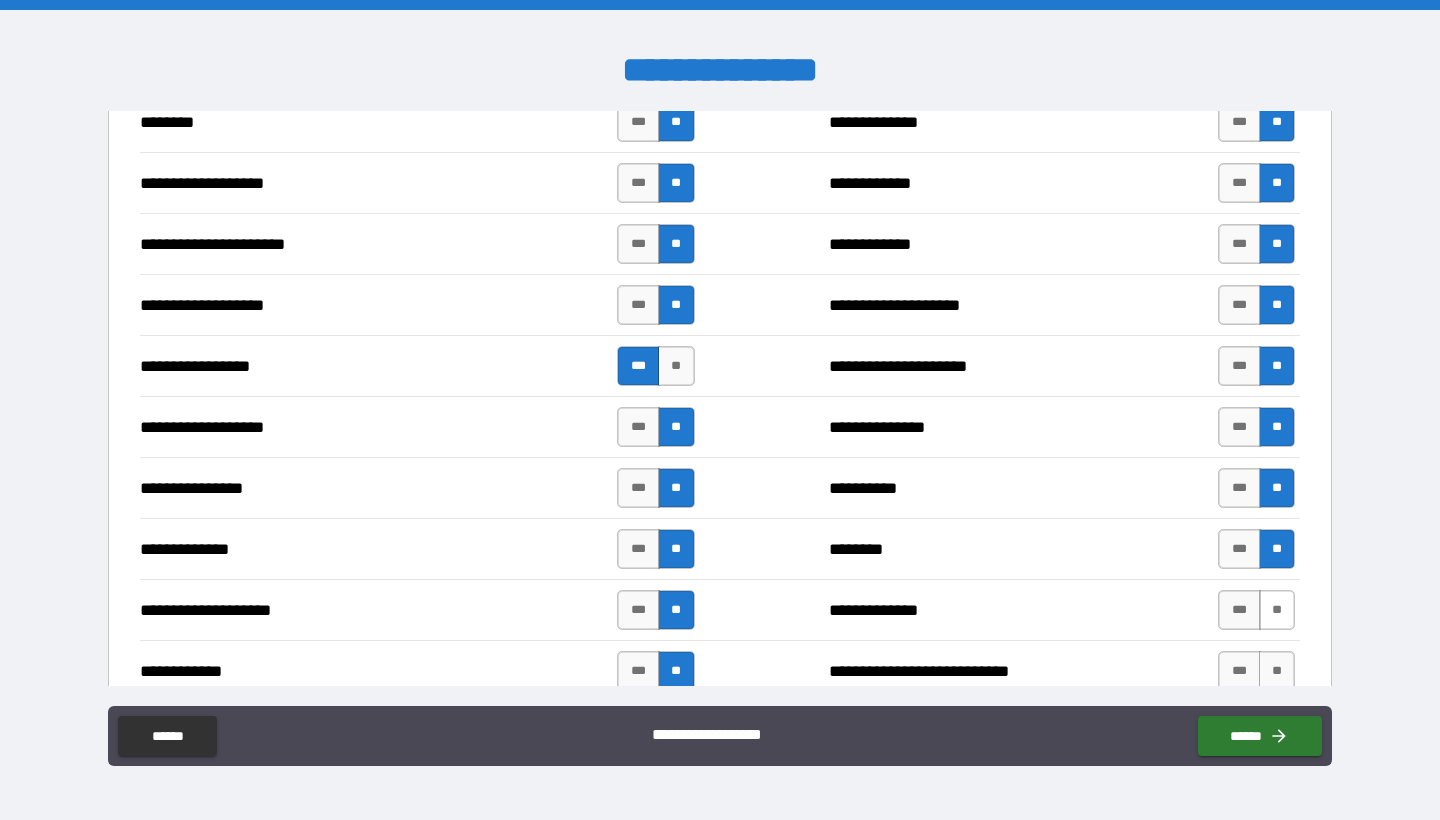 click on "**" at bounding box center [1277, 610] 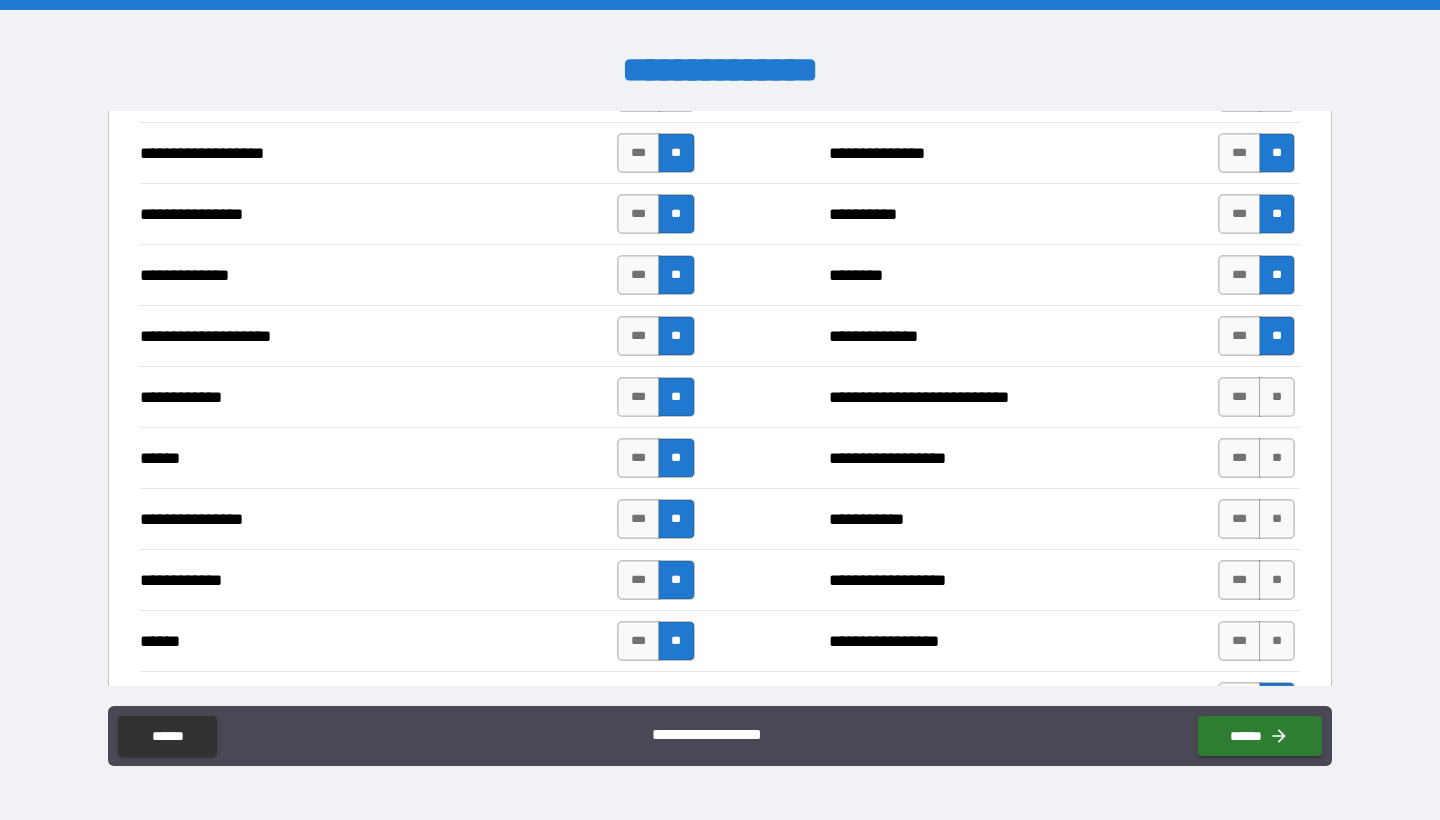 scroll, scrollTop: 3286, scrollLeft: 0, axis: vertical 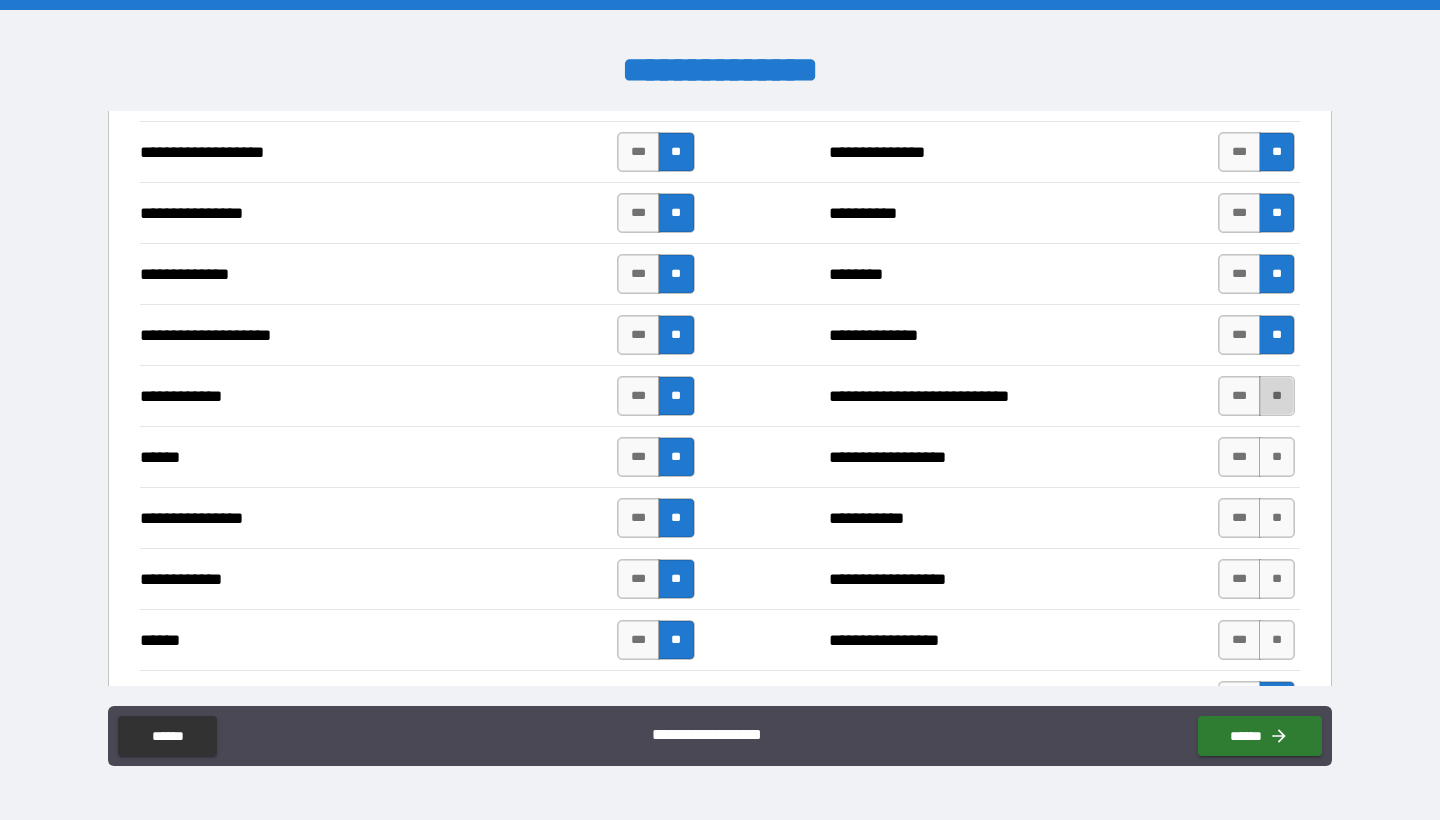 click on "**" at bounding box center (1277, 396) 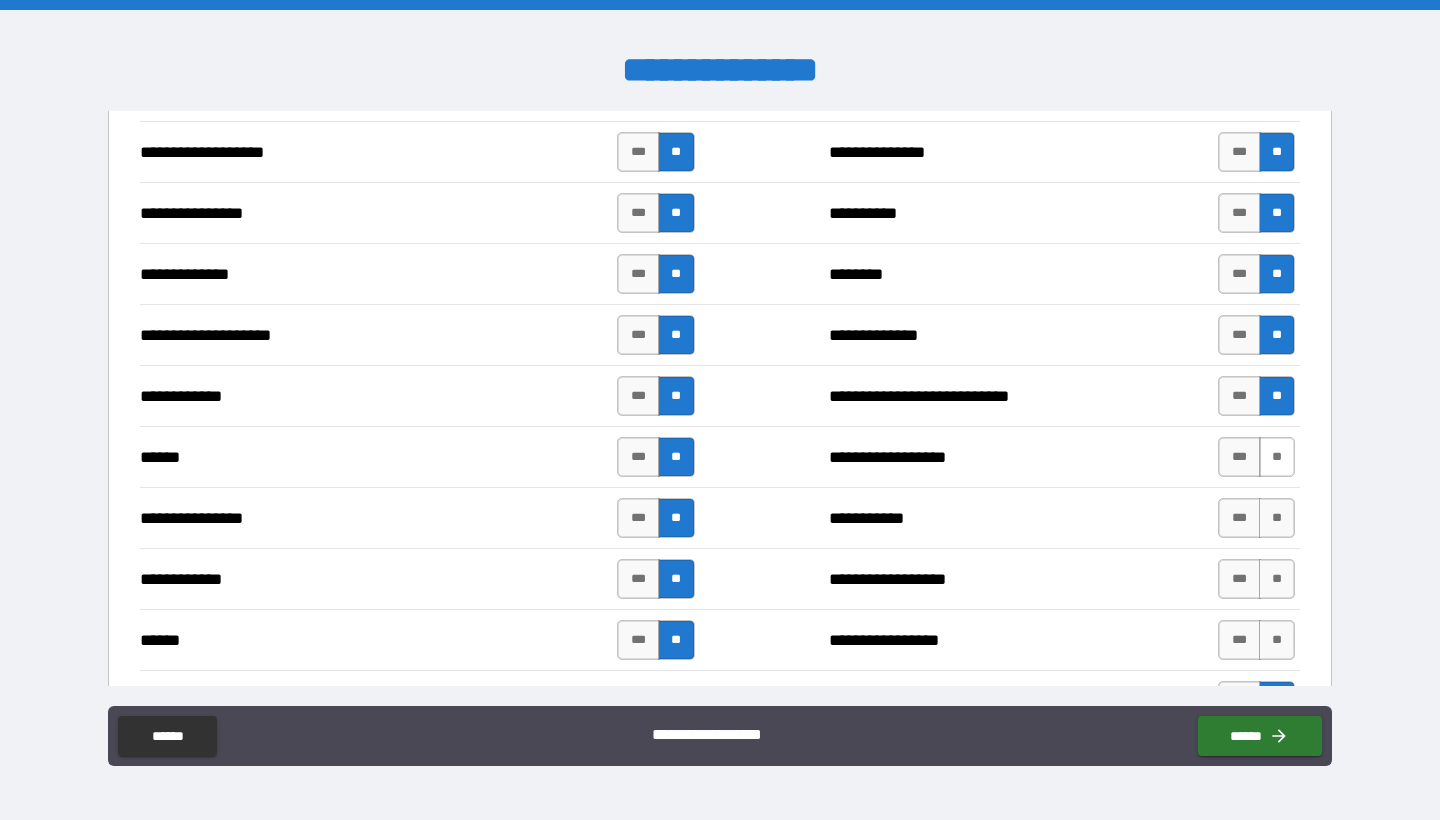click on "**" at bounding box center (1277, 457) 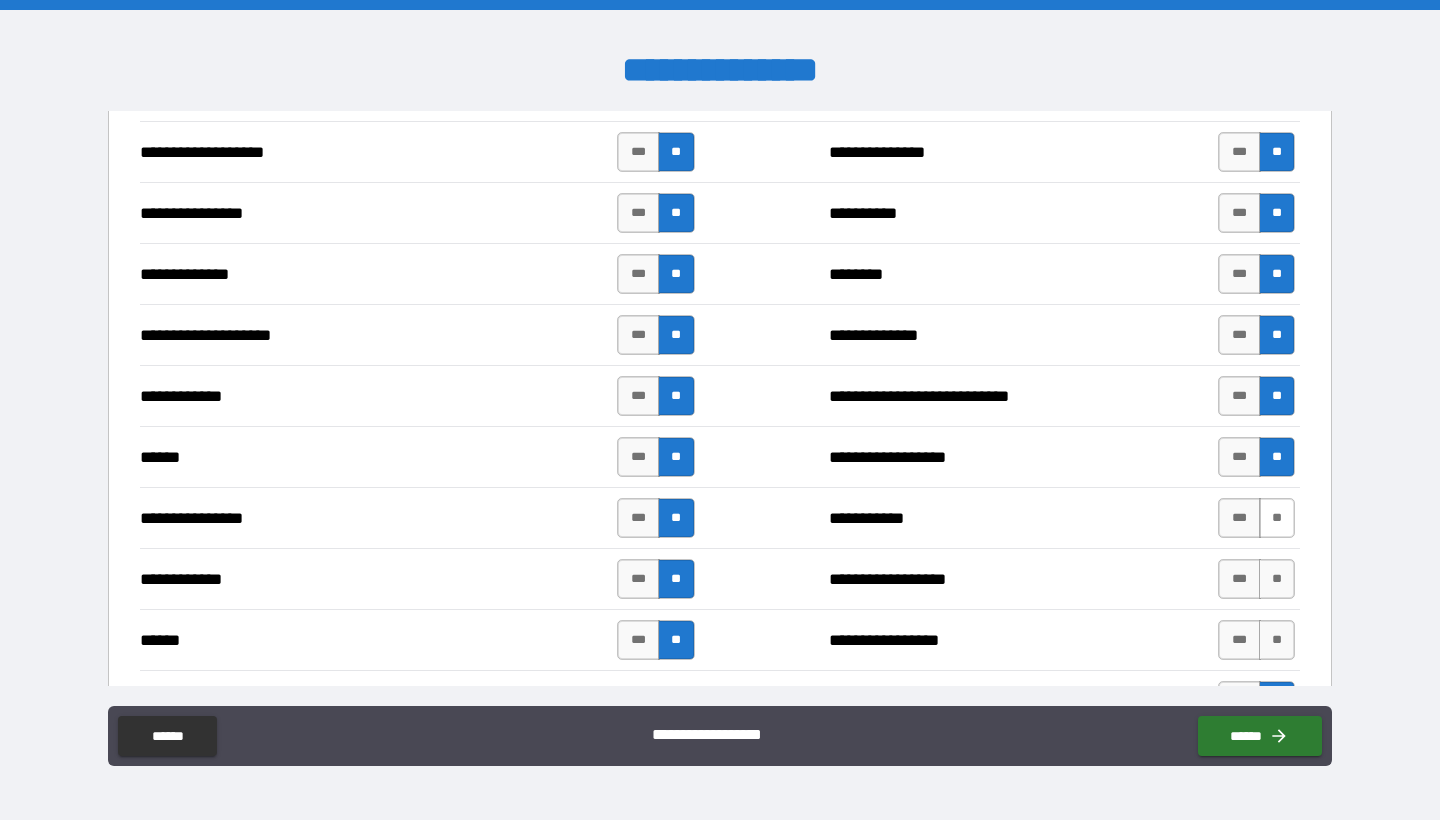 click on "**" at bounding box center (1277, 518) 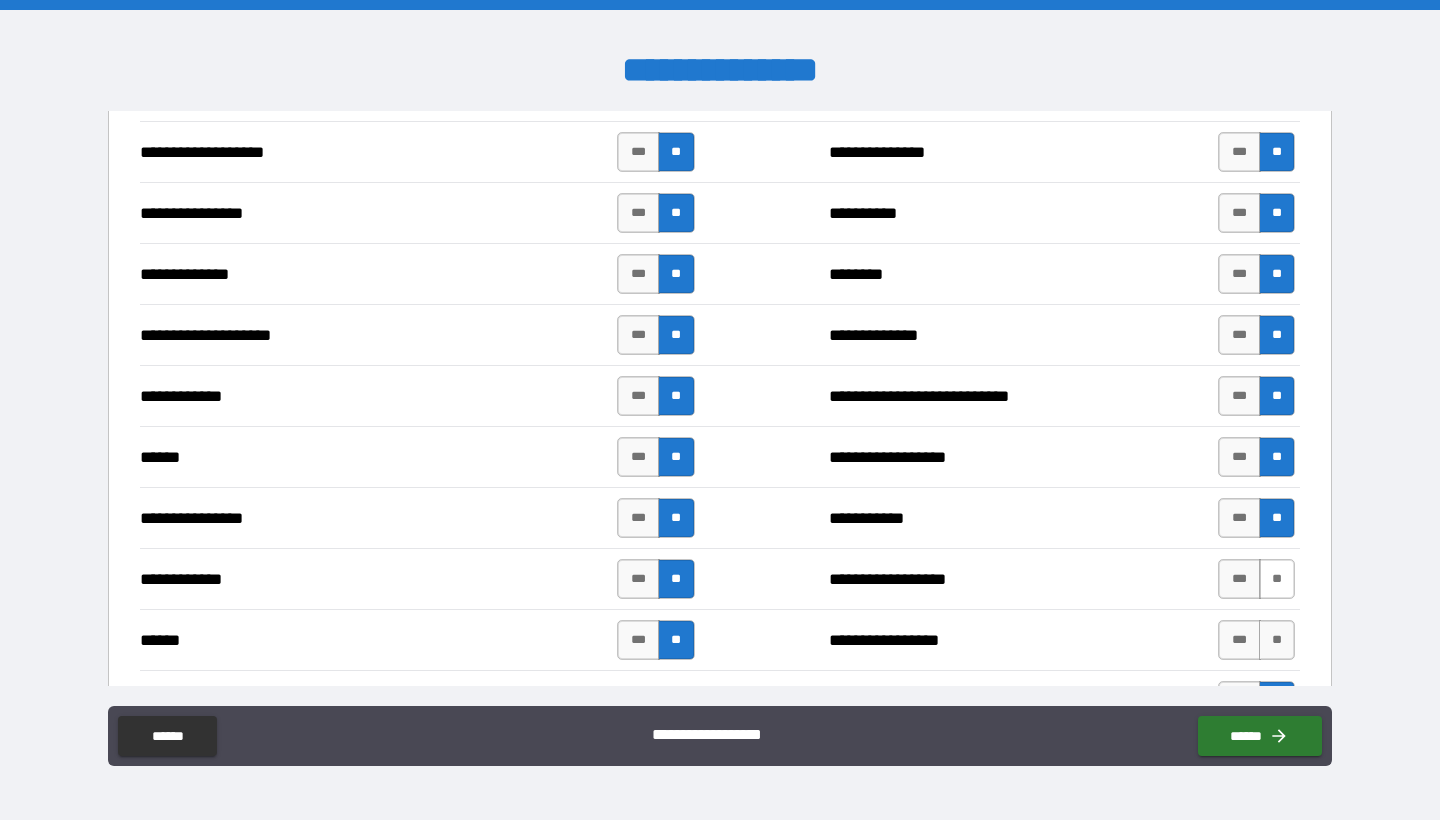 click on "**" at bounding box center (1277, 579) 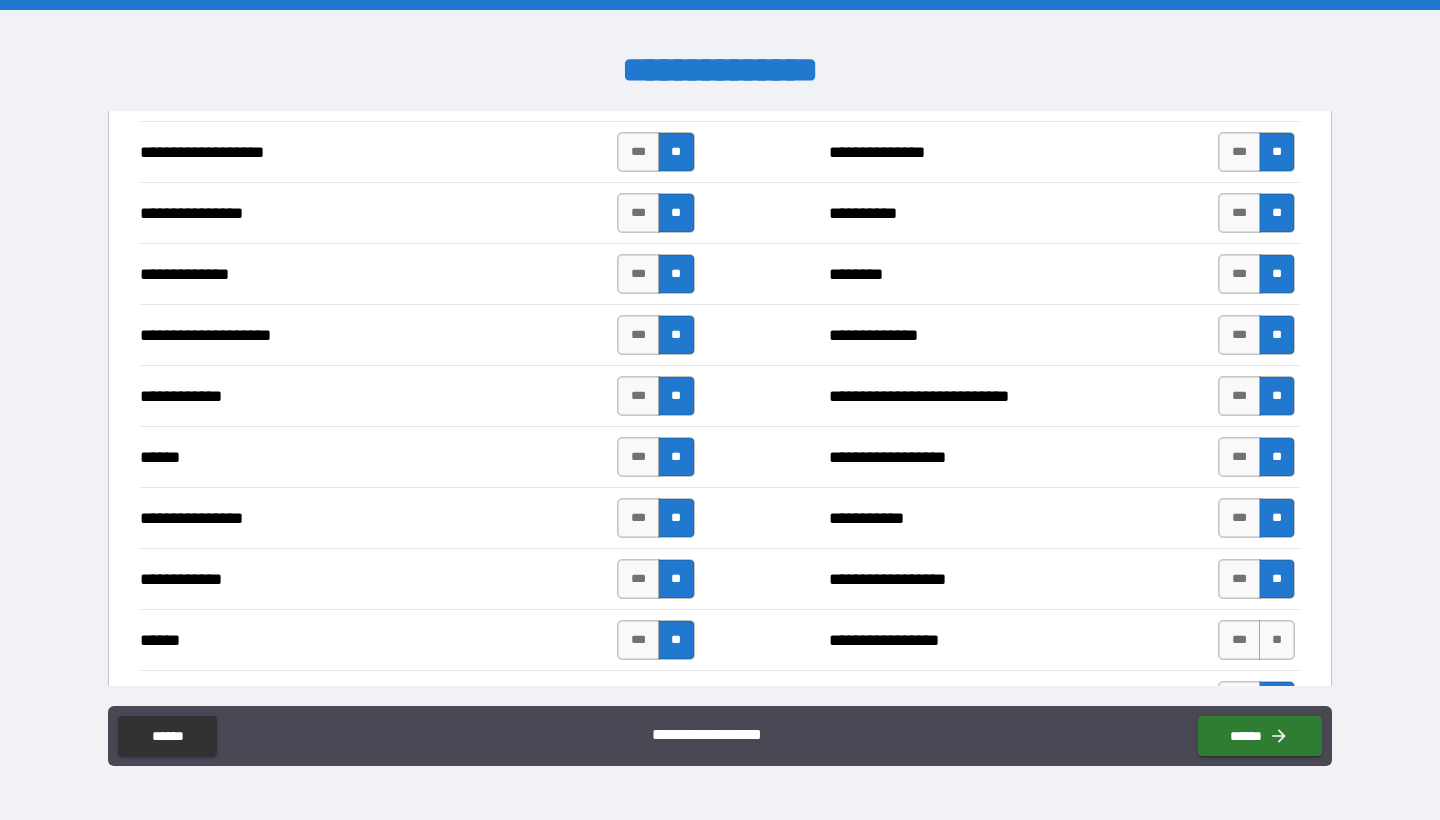 scroll, scrollTop: 3316, scrollLeft: 0, axis: vertical 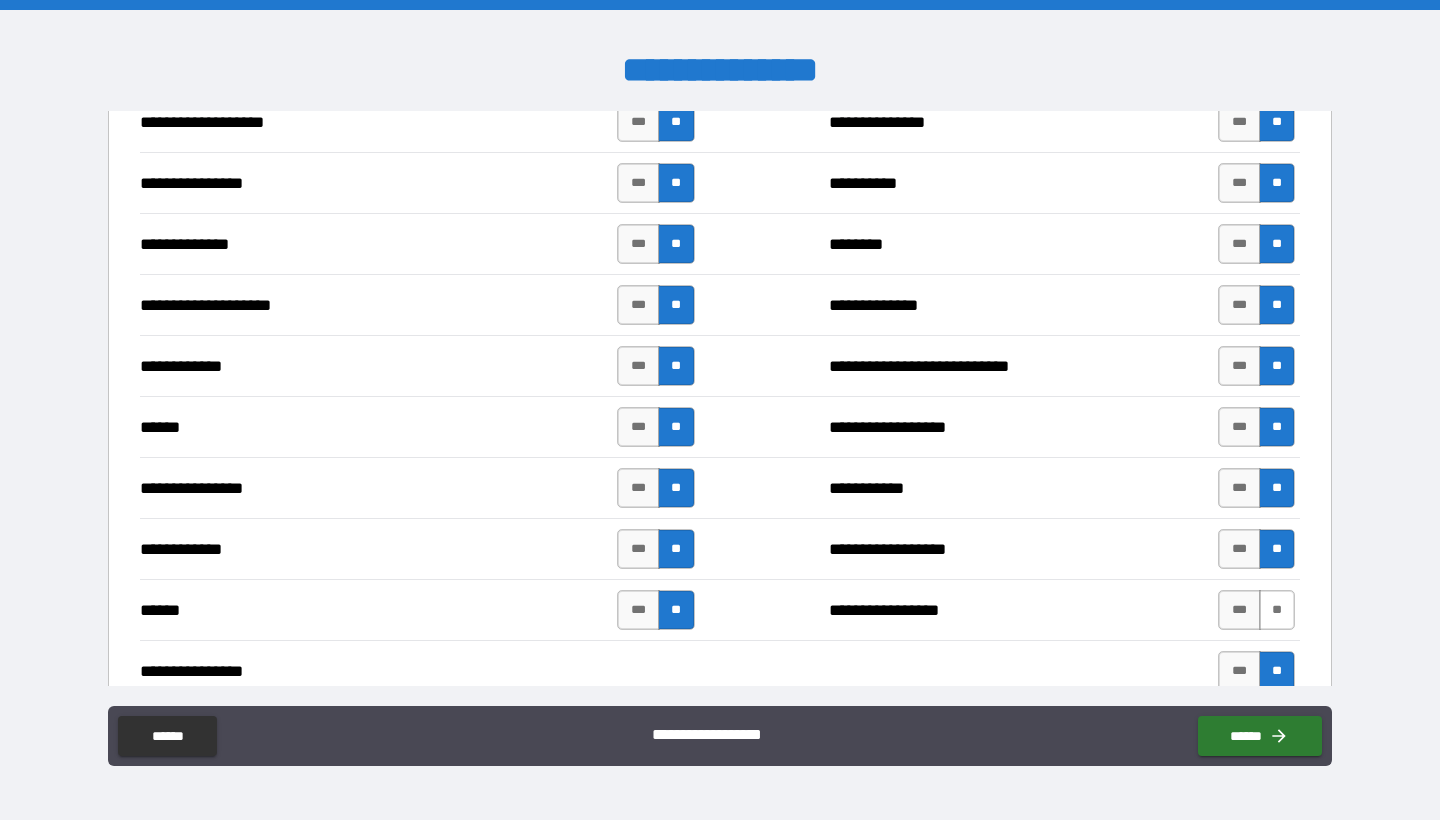 click on "**" at bounding box center [1277, 610] 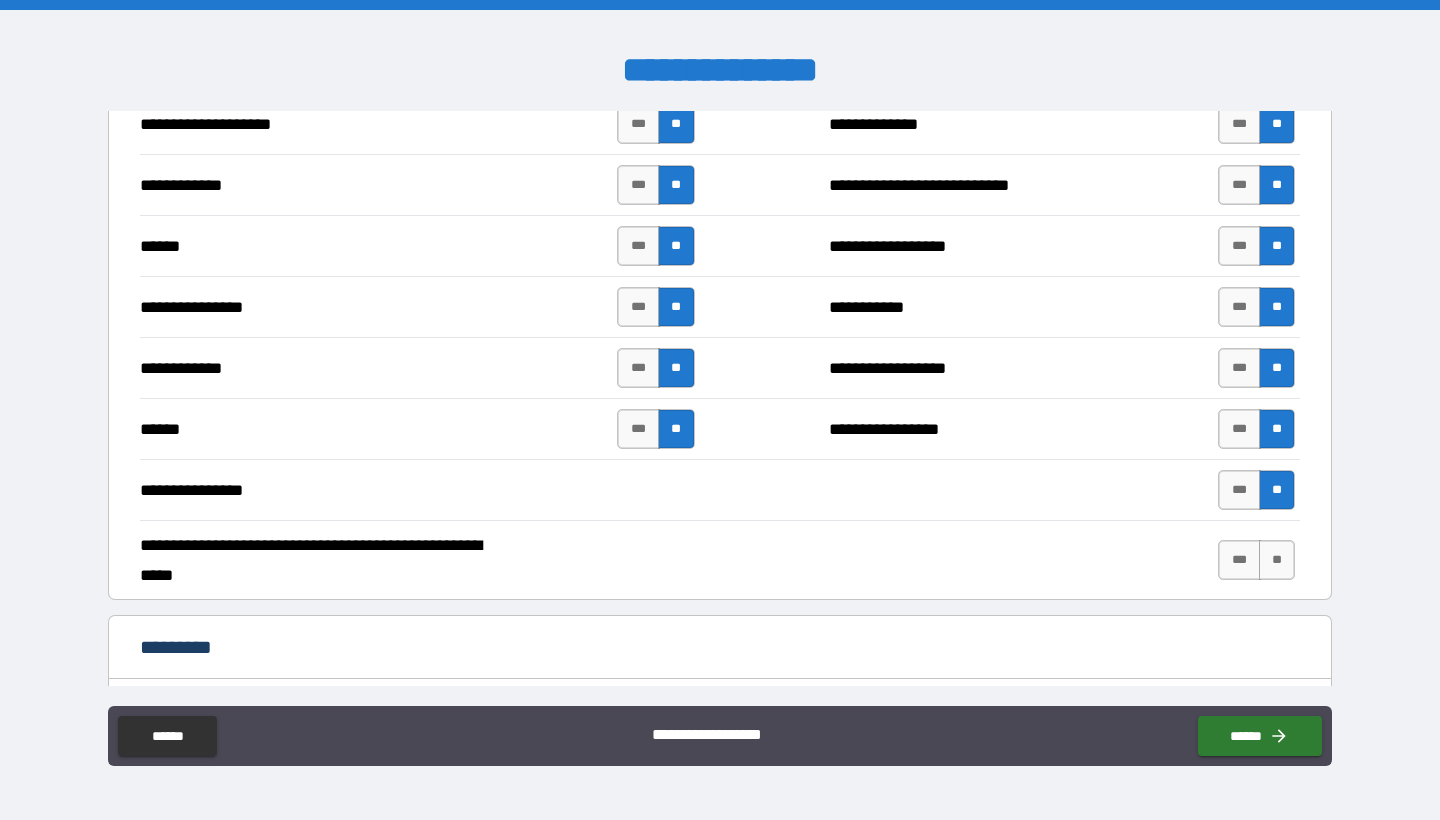 scroll, scrollTop: 3501, scrollLeft: 0, axis: vertical 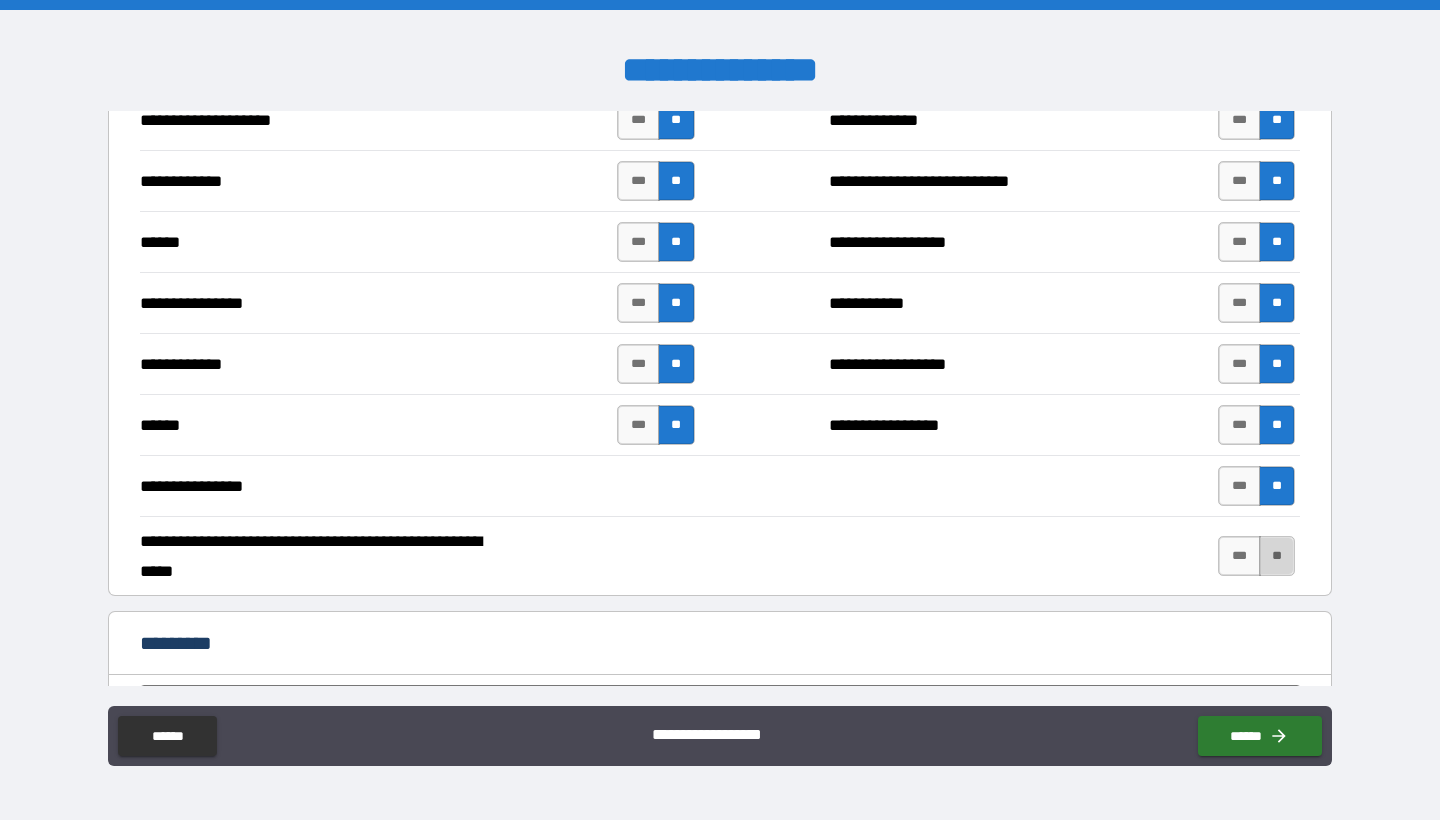 click on "**" at bounding box center [1277, 556] 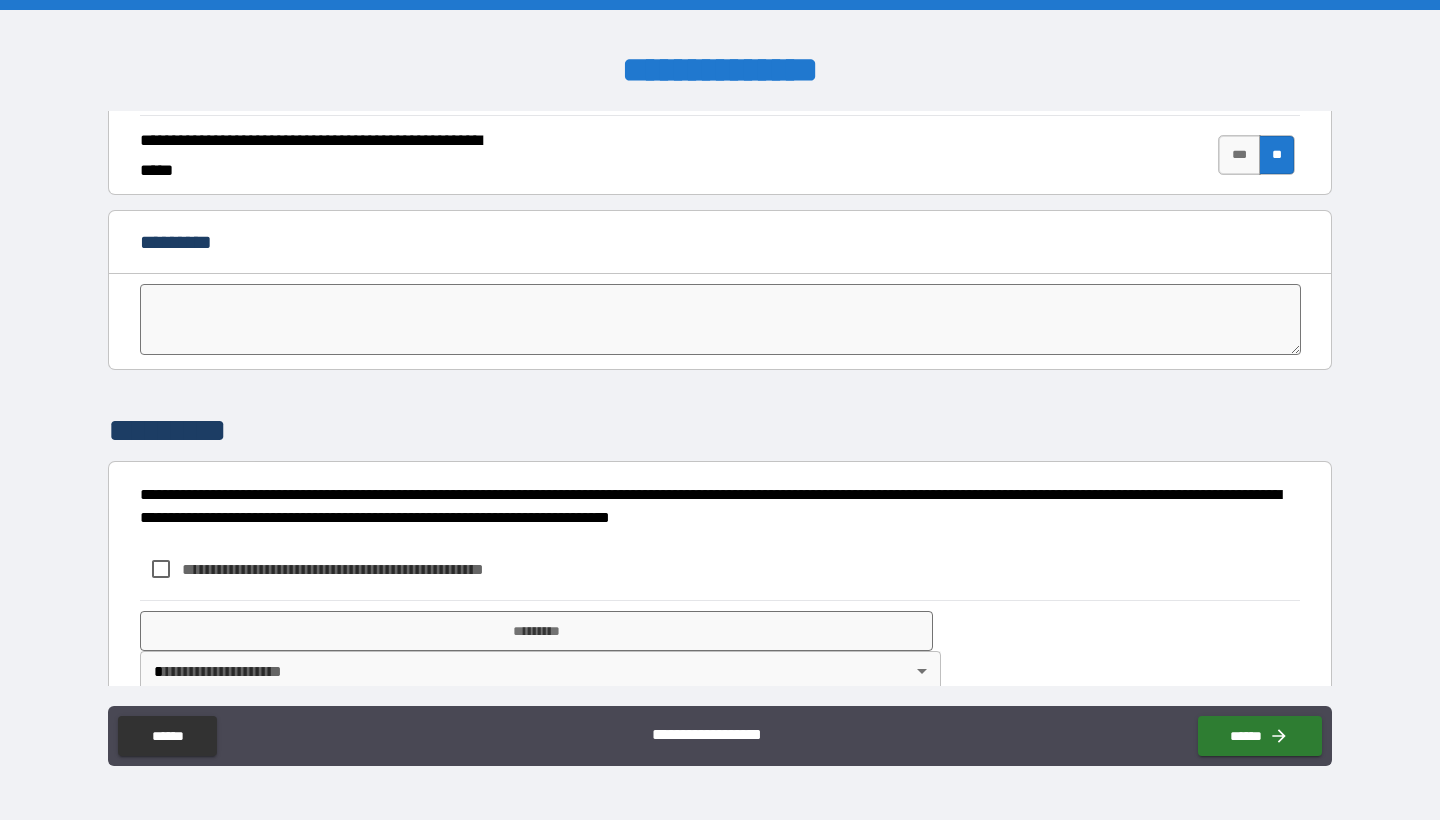 scroll, scrollTop: 3905, scrollLeft: 0, axis: vertical 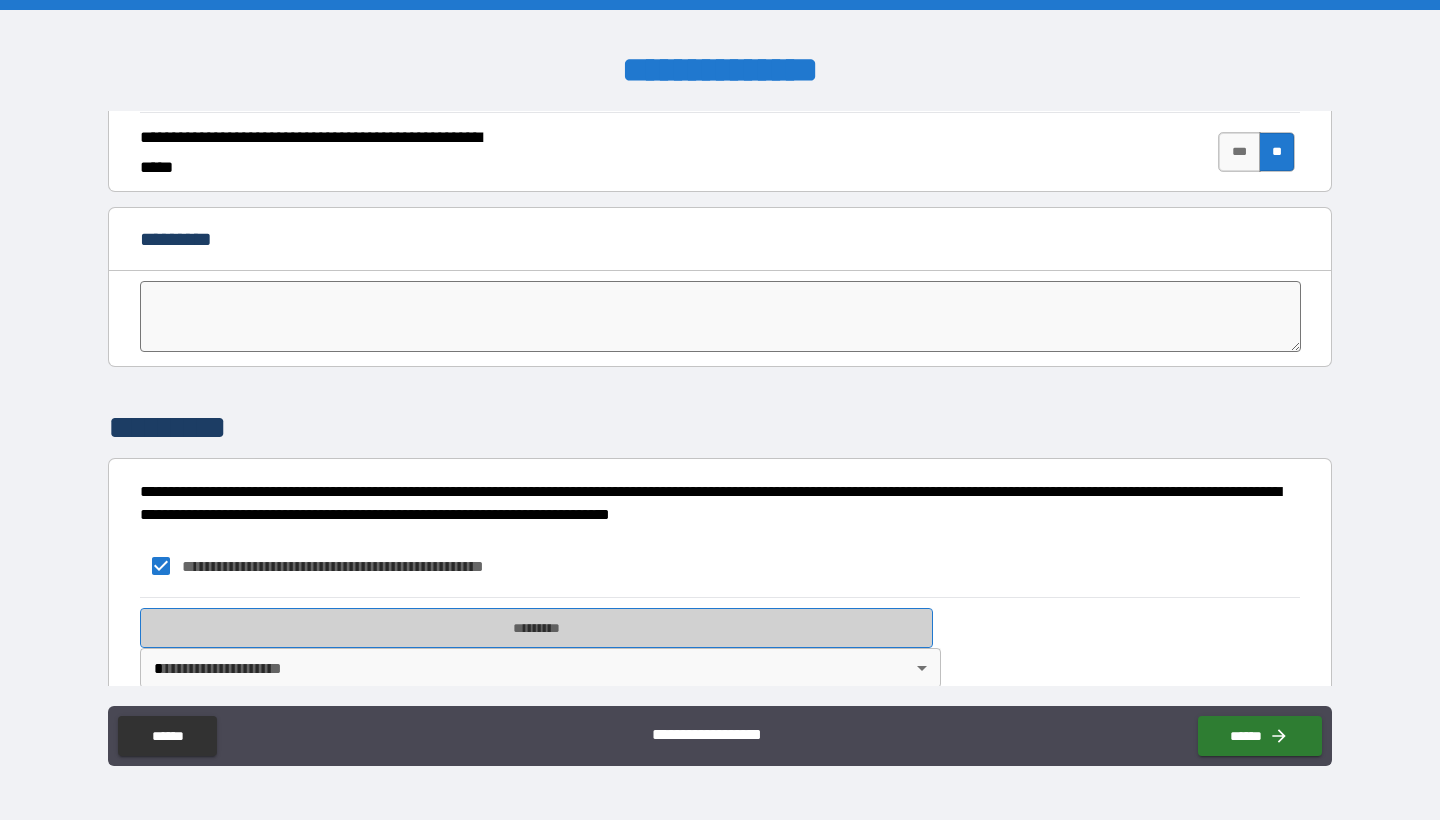 click on "*********" at bounding box center [536, 628] 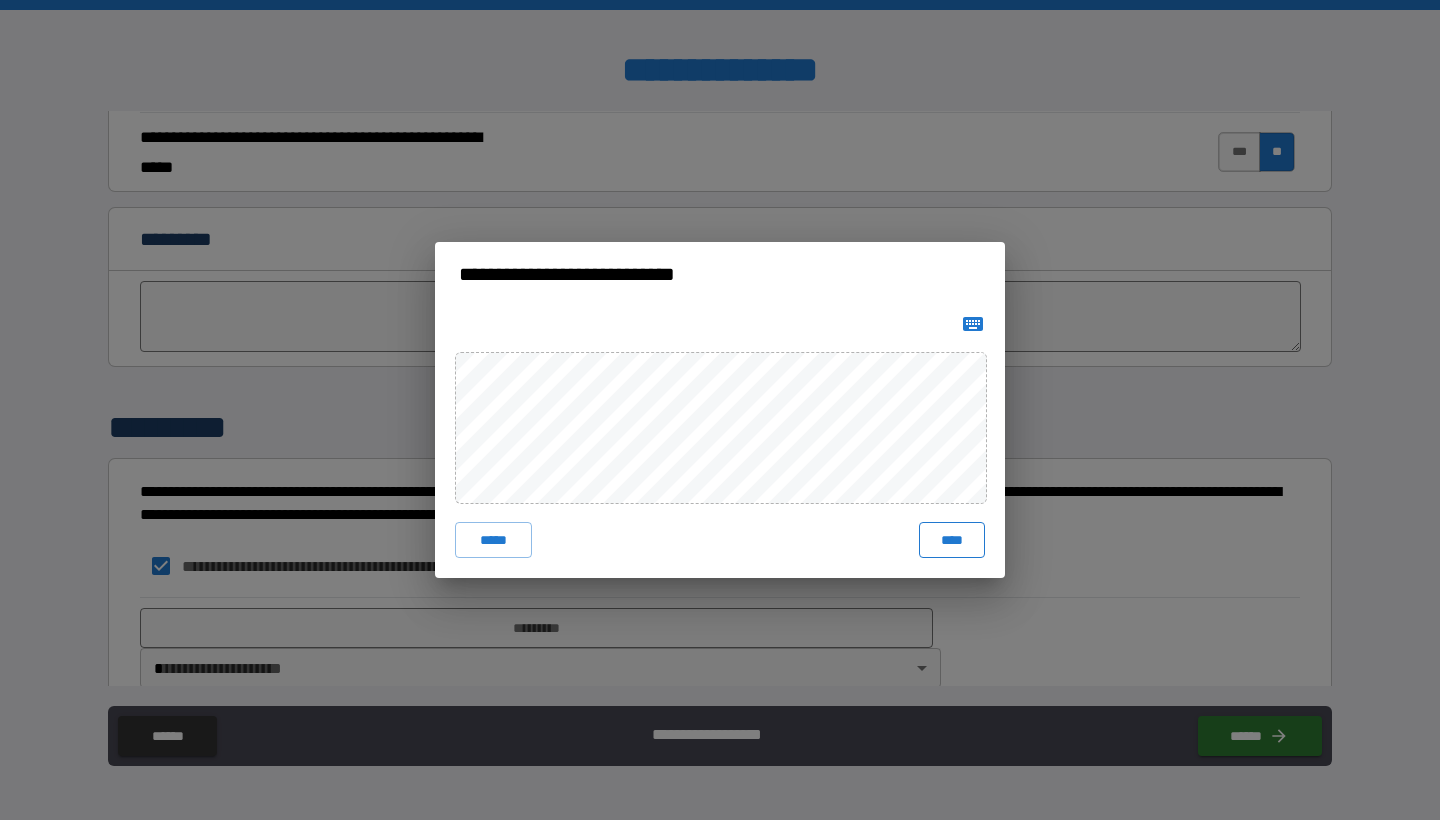 click on "****" at bounding box center (952, 540) 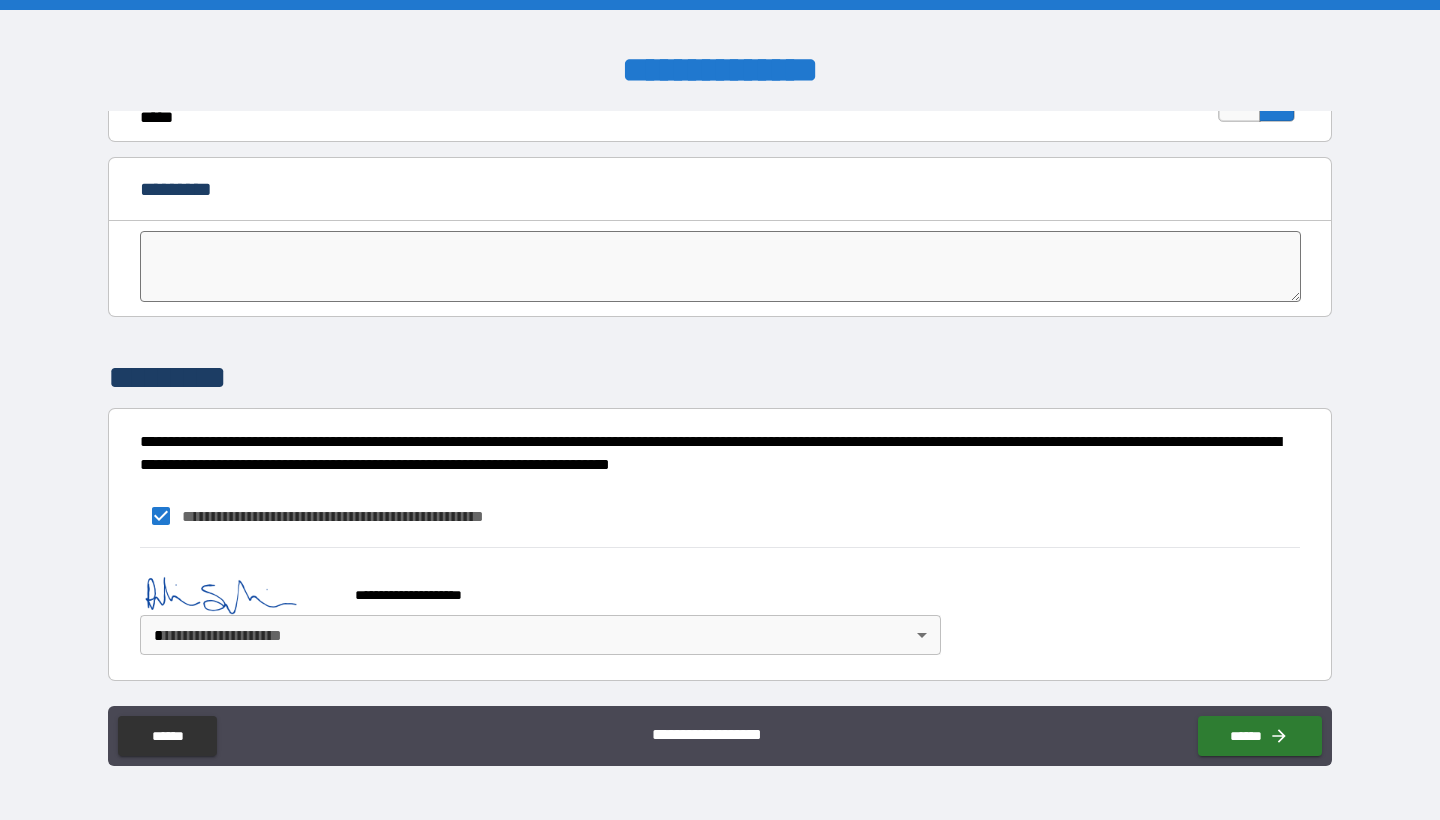 scroll, scrollTop: 3955, scrollLeft: 0, axis: vertical 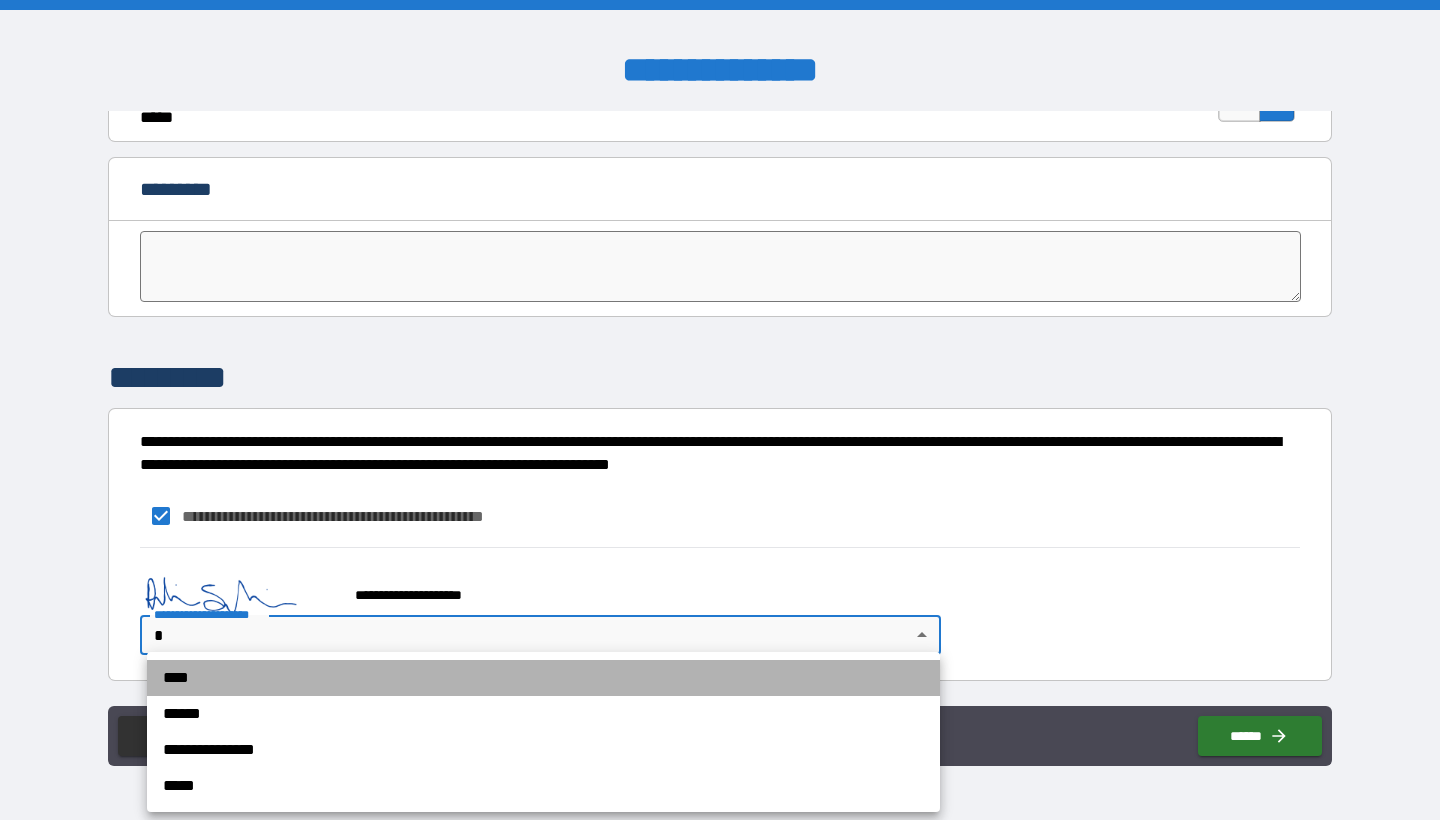 click on "****" at bounding box center (543, 678) 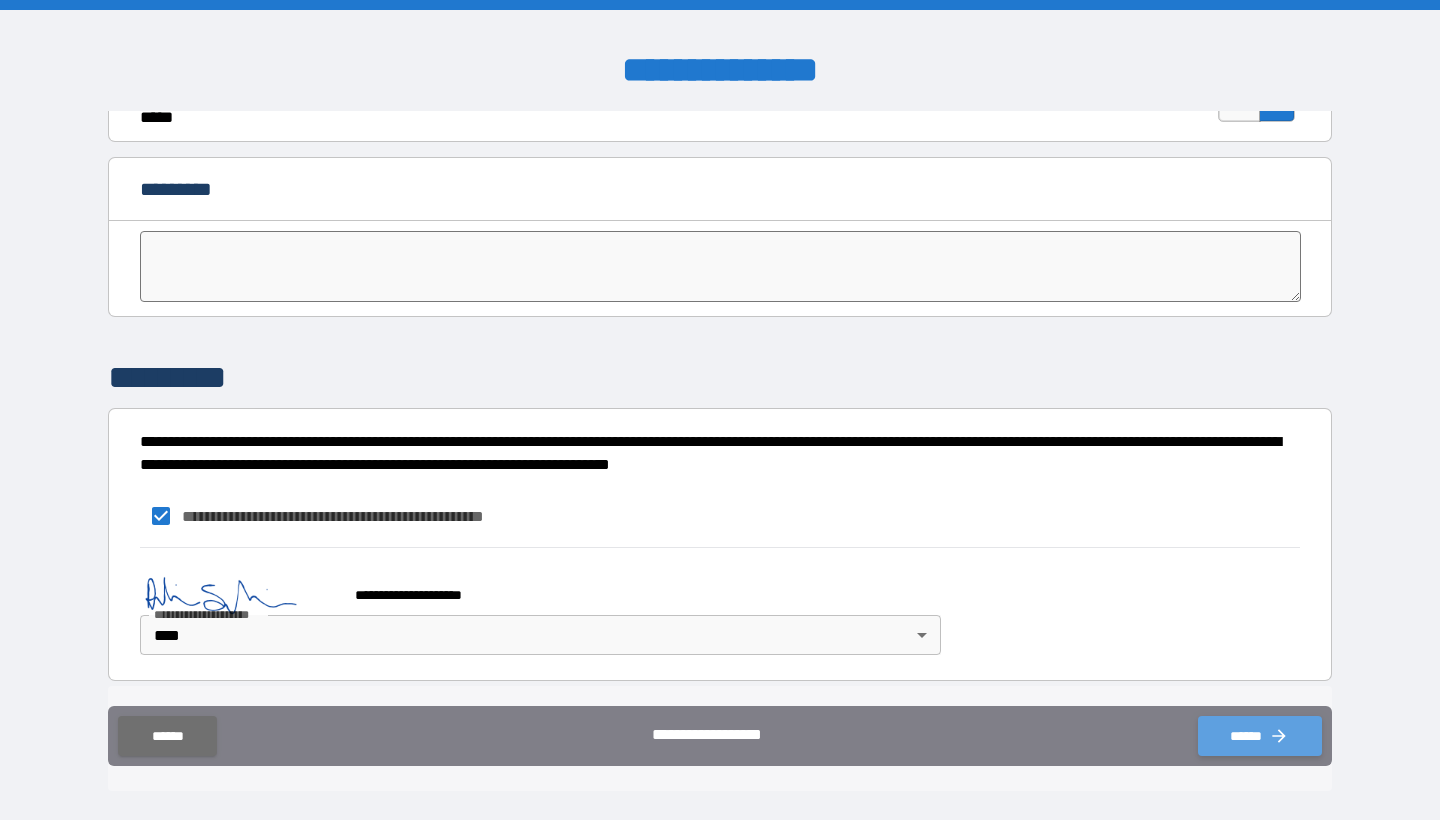 click 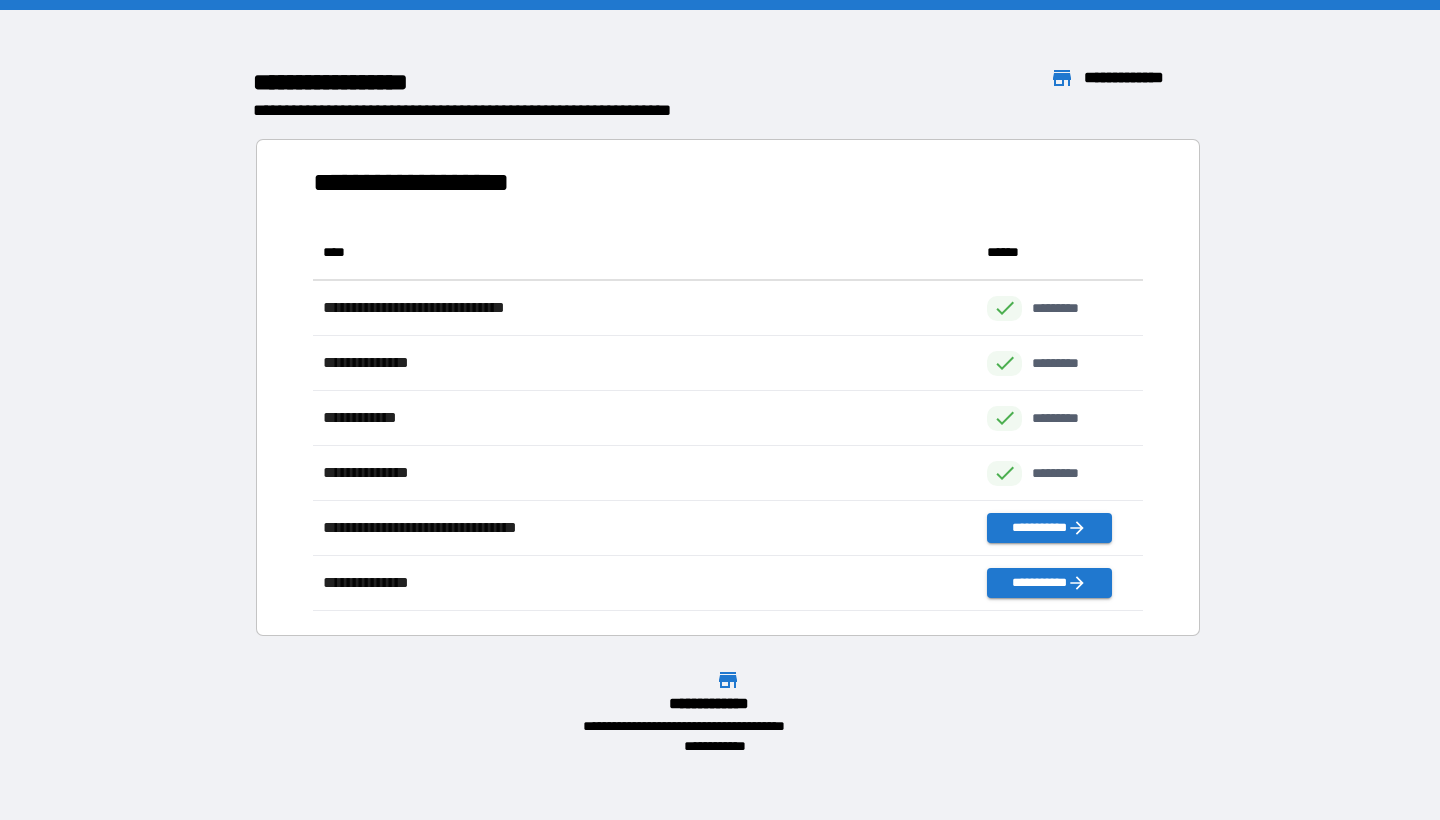 scroll, scrollTop: 1, scrollLeft: 1, axis: both 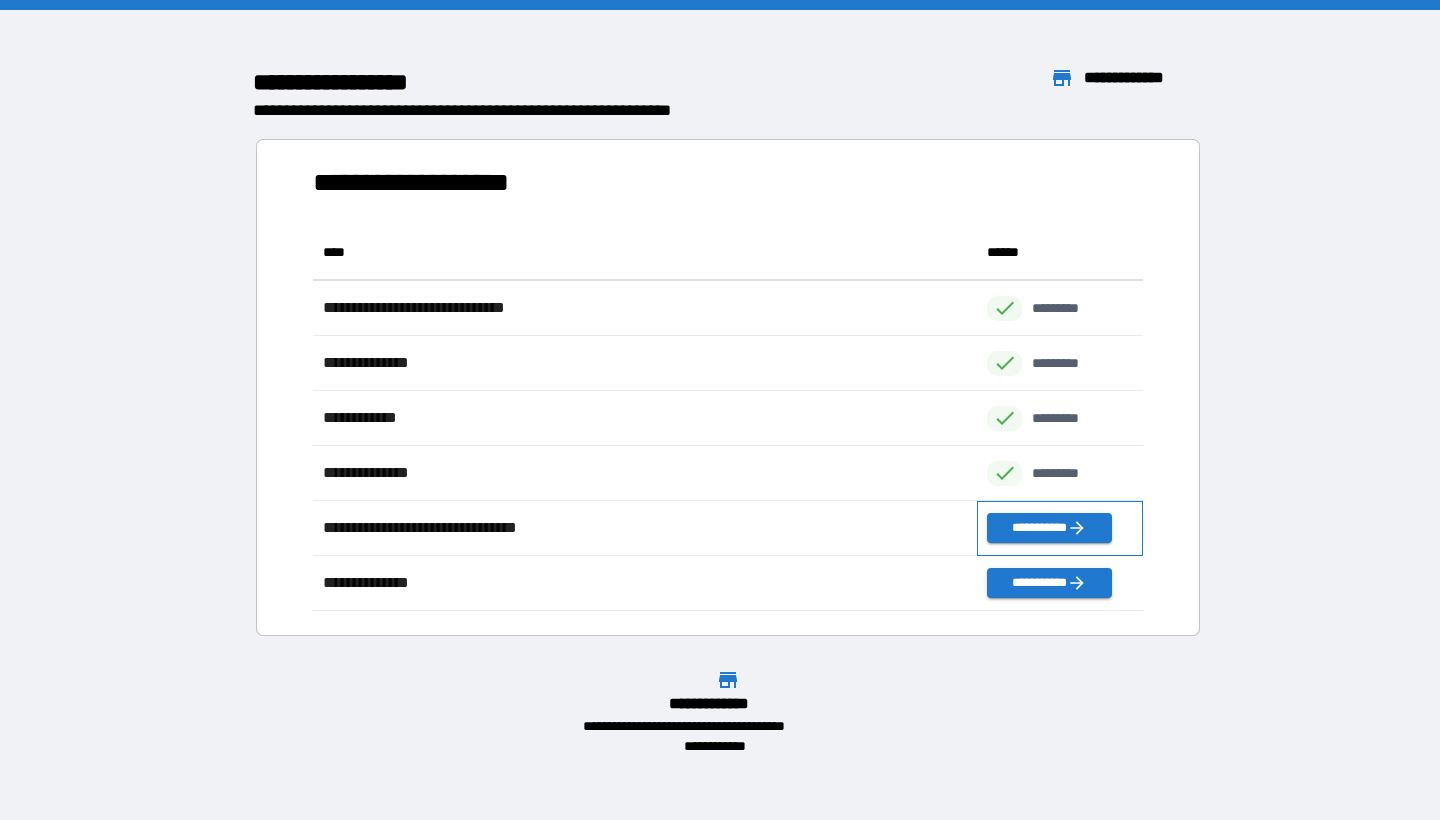 click on "**********" at bounding box center (1060, 528) 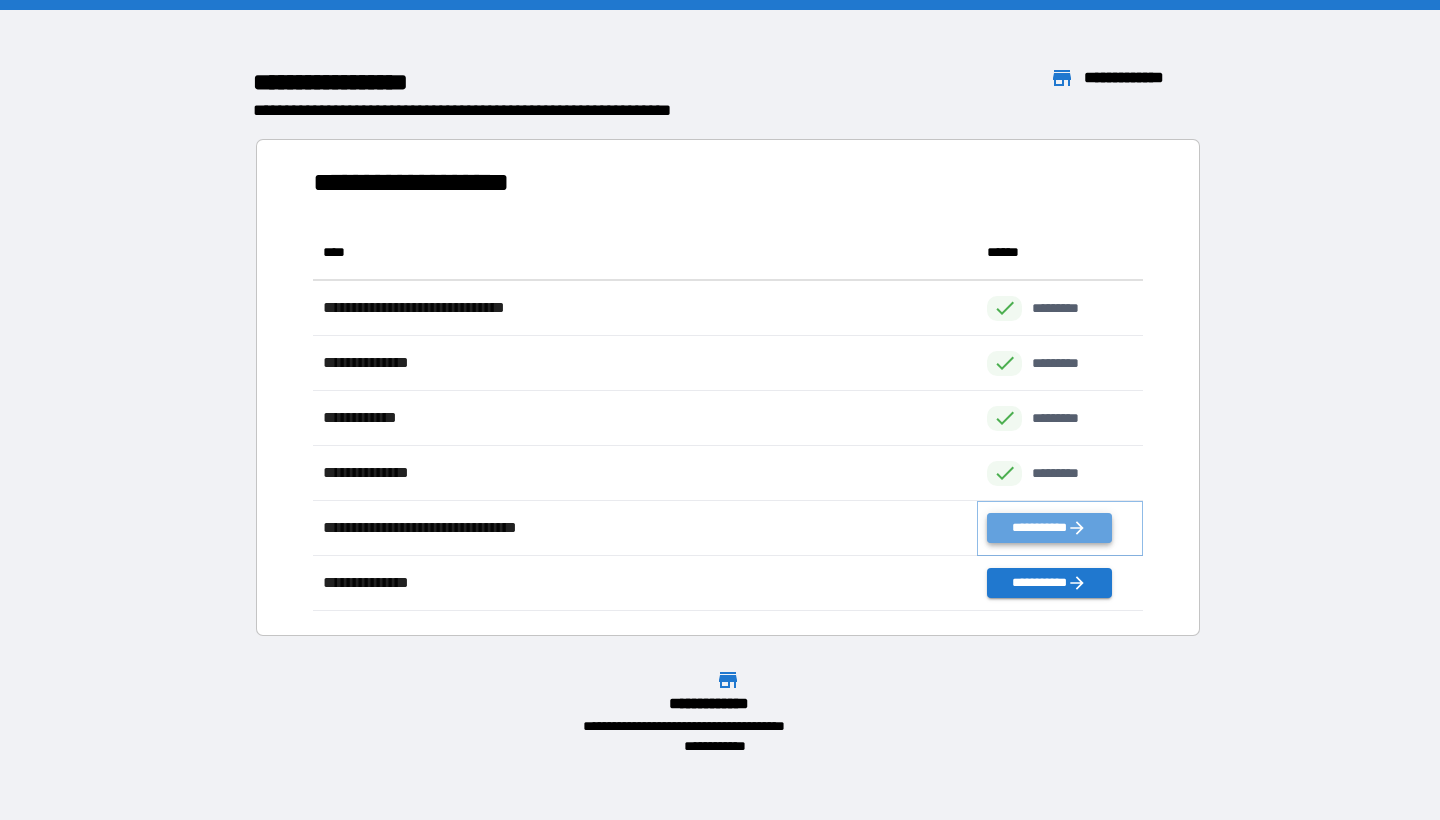 click on "**********" at bounding box center [1049, 528] 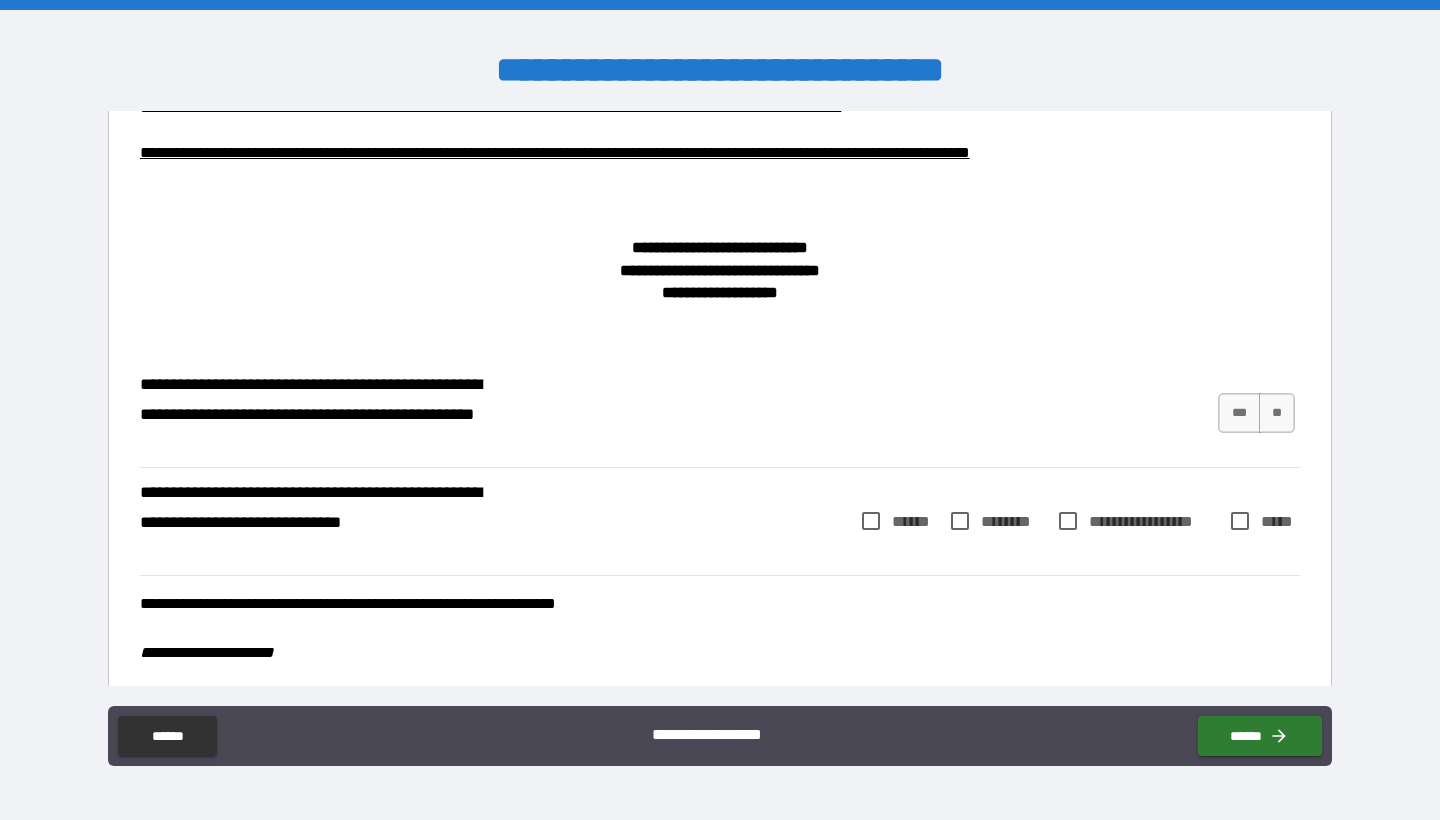 scroll, scrollTop: 2543, scrollLeft: 0, axis: vertical 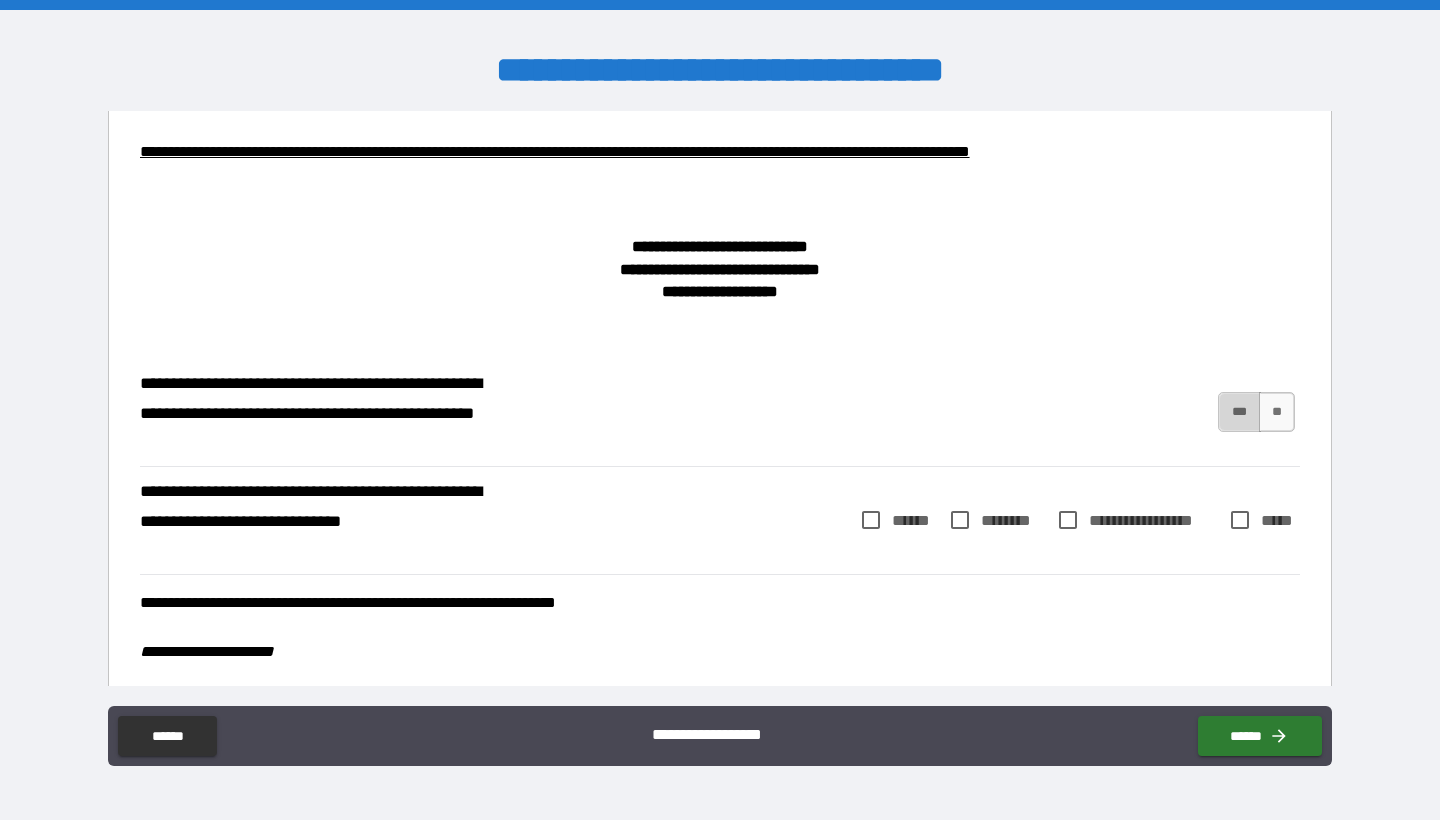 click on "***" at bounding box center (1239, 412) 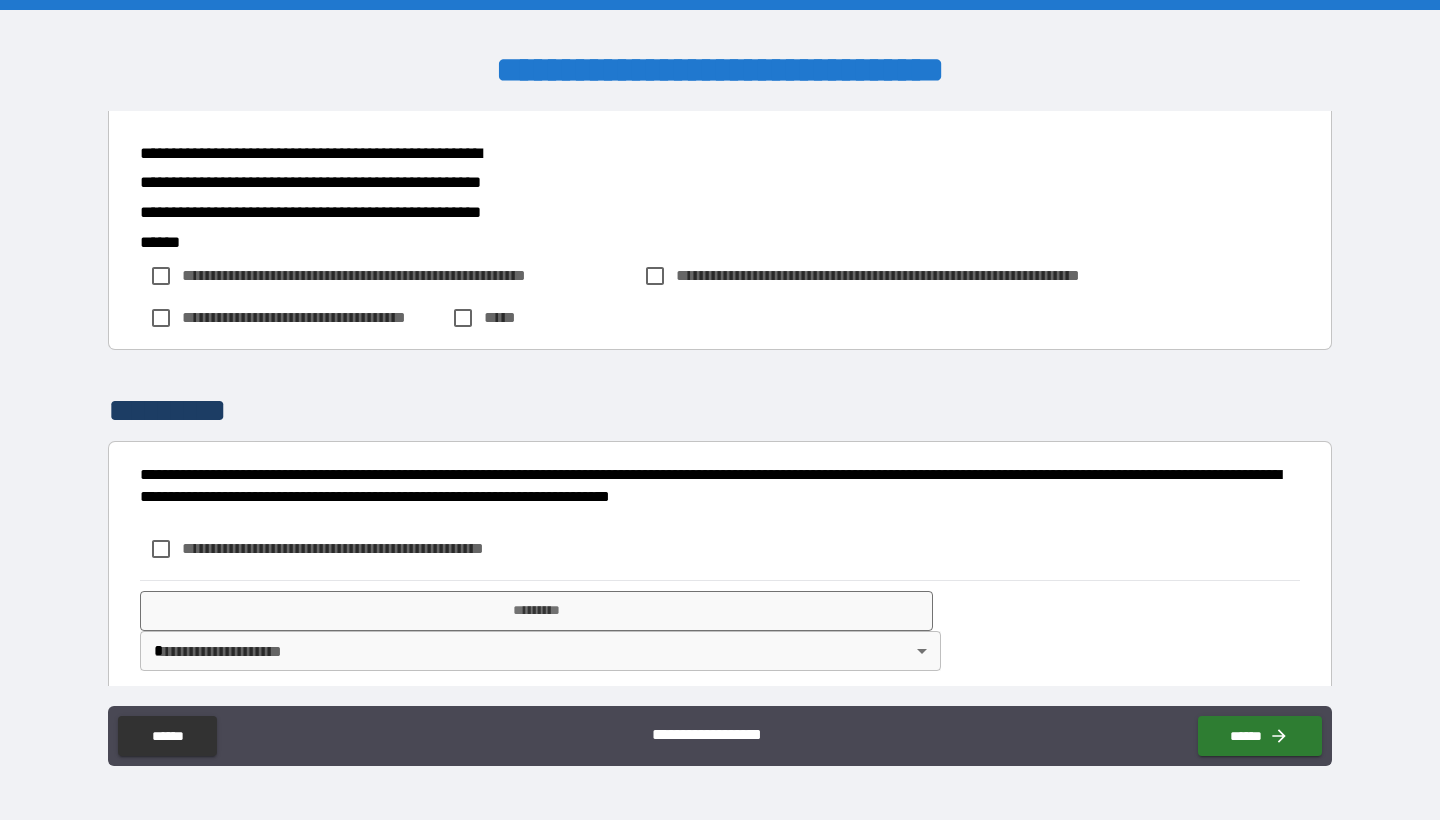scroll, scrollTop: 3087, scrollLeft: 0, axis: vertical 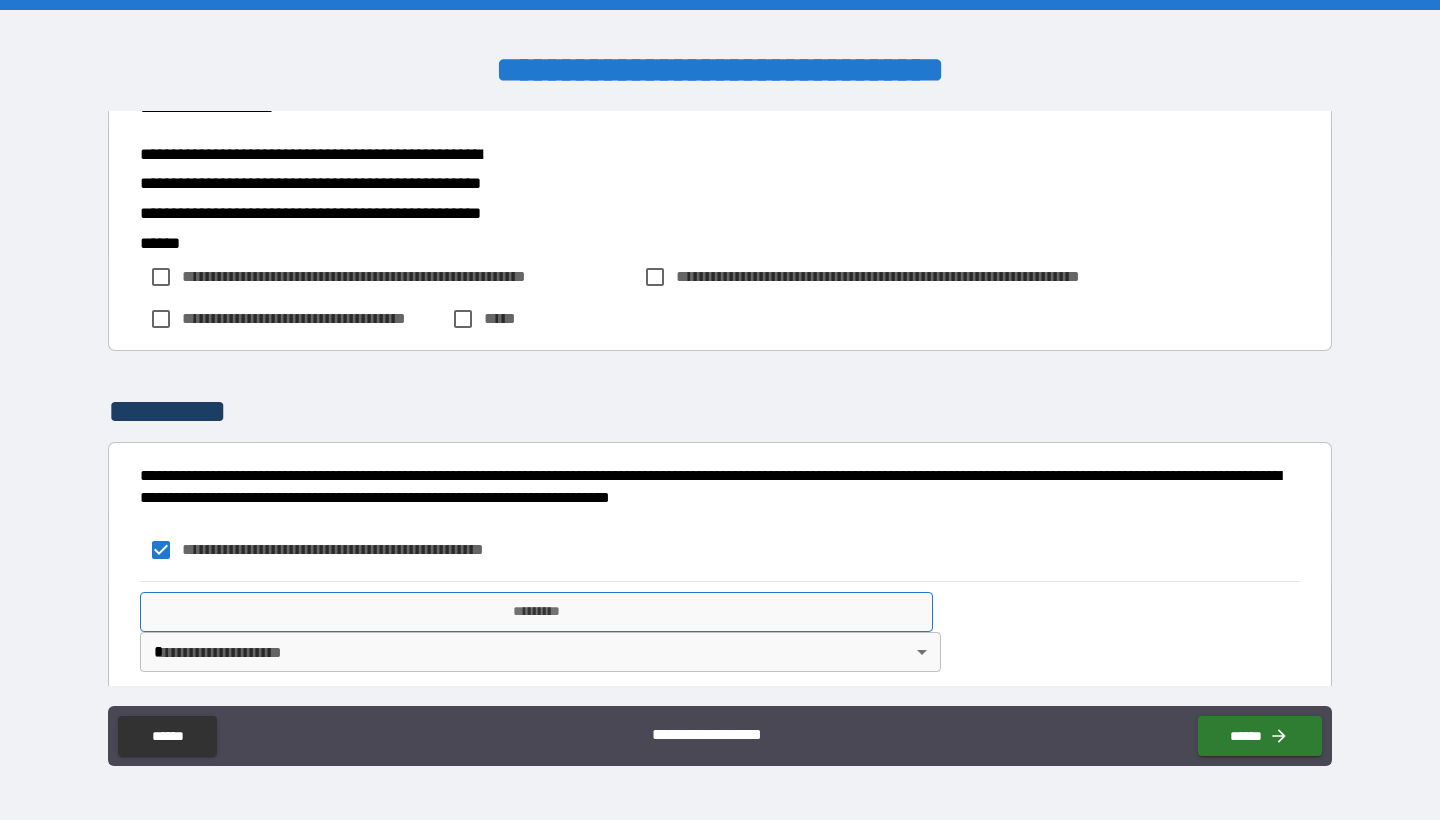 click on "*********" at bounding box center (536, 612) 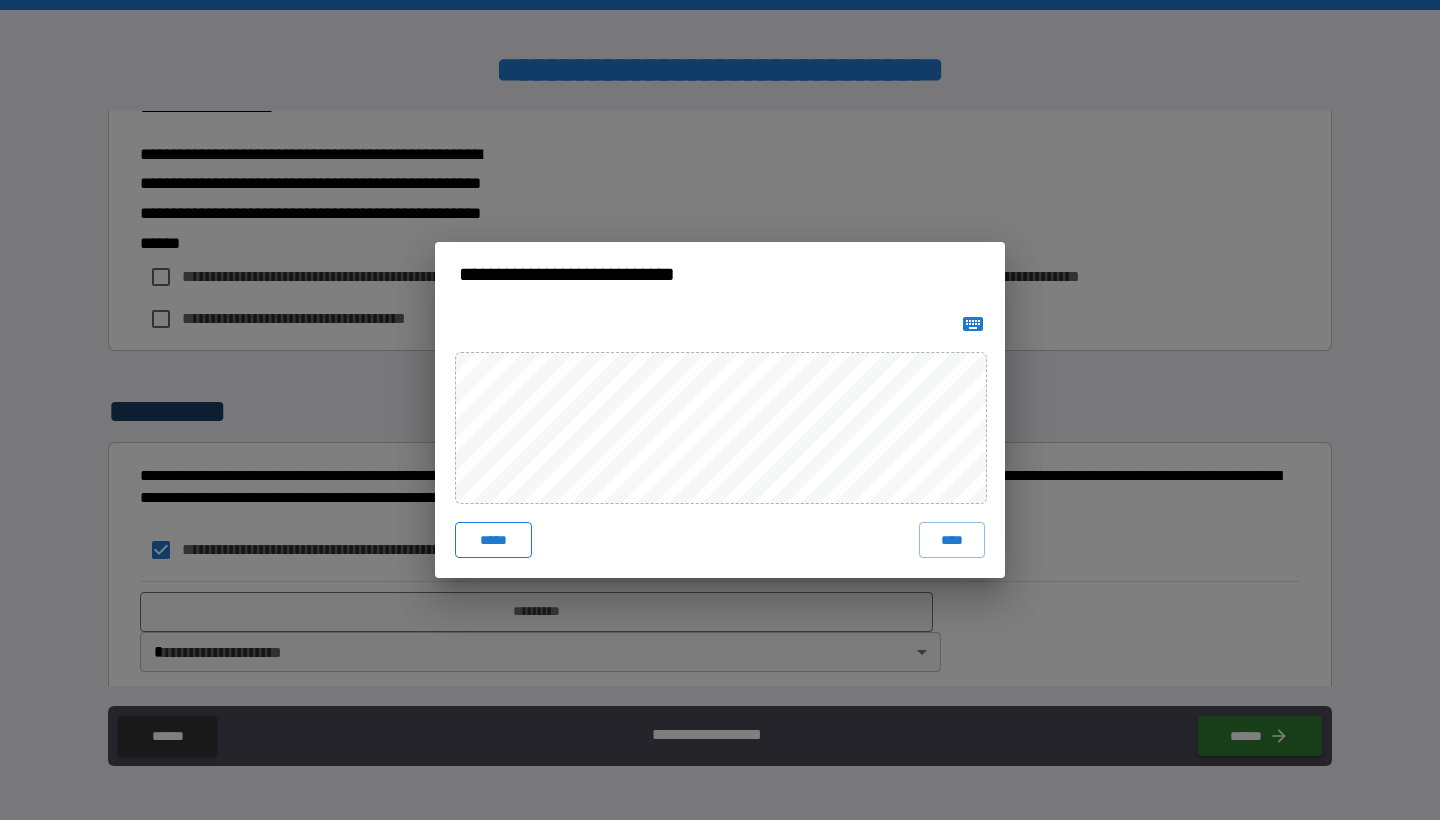click on "*****" at bounding box center (493, 540) 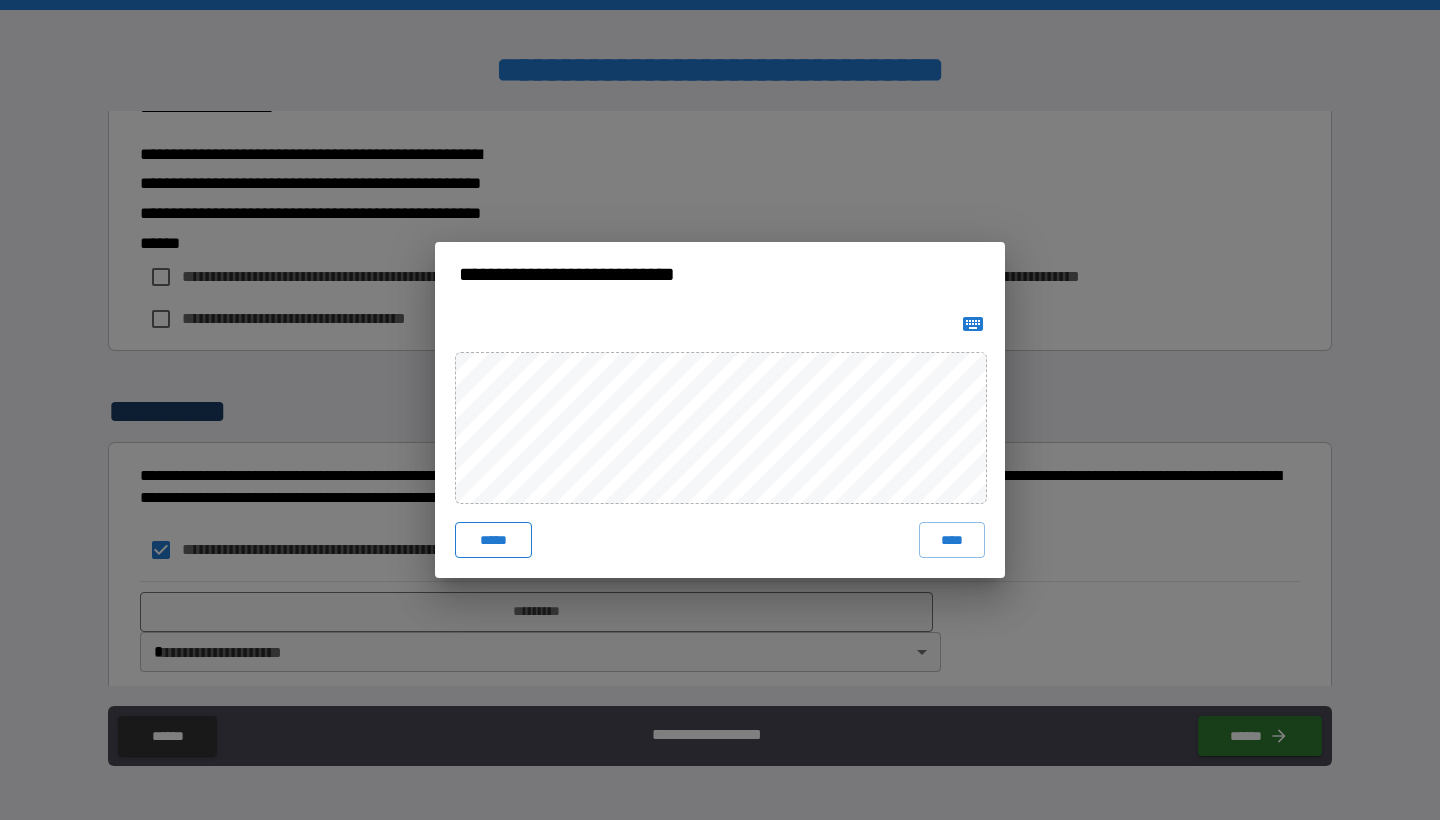 click on "*****" at bounding box center (493, 540) 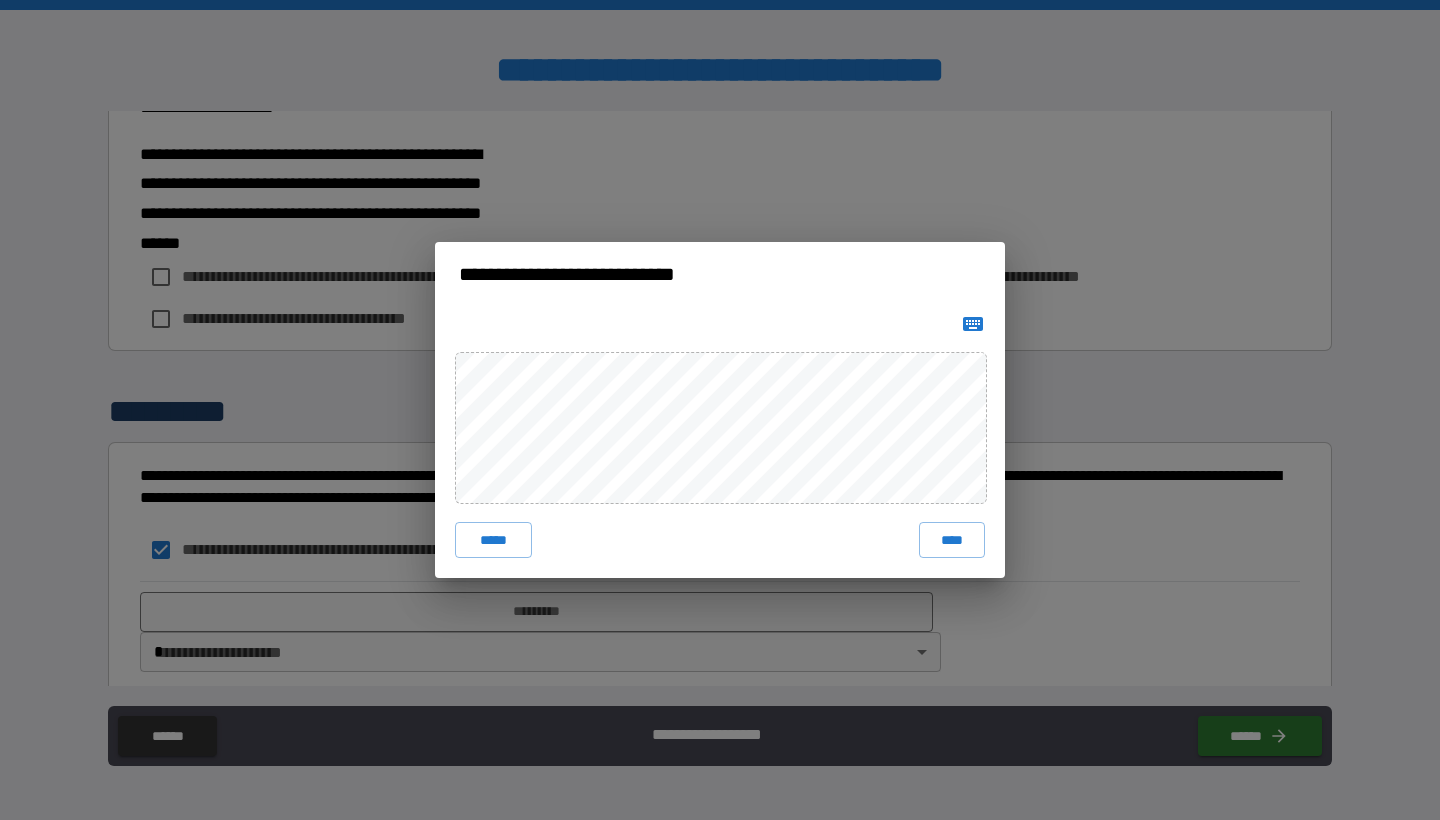click on "***** ****" at bounding box center (720, 442) 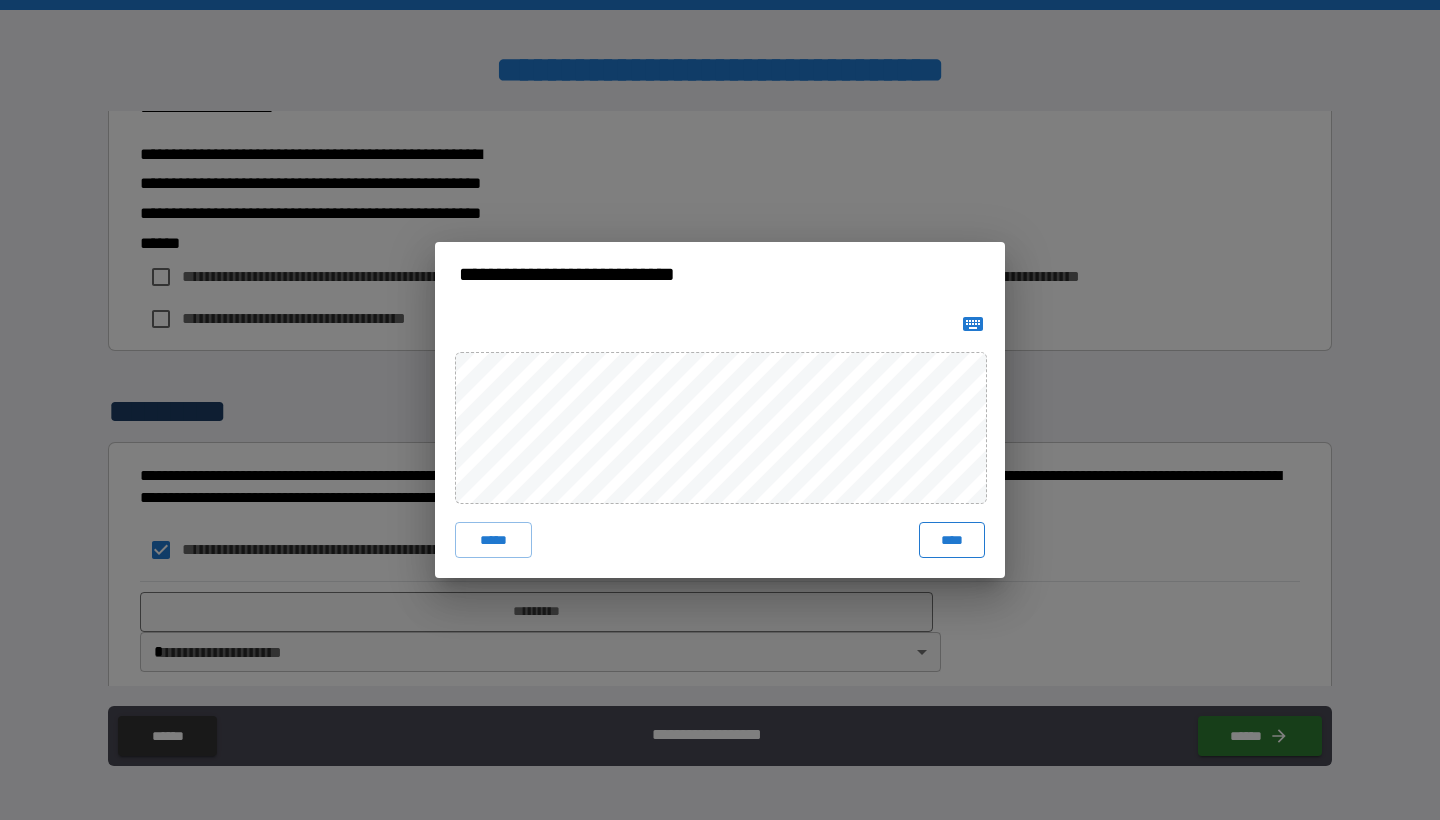 click on "****" at bounding box center [952, 540] 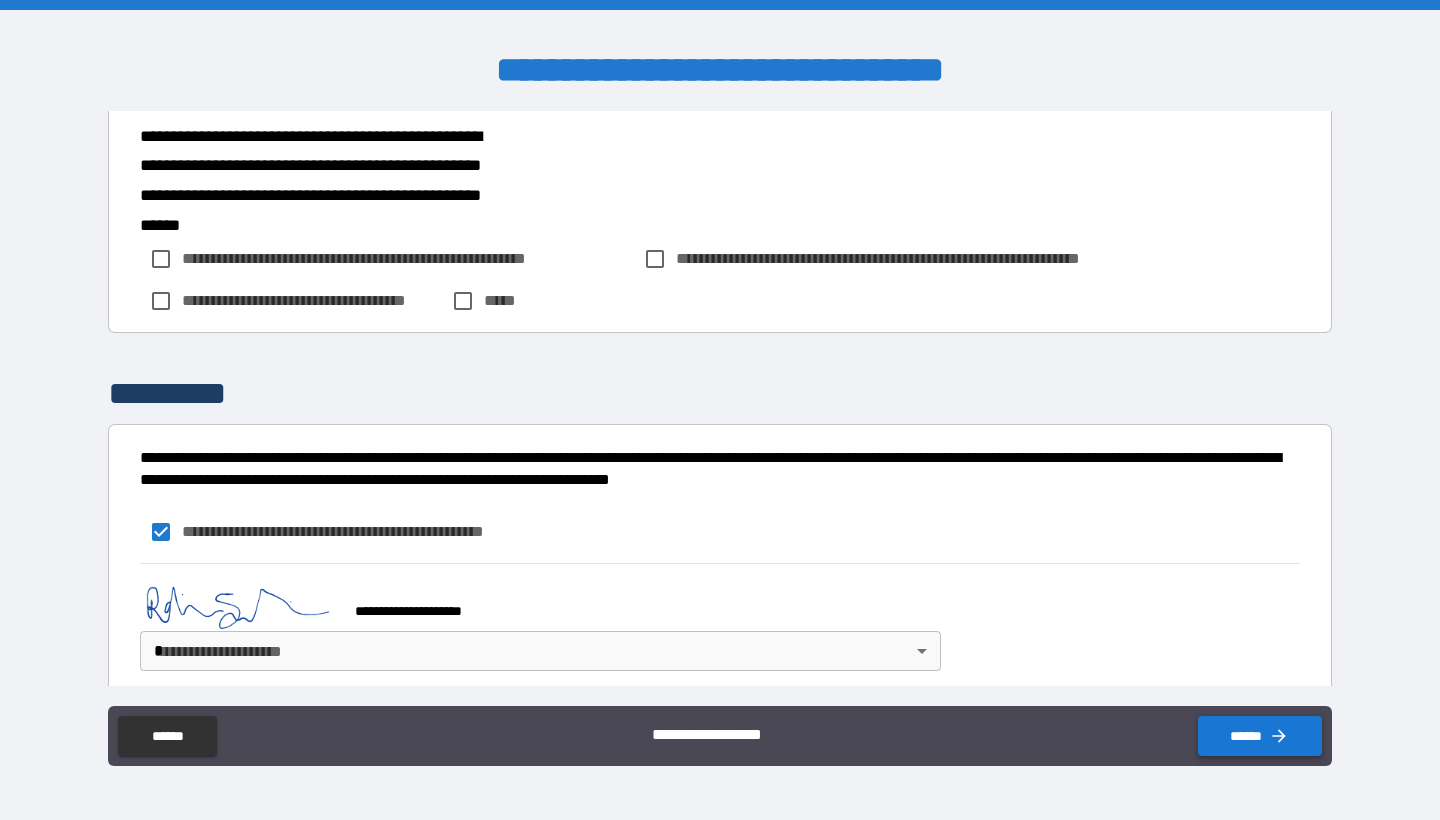 scroll, scrollTop: 3104, scrollLeft: 0, axis: vertical 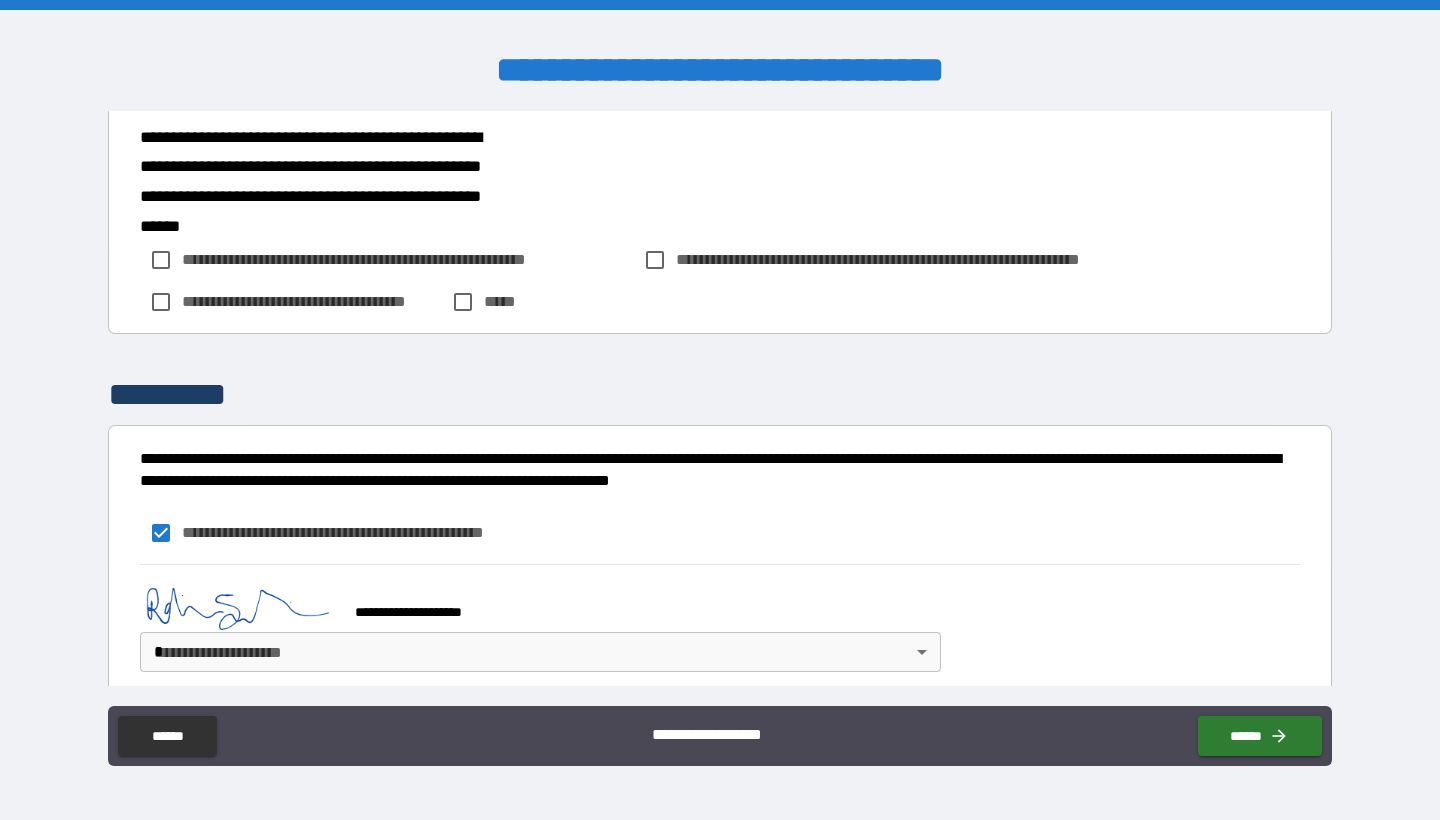 click on "**********" at bounding box center [720, 410] 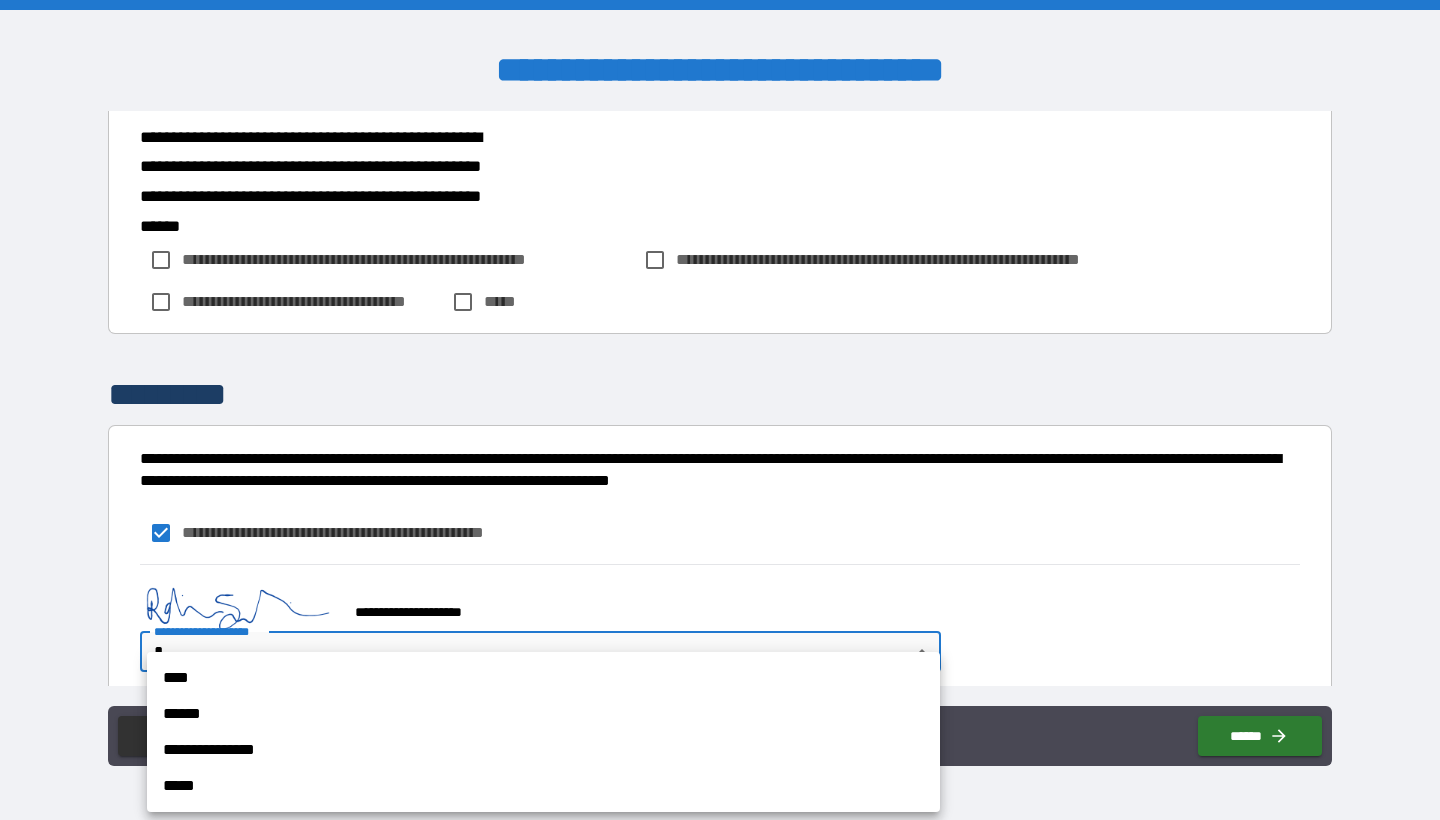 click on "****" at bounding box center (543, 678) 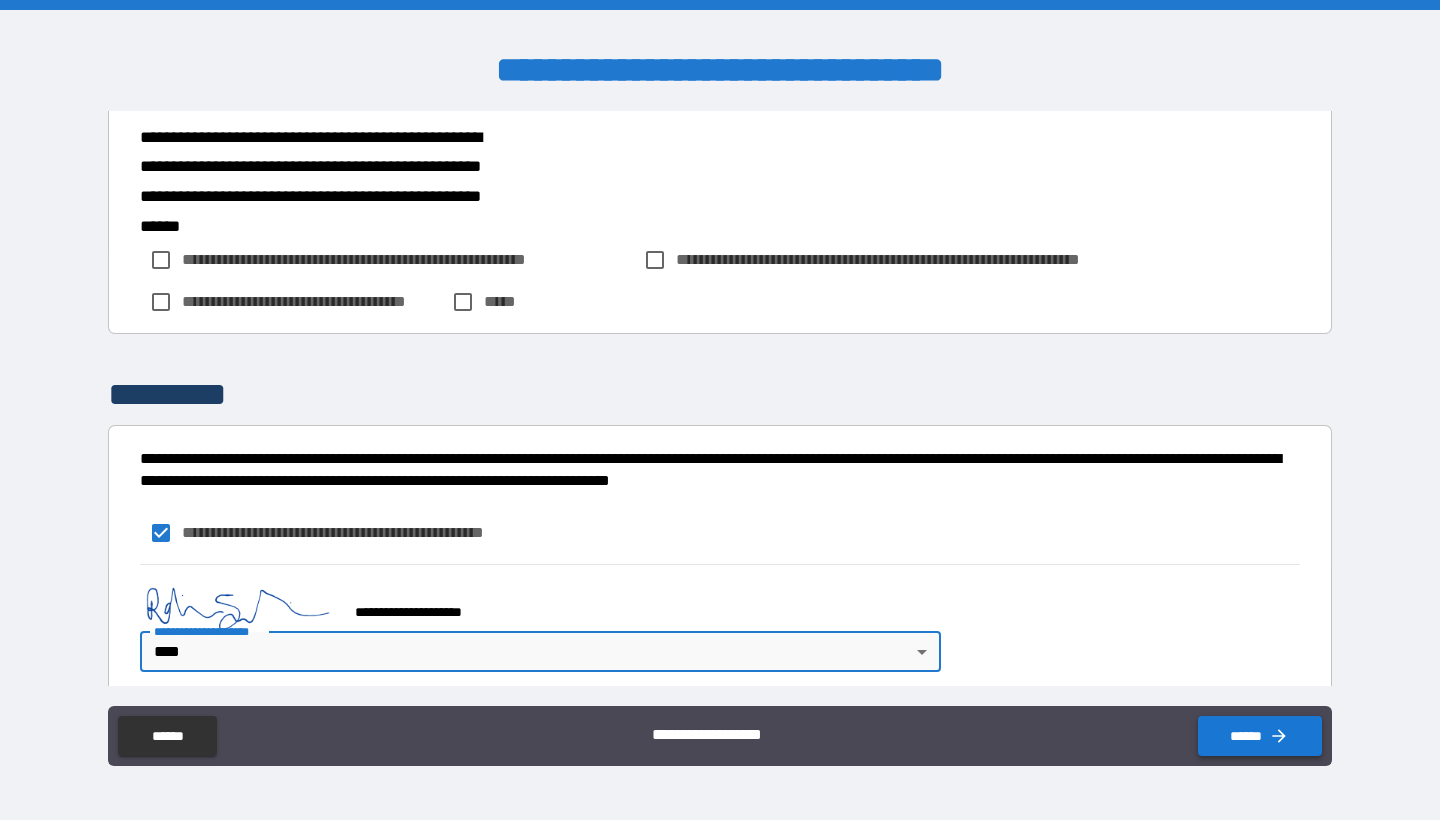 click on "******" at bounding box center (1260, 736) 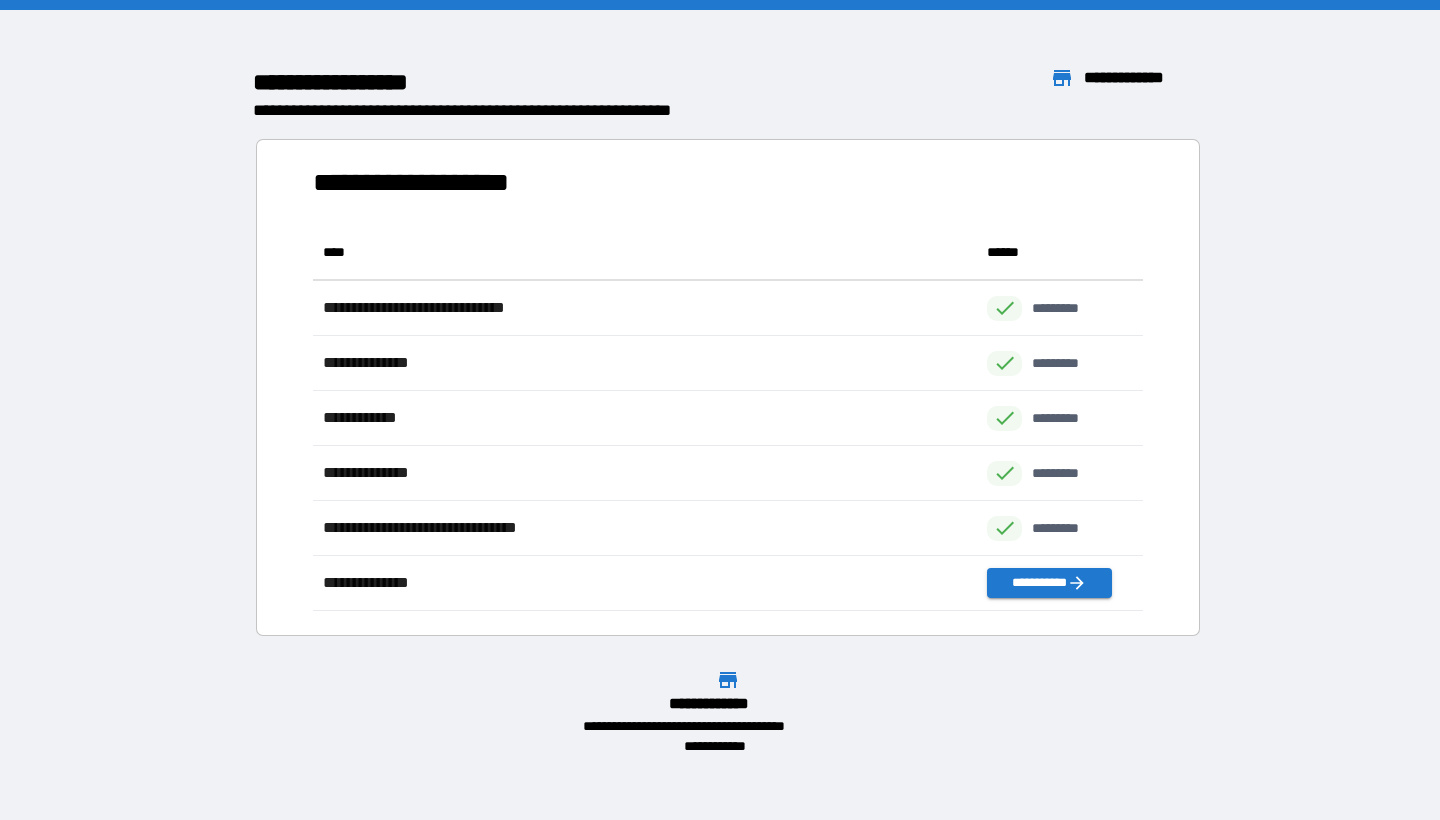 scroll, scrollTop: 1, scrollLeft: 1, axis: both 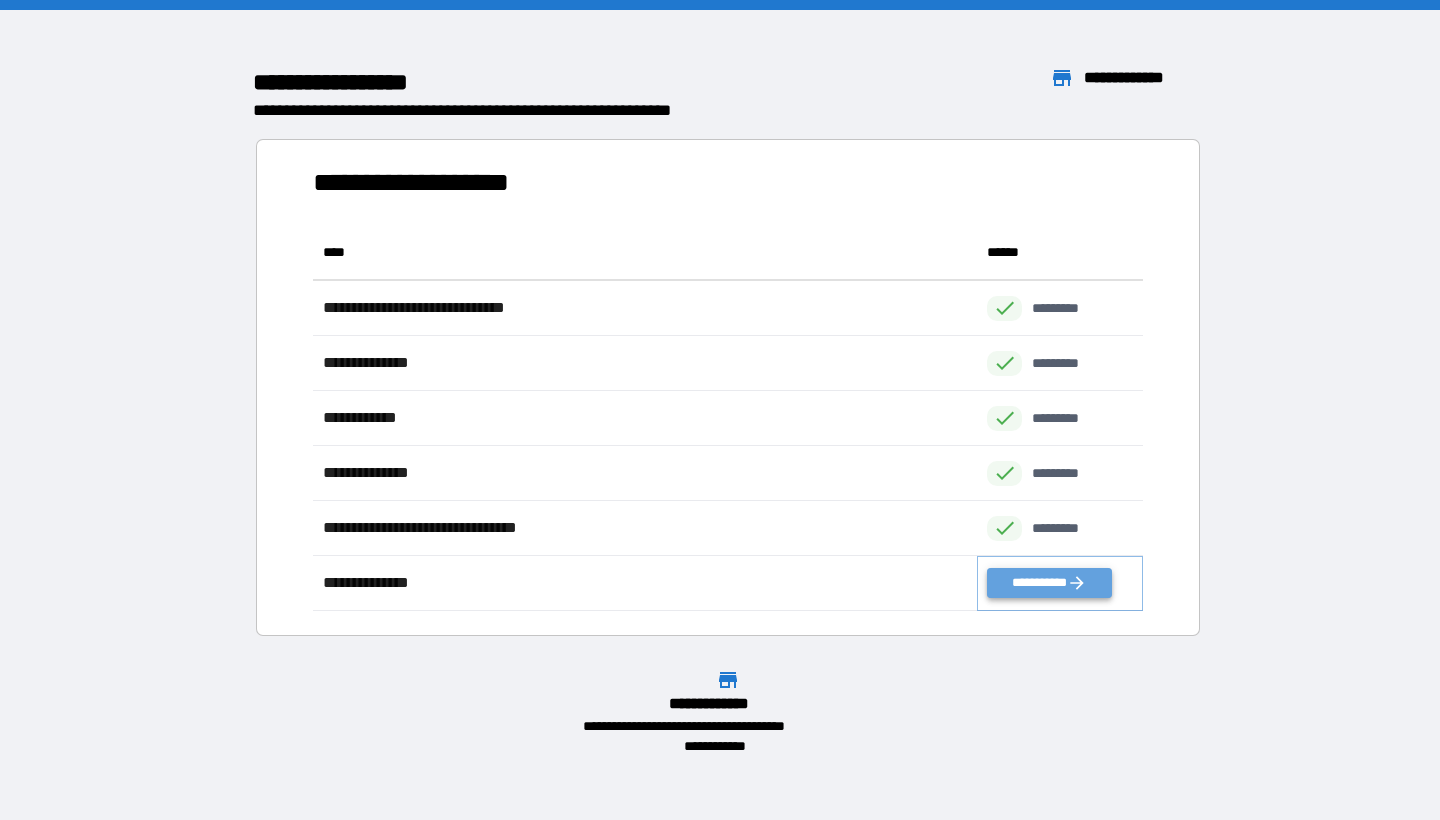 click on "**********" at bounding box center [1049, 583] 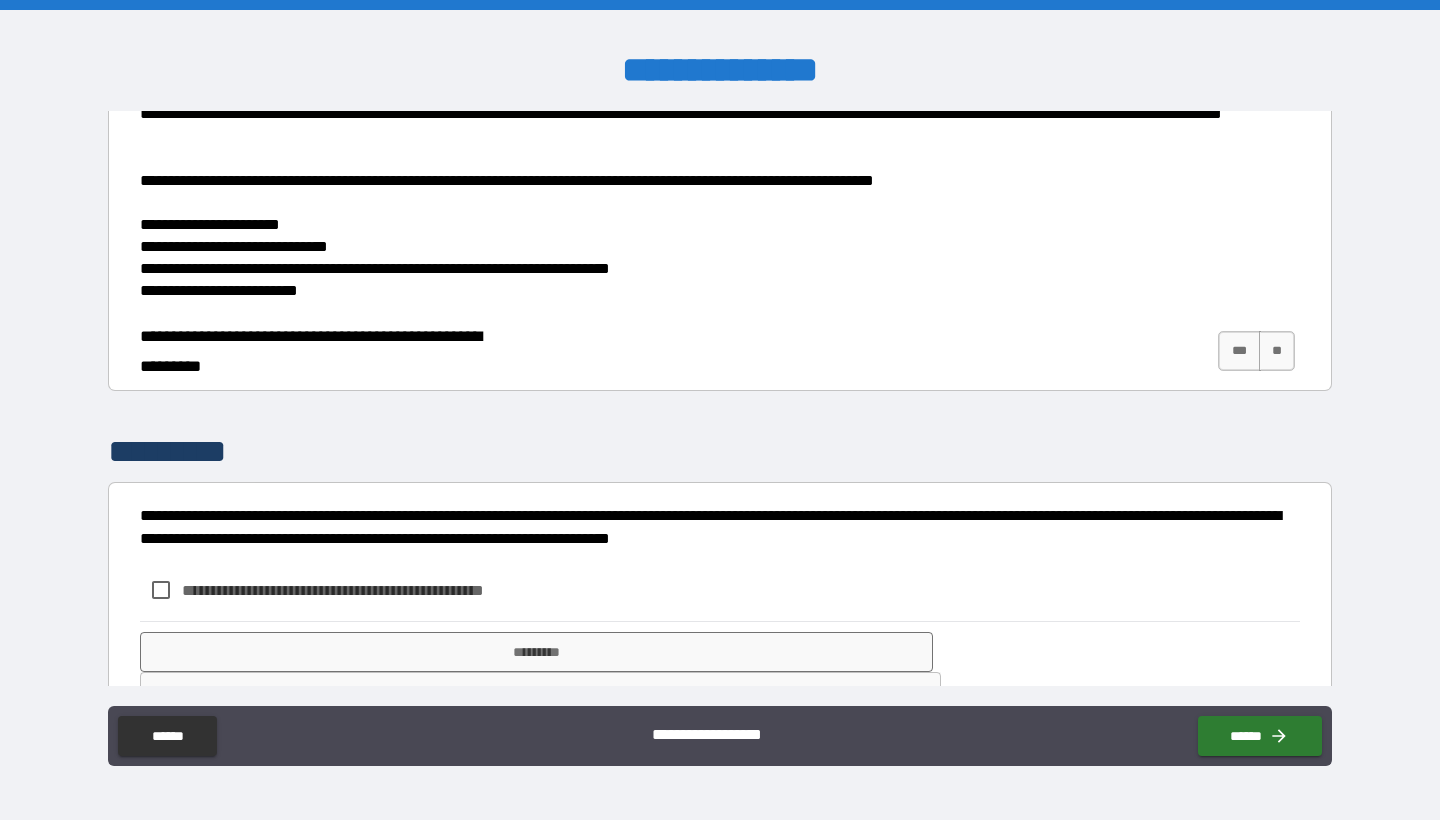 scroll, scrollTop: 182, scrollLeft: 0, axis: vertical 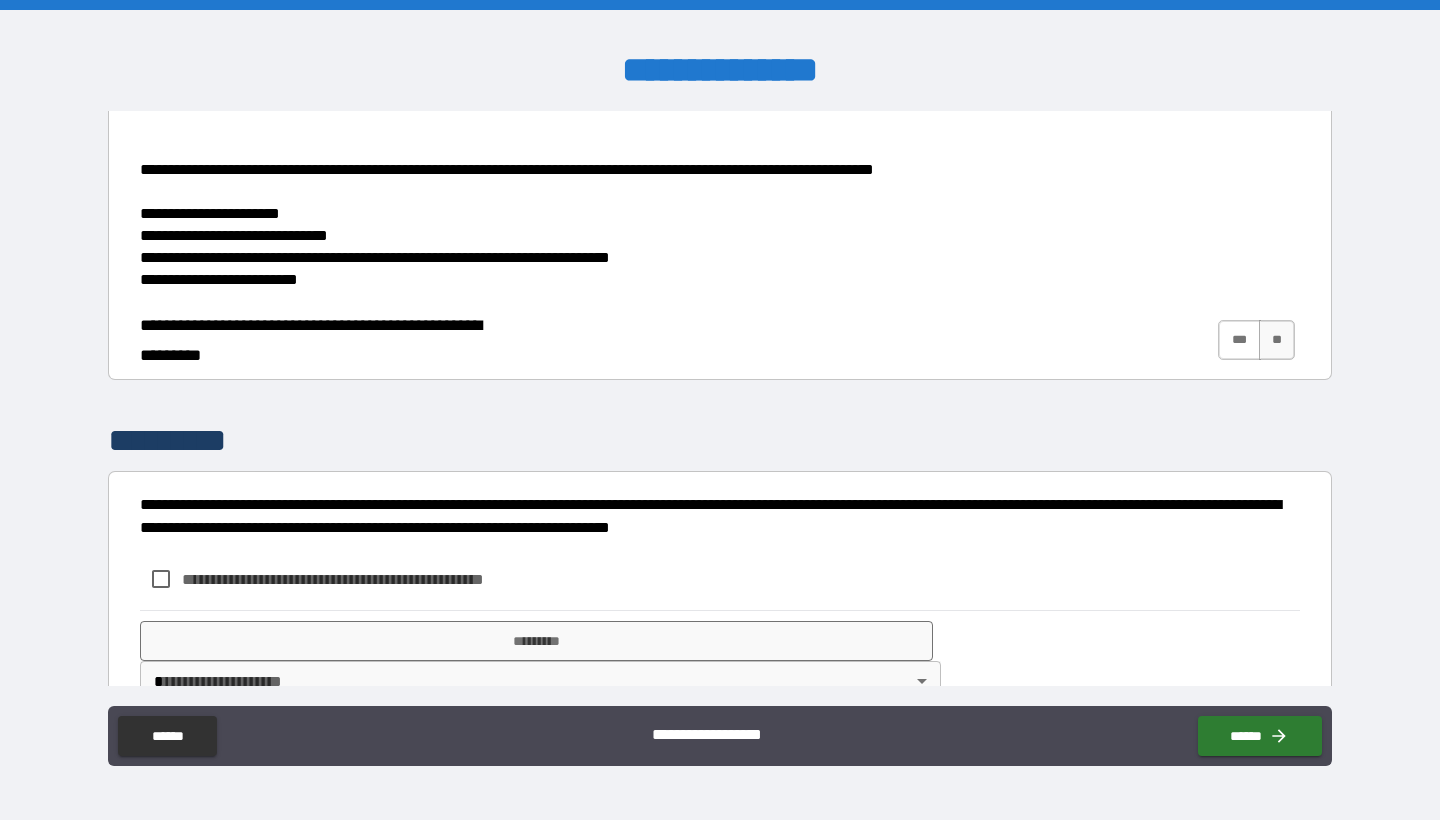 click on "***" at bounding box center [1239, 340] 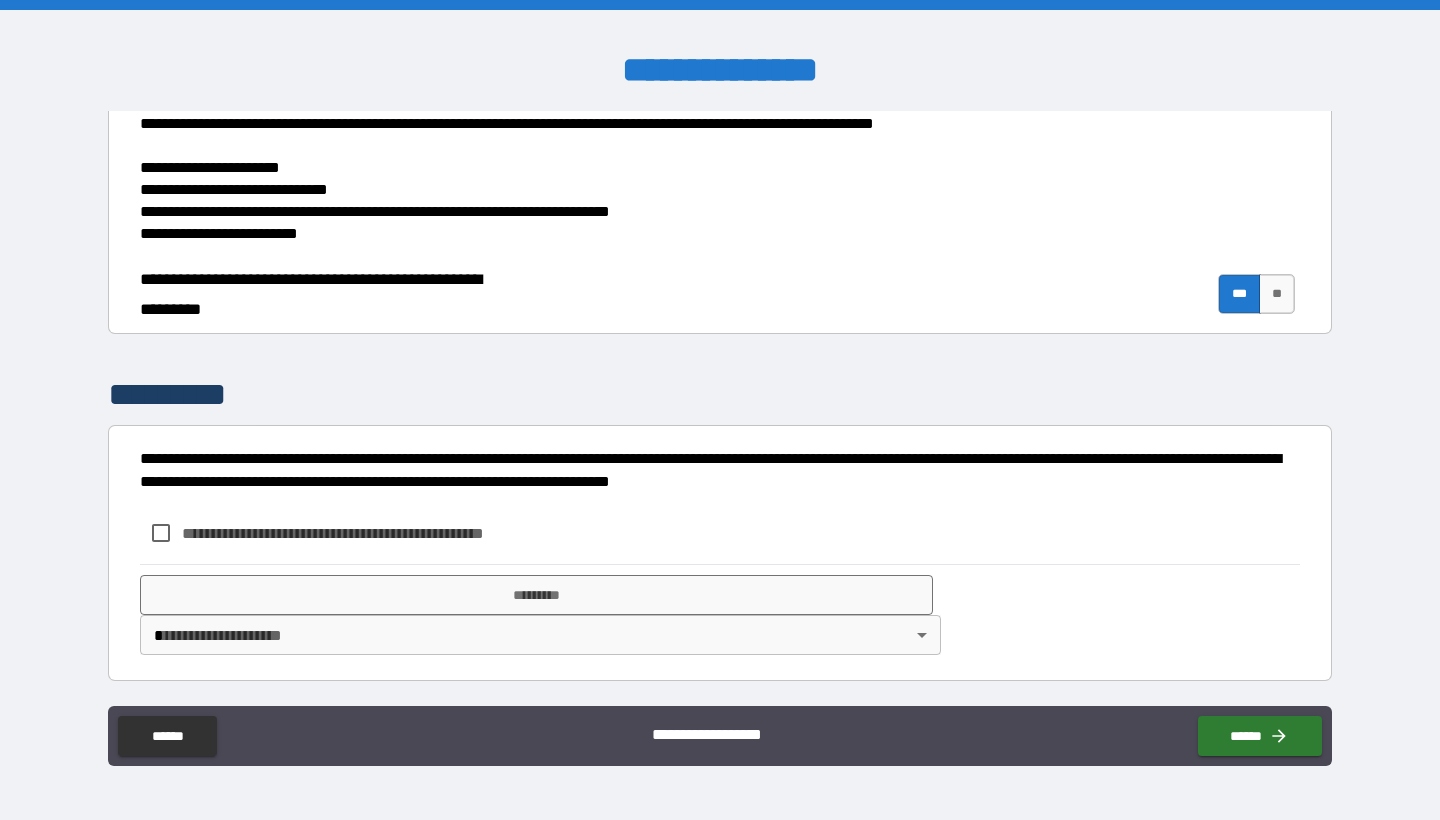 scroll, scrollTop: 227, scrollLeft: 0, axis: vertical 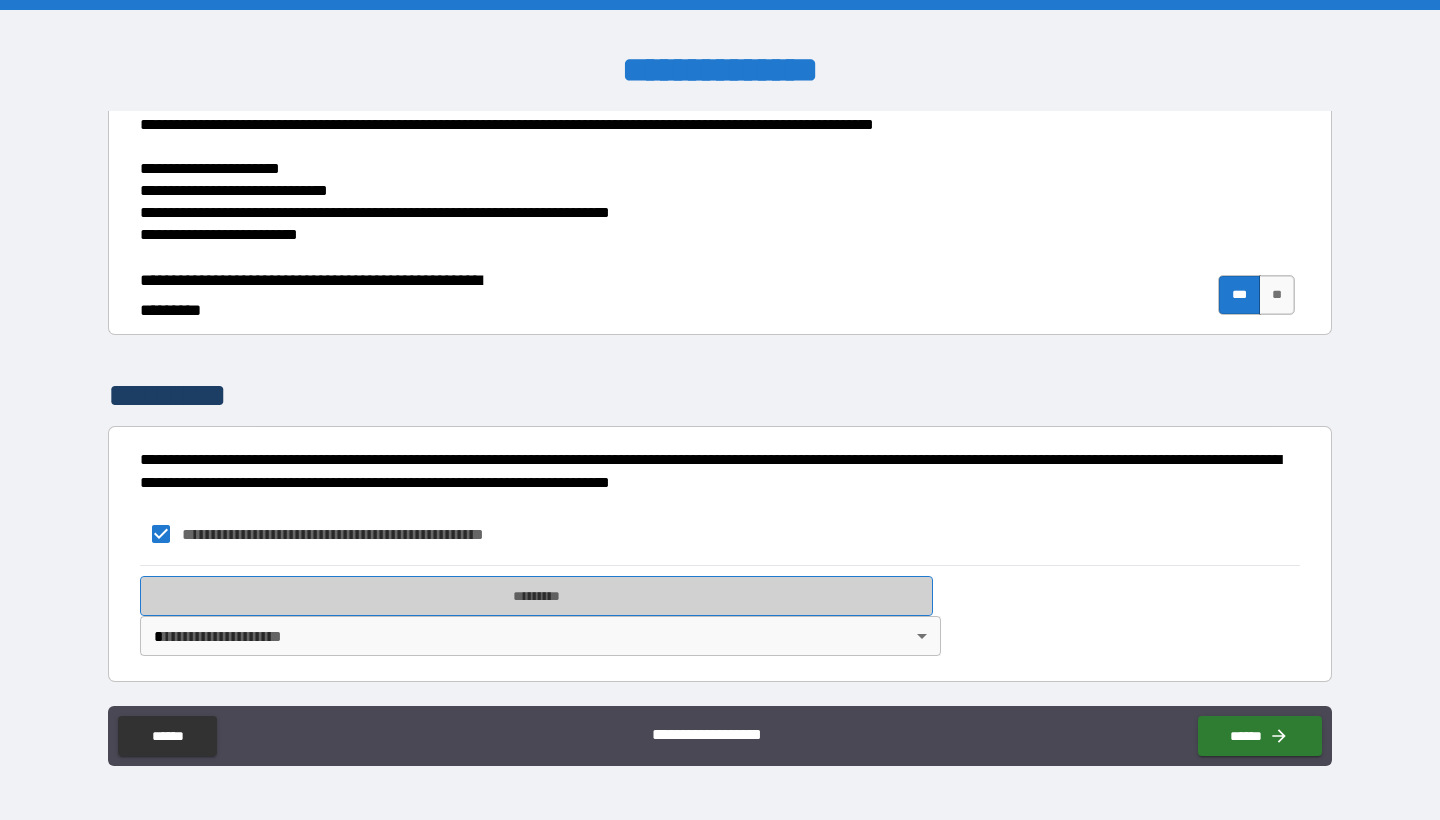 click on "*********" at bounding box center [536, 596] 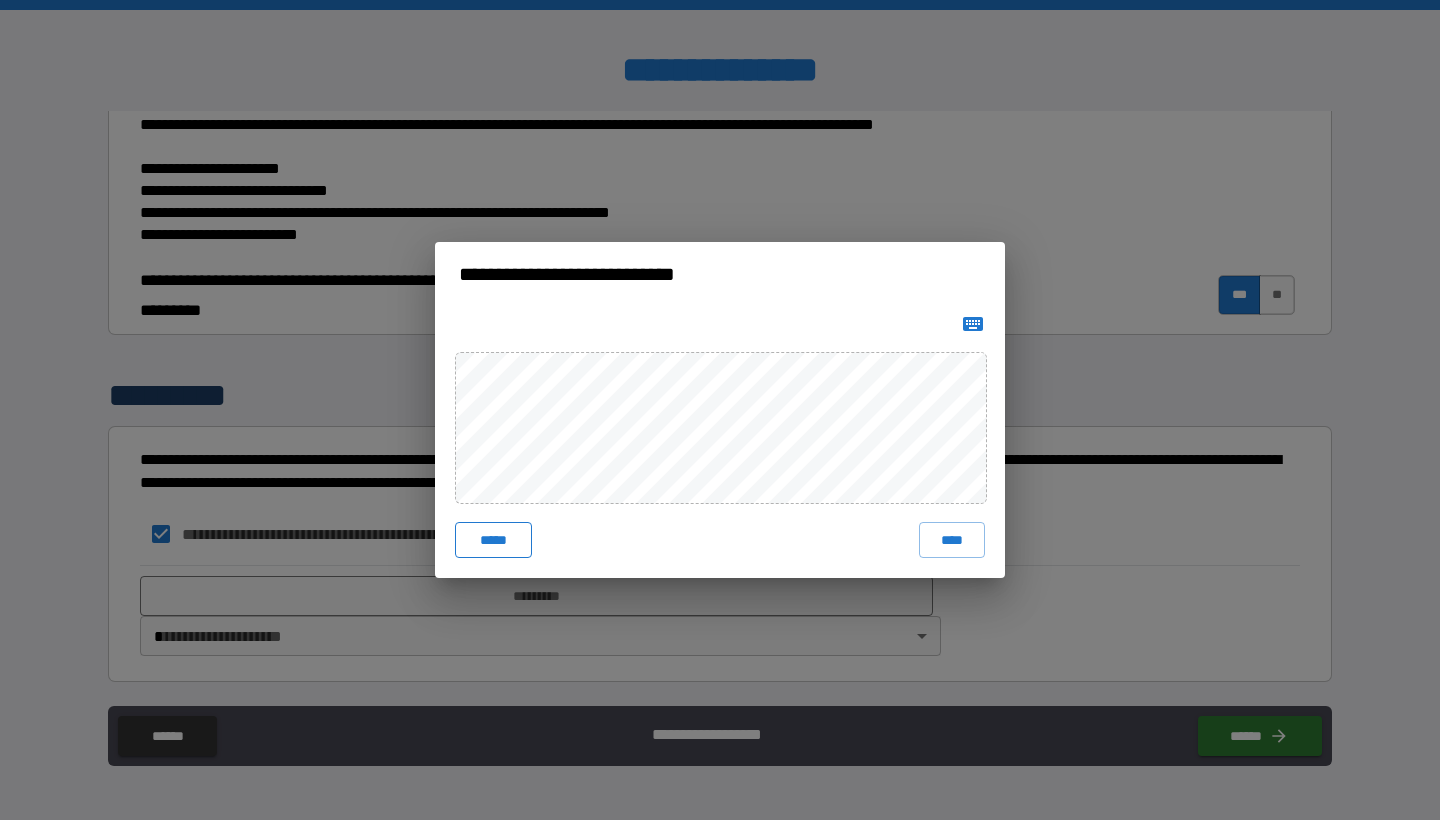 click on "*****" at bounding box center (493, 540) 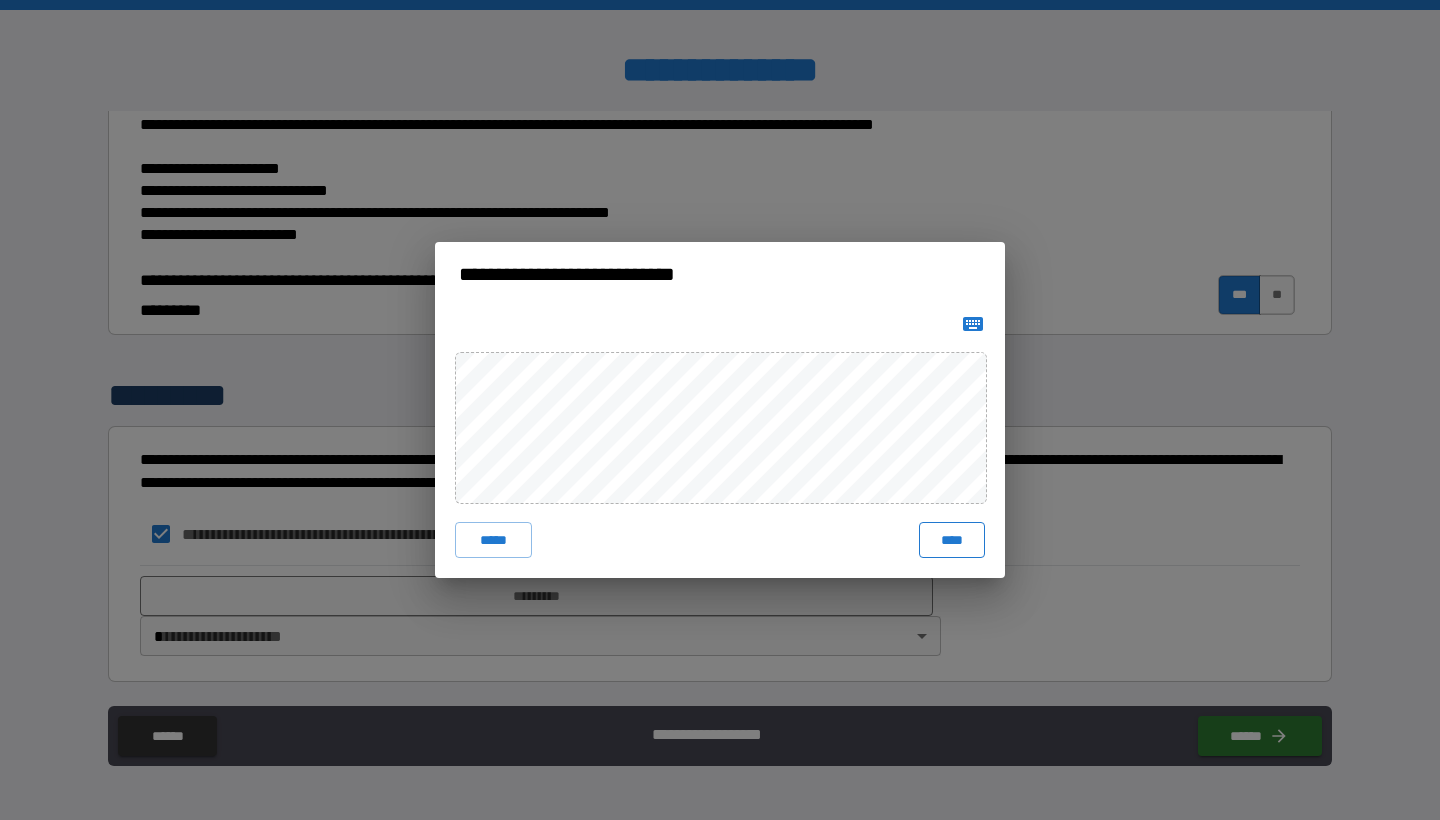 click on "****" at bounding box center (952, 540) 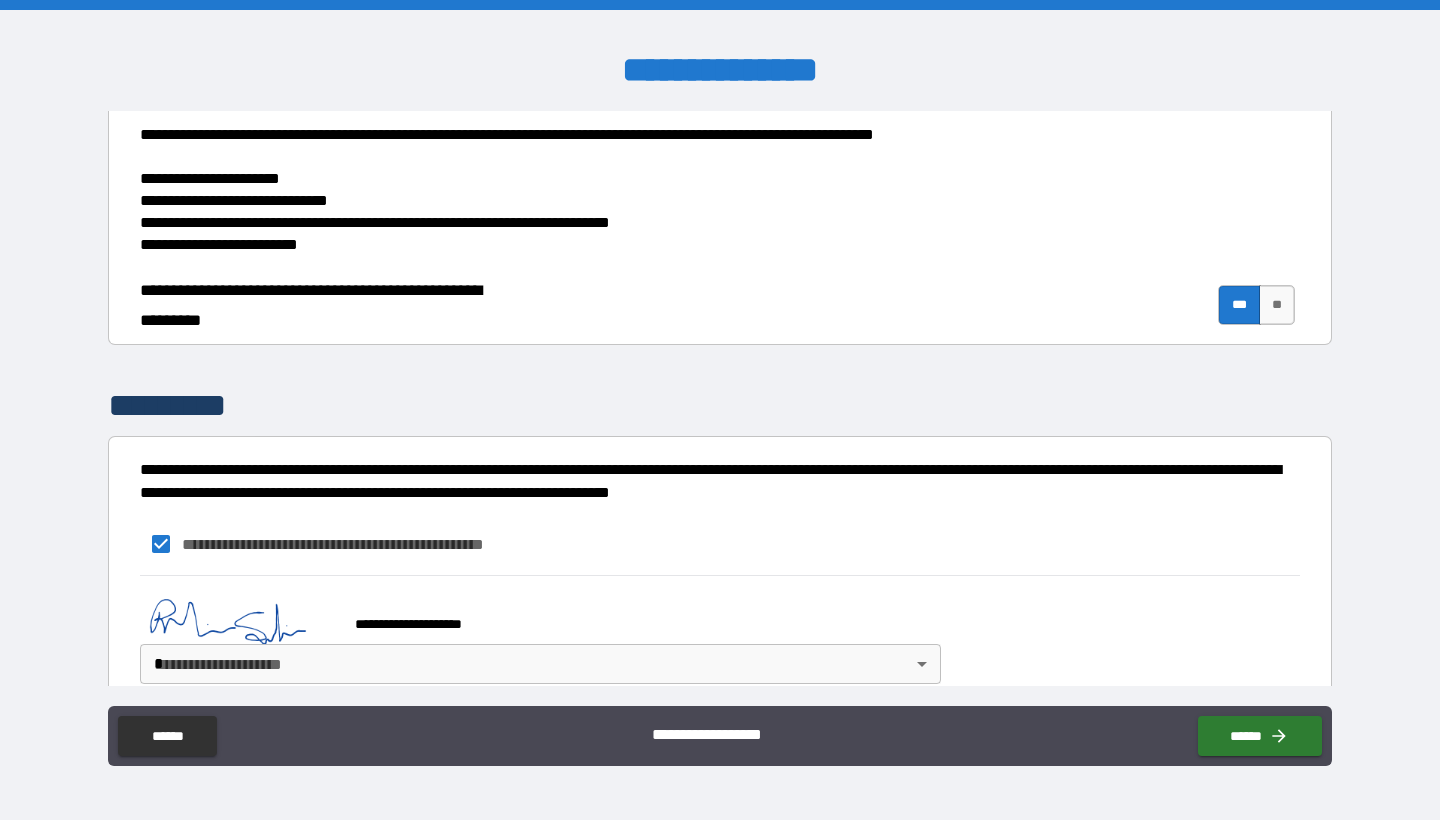 click on "**********" at bounding box center (720, 410) 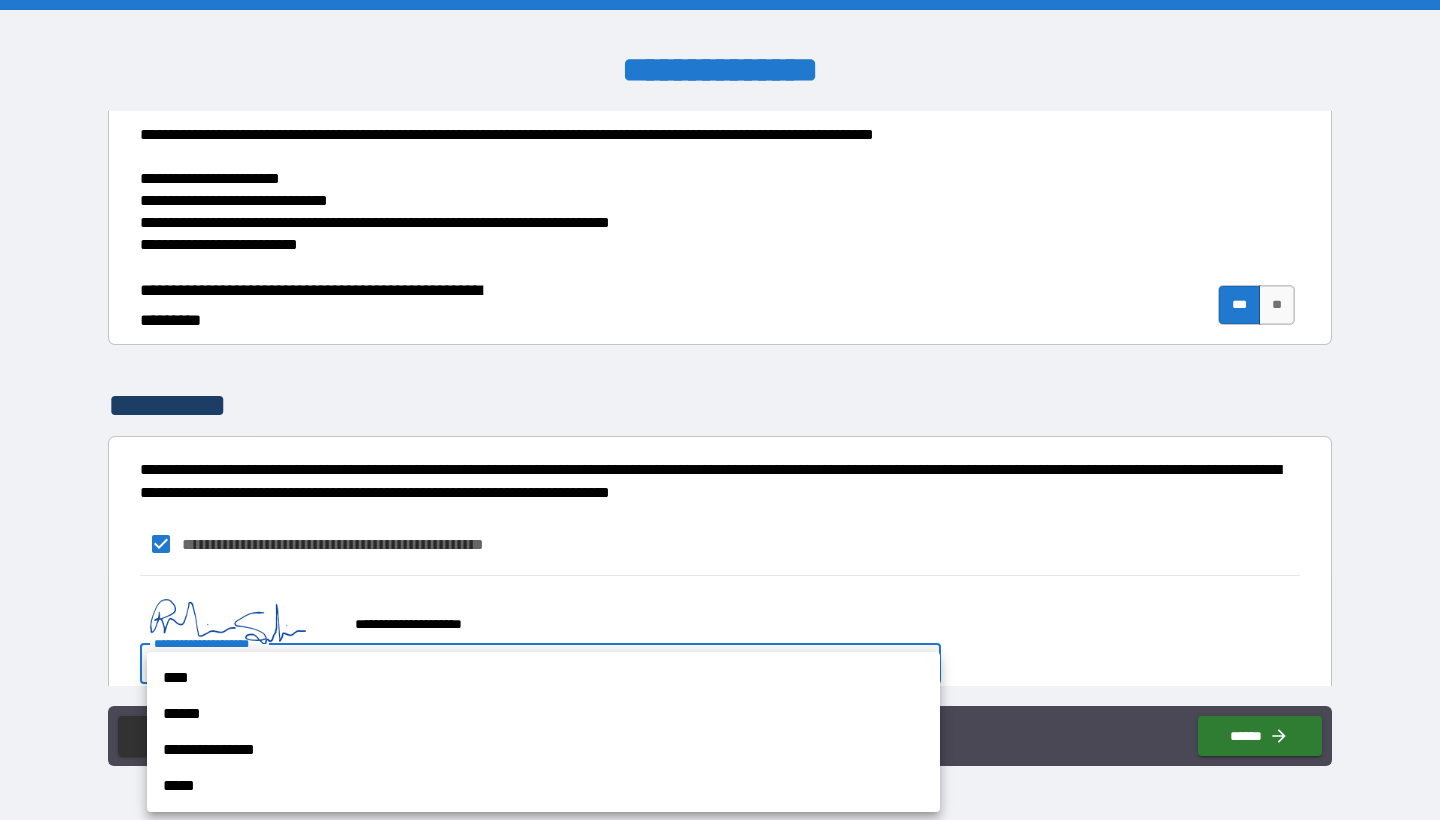 click on "****" at bounding box center [543, 678] 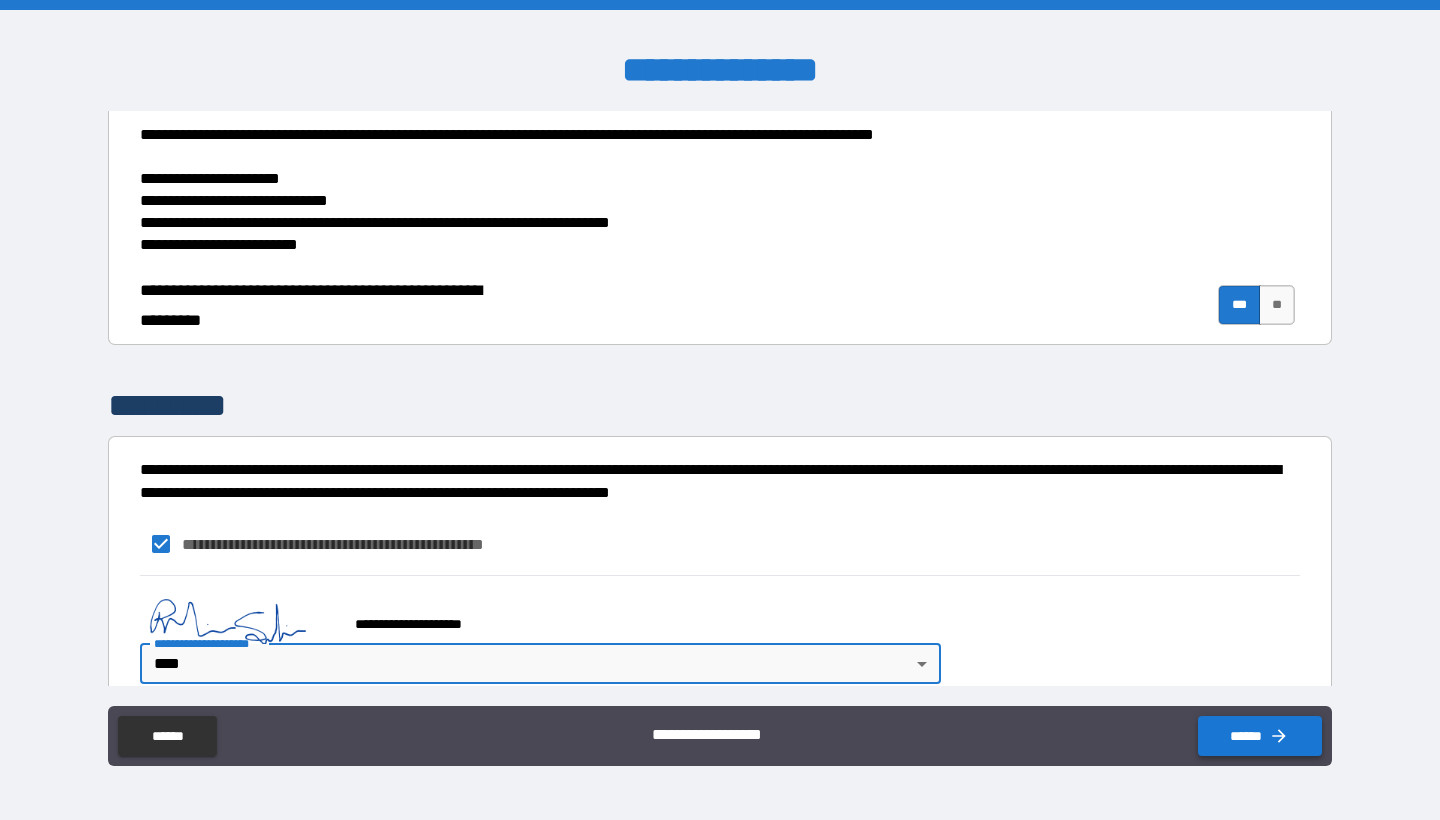 click on "******" at bounding box center [1260, 736] 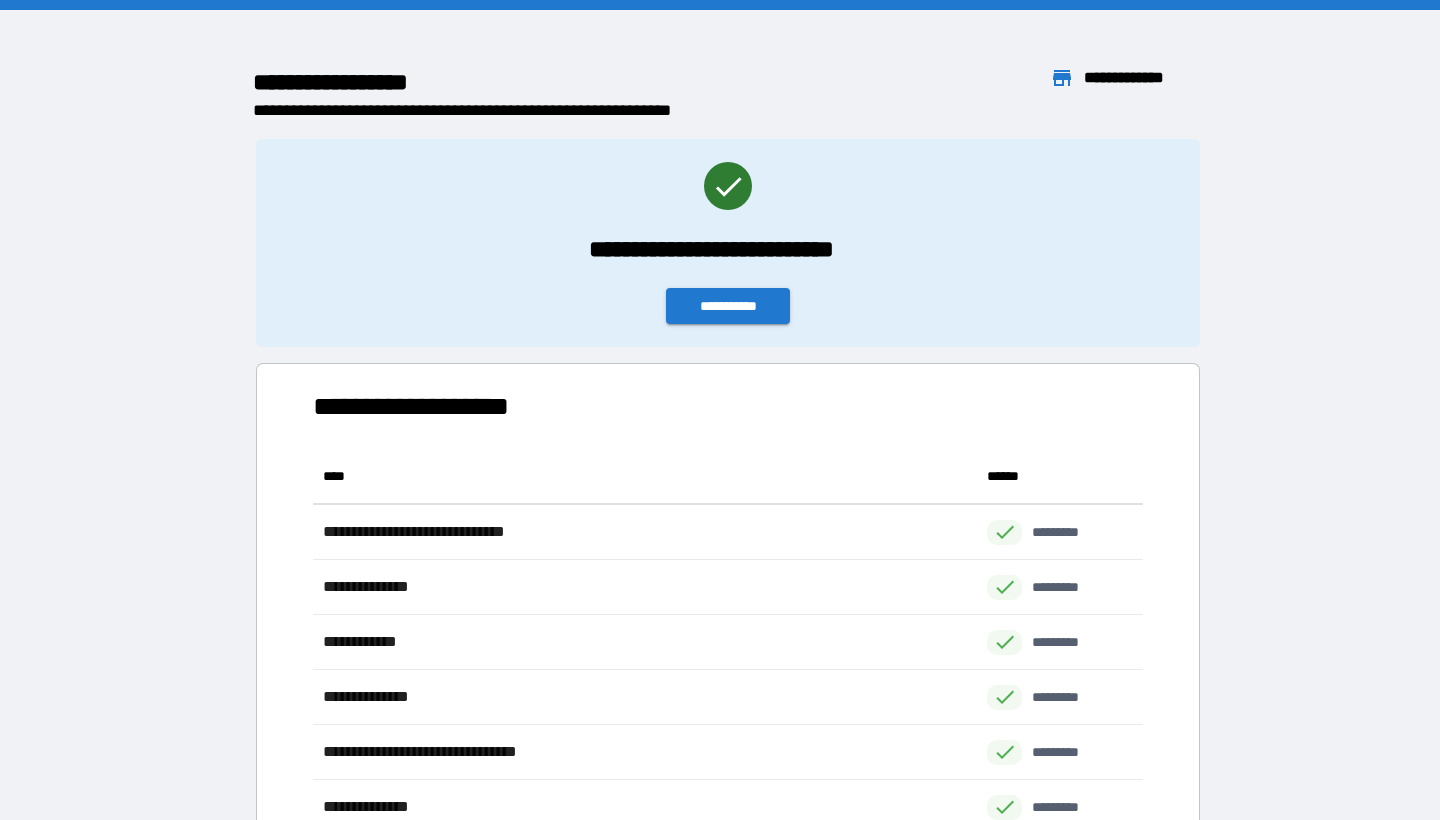 scroll, scrollTop: 1, scrollLeft: 1, axis: both 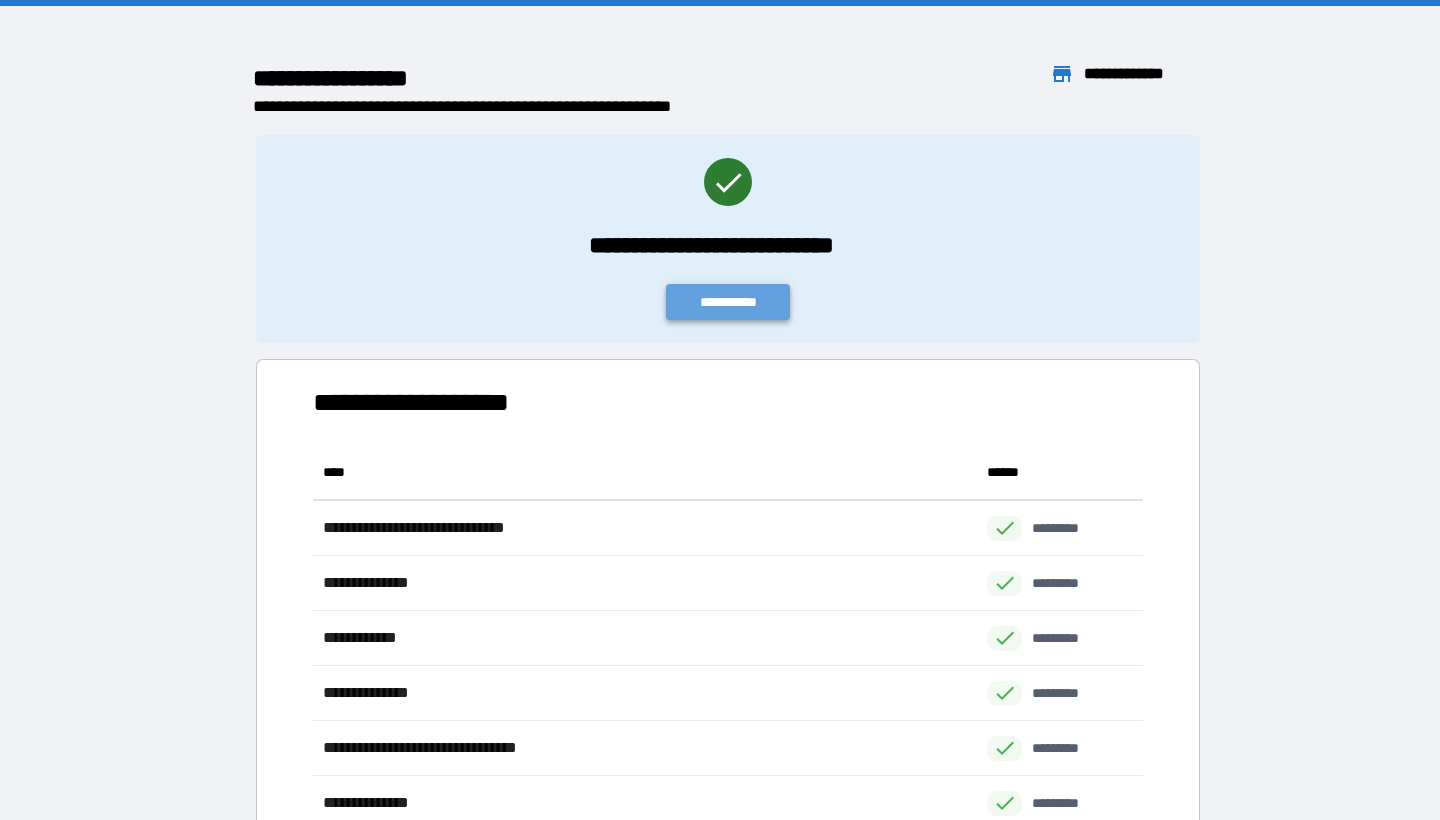 click on "**********" at bounding box center [728, 302] 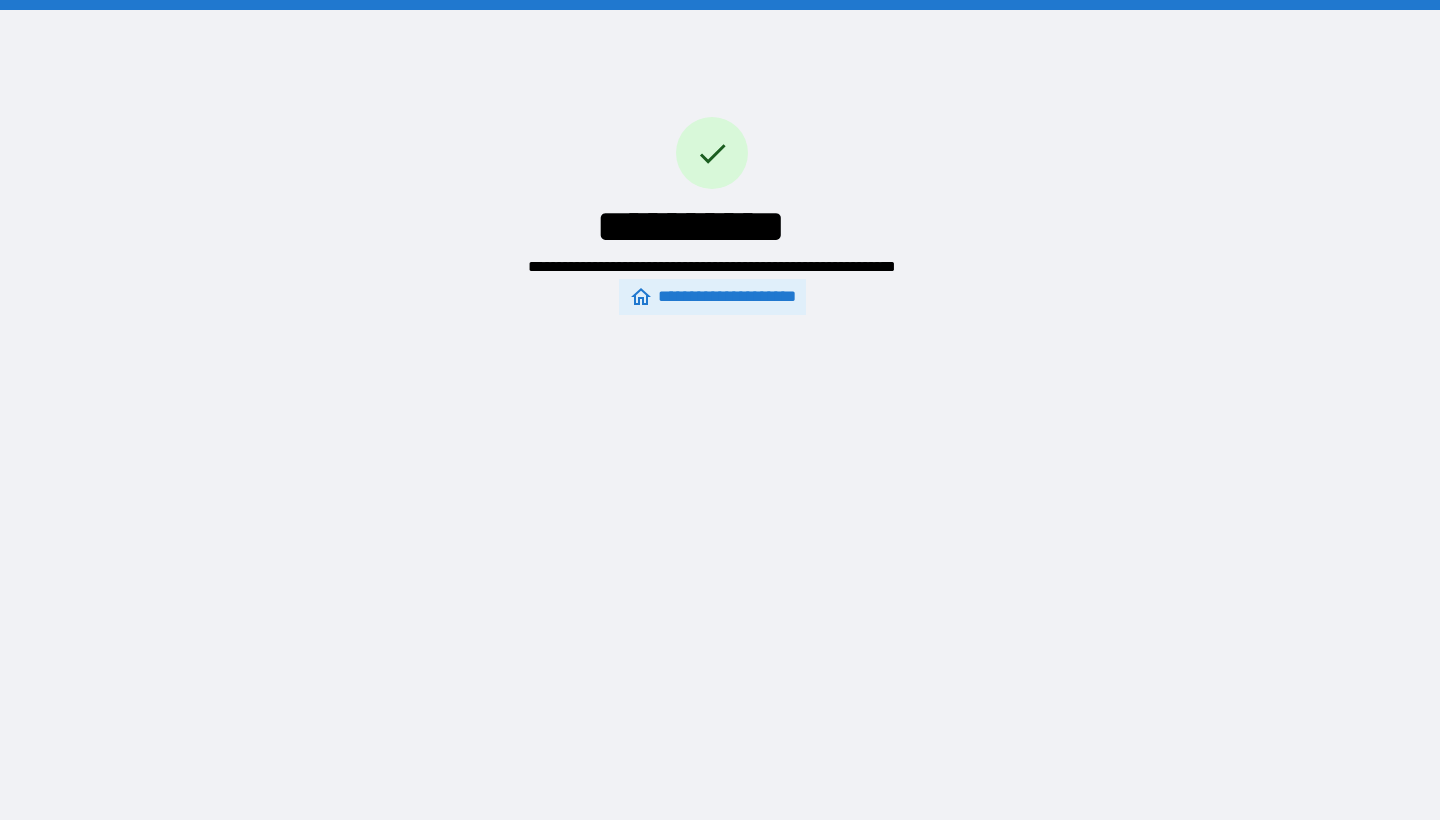 scroll, scrollTop: 0, scrollLeft: 0, axis: both 